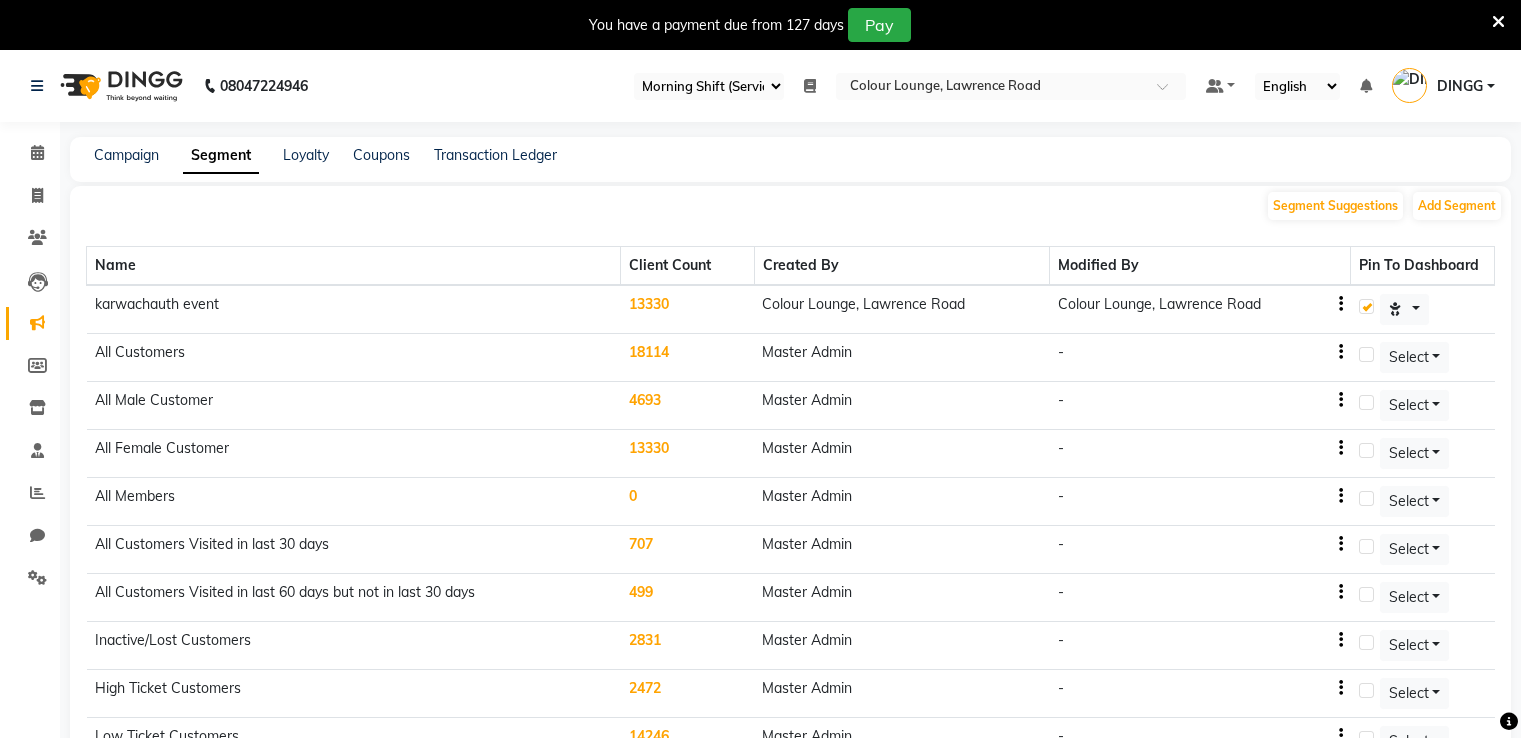 select on "67" 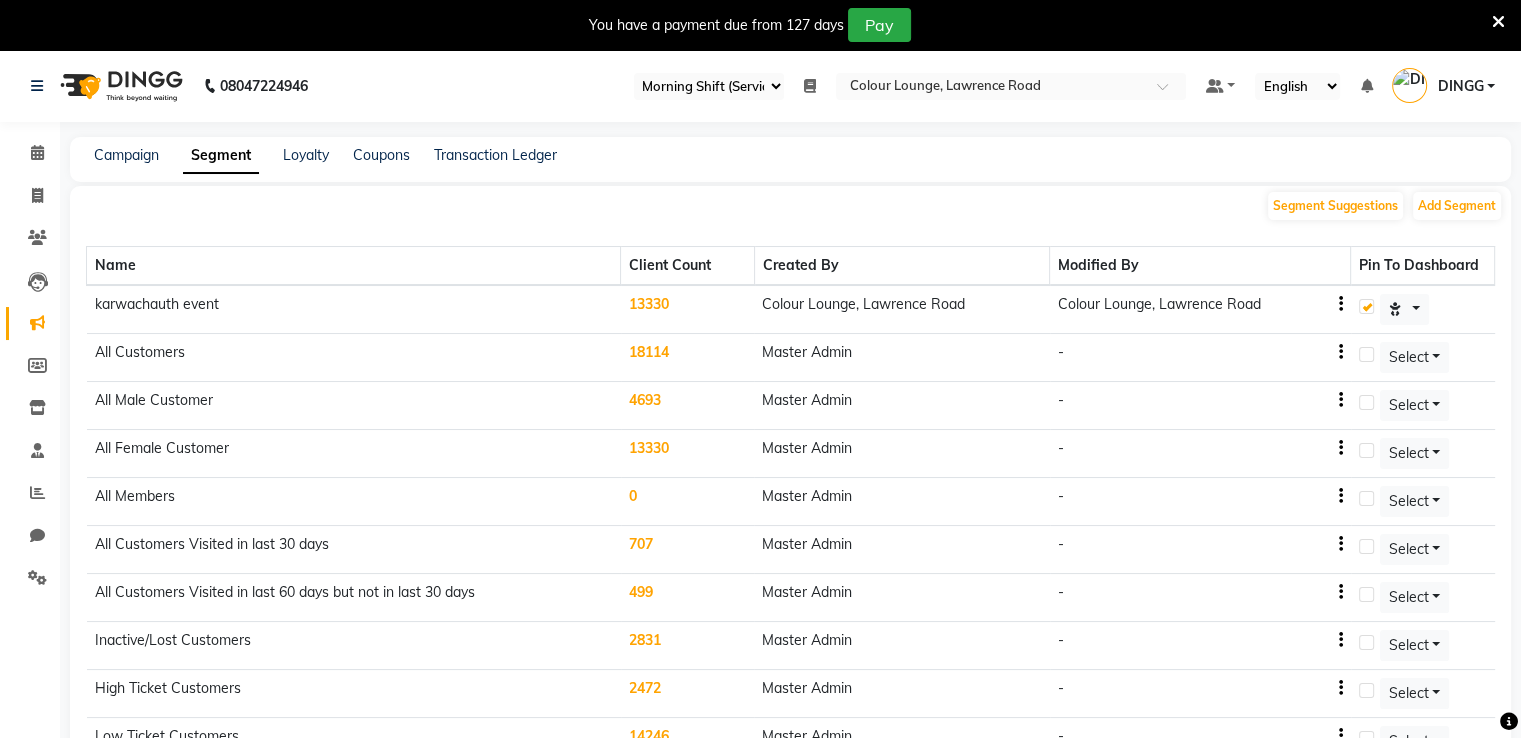 scroll, scrollTop: 0, scrollLeft: 0, axis: both 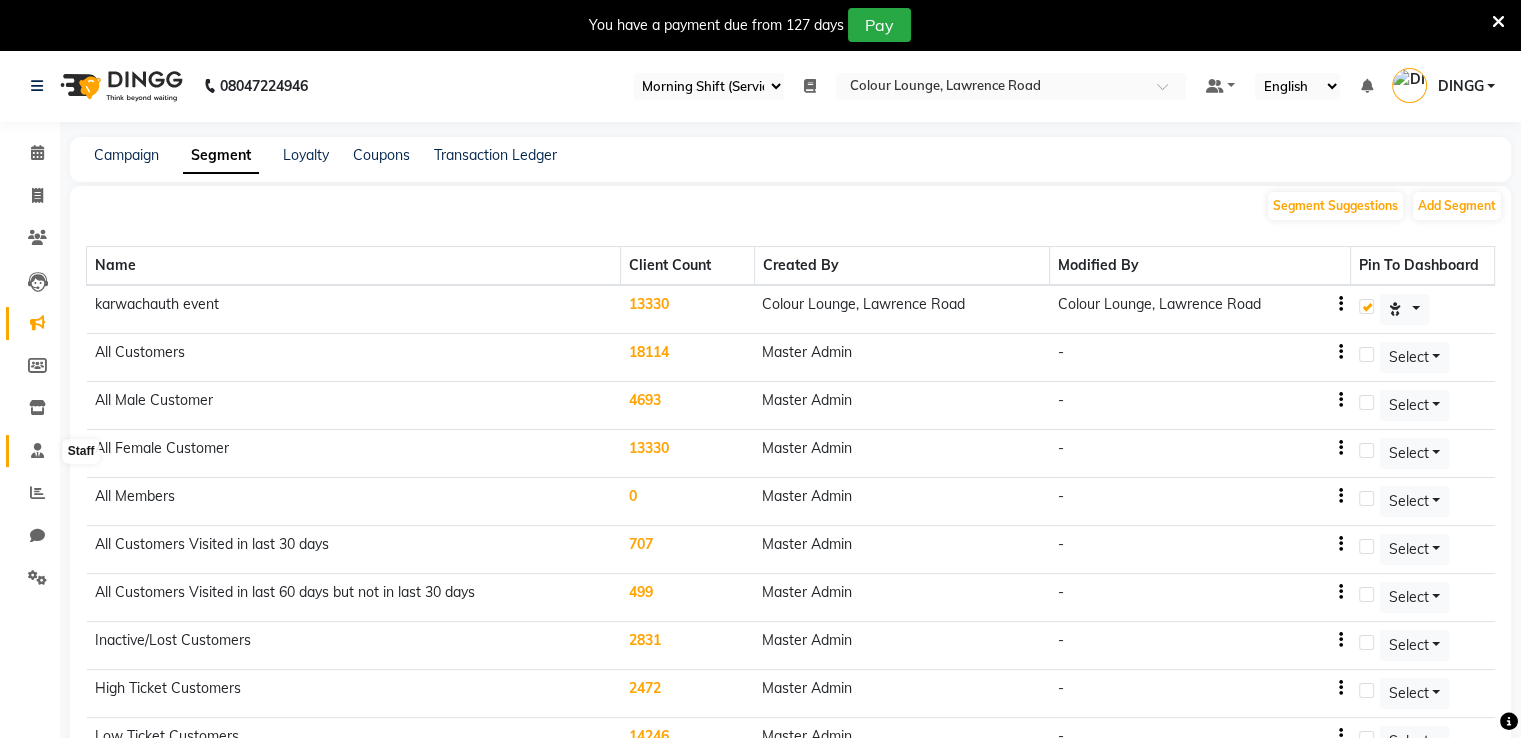 click 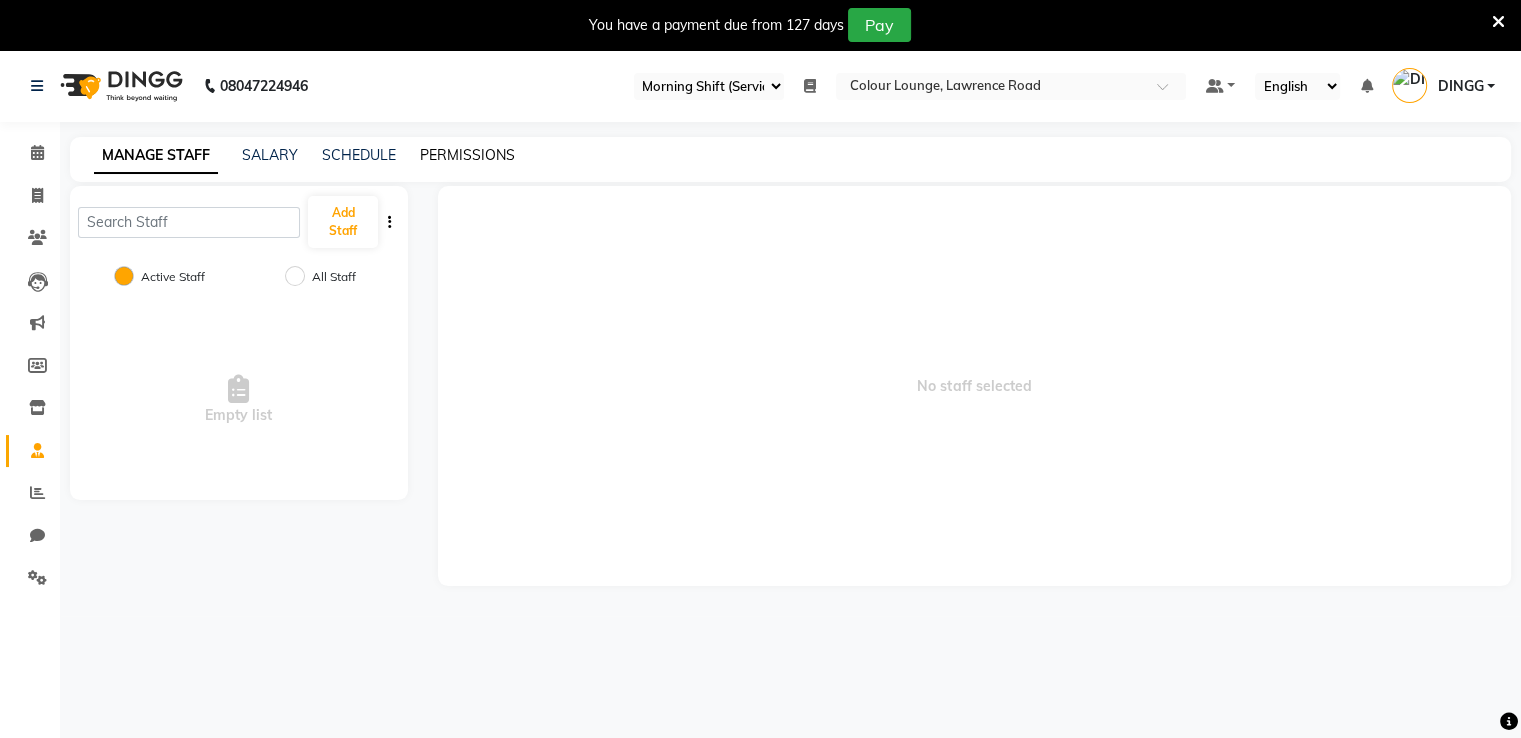 click on "PERMISSIONS" 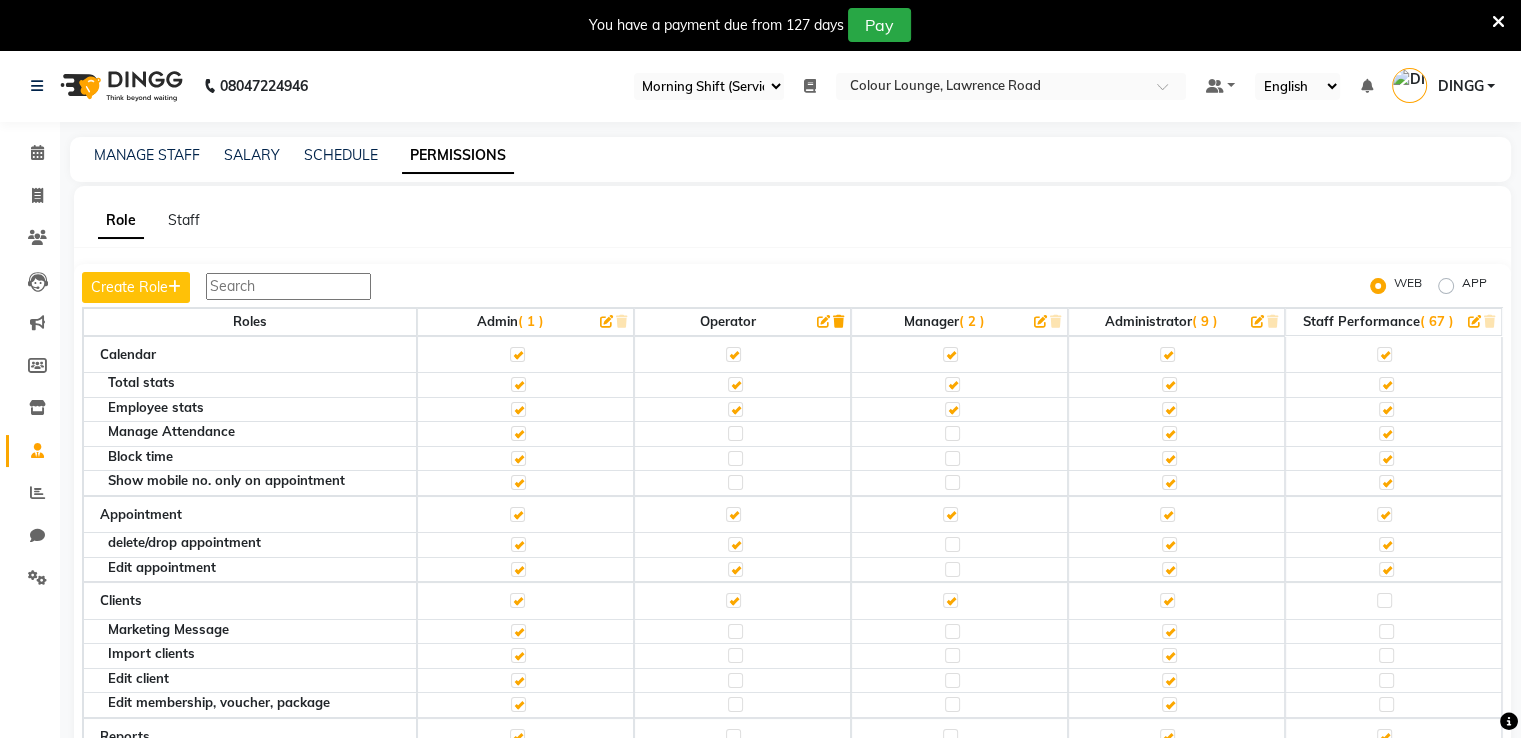 click at bounding box center (288, 286) 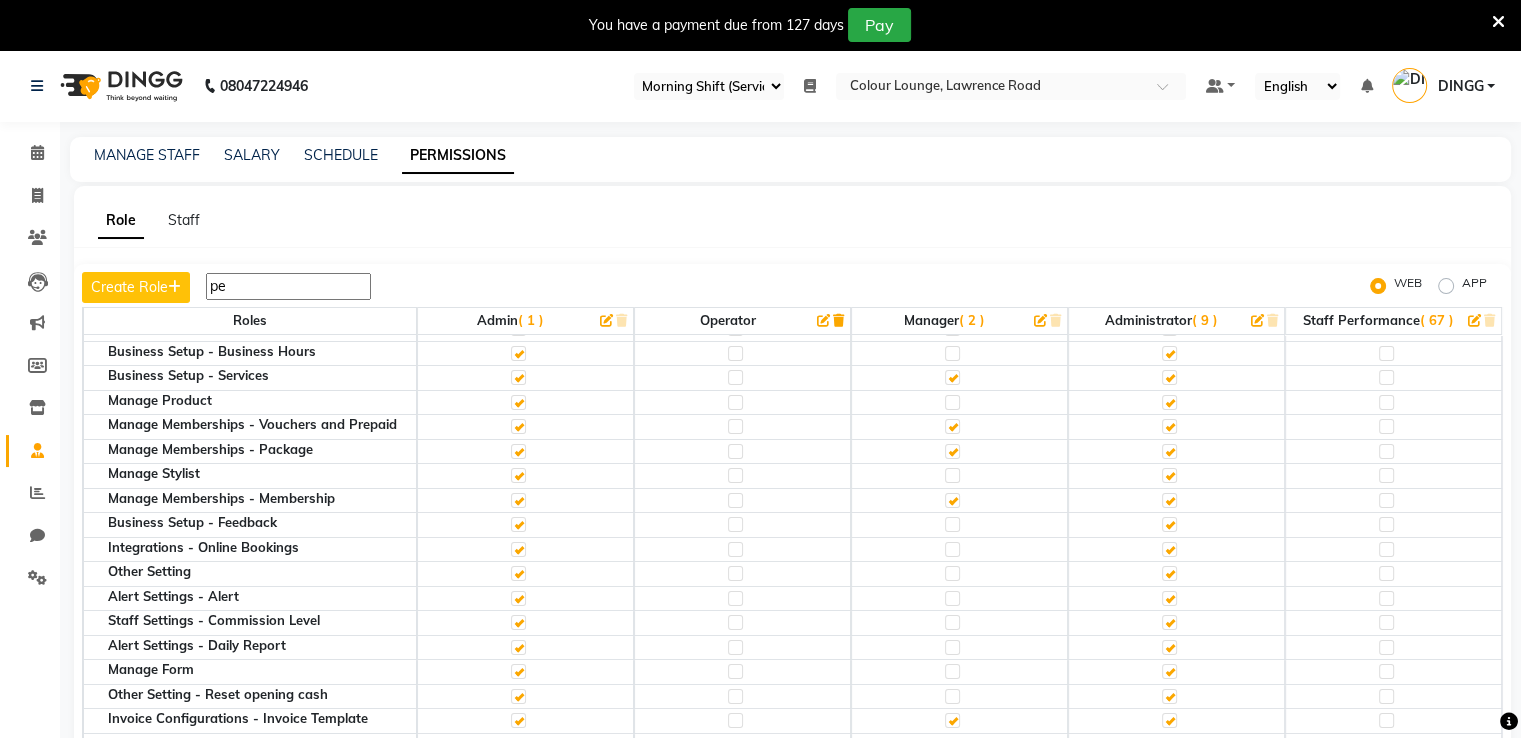 type on "p" 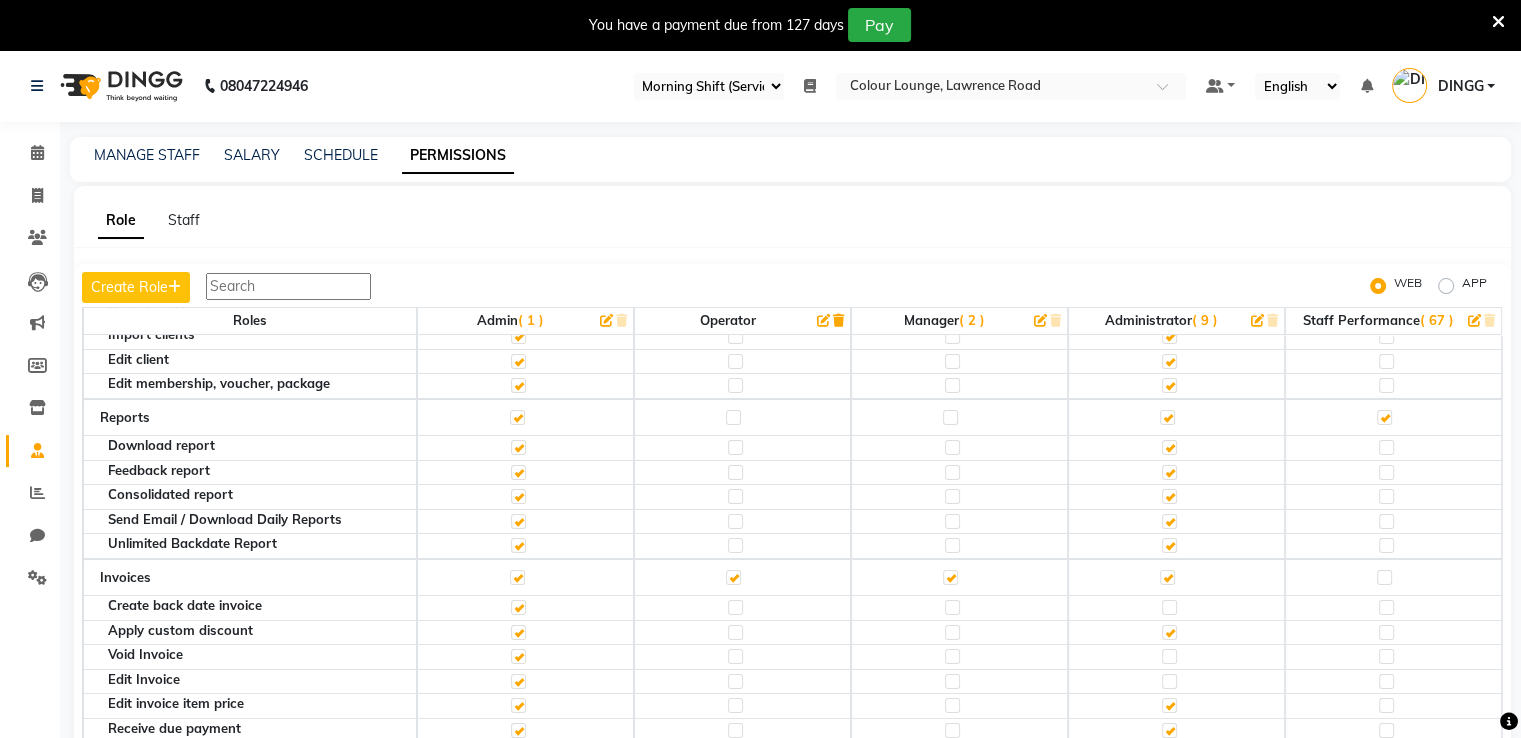 scroll, scrollTop: 0, scrollLeft: 0, axis: both 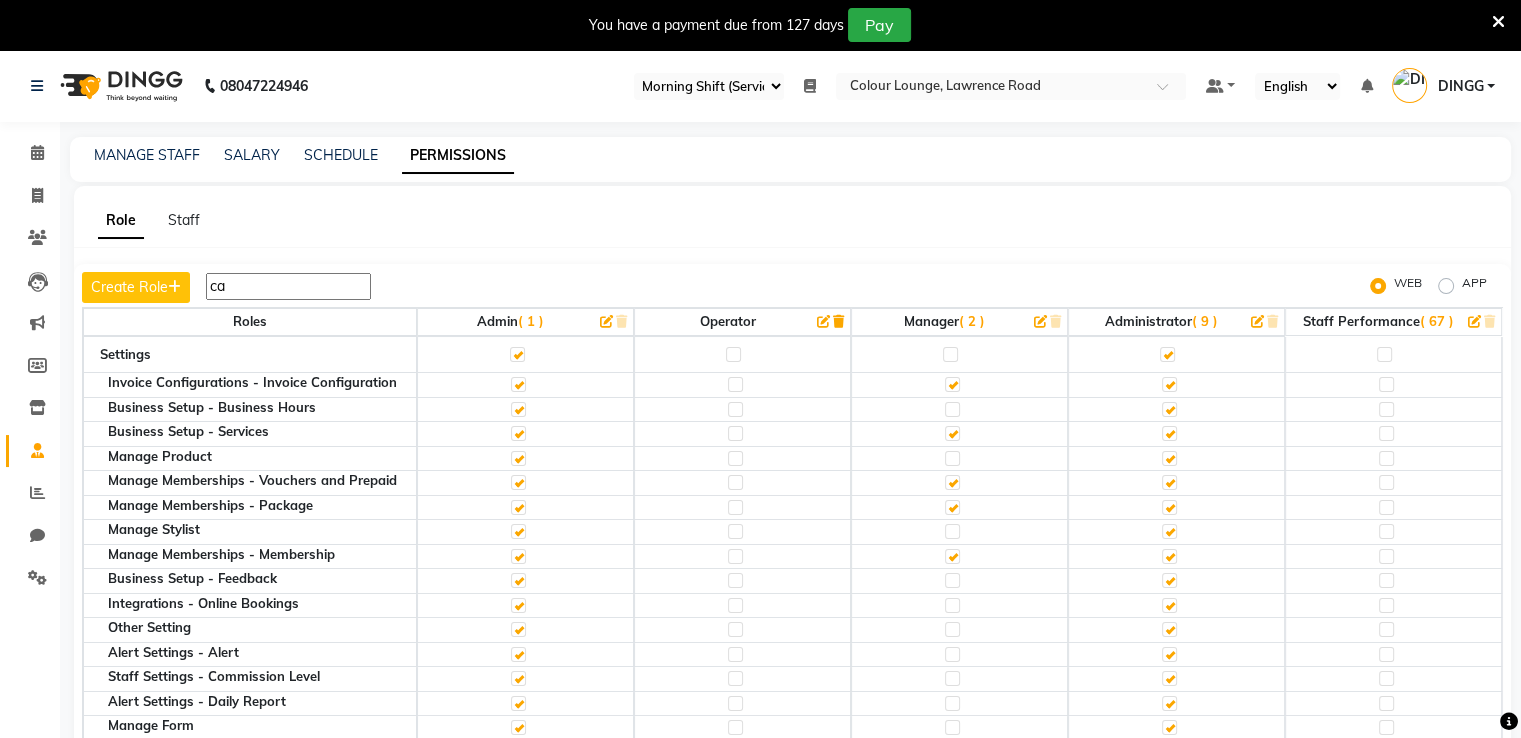 type on "c" 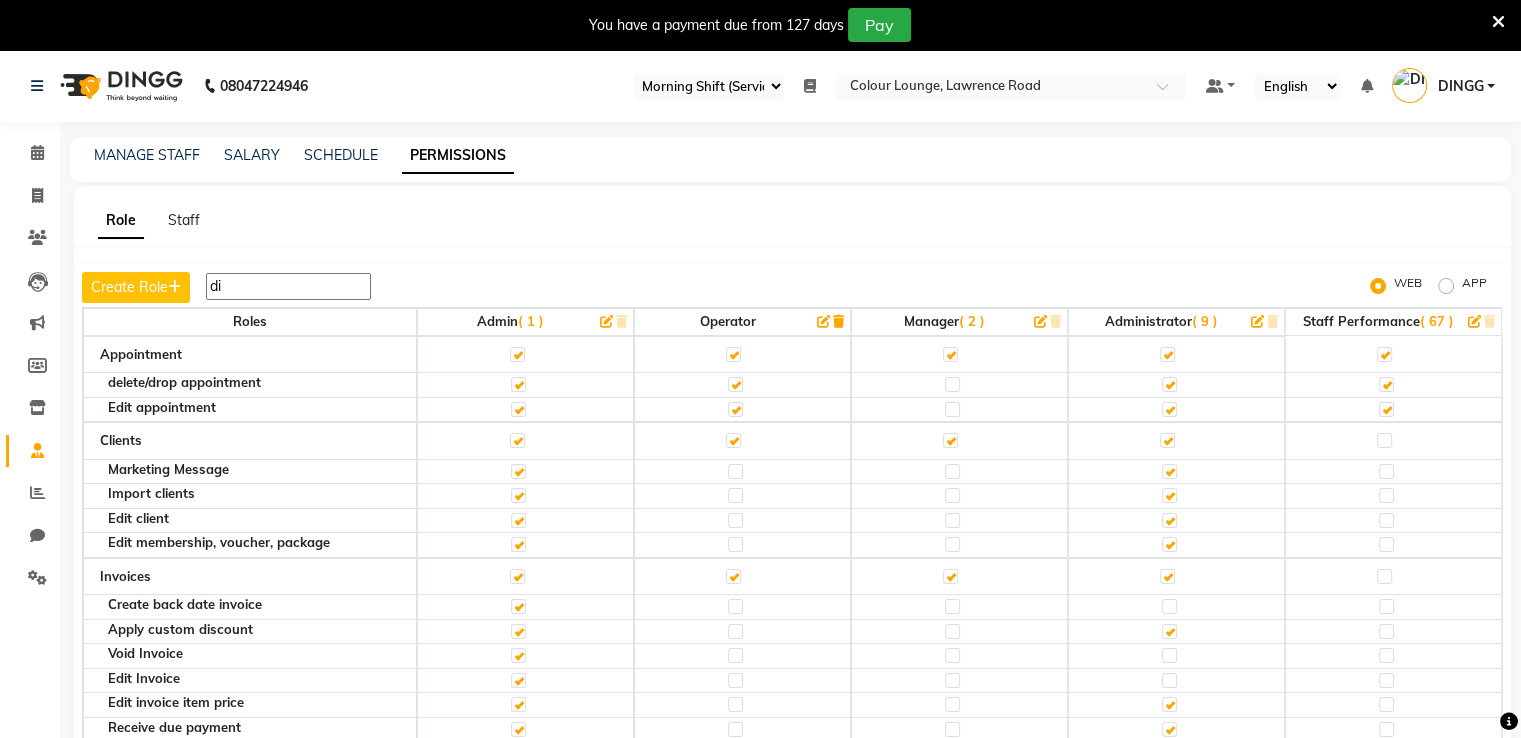 type on "d" 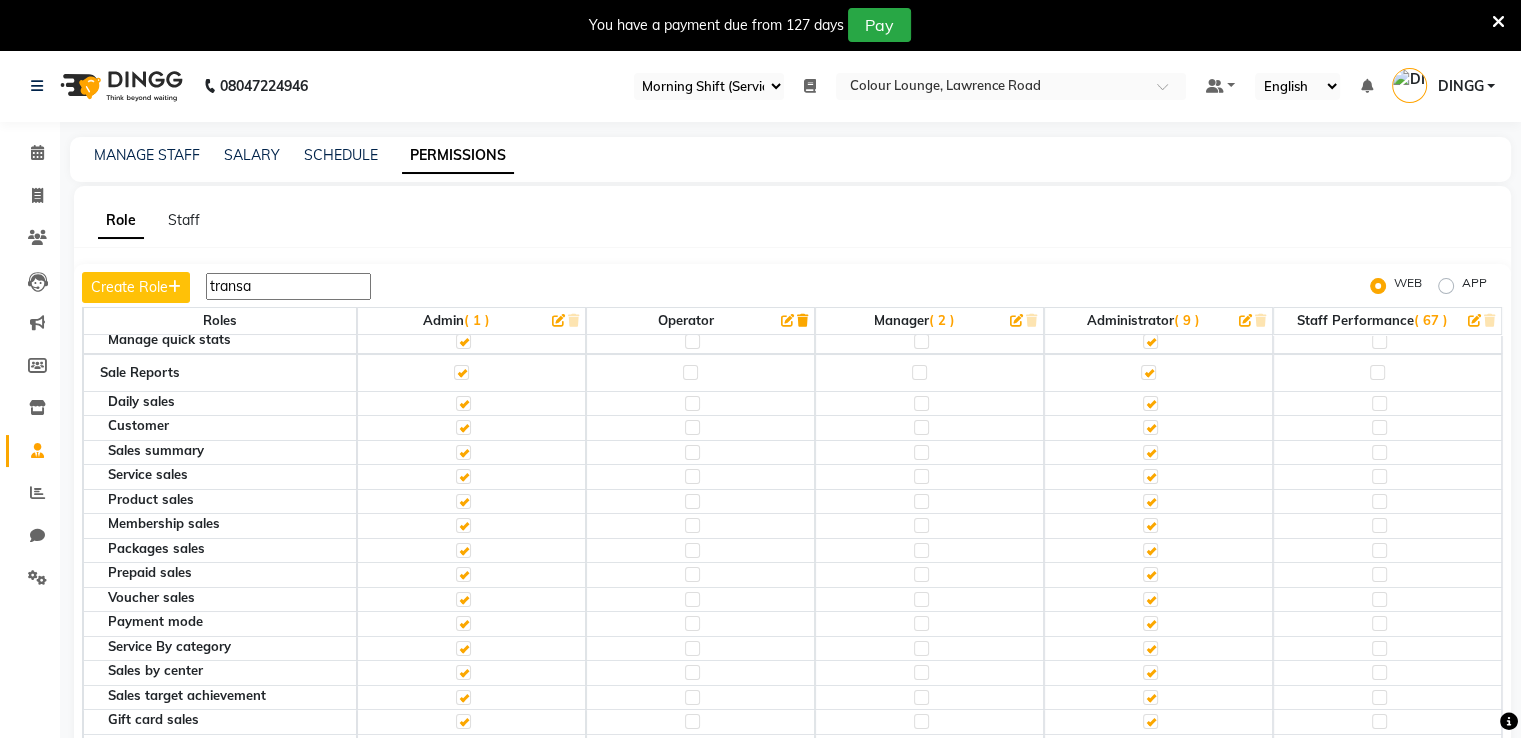 scroll, scrollTop: 243, scrollLeft: 0, axis: vertical 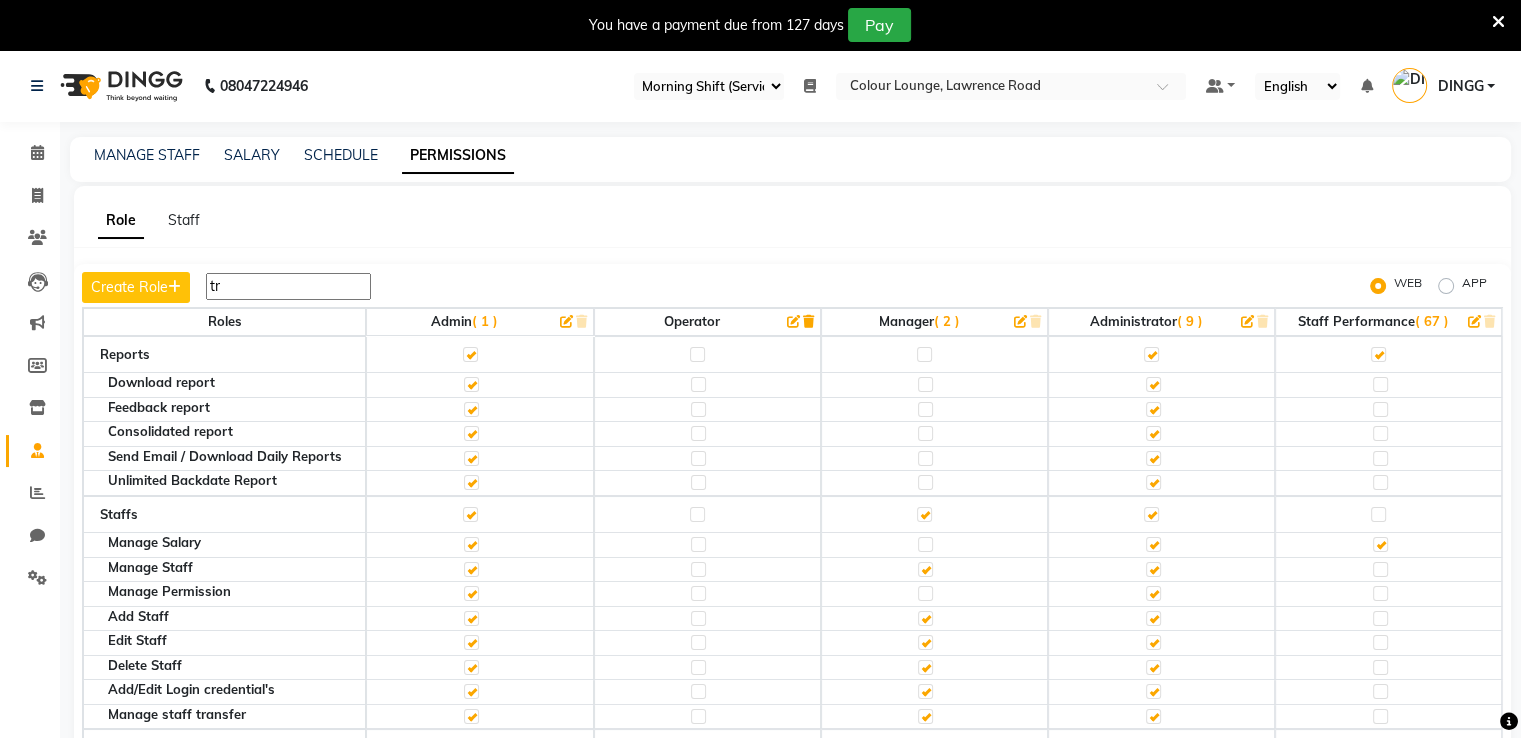 type on "t" 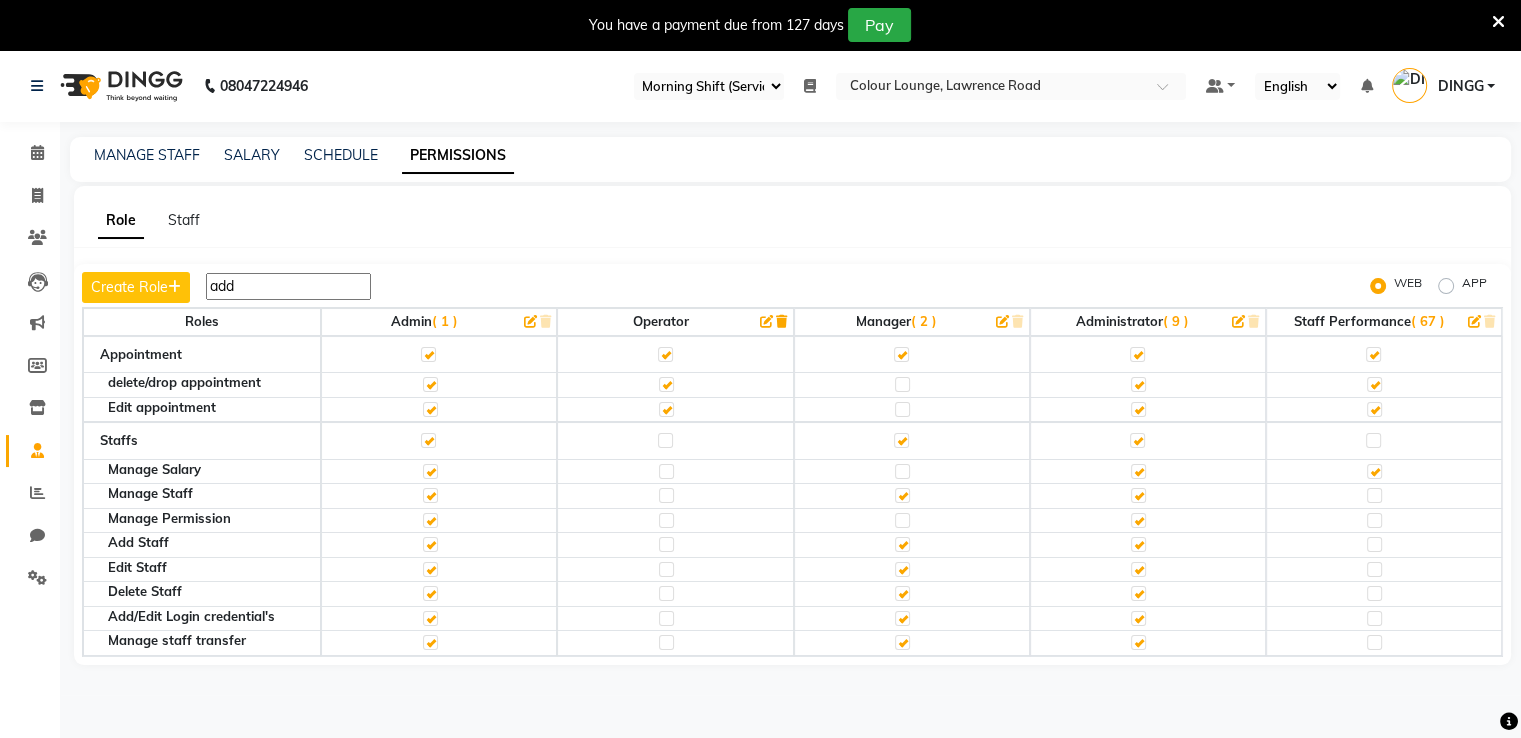 type on "add" 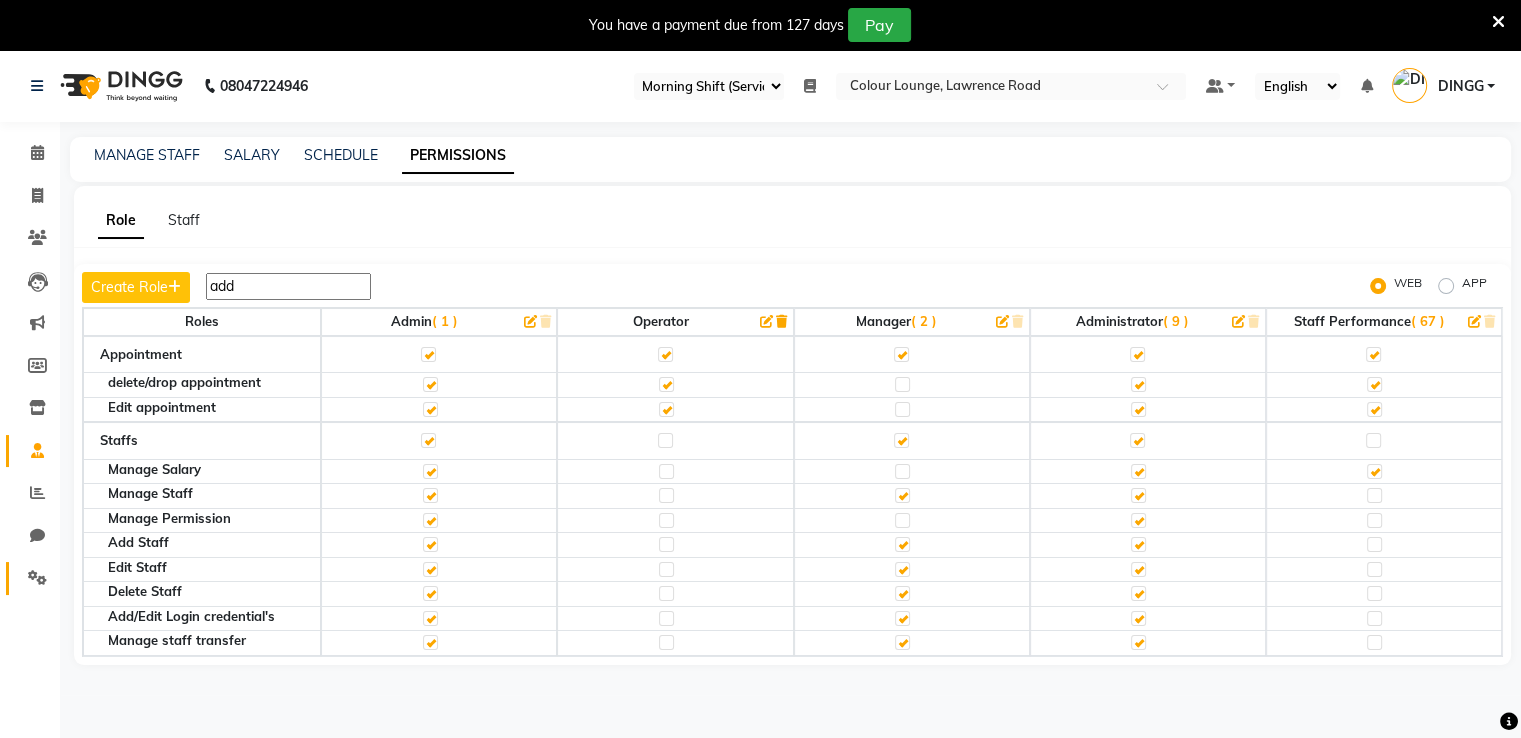 click on "Settings" 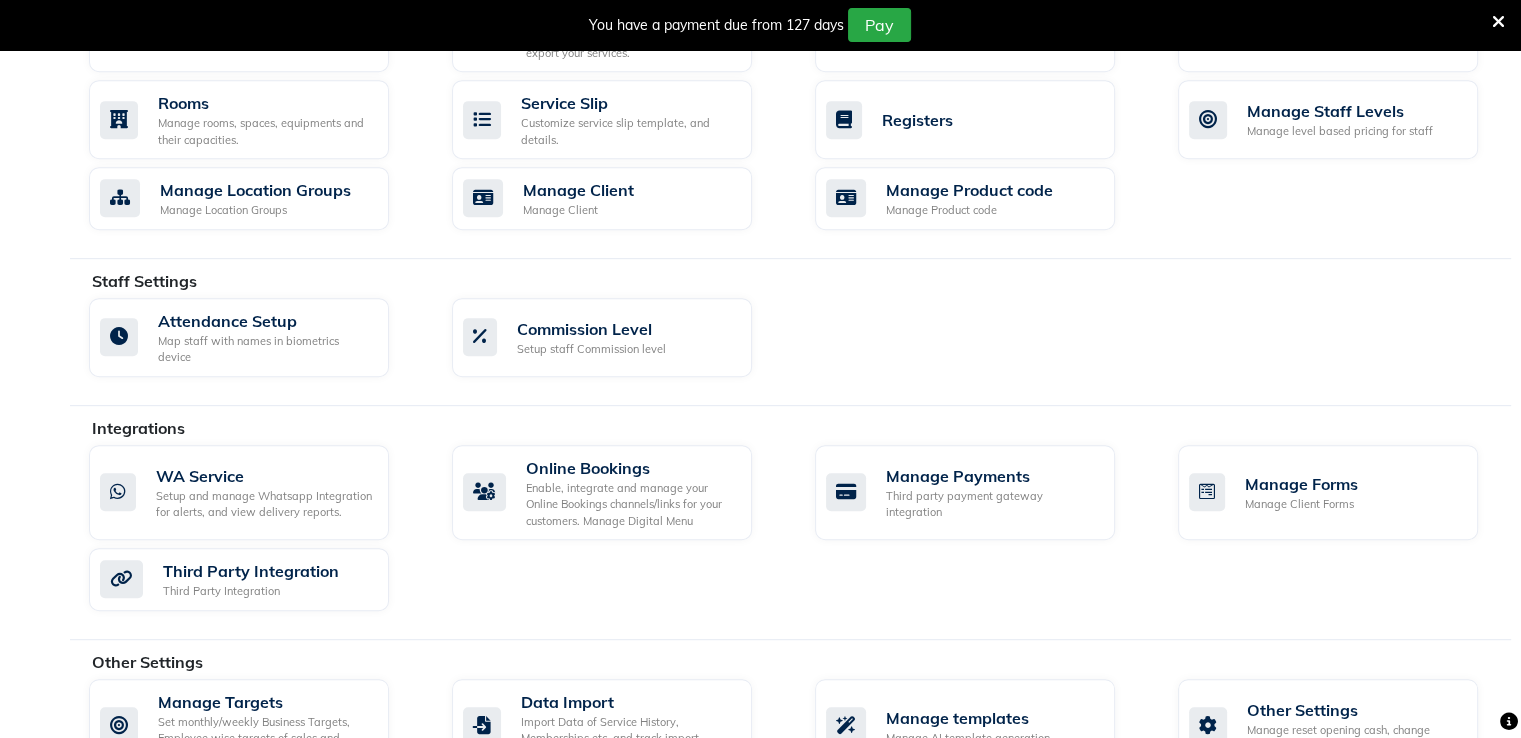 scroll, scrollTop: 934, scrollLeft: 0, axis: vertical 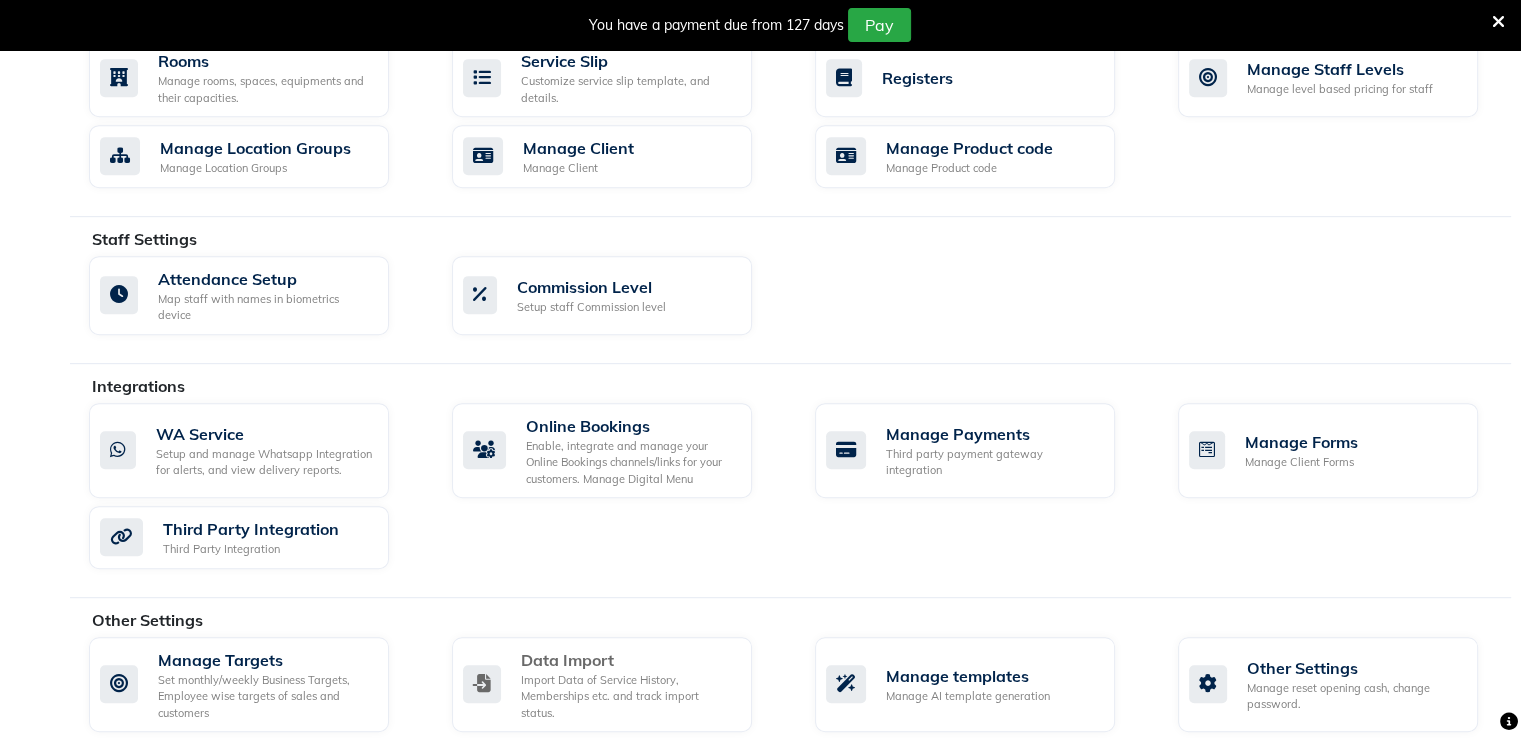 click on "Data Import Import Data of Service History, Memberships etc. and track import status." 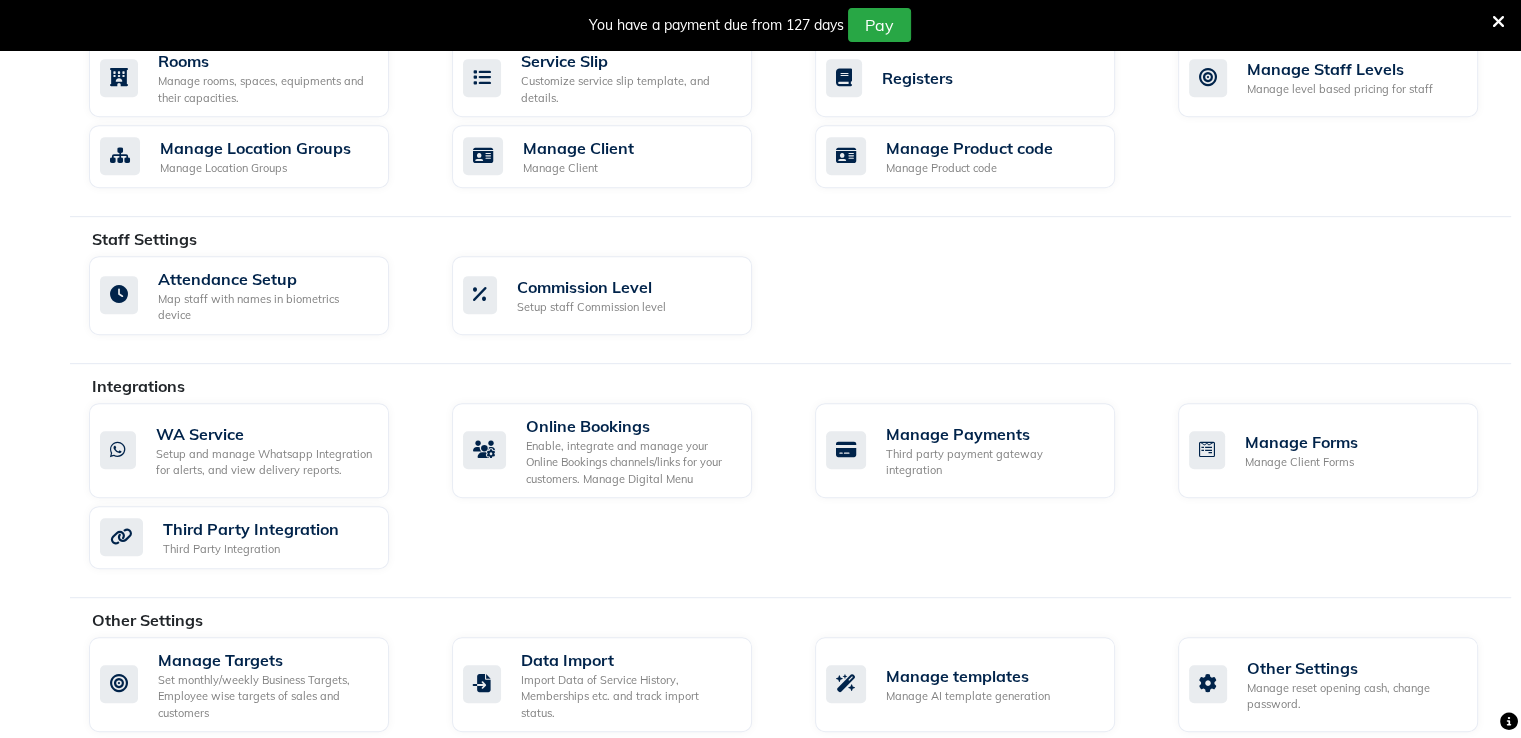 scroll, scrollTop: 50, scrollLeft: 0, axis: vertical 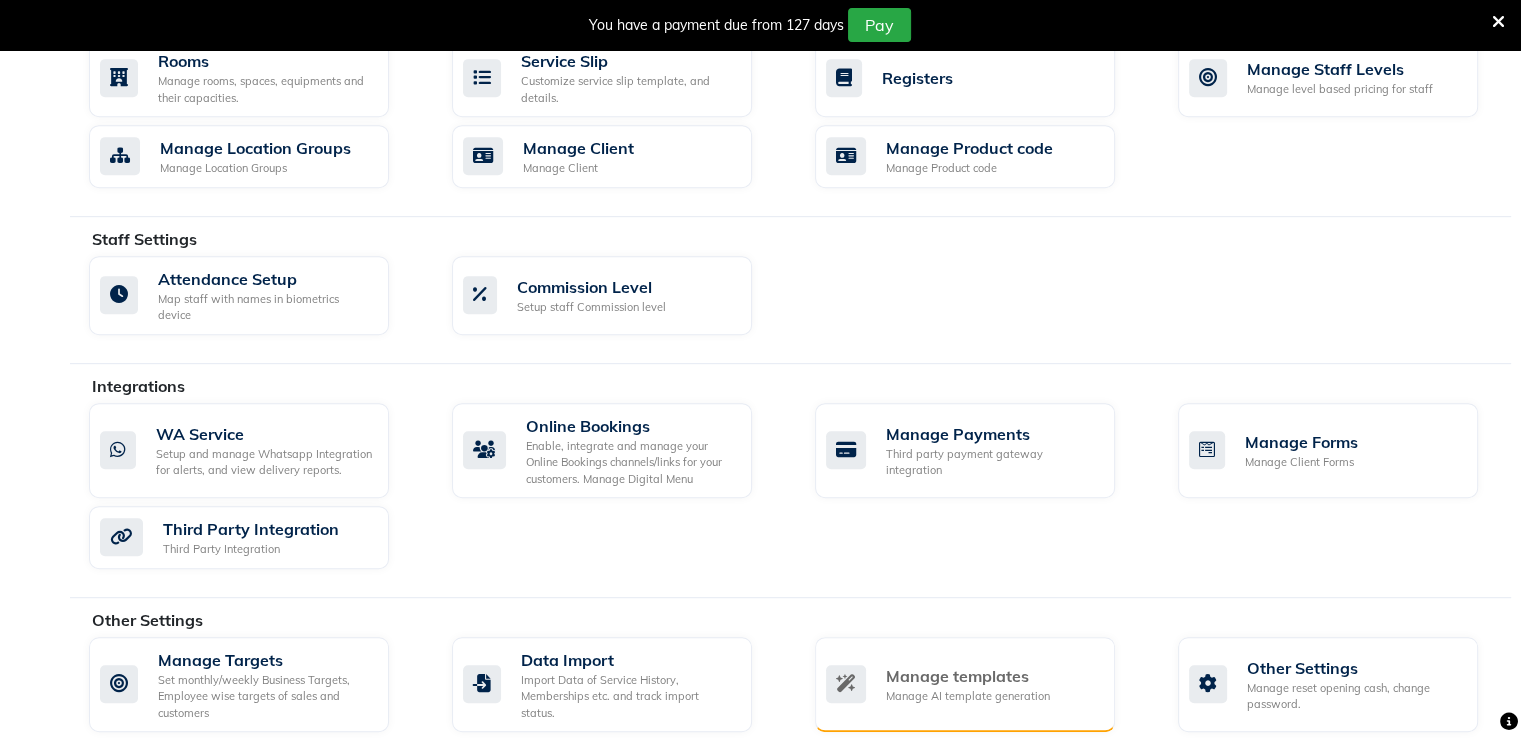 click on "Manage AI template generation" 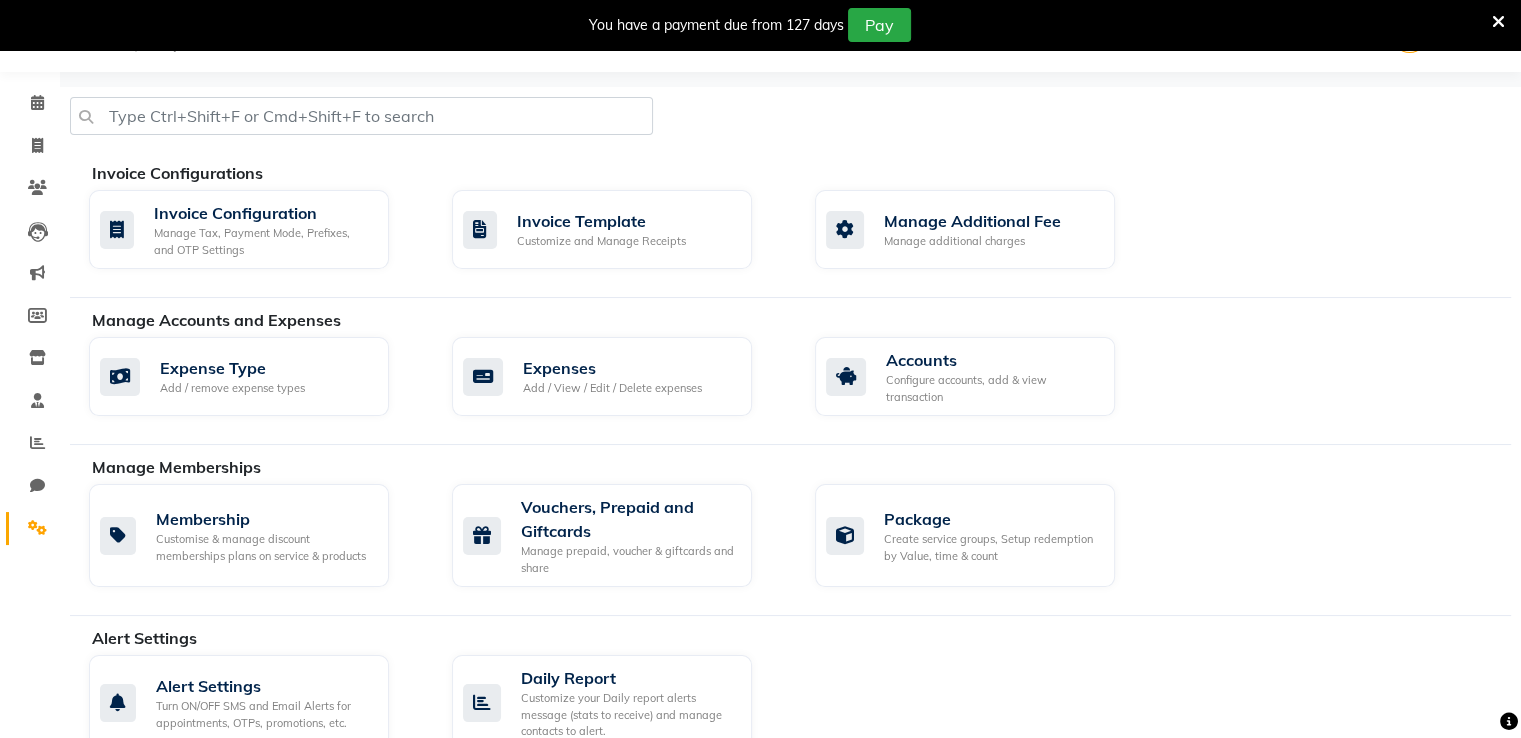 select on "APPROVED" 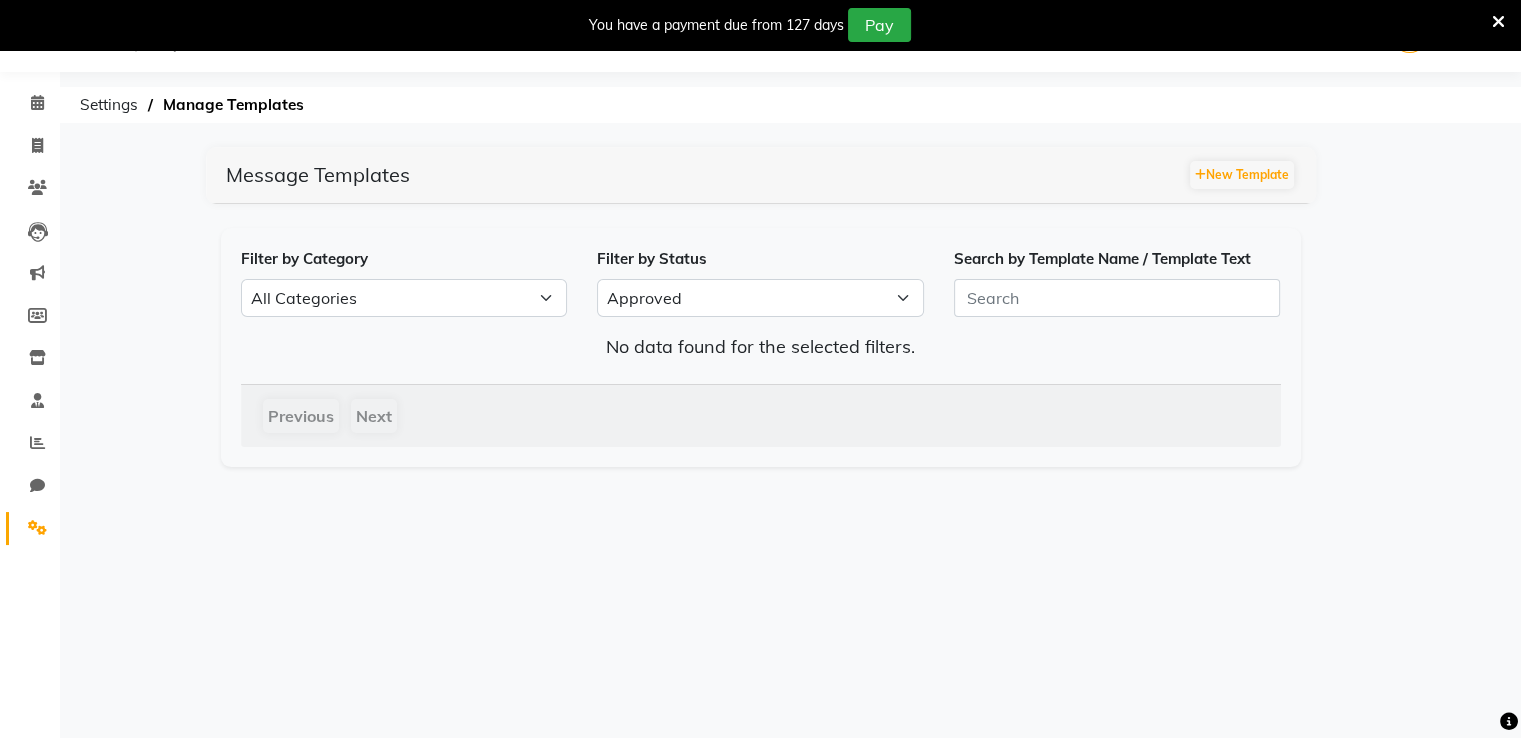 scroll, scrollTop: 934, scrollLeft: 0, axis: vertical 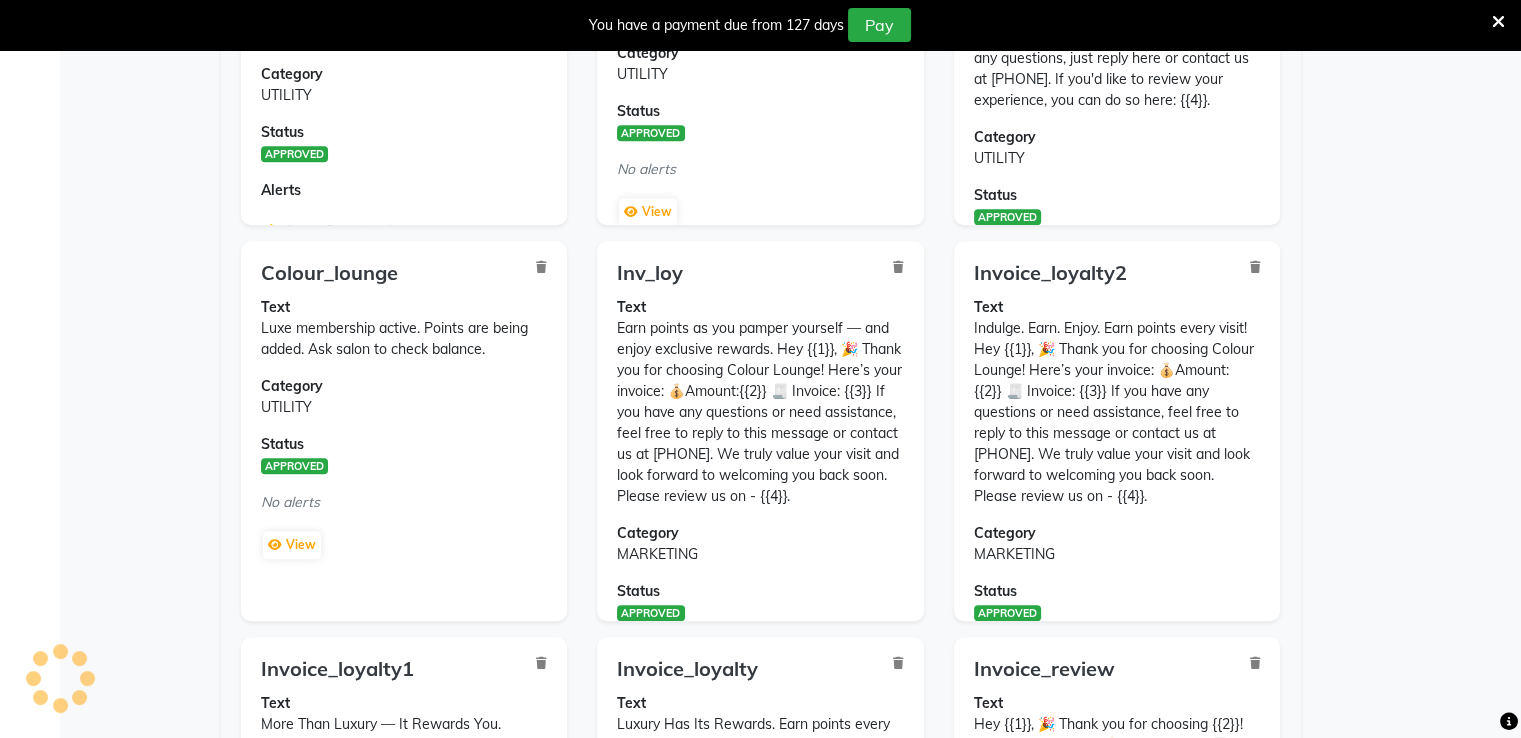 click on "Message Templates  New Template Filter by Category All Categories Utility Marketing Authentication Filter by Status All Approved Rejected Failed Pending Search by Template Name / Template Text  Birthday_month  Text 🎉 Your Birthday Month is Coming!🎂
We’re getting ready to make it extra special at Colour Lounge 💖
🎁 FREE Pre-Wash + Styling during your birthday week 💇‍♀️
💸 30% Cashback on all services throughout your birthday month!
Glow all month long — you deserve it!
📞 Book early: 9256811115
With love, Team Colour Lounge 💕  Category MARKETING Status  APPROVED  No alerts  View   Birthday_offer  Text Category MARKETING Status  APPROVED  No alerts  View   Samedayappt  Text Hey {{1}},
Your appointment at Colour Lounge, Lawrence Road at {{2}}, location - {{3}} is confirmed.
Don't forget to check or redeem your Luxe Reward Points during your visit. Terms and conditions apply.
We look forward to welcoming you.  Category UTILITY Status  APPROVED  Alerts Same Day Appointment  Text" 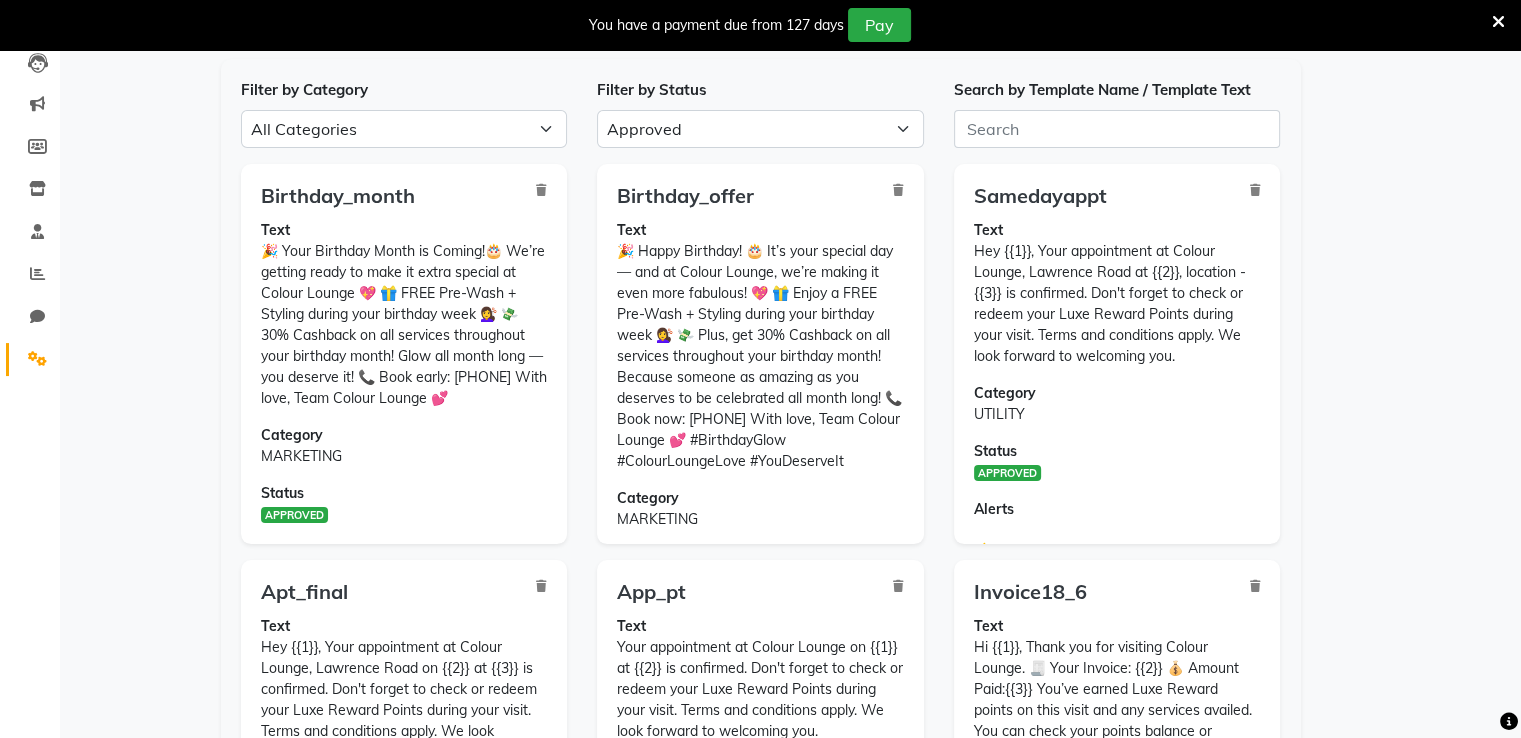 scroll, scrollTop: 0, scrollLeft: 0, axis: both 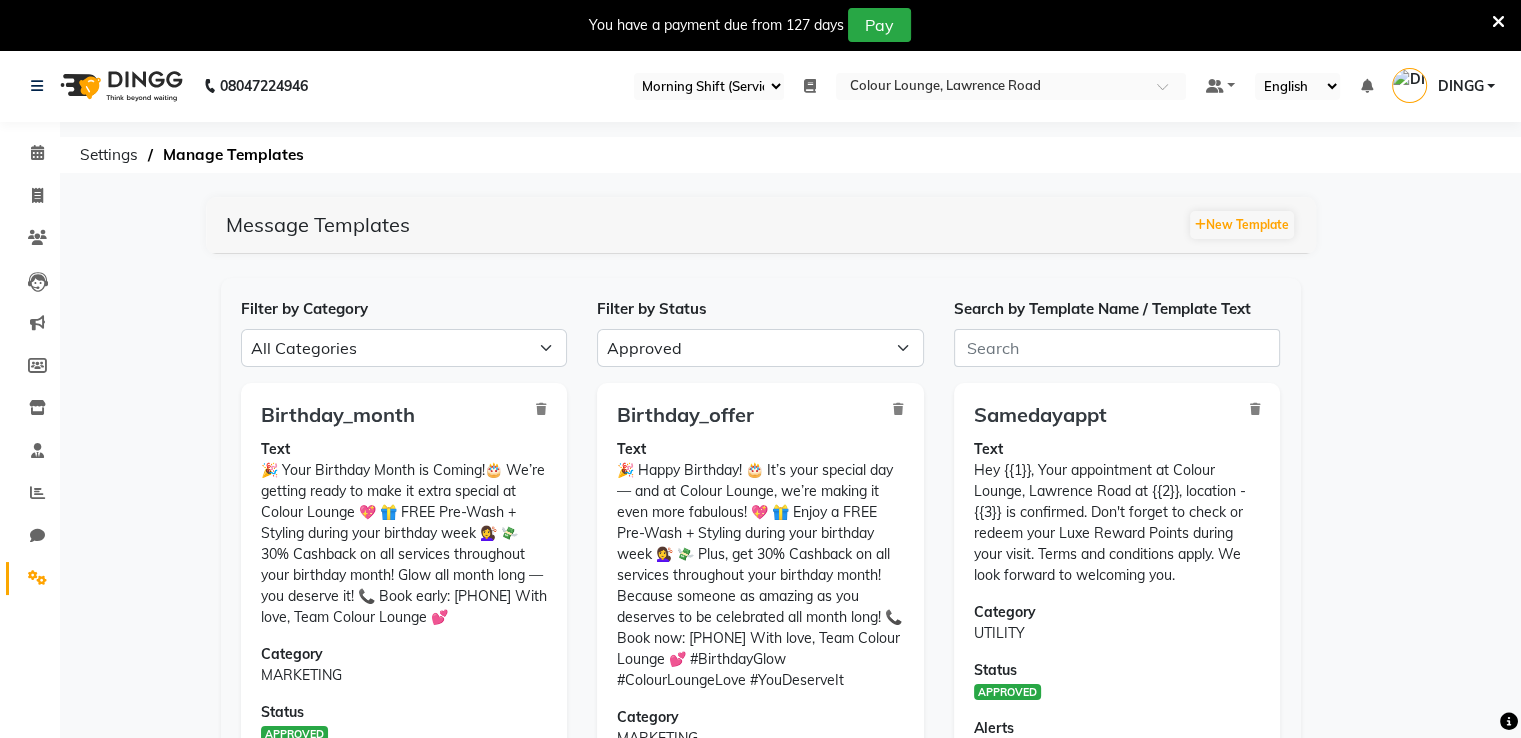 drag, startPoint x: 1254, startPoint y: 221, endPoint x: 1406, endPoint y: 269, distance: 159.39886 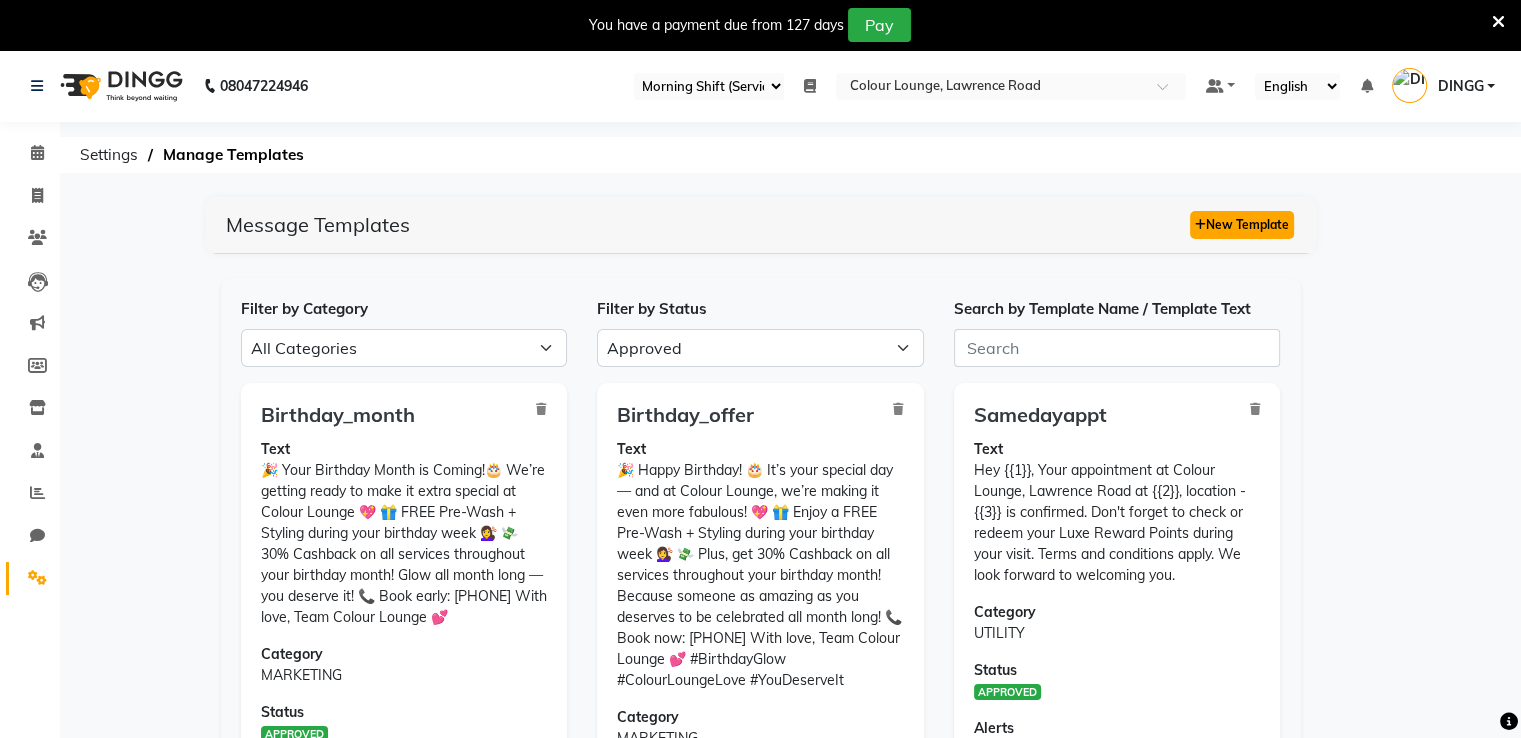 click on "New Template" 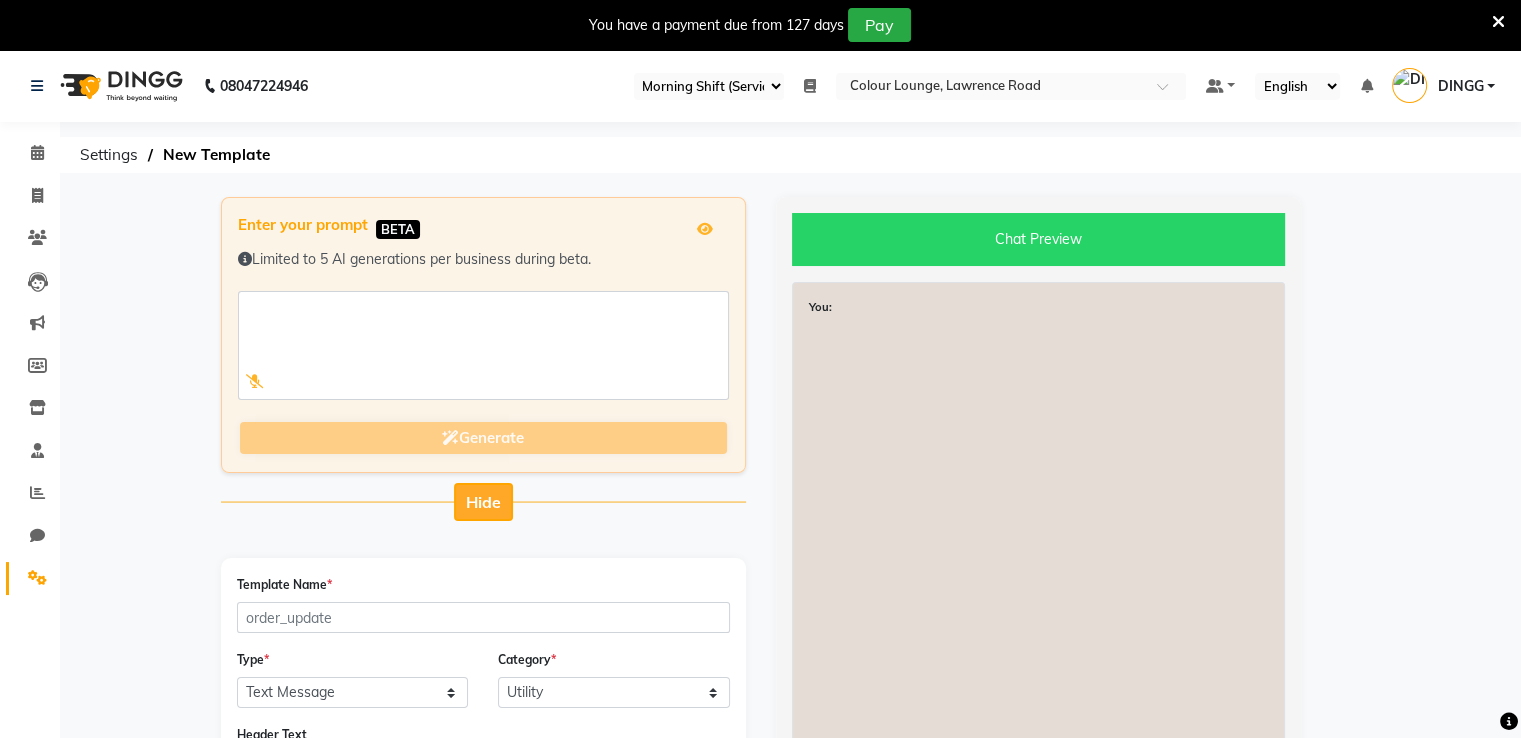 click on "Hide" 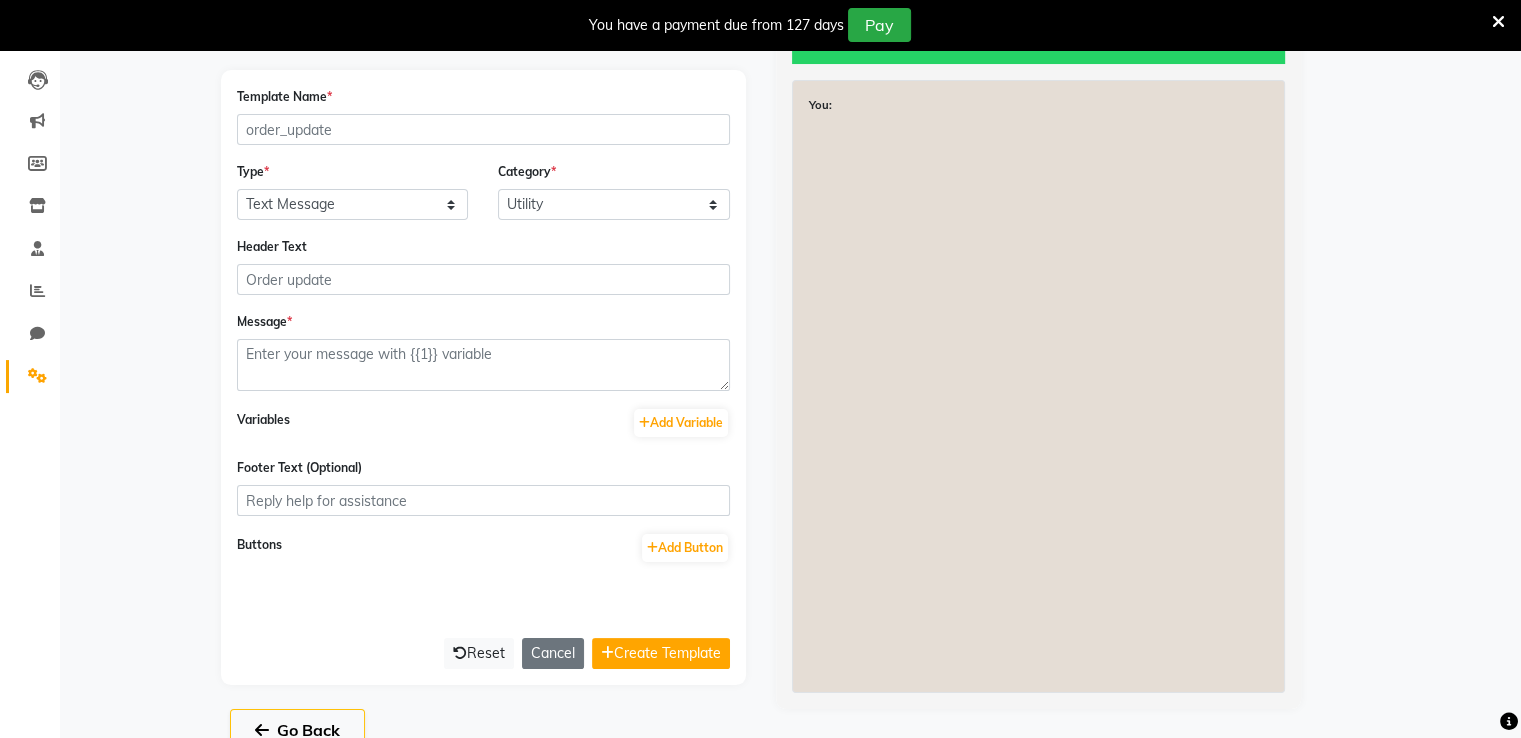 scroll, scrollTop: 243, scrollLeft: 0, axis: vertical 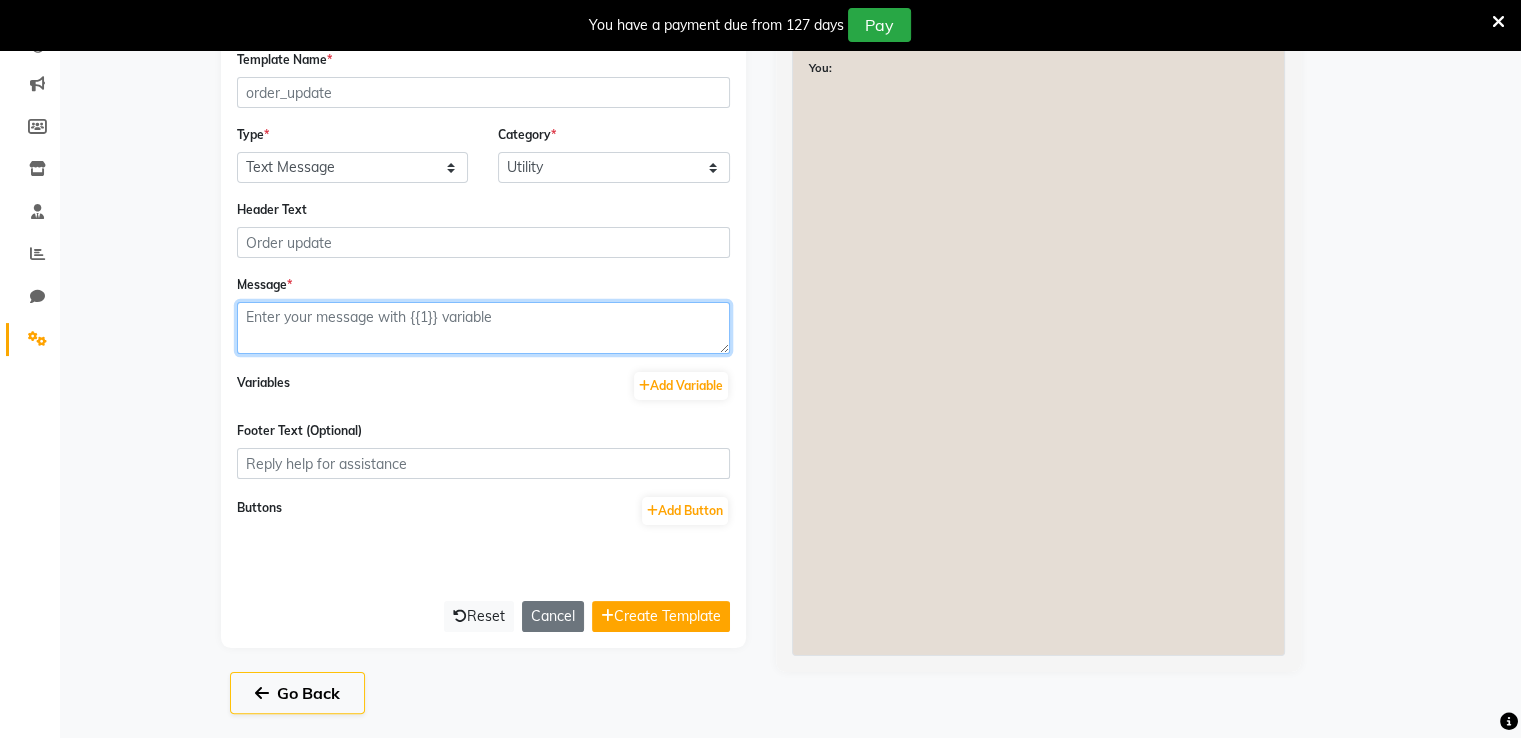 click at bounding box center (483, 328) 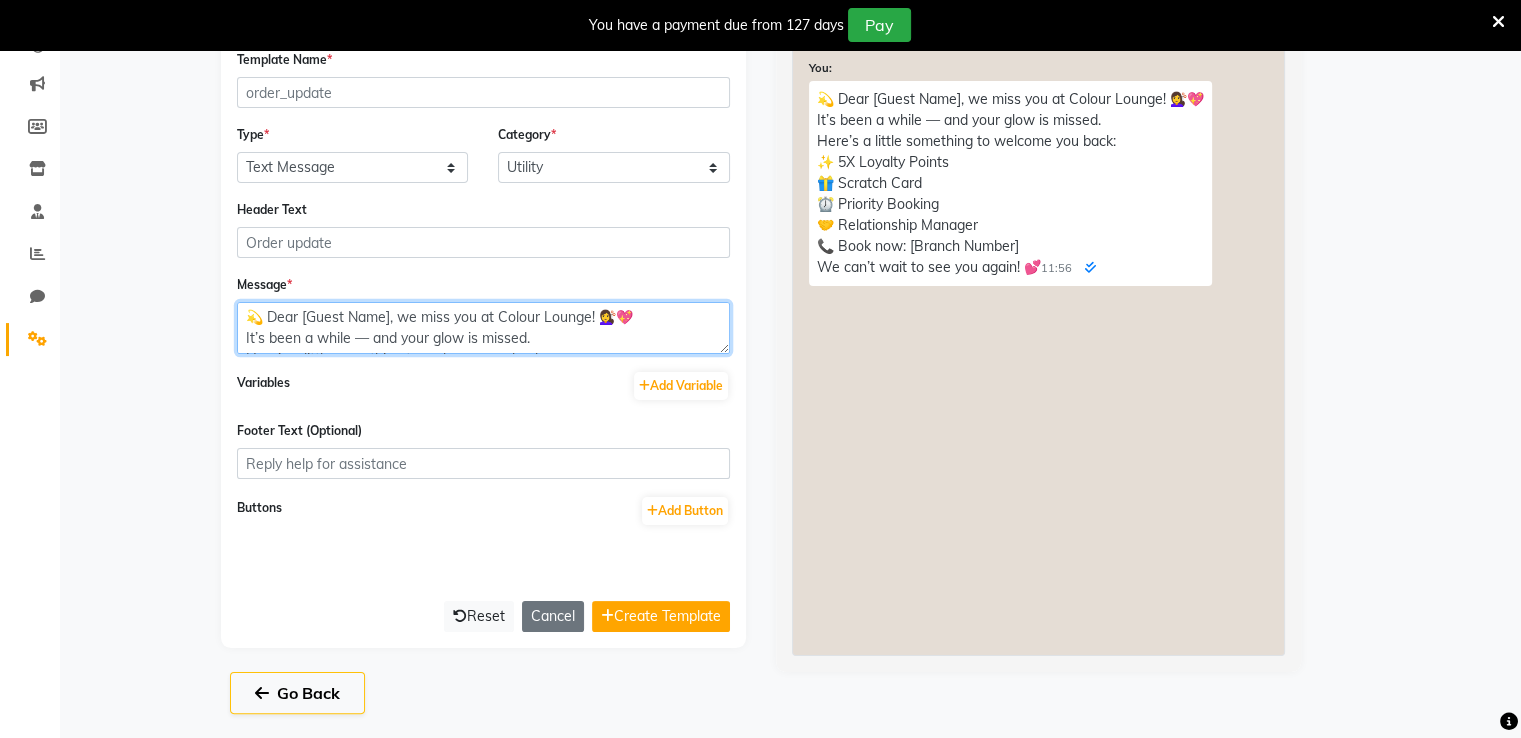 scroll, scrollTop: 141, scrollLeft: 0, axis: vertical 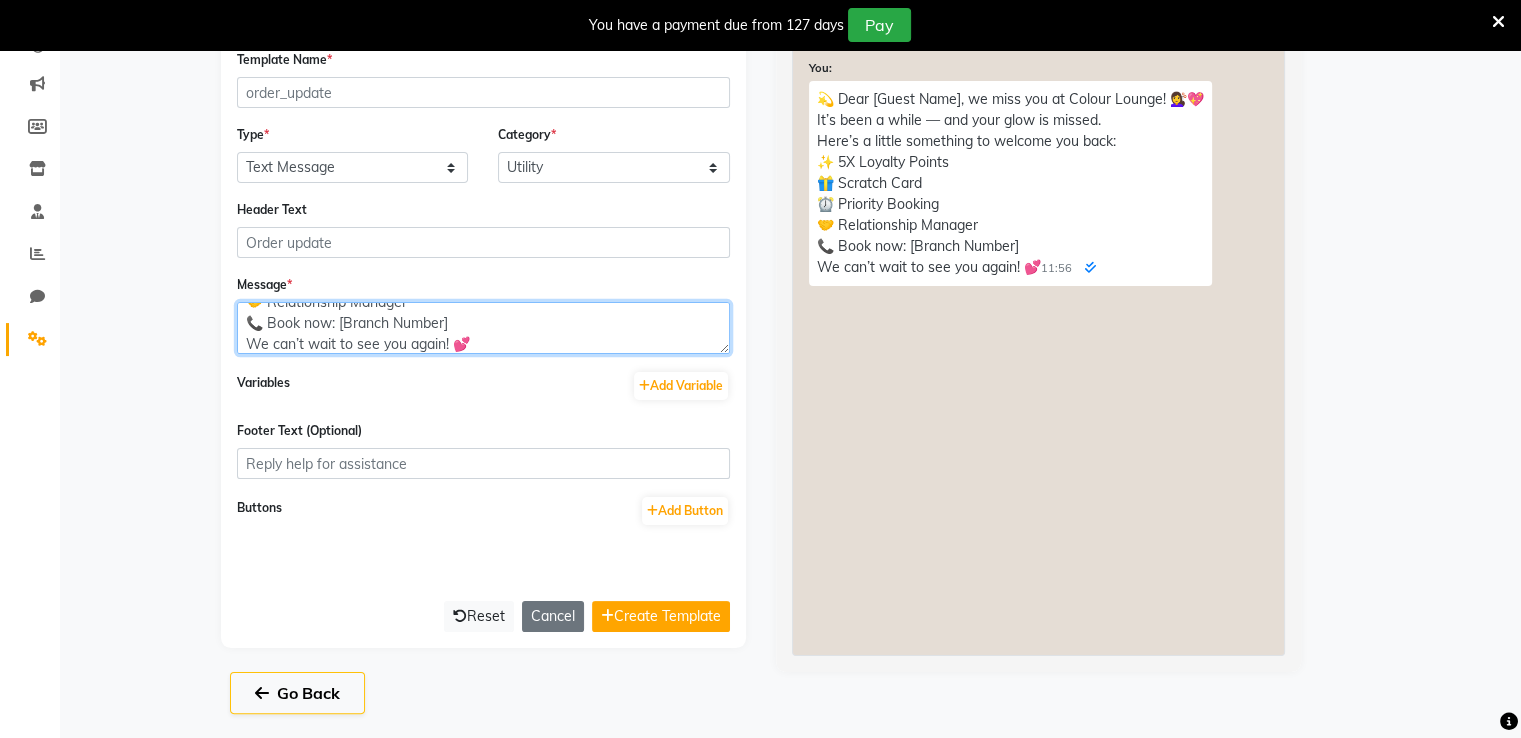 click on "💫 Dear [Guest Name], we miss you at Colour Lounge! 💇‍♀️💖
It’s been a while — and your glow is missed.
Here’s a little something to welcome you back:
✨ 5X Loyalty Points
🎁 Scratch Card
⏰ Priority Booking
🤝 Relationship Manager
📞 Book now: [Branch Number]
We can’t wait to see you again! 💕" at bounding box center [483, 328] 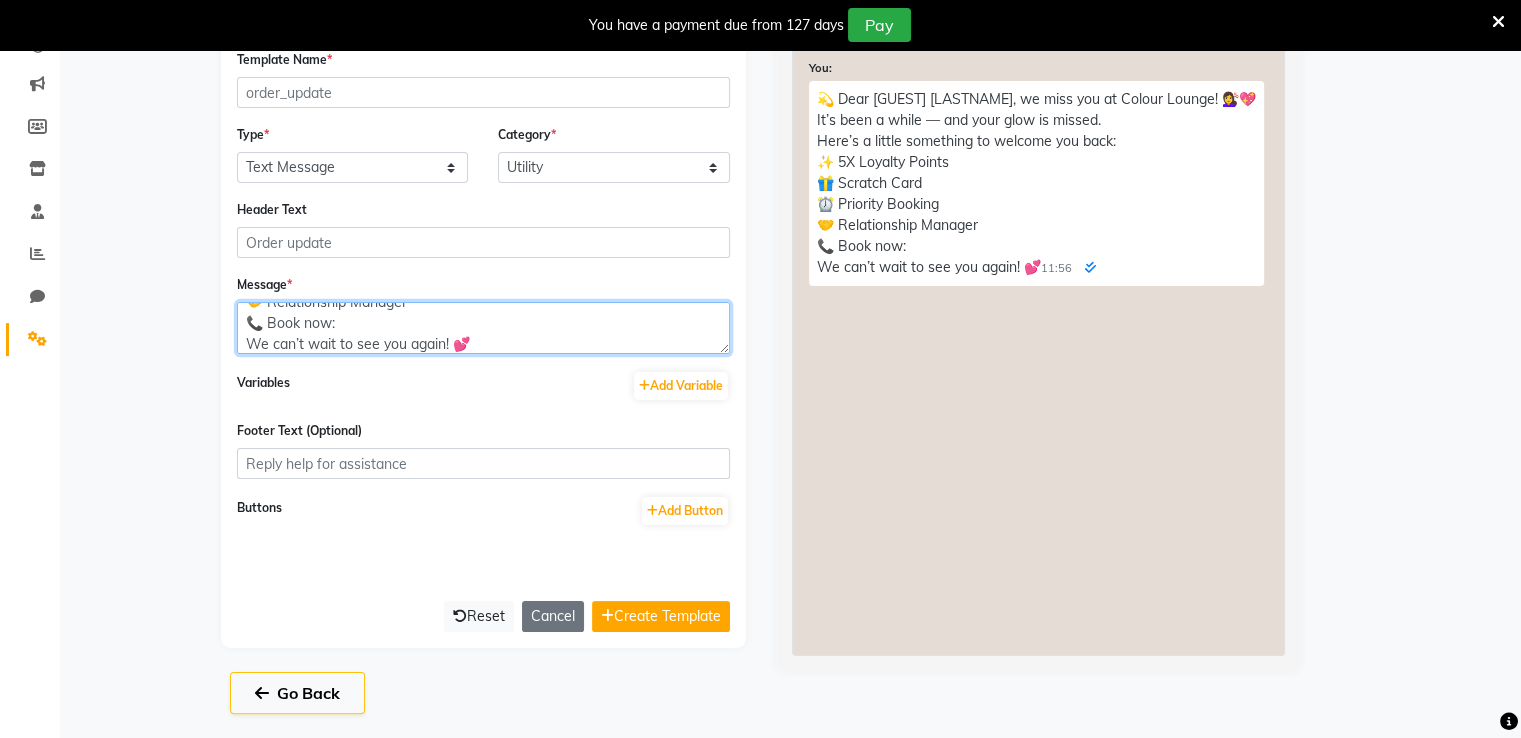 paste on "9256811115" 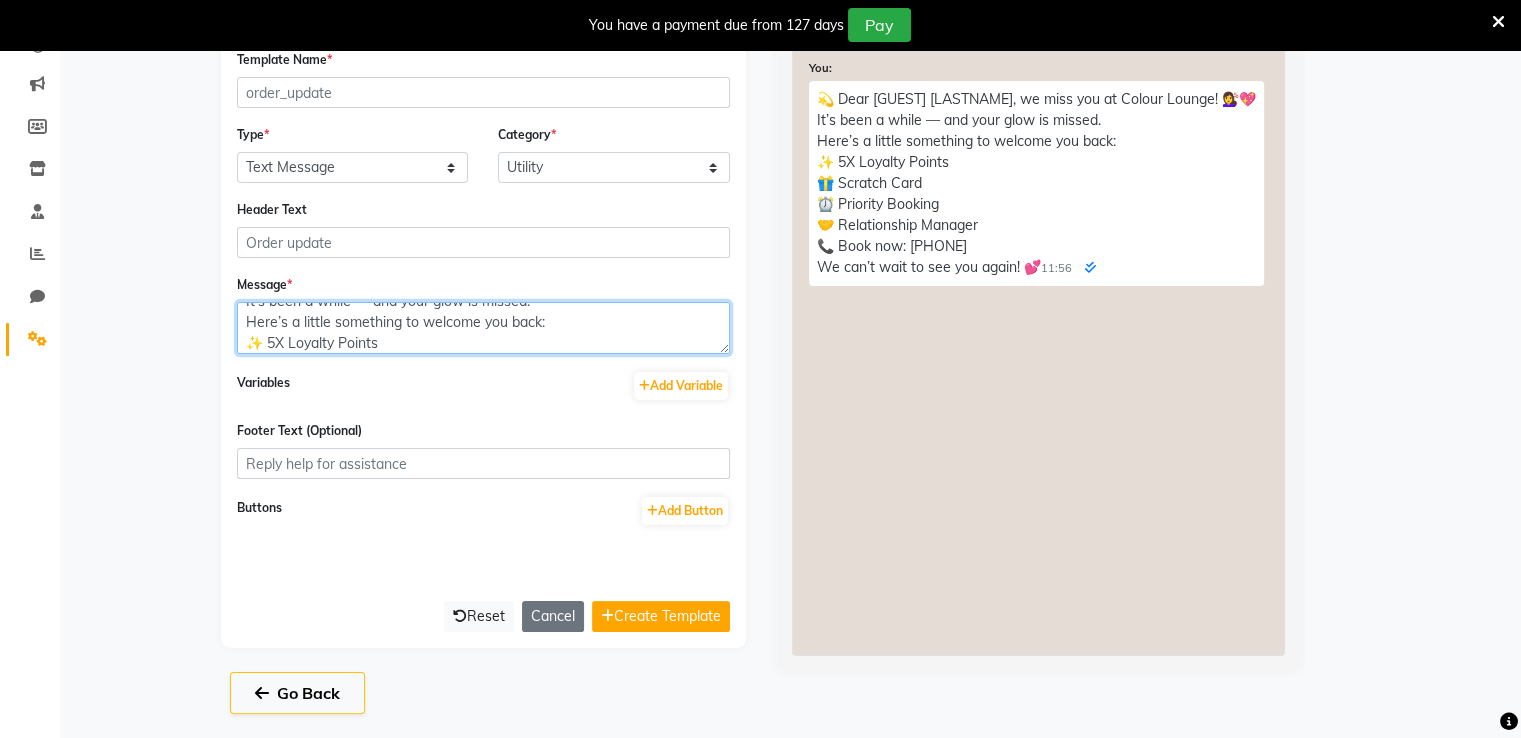 scroll, scrollTop: 34, scrollLeft: 0, axis: vertical 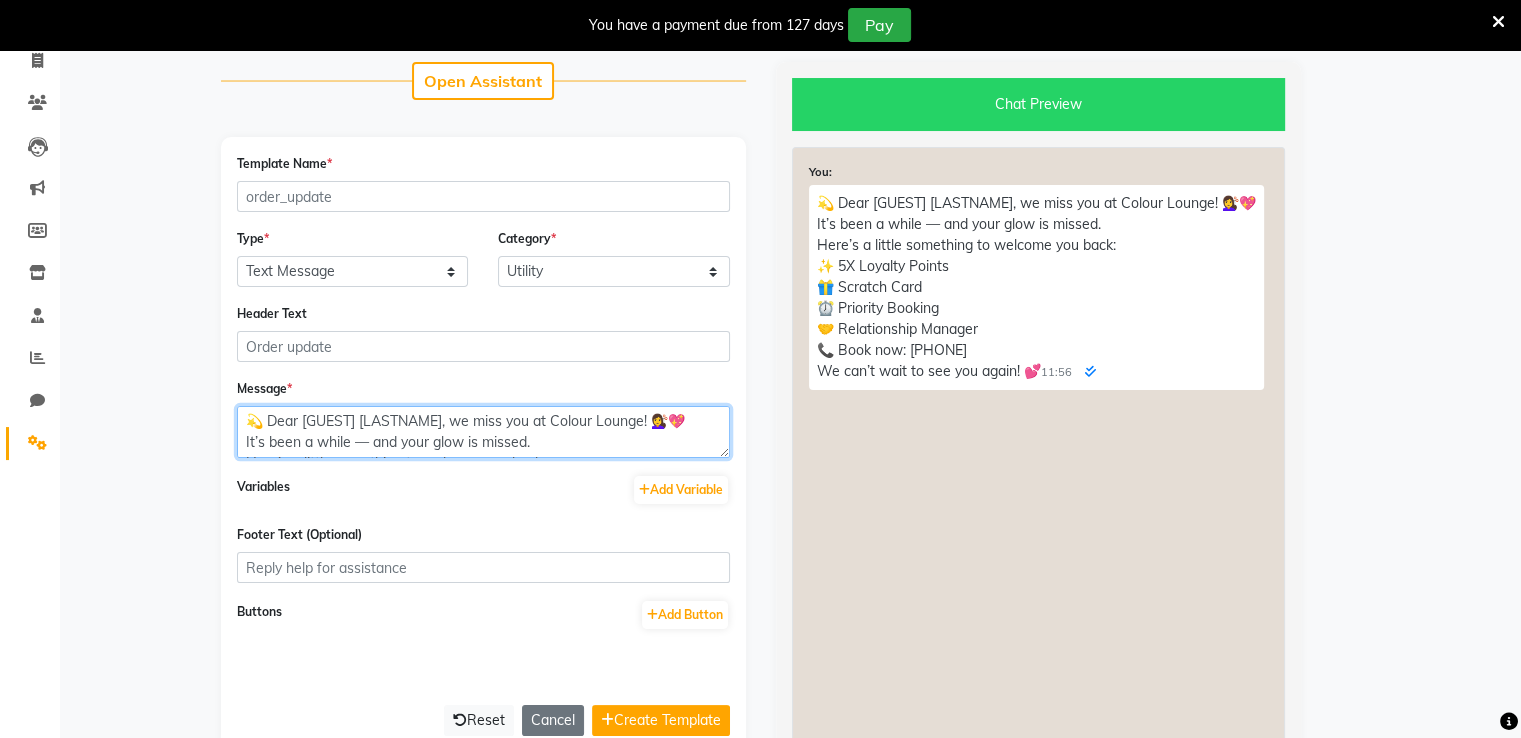 click on "💫 Dear [Guest Name], we miss you at Colour Lounge! 💇‍♀️💖
It’s been a while — and your glow is missed.
Here’s a little something to welcome you back:
✨ 5X Loyalty Points
🎁 Scratch Card
⏰ Priority Booking
🤝 Relationship Manager
📞 Book now: 9256811115
We can’t wait to see you again! 💕" at bounding box center [483, 432] 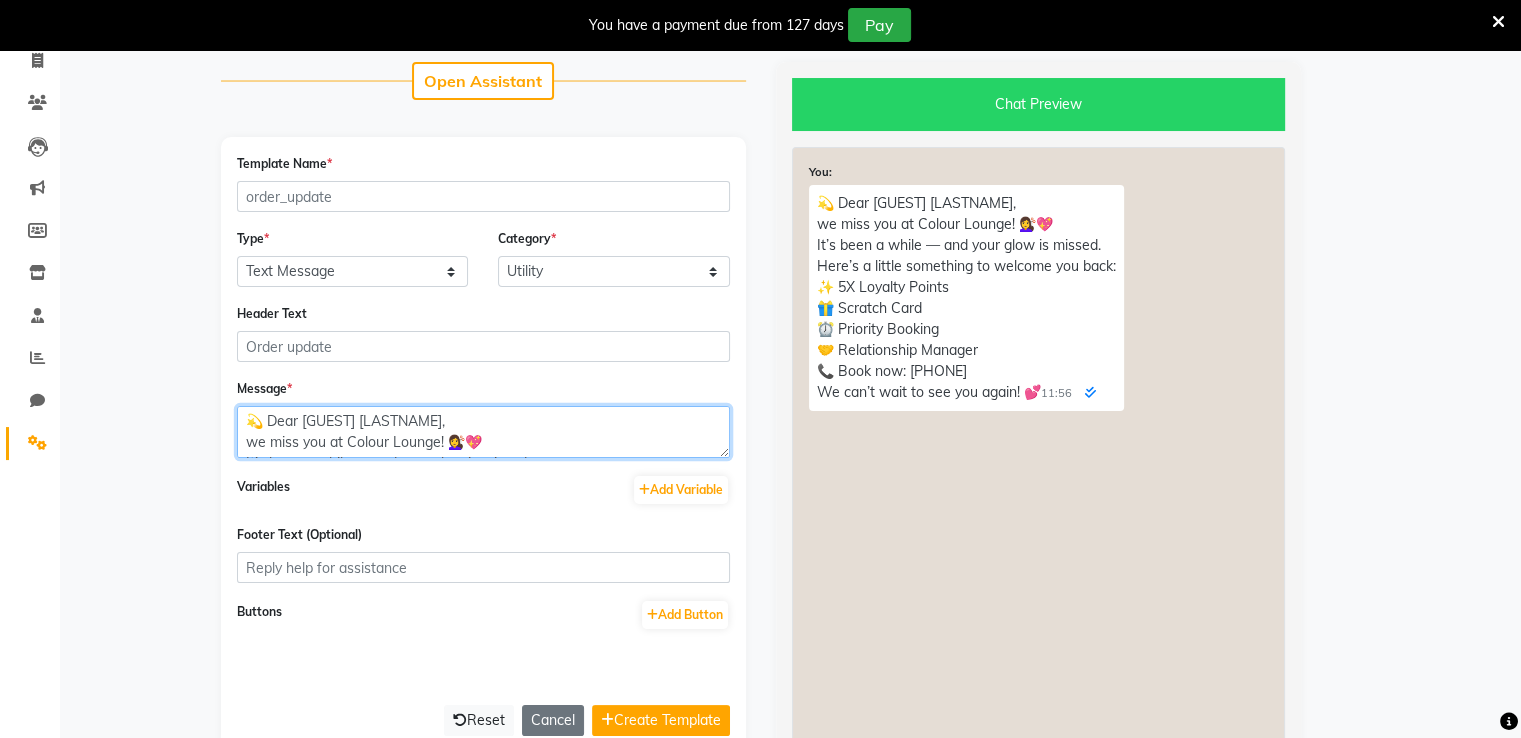 click on "💫 Dear [Guest Name],
we miss you at Colour Lounge! 💇‍♀️💖
It’s been a while — and your glow is missed.
Here’s a little something to welcome you back:
✨ 5X Loyalty Points
🎁 Scratch Card
⏰ Priority Booking
🤝 Relationship Manager
📞 Book now: 9256811115
We can’t wait to see you again! 💕" at bounding box center [483, 432] 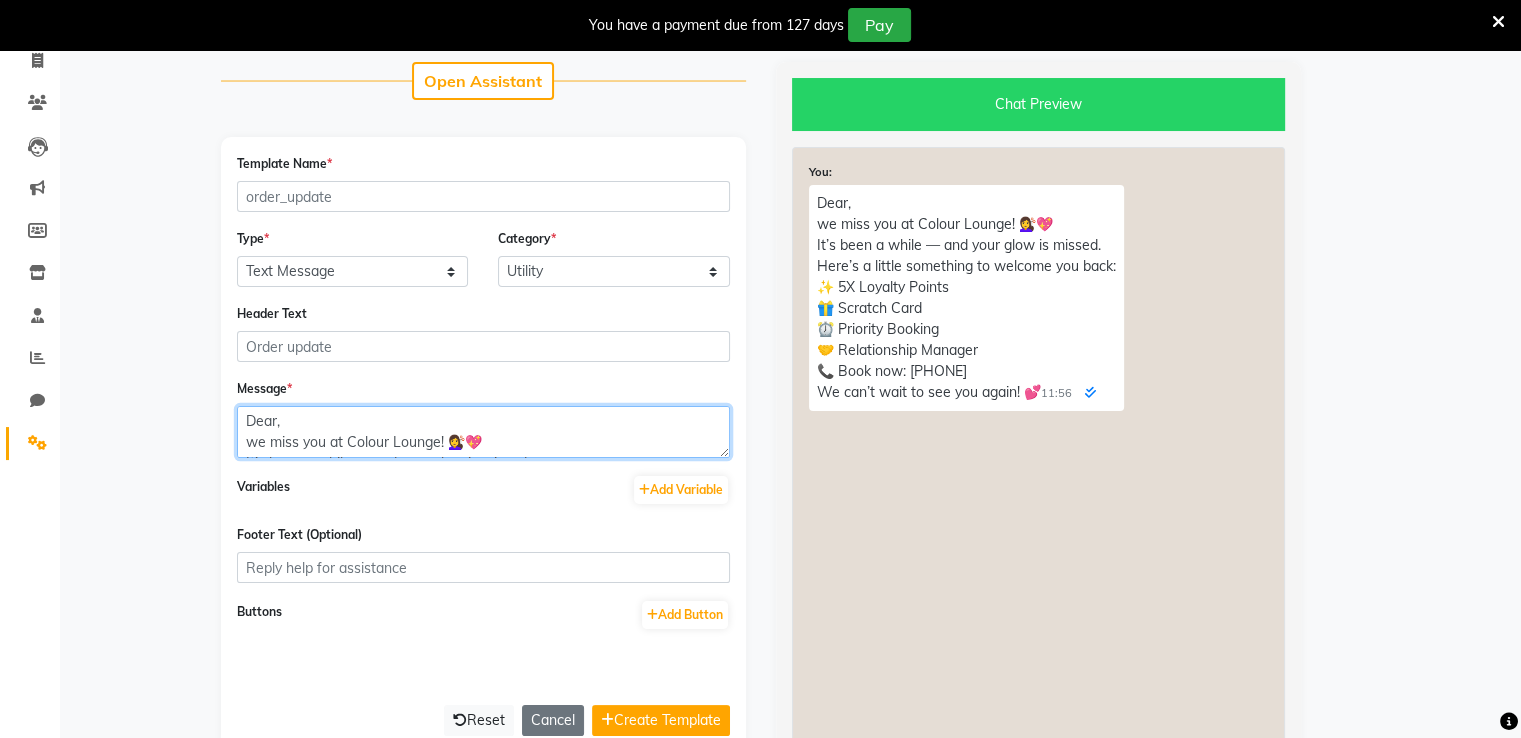 click on "💫 Dear,
we miss you at Colour Lounge! 💇‍♀️💖
It’s been a while — and your glow is missed.
Here’s a little something to welcome you back:
✨ 5X Loyalty Points
🎁 Scratch Card
⏰ Priority Booking
🤝 Relationship Manager
📞 Book now: 9256811115
We can’t wait to see you again! 💕" at bounding box center [483, 432] 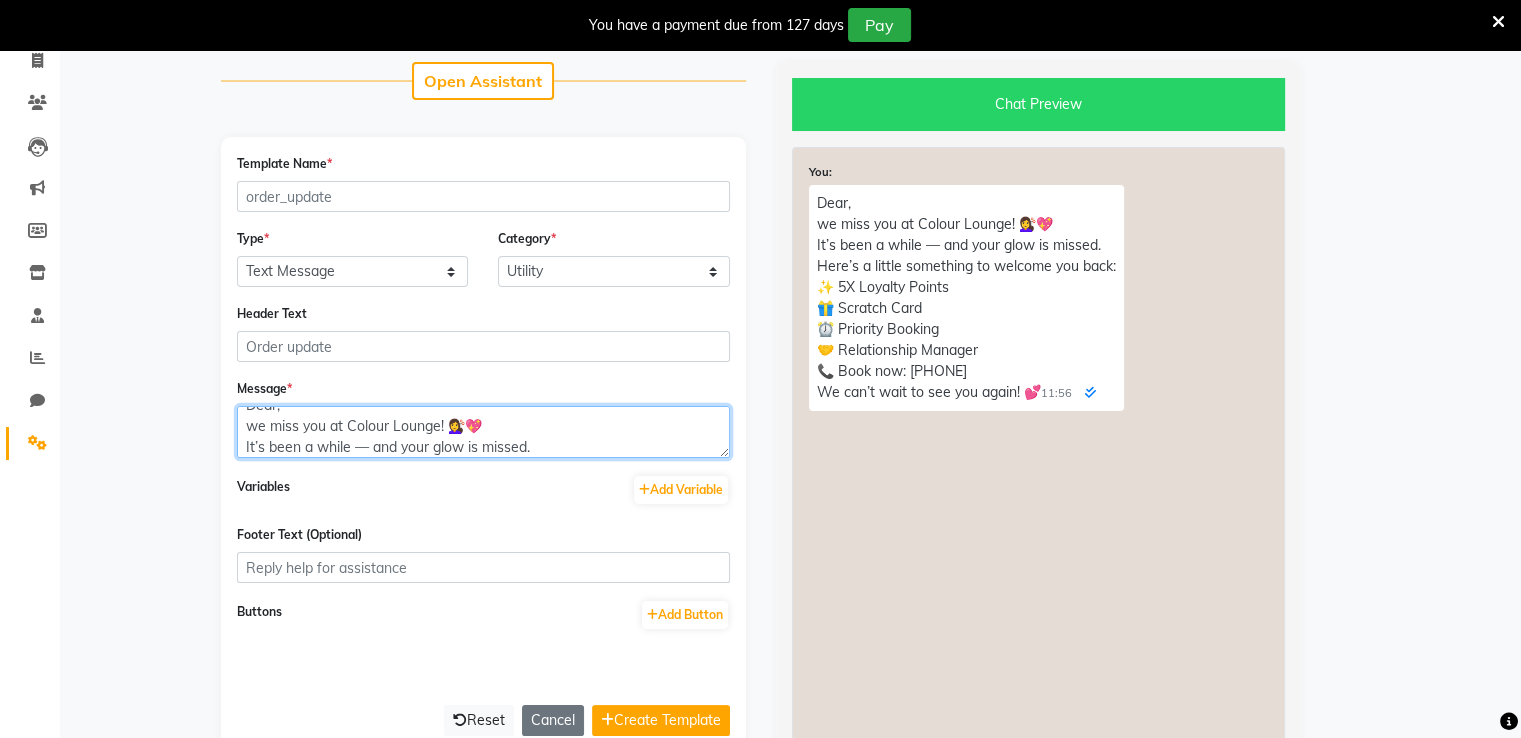 scroll, scrollTop: 10, scrollLeft: 0, axis: vertical 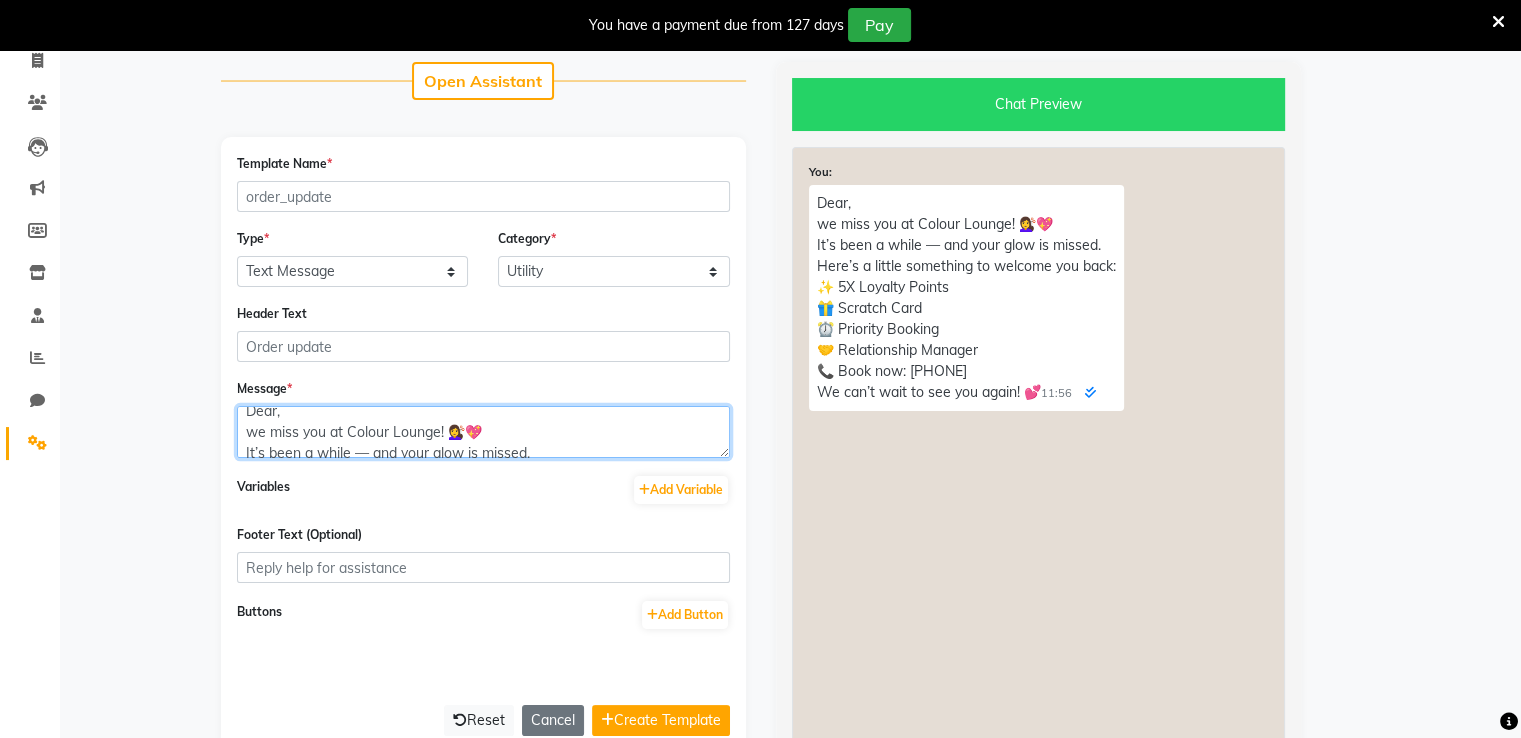 click on "💫 Dear,
we miss you at Colour Lounge! 💇‍♀️💖
It’s been a while — and your glow is missed.
Here’s a little something to welcome you back:
✨ 5X Loyalty Points
🎁 Scratch Card
⏰ Priority Booking
🤝 Relationship Manager
📞 Book now: 9256811115
We can’t wait to see you again! 💕" at bounding box center (483, 432) 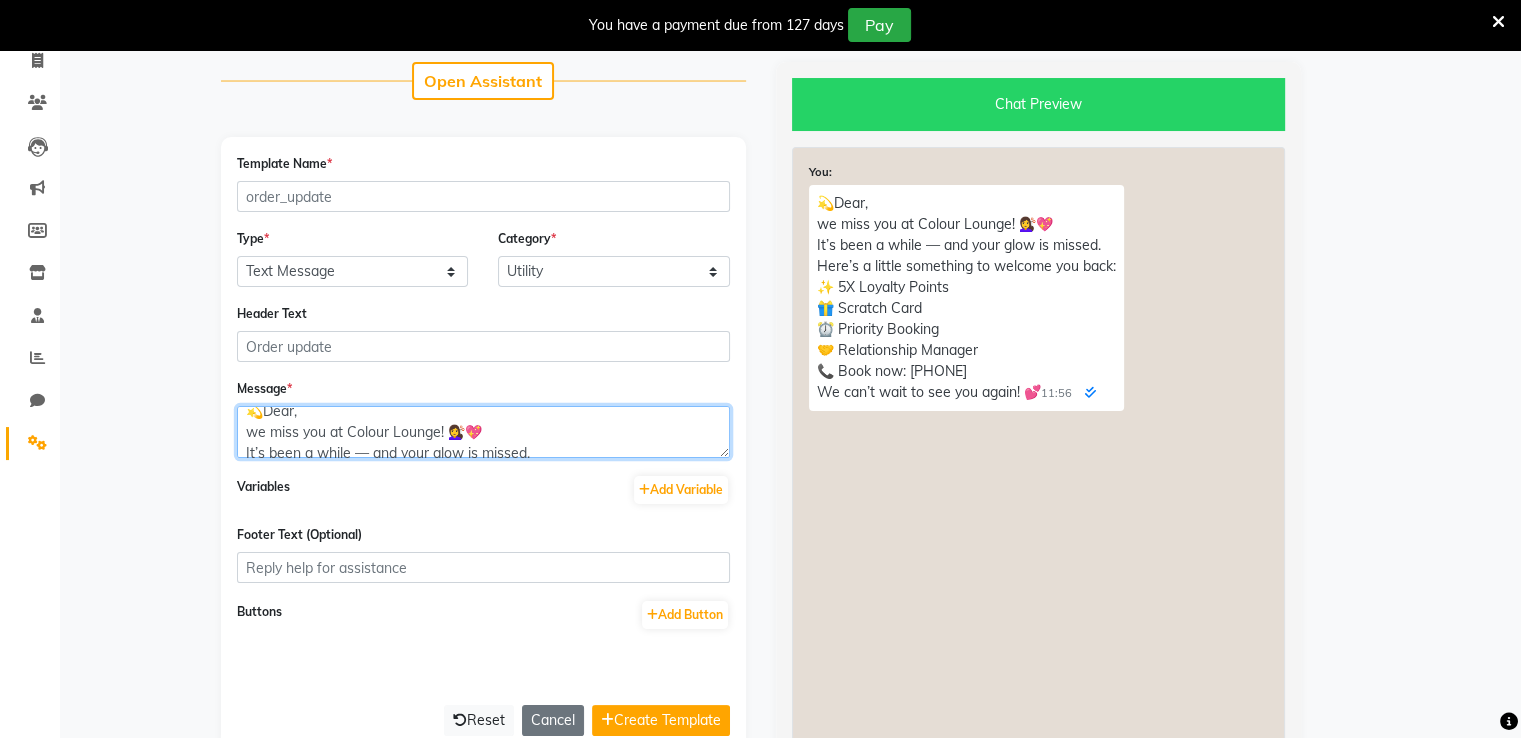 scroll, scrollTop: 5, scrollLeft: 0, axis: vertical 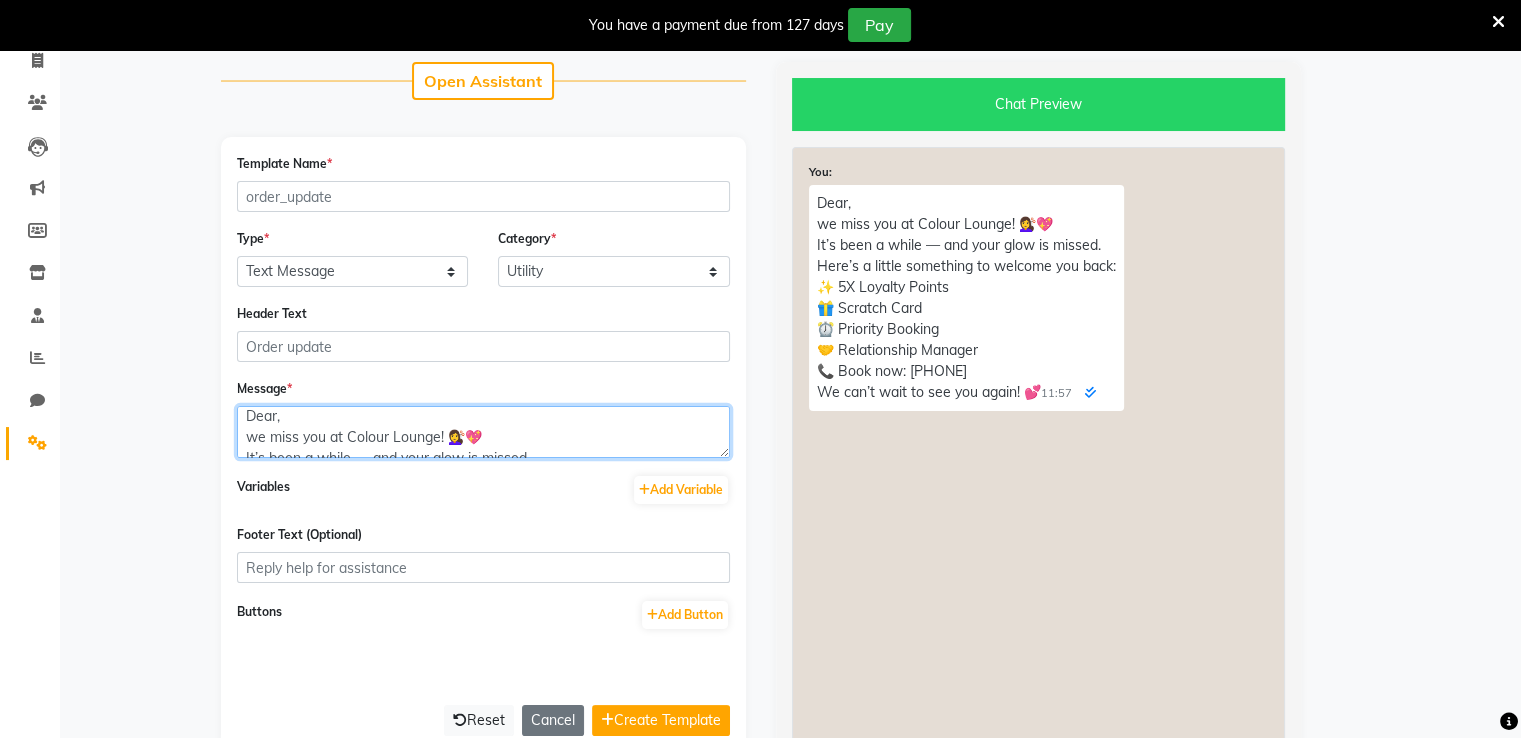 click on "Dear,
we miss you at Colour Lounge! 💇‍♀️💖
It’s been a while — and your glow is missed.
Here’s a little something to welcome you back:
✨ 5X Loyalty Points
🎁 Scratch Card
⏰ Priority Booking
🤝 Relationship Manager
📞 Book now: 9256811115
We can’t wait to see you again! 💕" at bounding box center [483, 432] 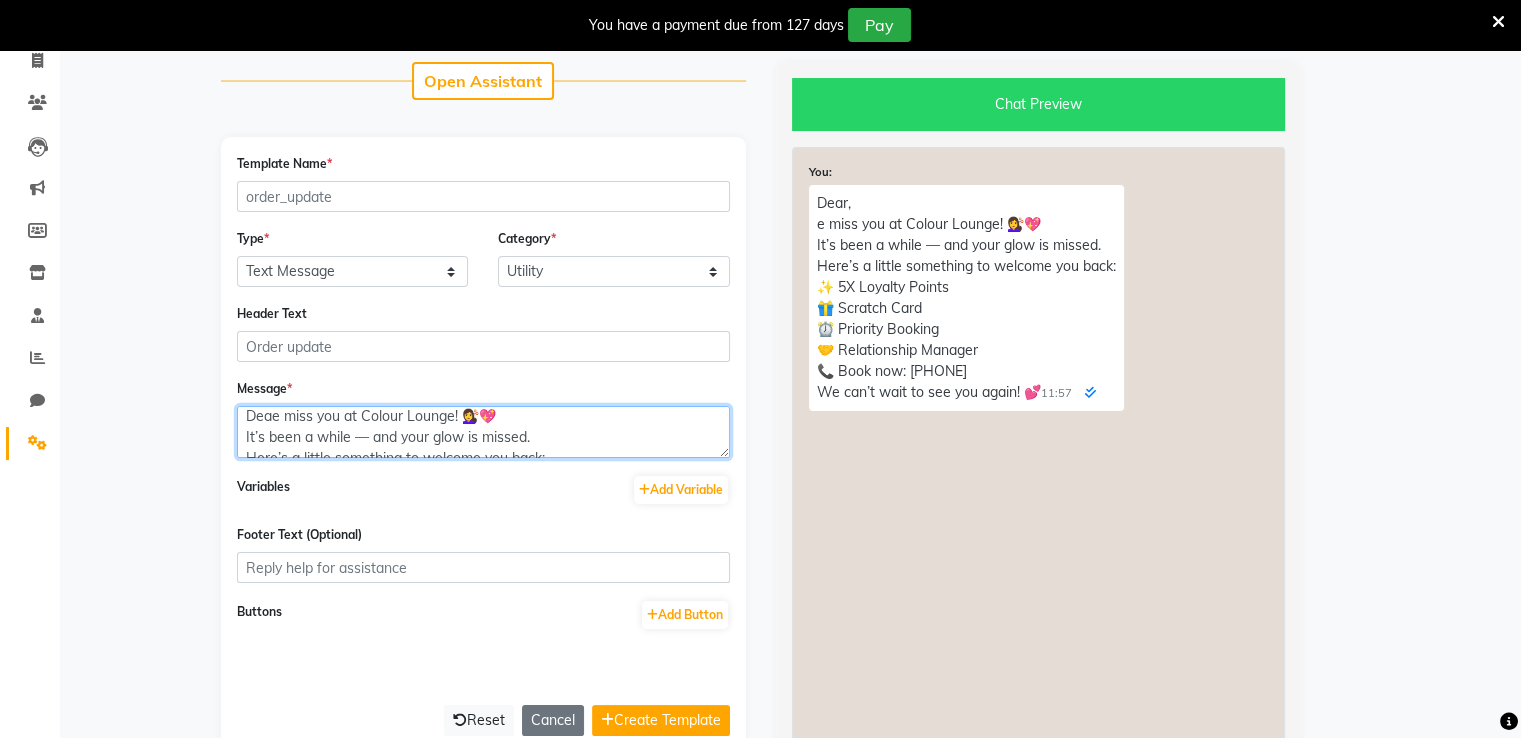 scroll, scrollTop: 0, scrollLeft: 0, axis: both 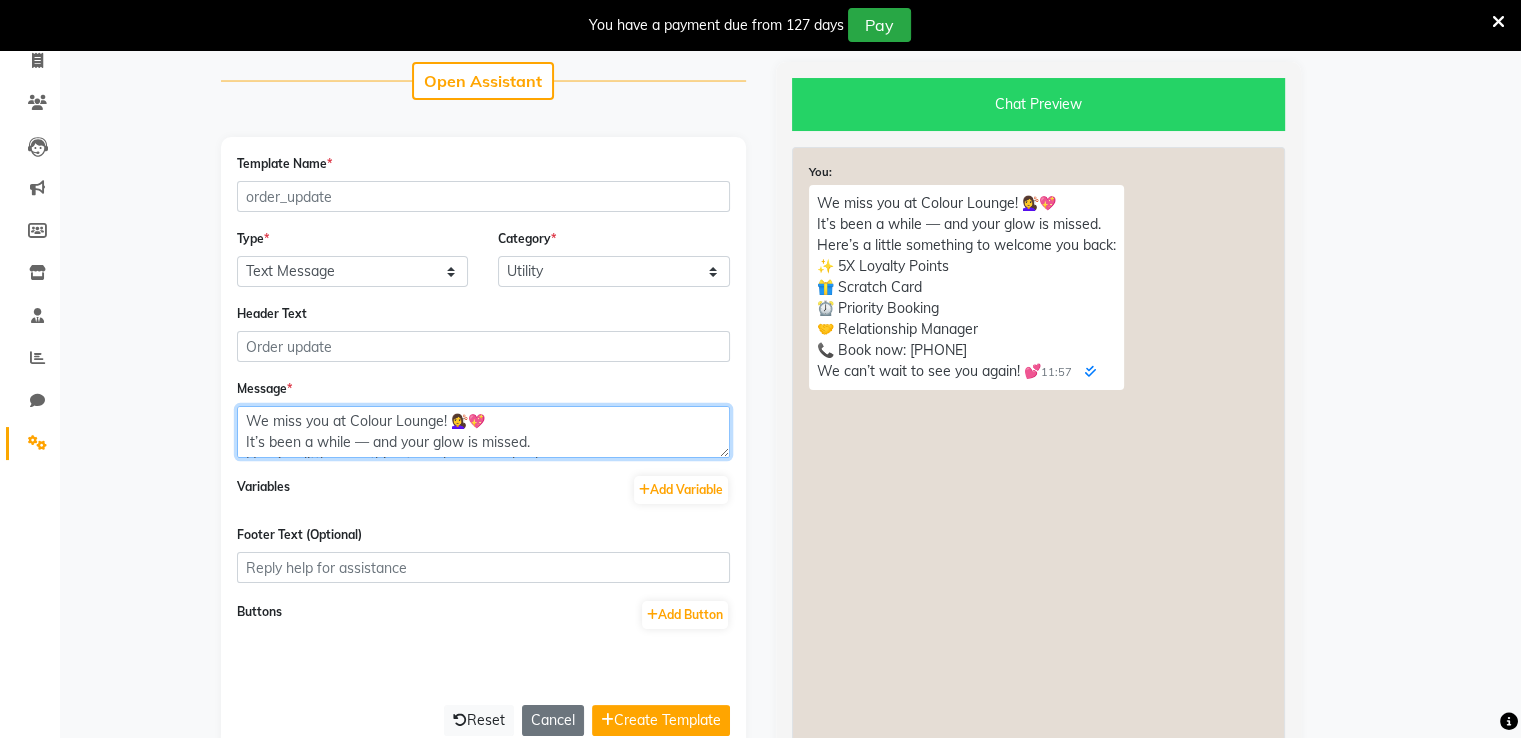 type on "We miss you at Colour Lounge! 💇‍♀️💖
It’s been a while — and your glow is missed.
Here’s a little something to welcome you back:
✨ 5X Loyalty Points
🎁 Scratch Card
⏰ Priority Booking
🤝 Relationship Manager
📞 Book now: 9256811115
We can’t wait to see you again! 💕" 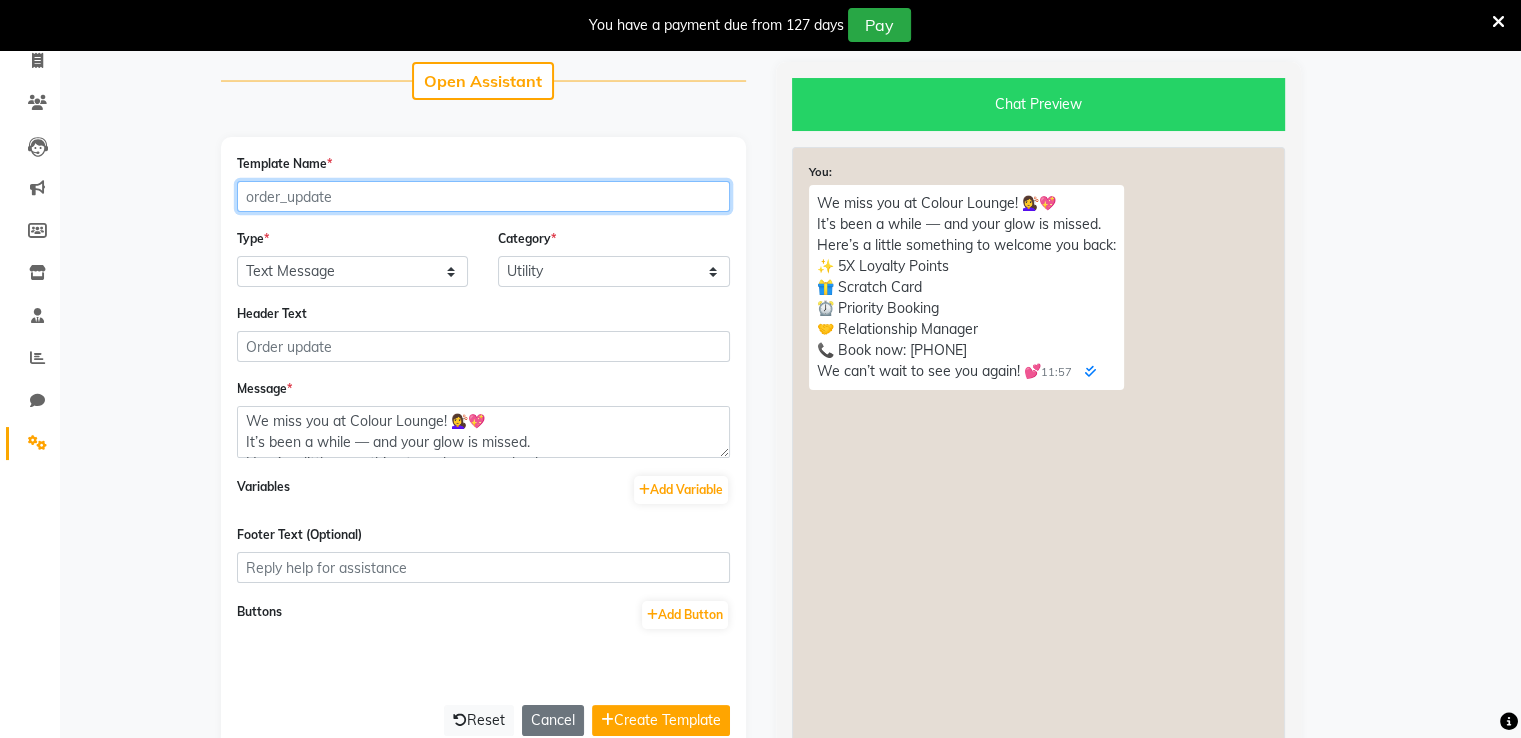 click on "Template Name  *" at bounding box center (483, 196) 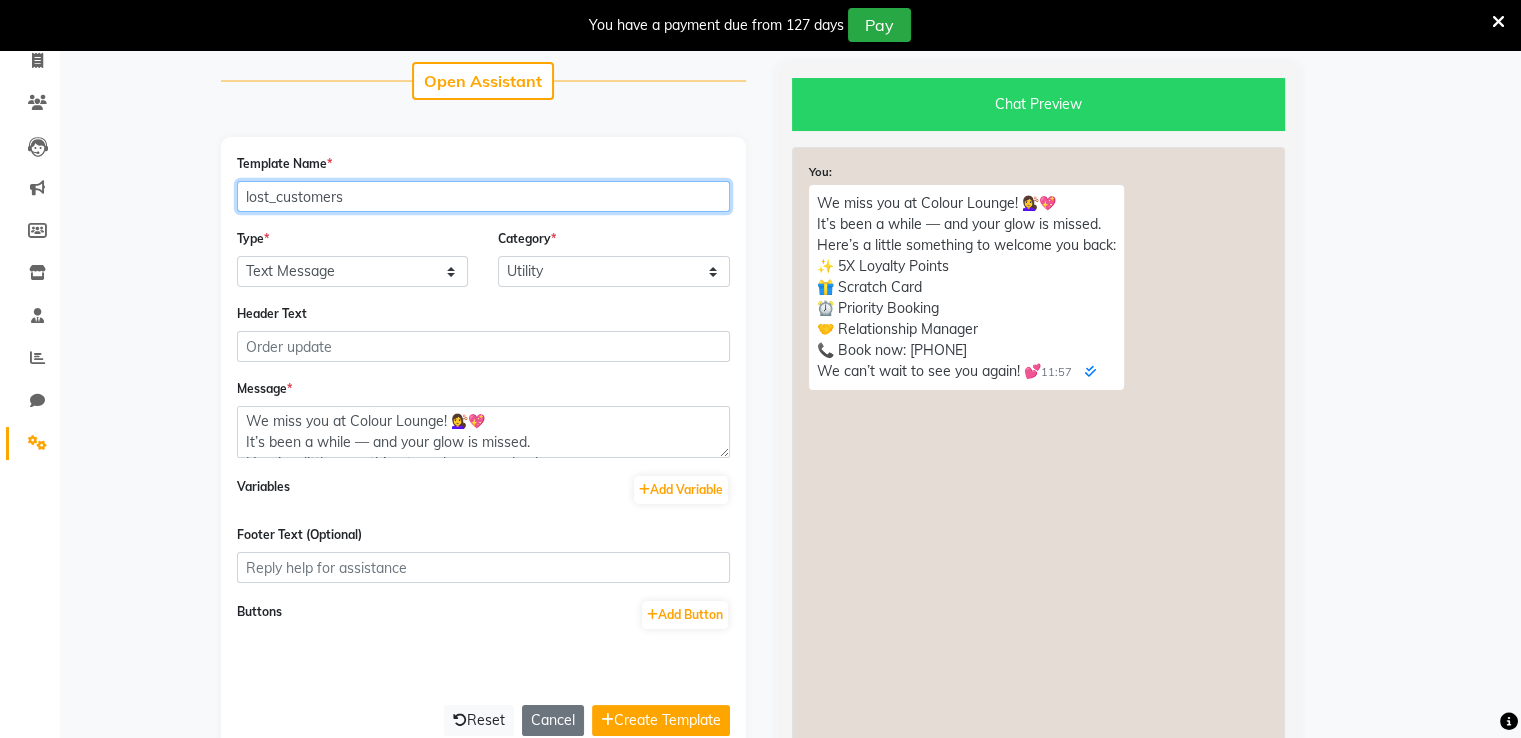 type on "lost_customers" 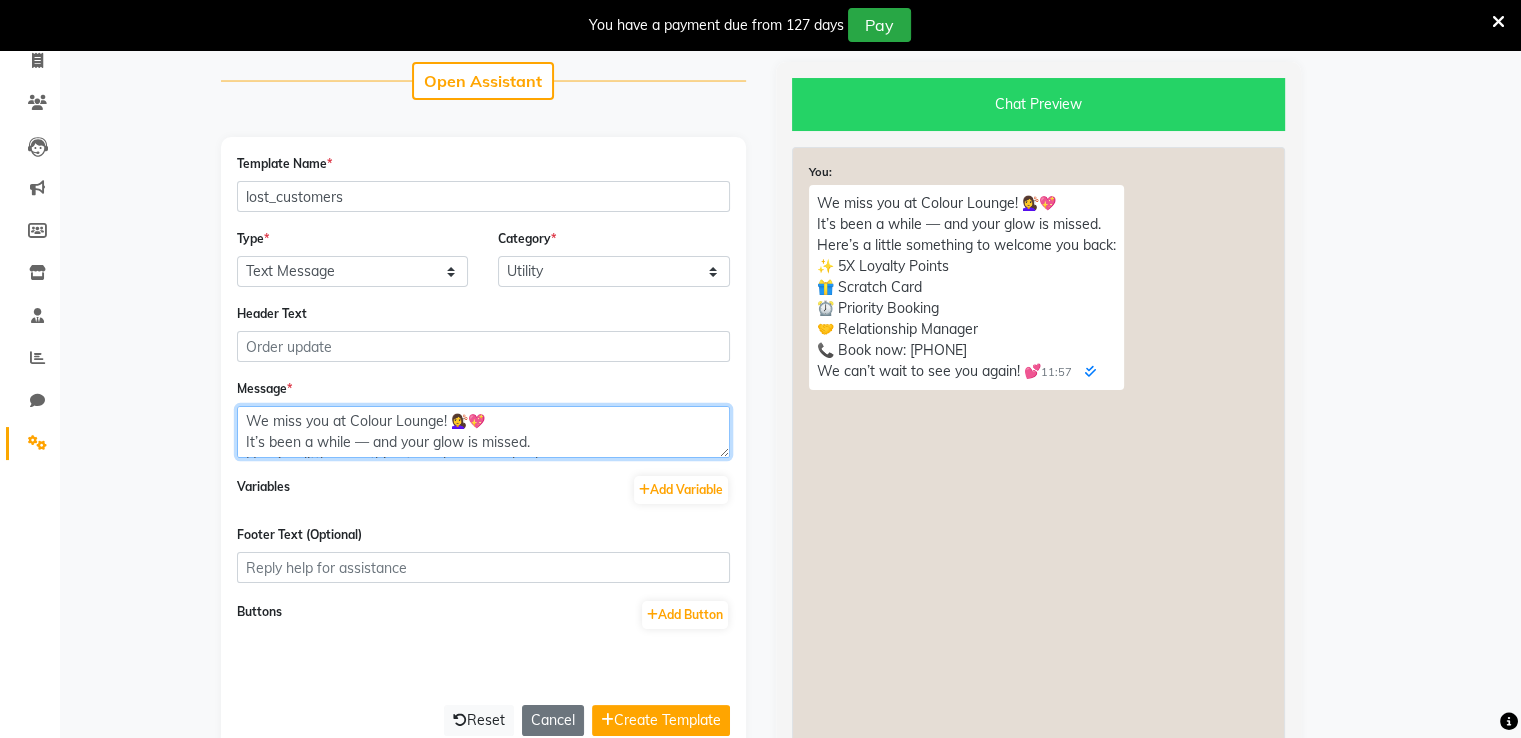 click on "We miss you at Colour Lounge! 💇‍♀️💖
It’s been a while — and your glow is missed.
Here’s a little something to welcome you back:
✨ 5X Loyalty Points
🎁 Scratch Card
⏰ Priority Booking
🤝 Relationship Manager
📞 Book now: 9256811115
We can’t wait to see you again! 💕" at bounding box center (483, 432) 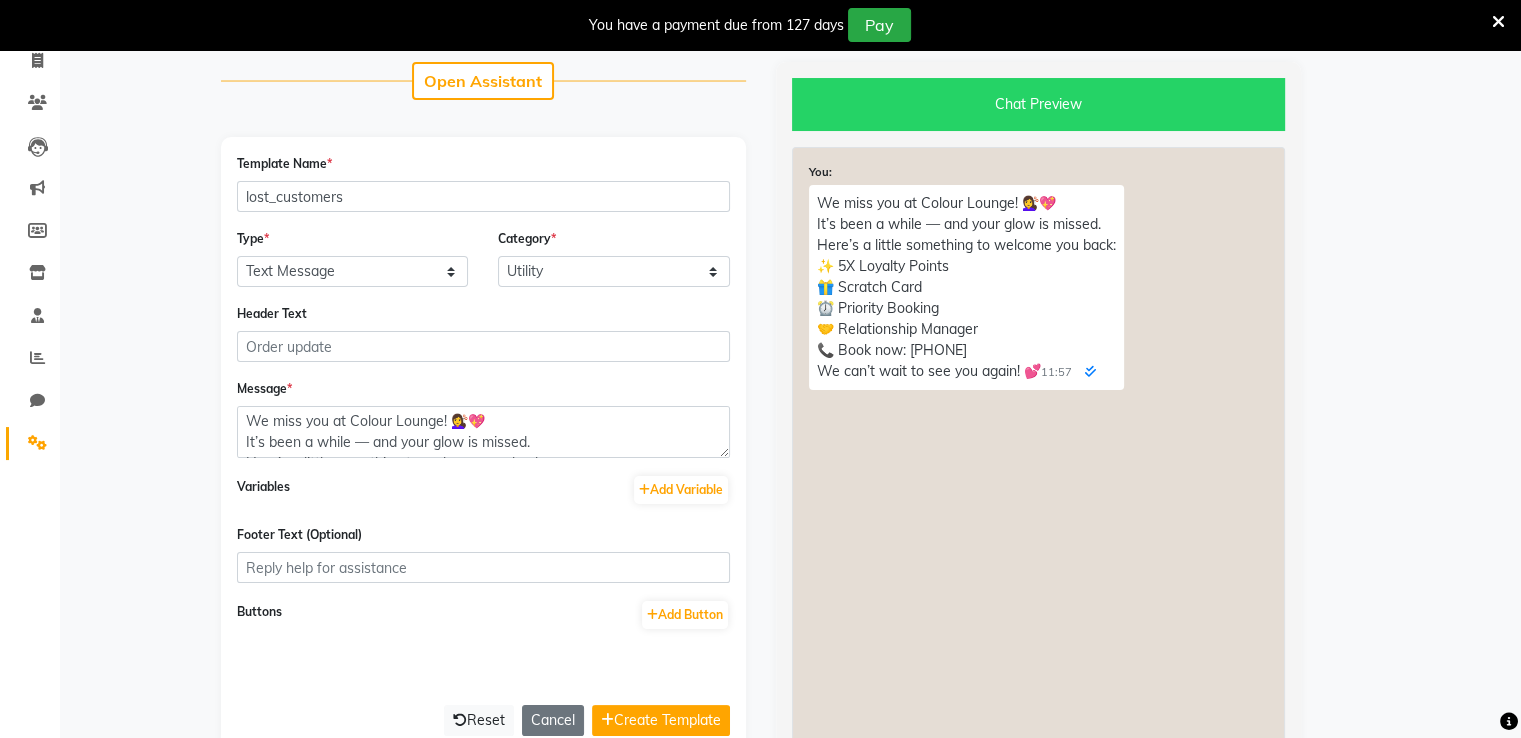 click on "Template Name  * lost_customers  Type  * Text Message Image with Text  Category  * Utility Marketing Header Text  Message  * We miss you at Colour Lounge! 💇‍♀️💖
It’s been a while — and your glow is missed.
Here’s a little something to welcome you back:
✨ 5X Loyalty Points
🎁 Scratch Card
⏰ Priority Booking
🤝 Relationship Manager
📞 Book now: 9256811115
We can’t wait to see you again! 💕 Variables  Add Variable  Footer Text (Optional) Buttons  Add Button   Reset  Cancel  Create Template" 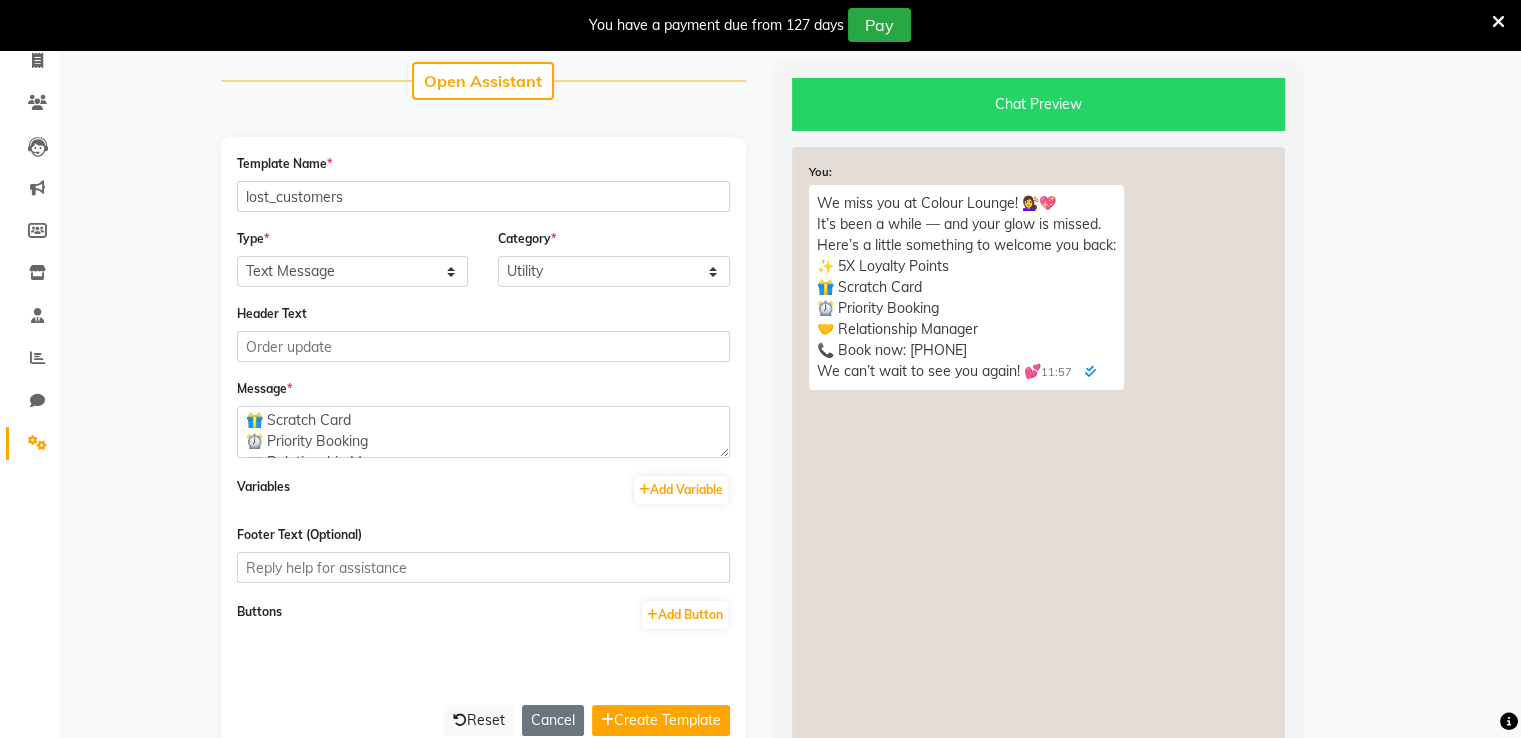 click on "Type  * Text Message Image with Text  Category  * Utility Marketing" 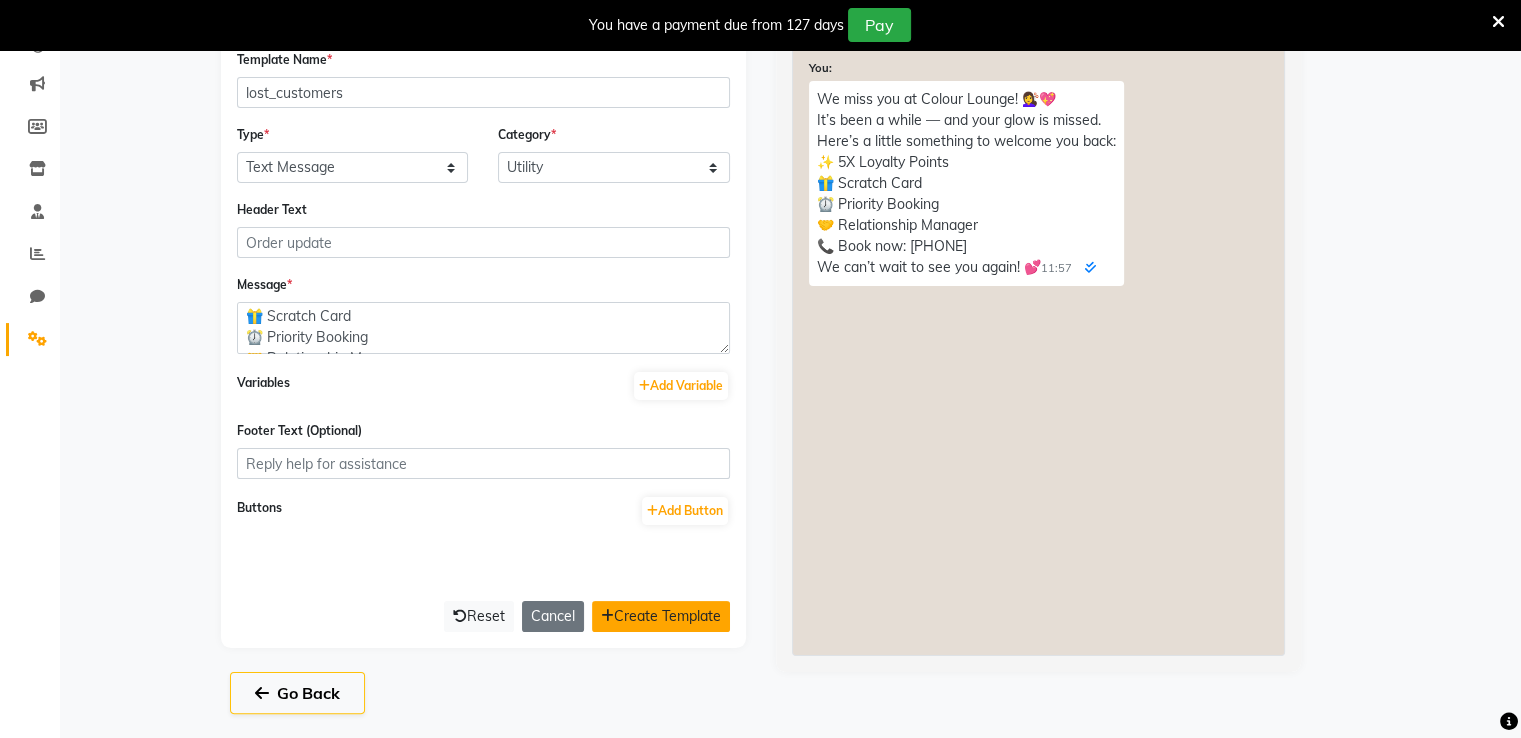 click on "Create Template" 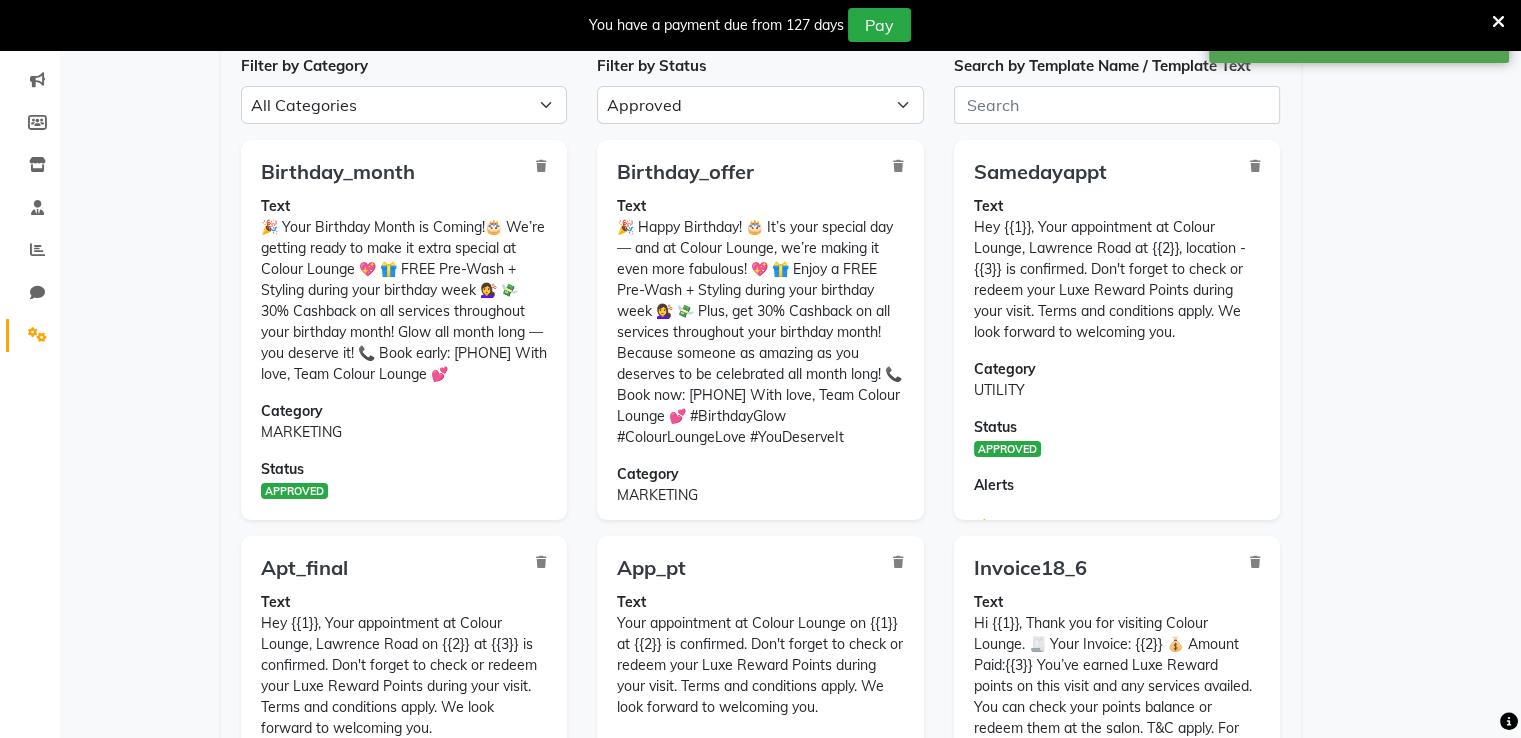scroll, scrollTop: 0, scrollLeft: 0, axis: both 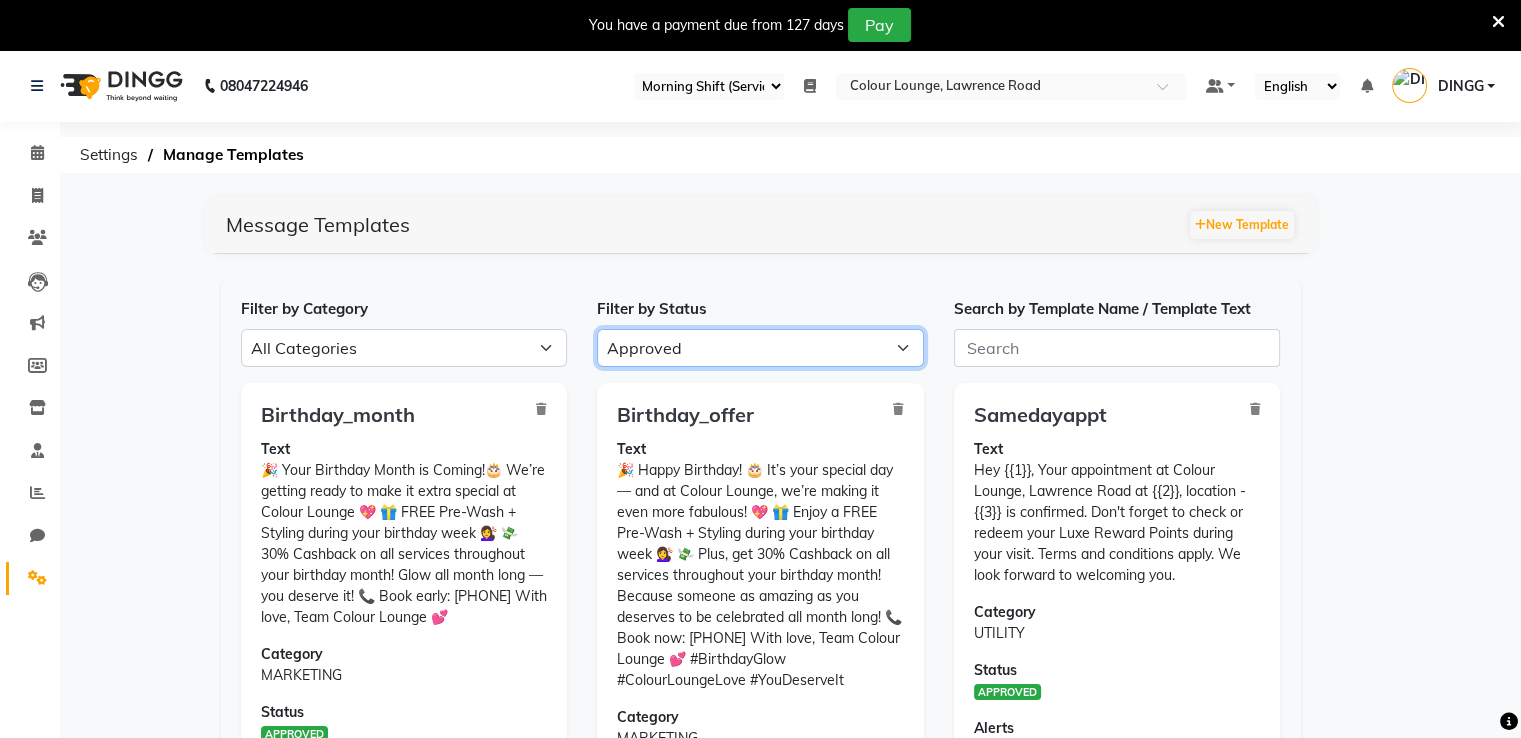 click on "All Approved Rejected Failed Pending" at bounding box center [760, 348] 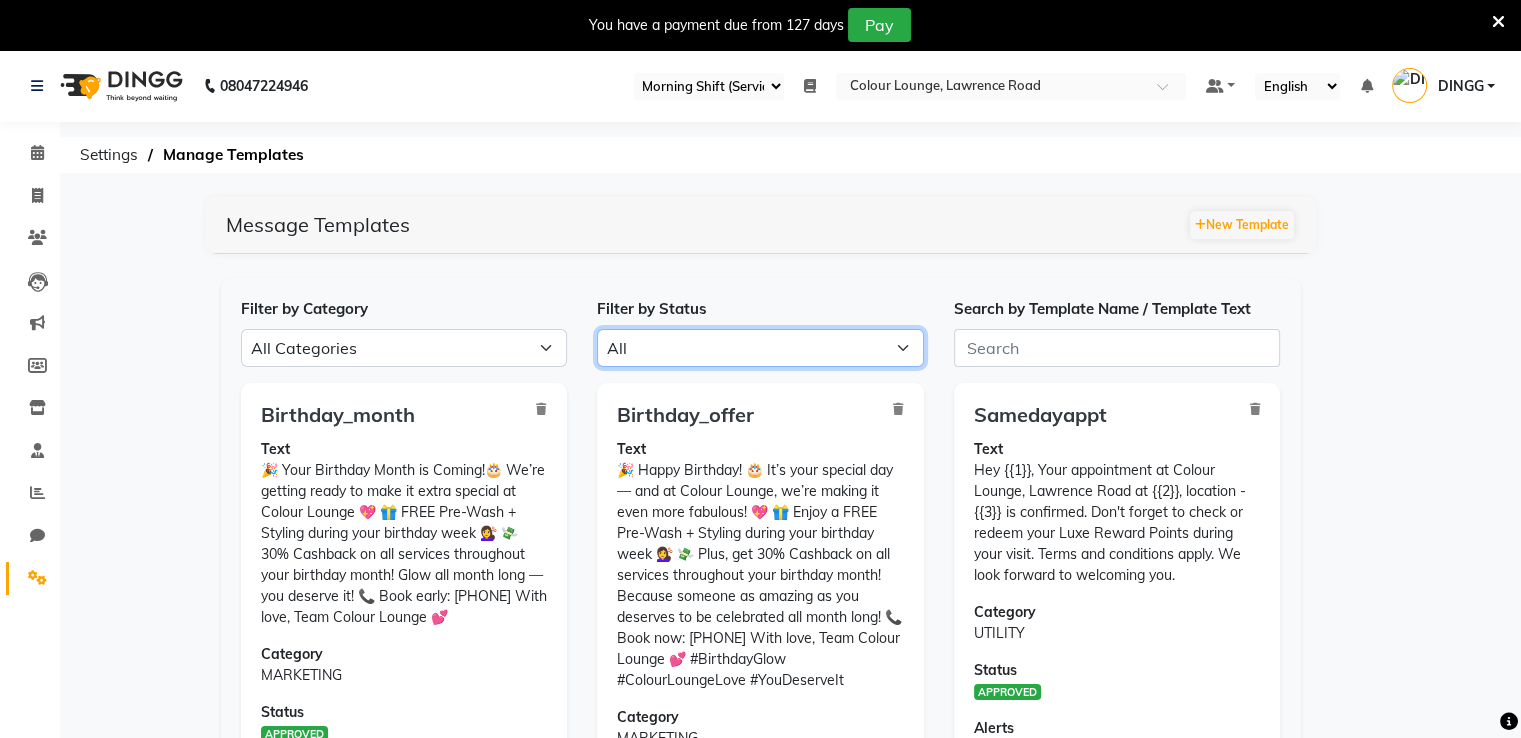 click on "All Approved Rejected Failed Pending" at bounding box center [760, 348] 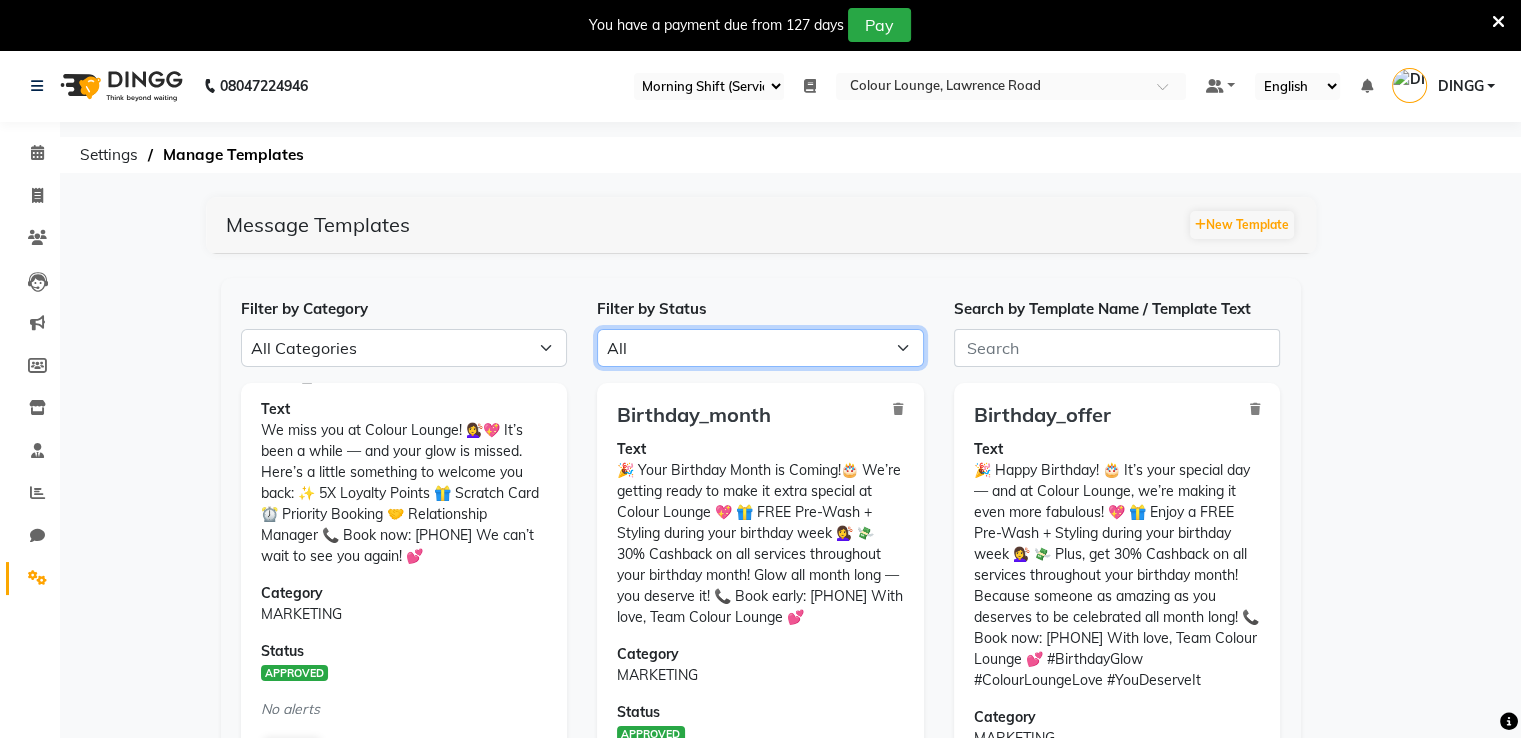 scroll, scrollTop: 64, scrollLeft: 0, axis: vertical 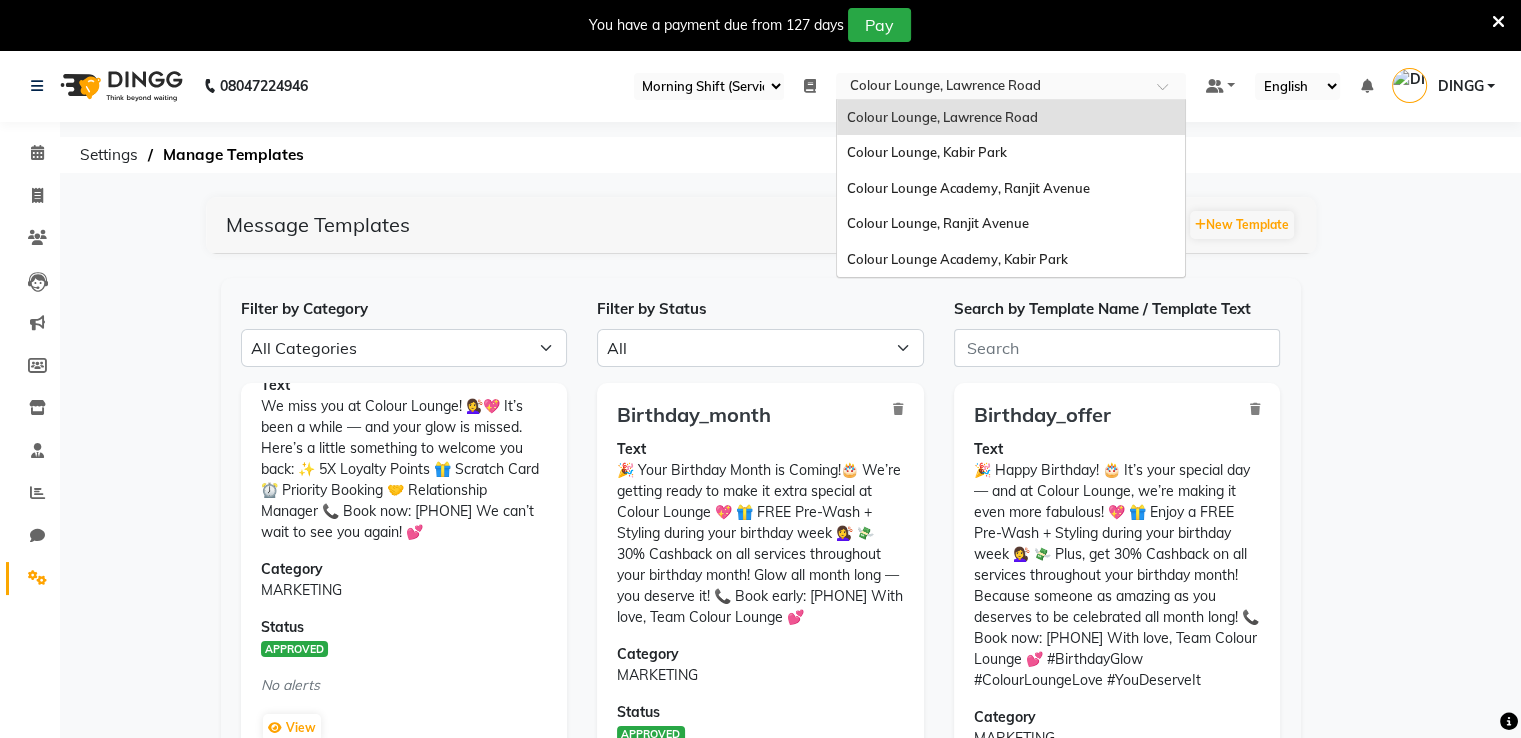 click at bounding box center (991, 88) 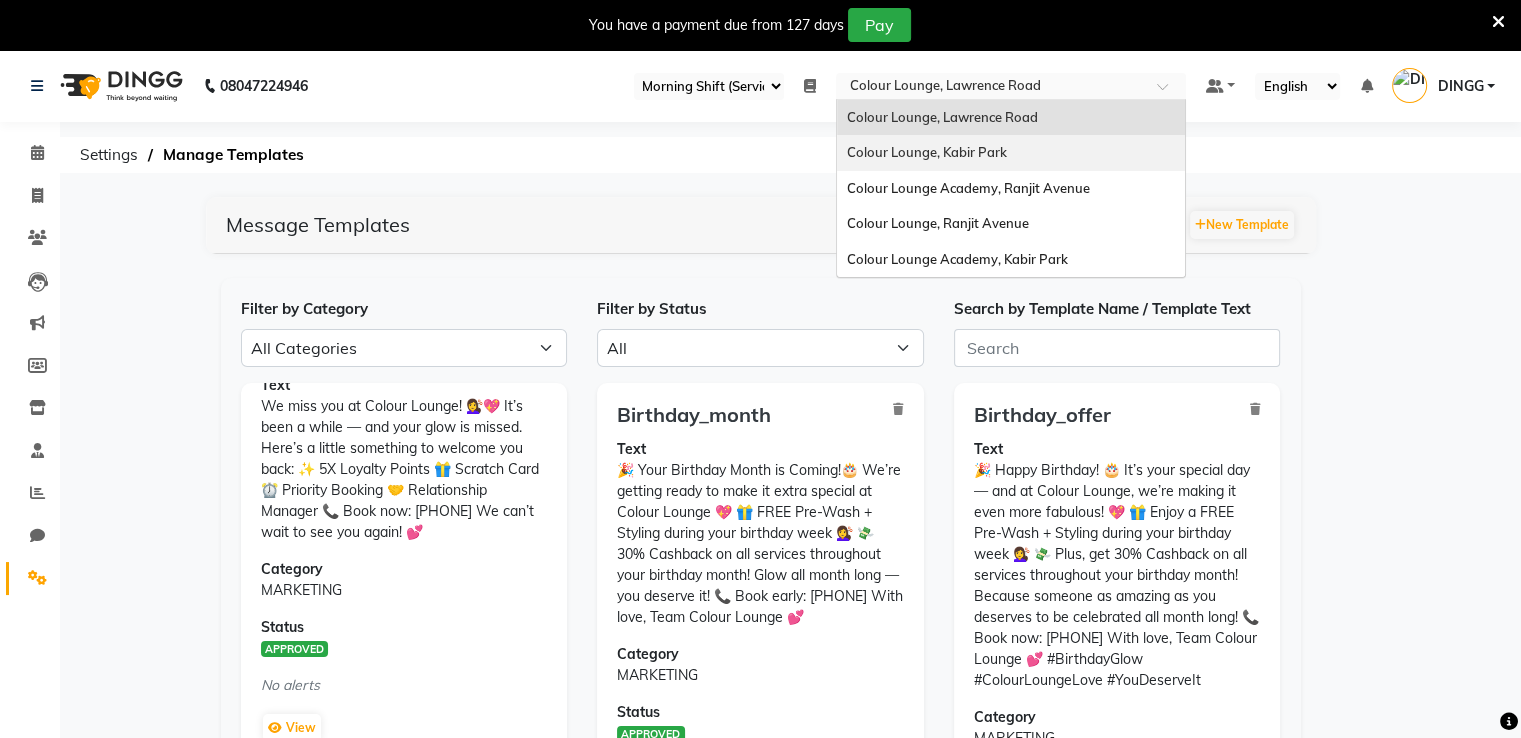 click on "Colour Lounge, Kabir Park" at bounding box center [1011, 153] 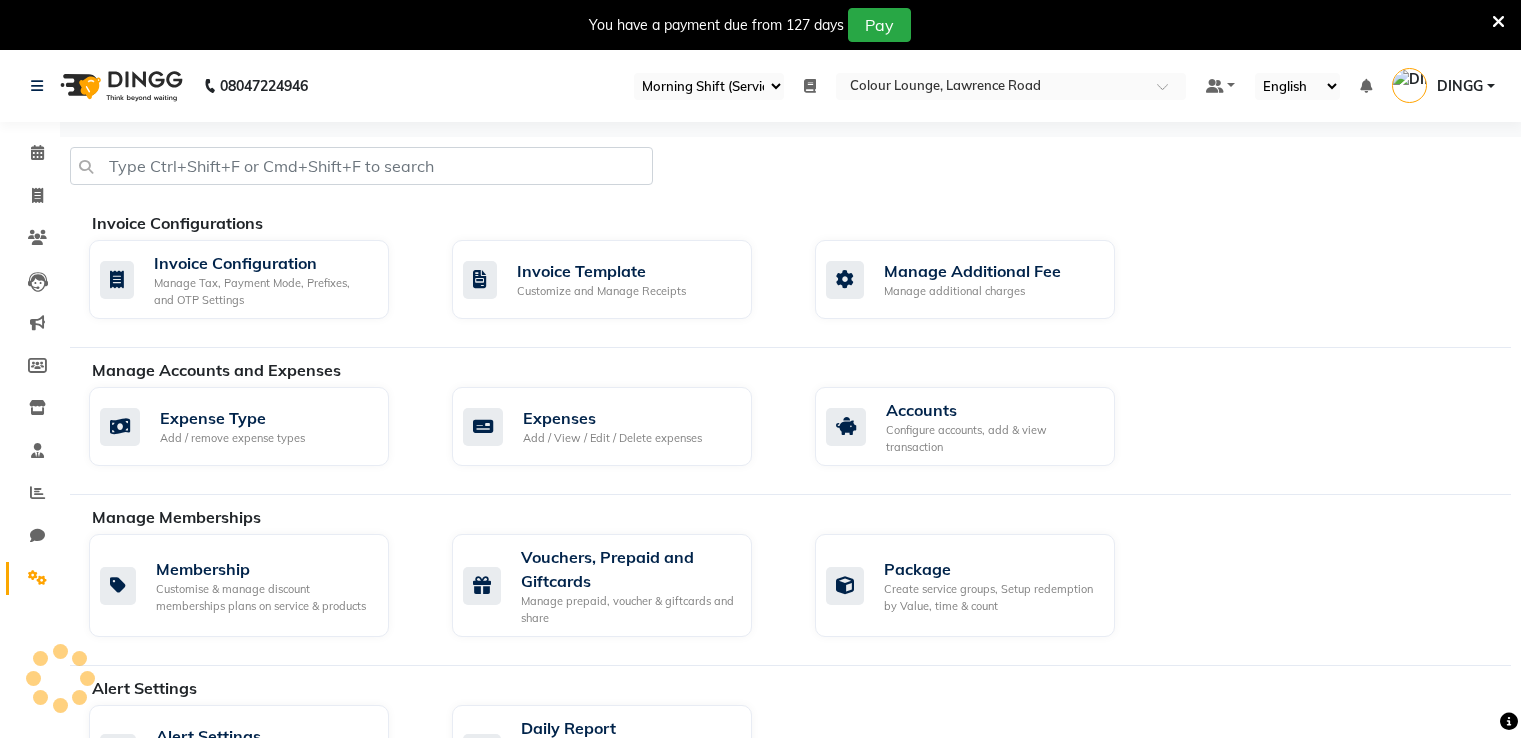 select on "67" 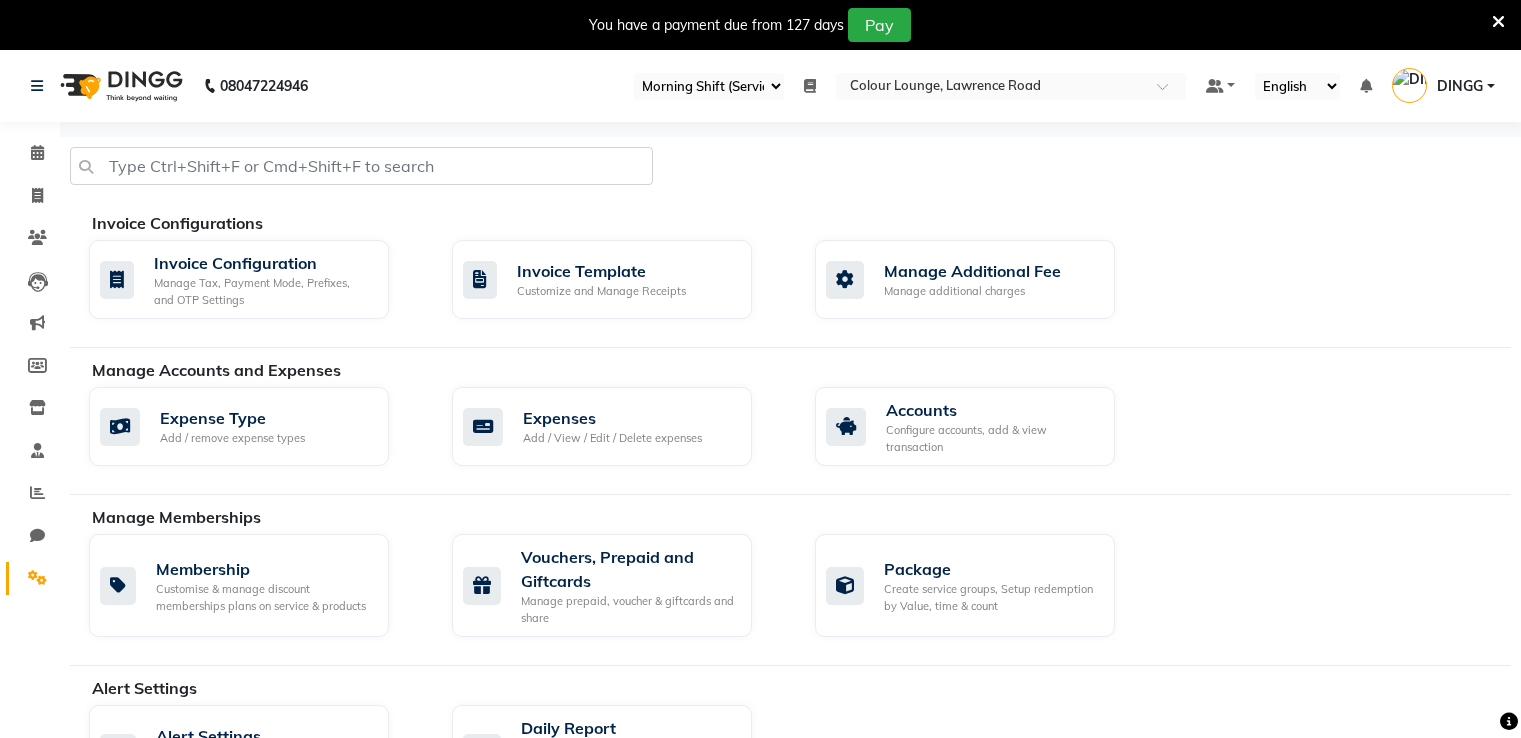 scroll, scrollTop: 0, scrollLeft: 0, axis: both 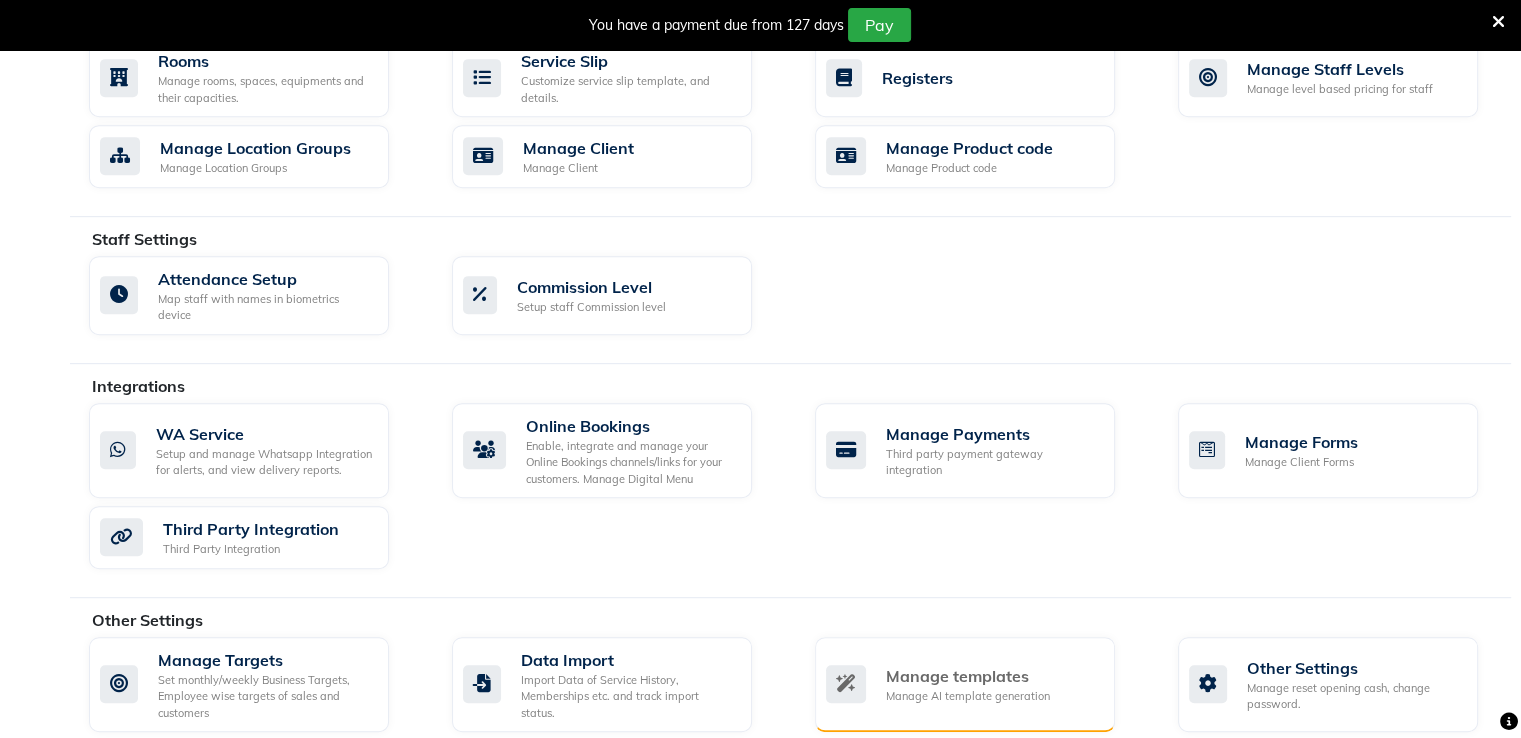 click on "Manage templates Manage AI template generation" 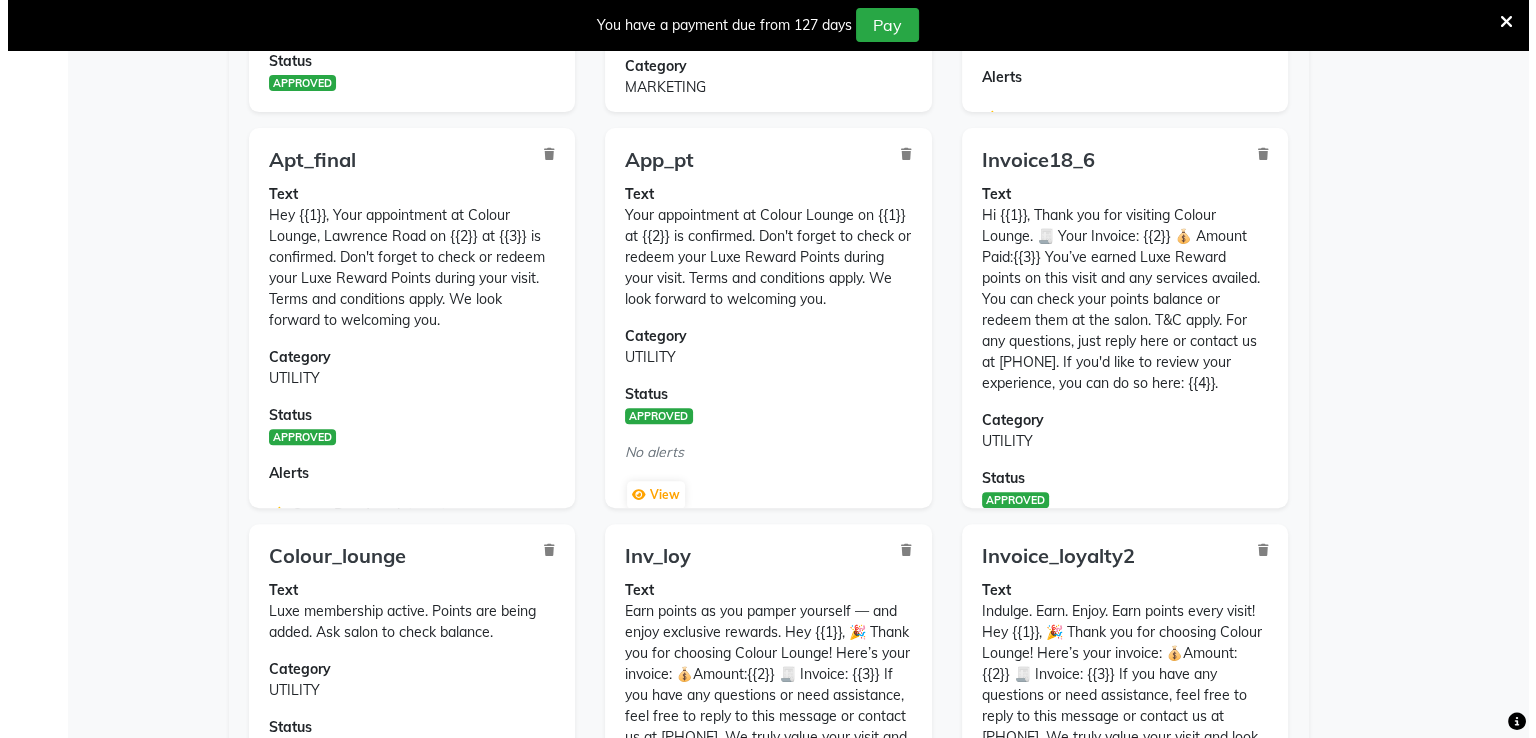 scroll, scrollTop: 647, scrollLeft: 0, axis: vertical 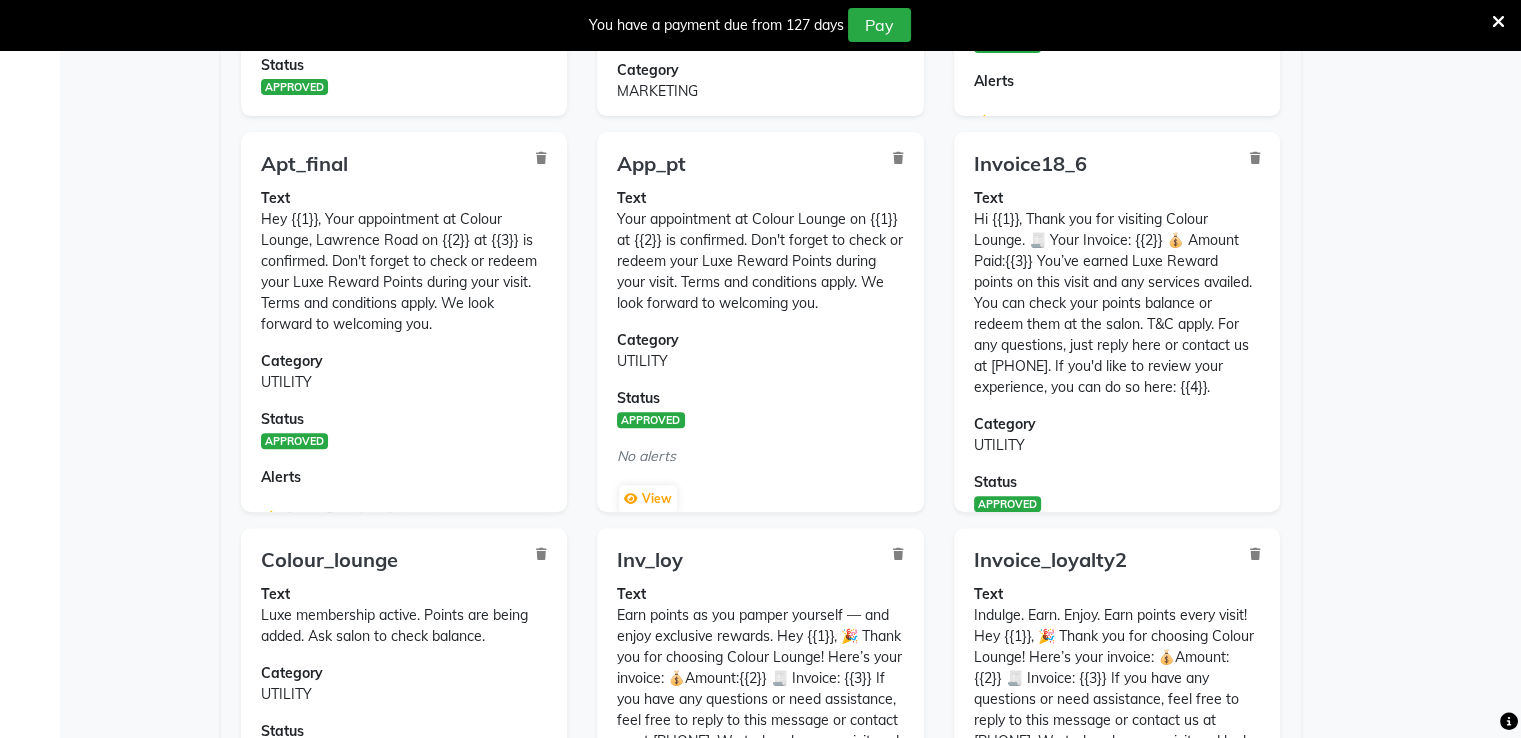 click on "Text Hi {{1}},
Thank you for visiting Colour Lounge.
🧾 Your Invoice: {{2}}
💰 Amount Paid:{{3}}
You’ve earned Luxe Reward points on this visit and any services availed.
You can check your points balance or redeem them at the salon. T&C apply.
For any questions, just reply here or contact us at [PHONE].
If you'd like to review your experience, you can do so here: {{4}}." 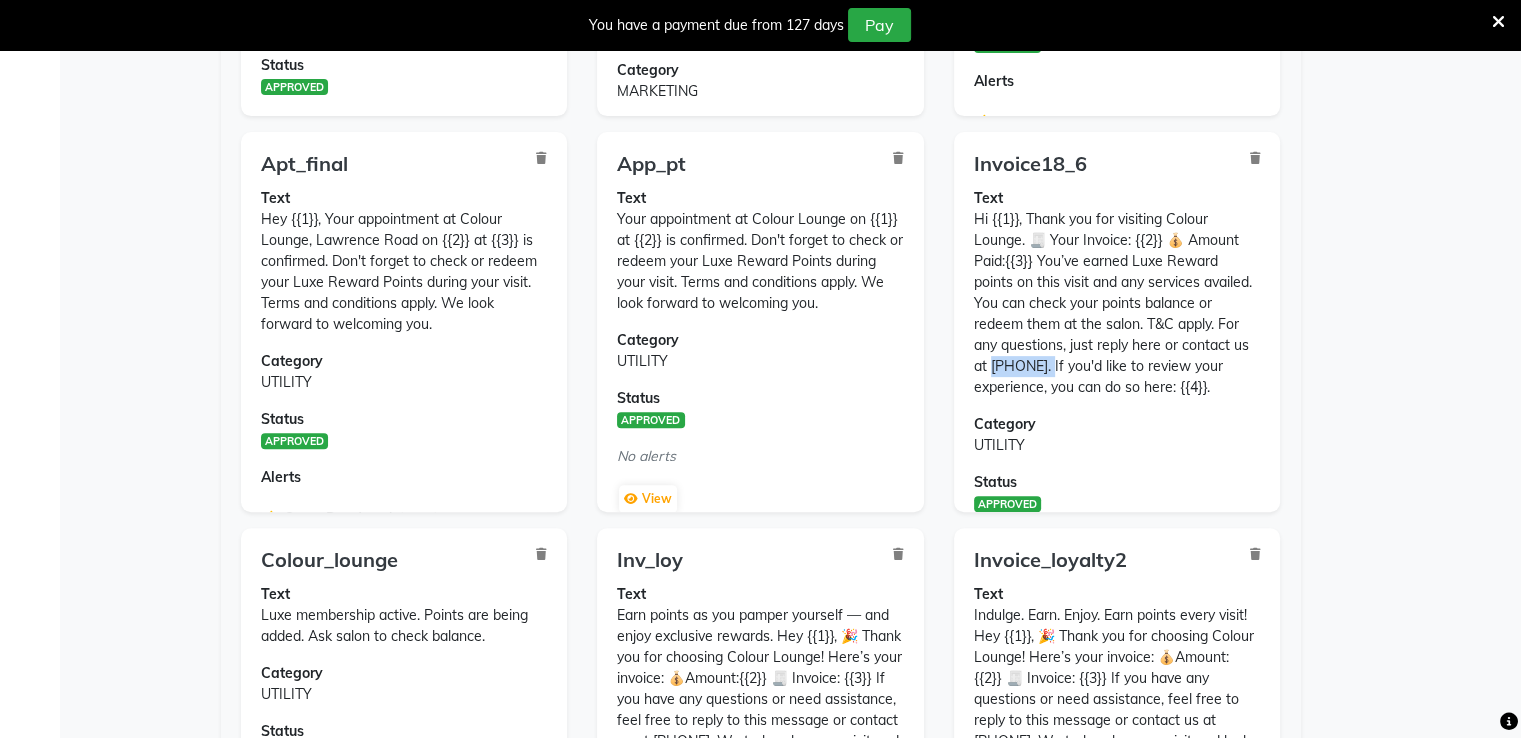click on "Text Hi {{1}},
Thank you for visiting Colour Lounge.
🧾 Your Invoice: {{2}}
💰 Amount Paid:{{3}}
You’ve earned Luxe Reward points on this visit and any services availed.
You can check your points balance or redeem them at the salon. T&C apply.
For any questions, just reply here or contact us at [PHONE].
If you'd like to review your experience, you can do so here: {{4}}." 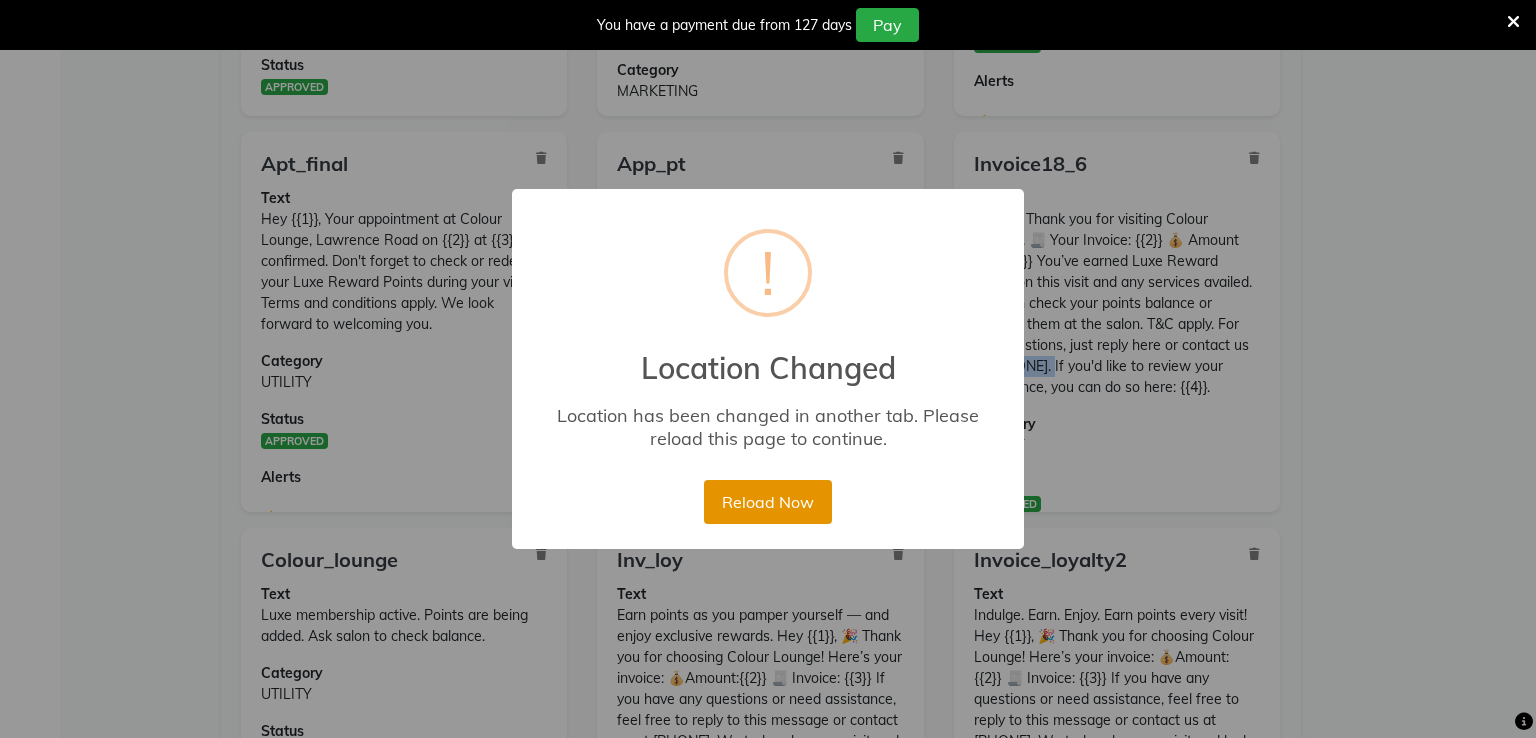 click on "Reload Now" at bounding box center (767, 502) 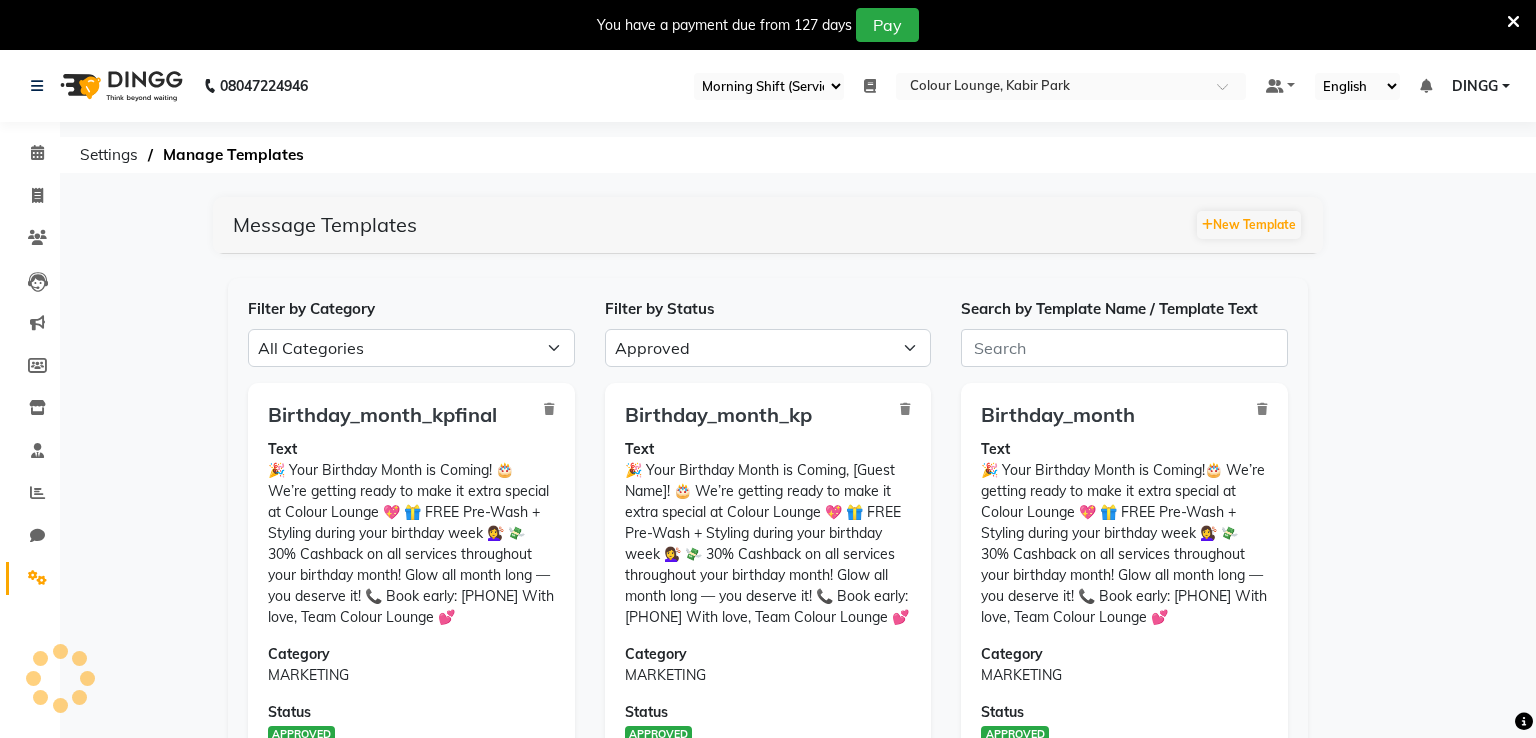select on "67" 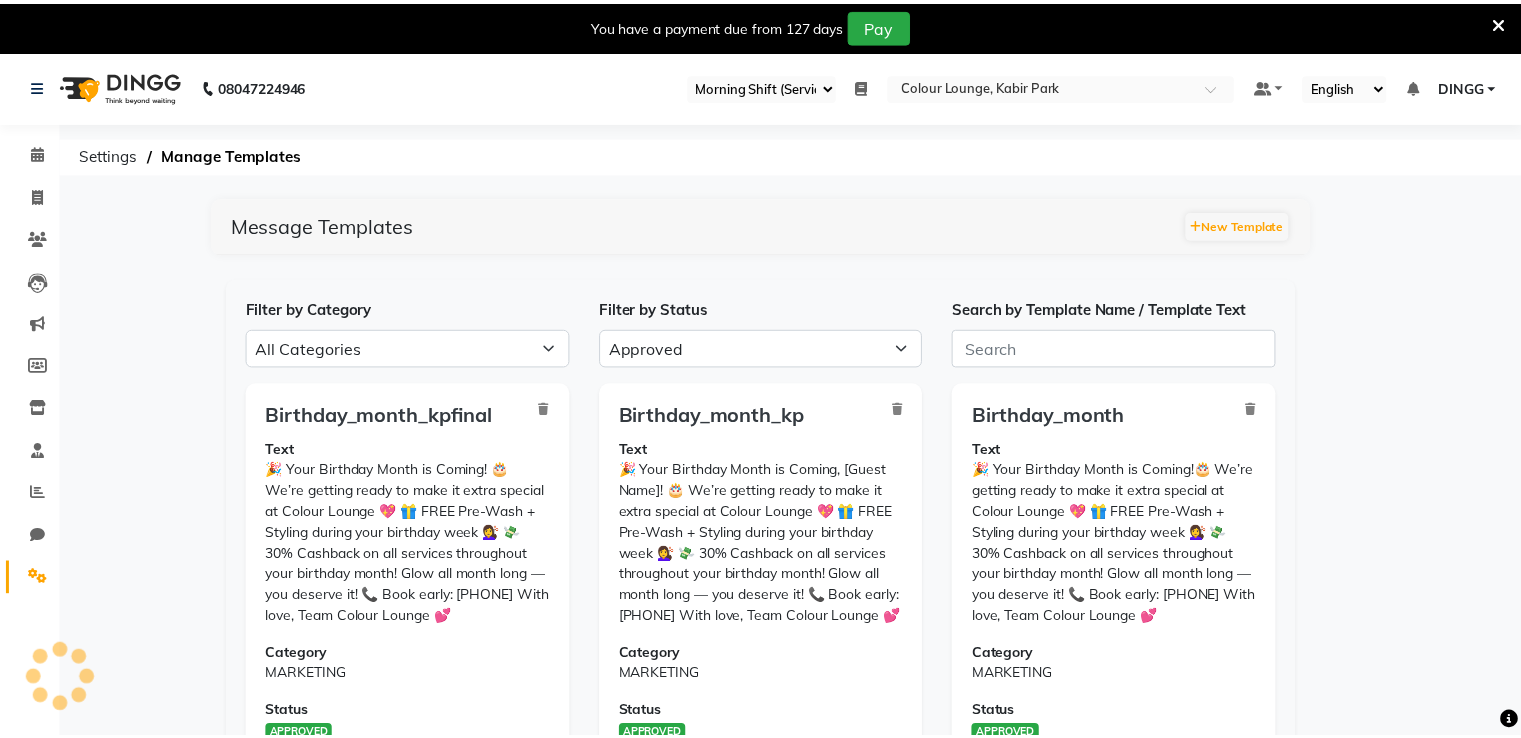 scroll, scrollTop: 0, scrollLeft: 0, axis: both 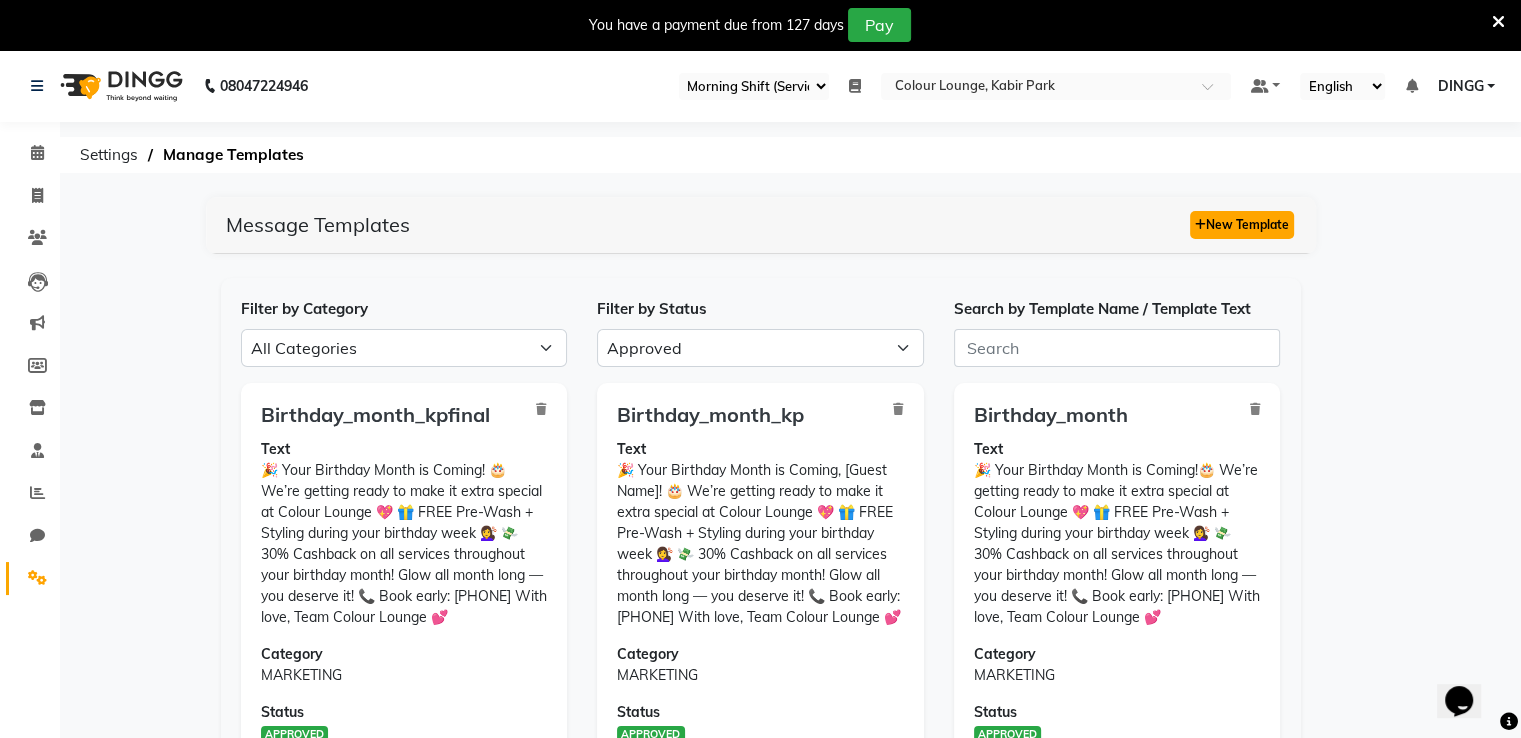 click on "New Template" 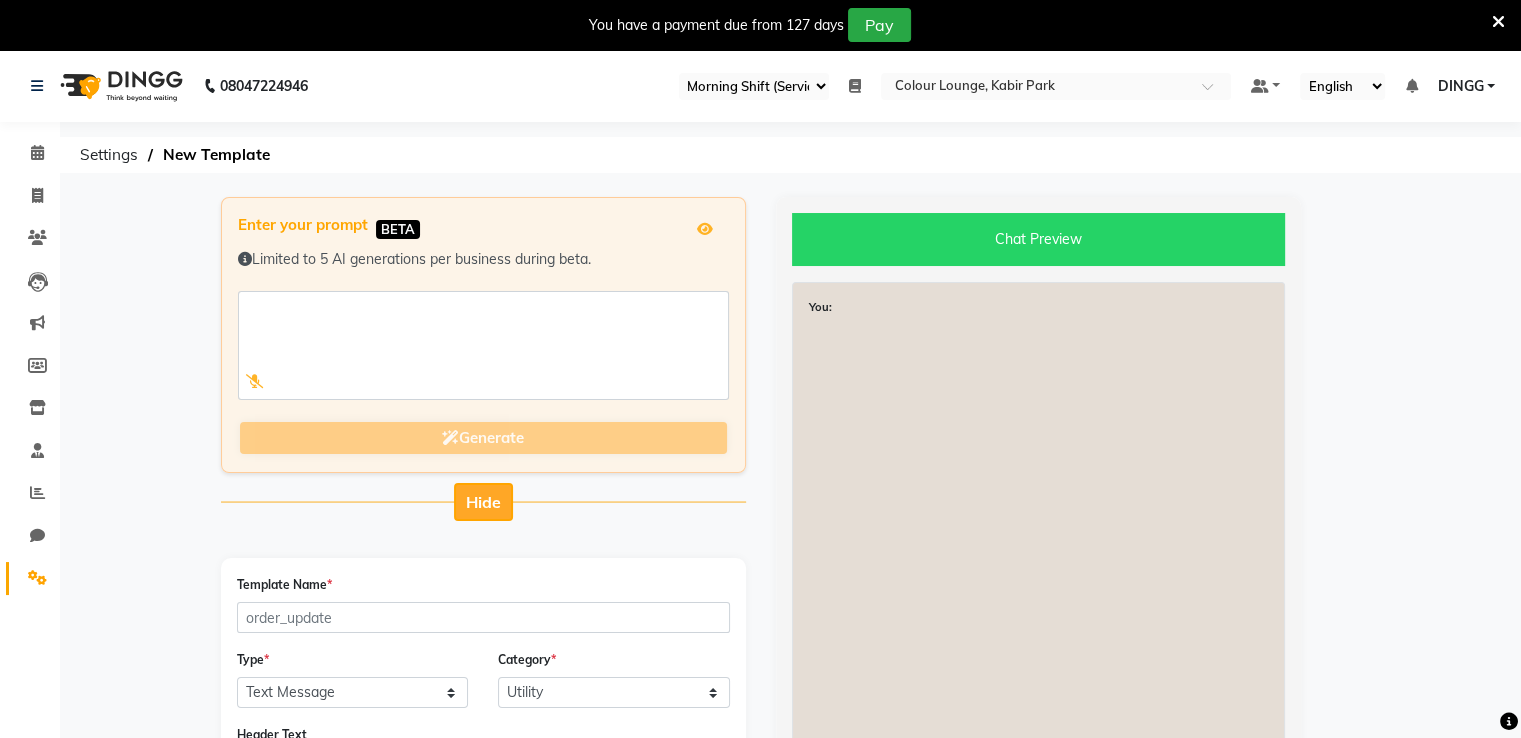 click on "Hide" 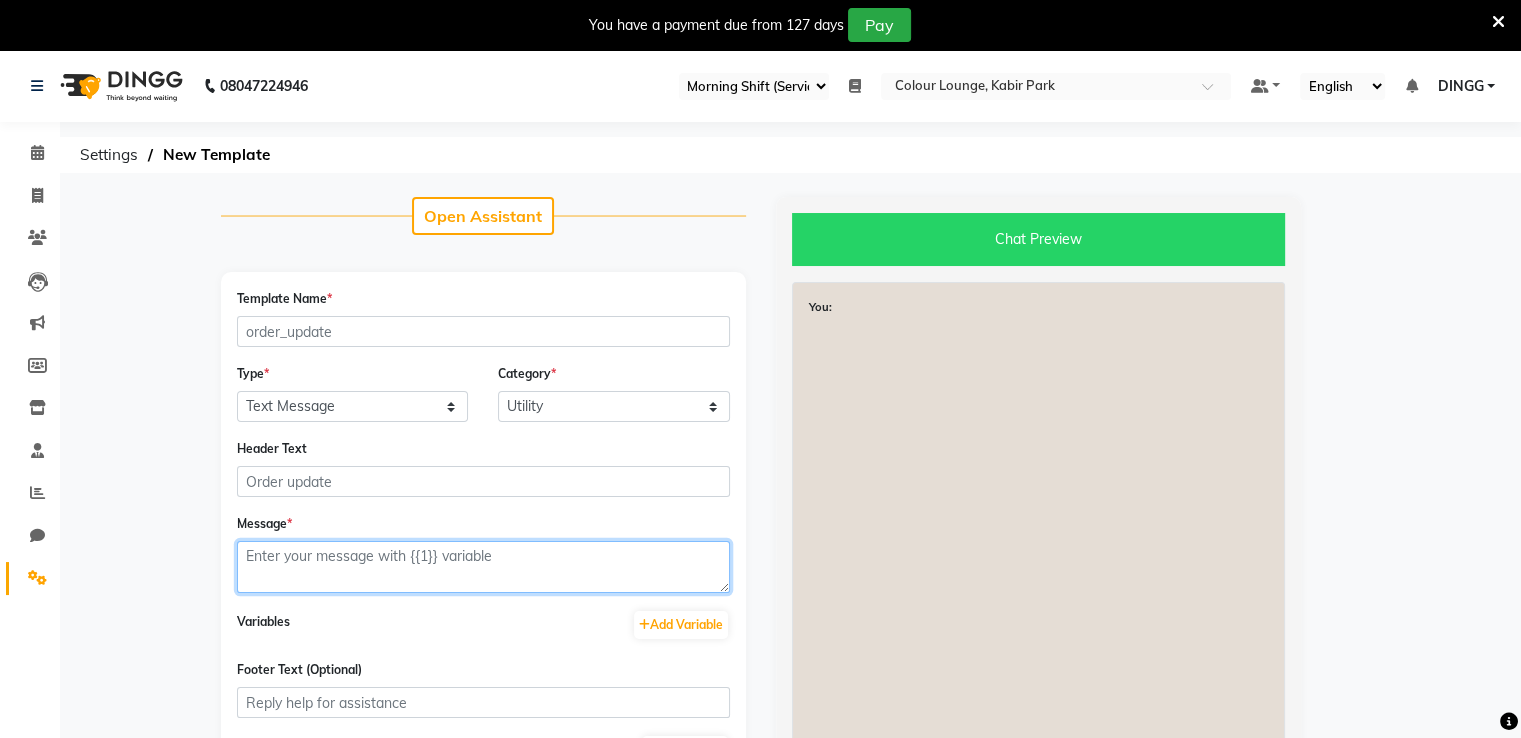paste on "We miss you at Colour Lounge! 💇‍♀️💖
It’s been a while — and your glow is missed.
Here’s a little something to welcome you back:
✨ 5X Loyalty Points
🎁 Scratch Card
⏰ Priority Booking
🤝 Relationship Manager
📞 Book now: 9256811115
We can’t wait to see you again! 💕" 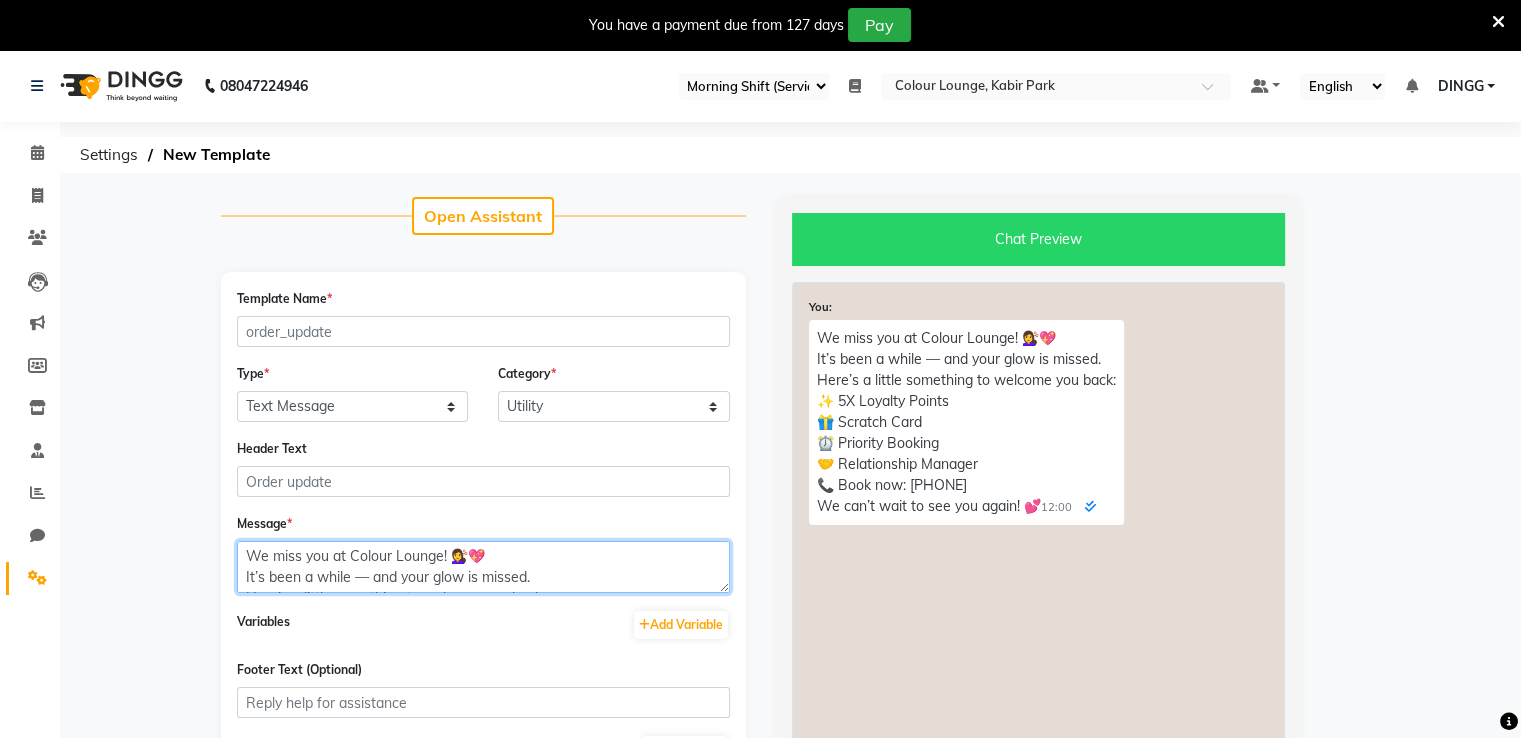 click on "We miss you at Colour Lounge! 💇‍♀️💖
It’s been a while — and your glow is missed.
Here’s a little something to welcome you back:
✨ 5X Loyalty Points
🎁 Scratch Card
⏰ Priority Booking
🤝 Relationship Manager
📞 Book now: 9256811115
We can’t wait to see you again! 💕" at bounding box center [483, 567] 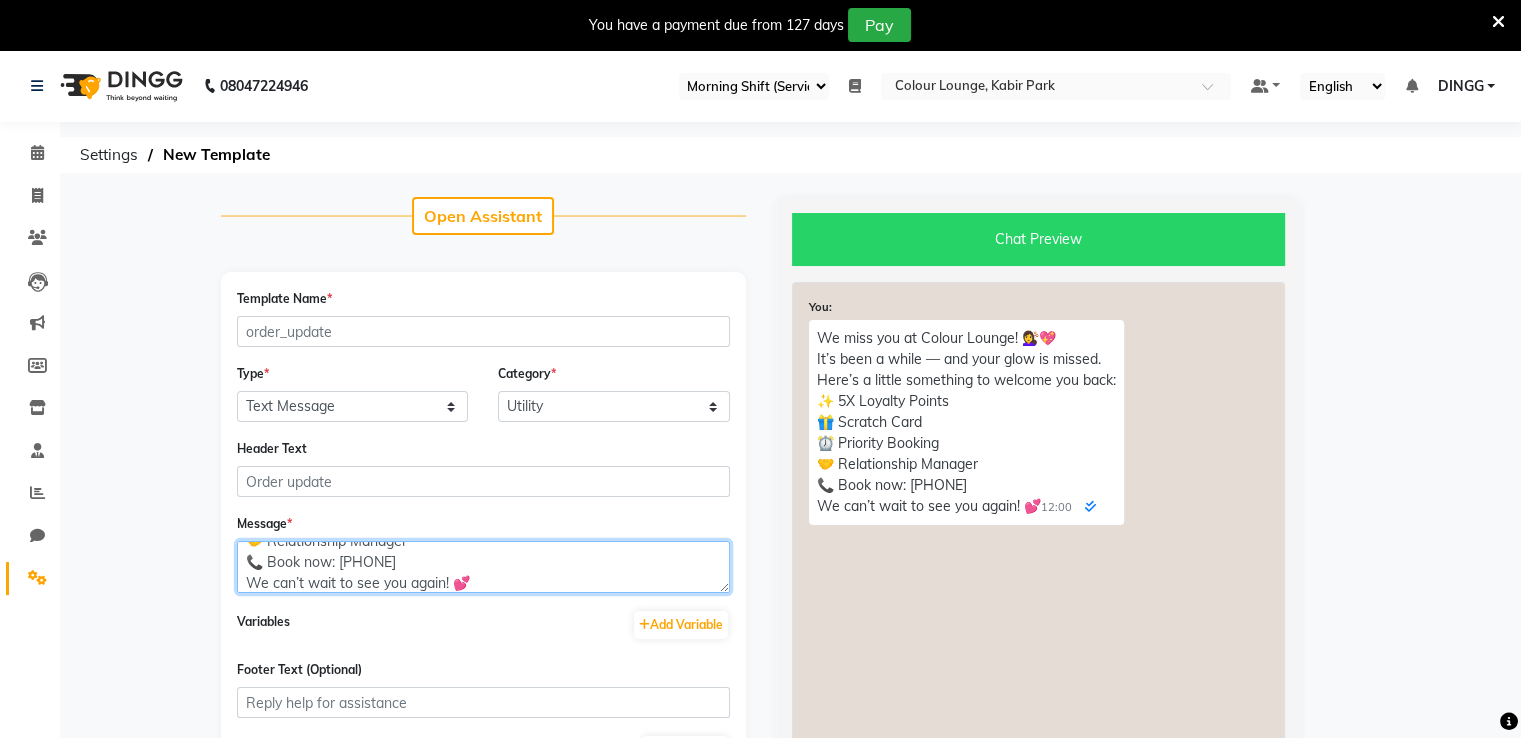 click on "We miss you at Colour Lounge! 💇‍♀️💖
It’s been a while — and your glow is missed.
Here’s a little something to welcome you back:
✨ 5X Loyalty Points
🎁 Scratch Card
⏰ Priority Booking
🤝 Relationship Manager
📞 Book now: 9256811115
We can’t wait to see you again! 💕" at bounding box center [483, 567] 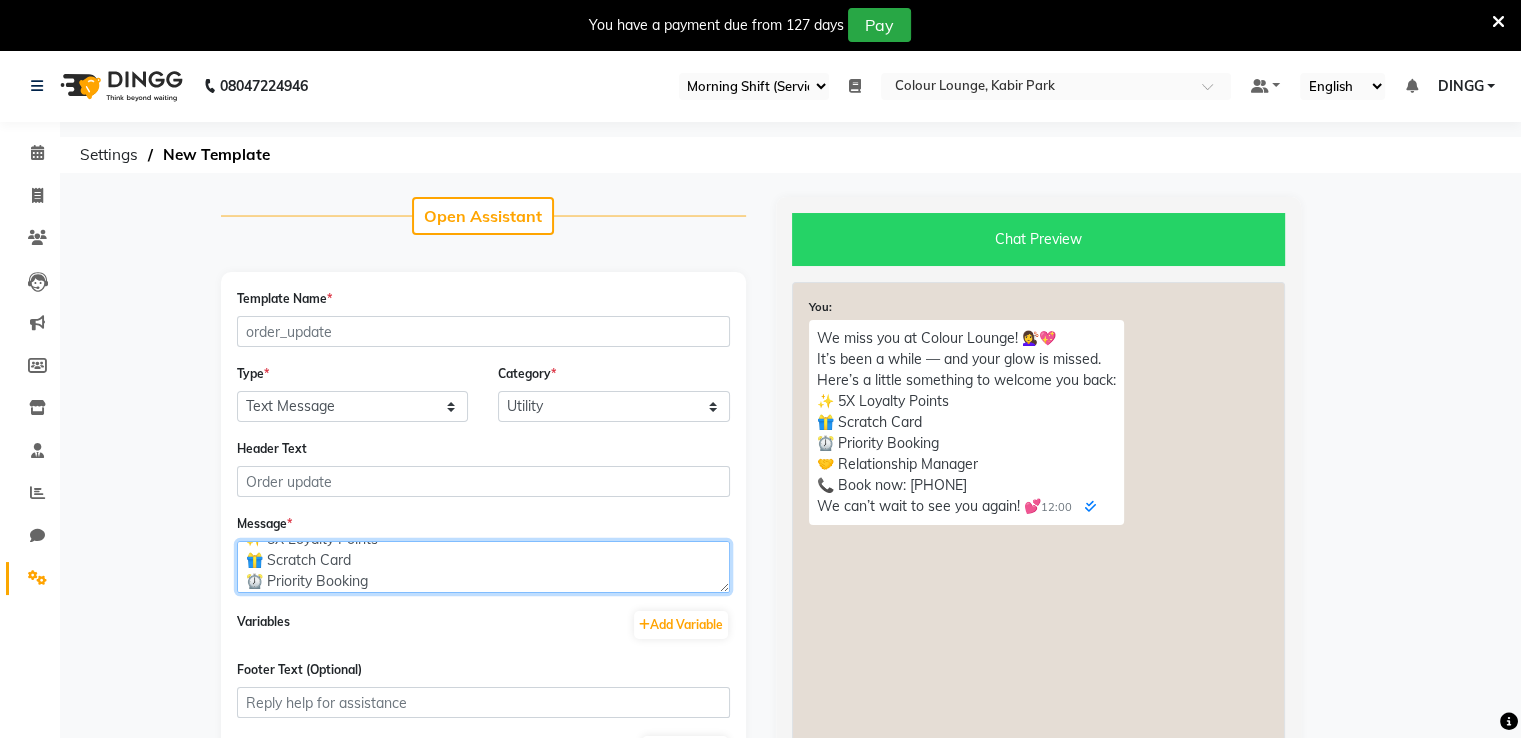 click on "We miss you at Colour Lounge! 💇‍♀️💖
It’s been a while — and your glow is missed.
Here’s a little something to welcome you back:
✨ 5X Loyalty Points
🎁 Scratch Card
⏰ Priority Booking
🤝 Relationship Manager
📞 Book now: 9256811115
We can’t wait to see you again! 💕" at bounding box center [483, 567] 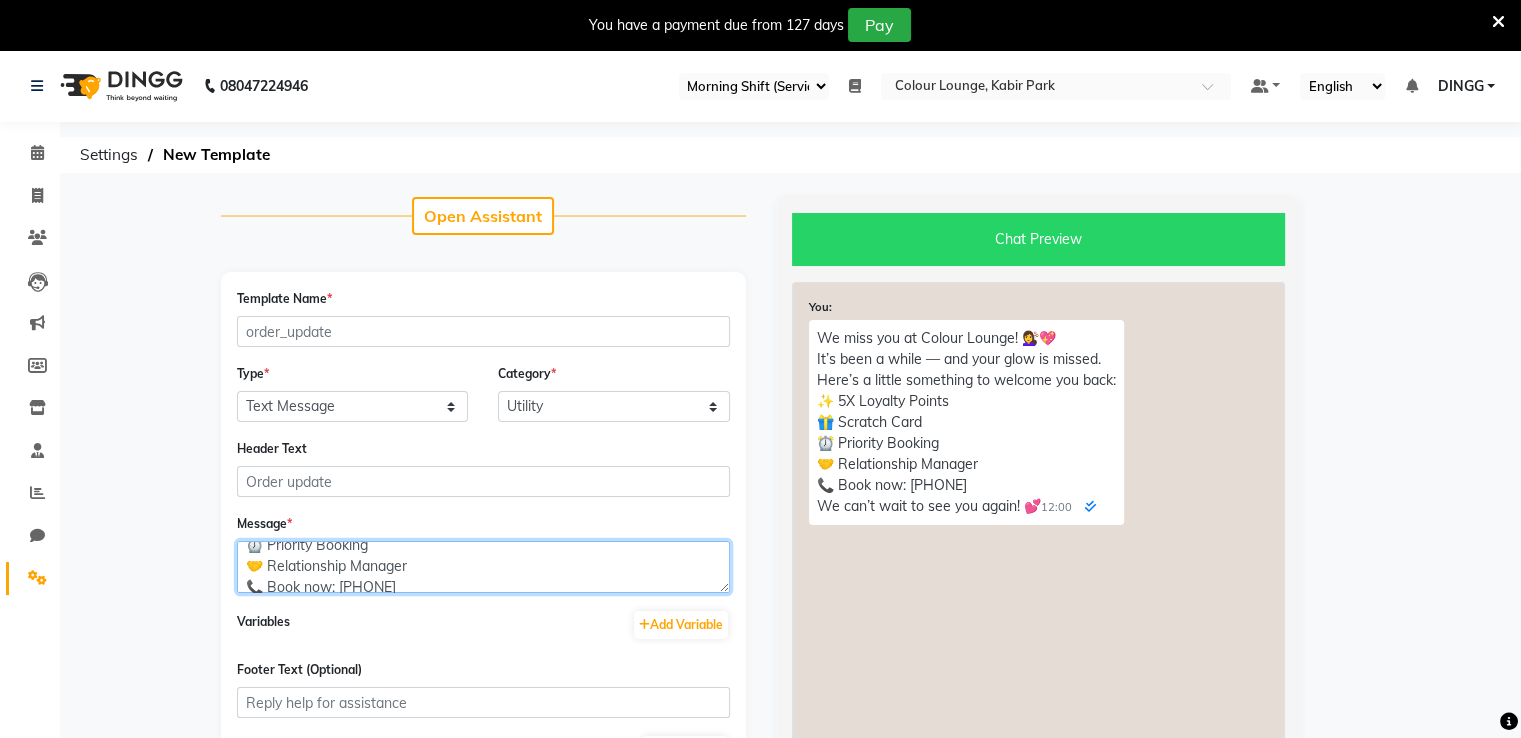 click on "We miss you at Colour Lounge! 💇‍♀️💖
It’s been a while — and your glow is missed.
Here’s a little something to welcome you back:
✨ 5X Loyalty Points
🎁 Scratch Card
⏰ Priority Booking
🤝 Relationship Manager
📞 Book now: 9256811115
We can’t wait to see you again! 💕" at bounding box center [483, 567] 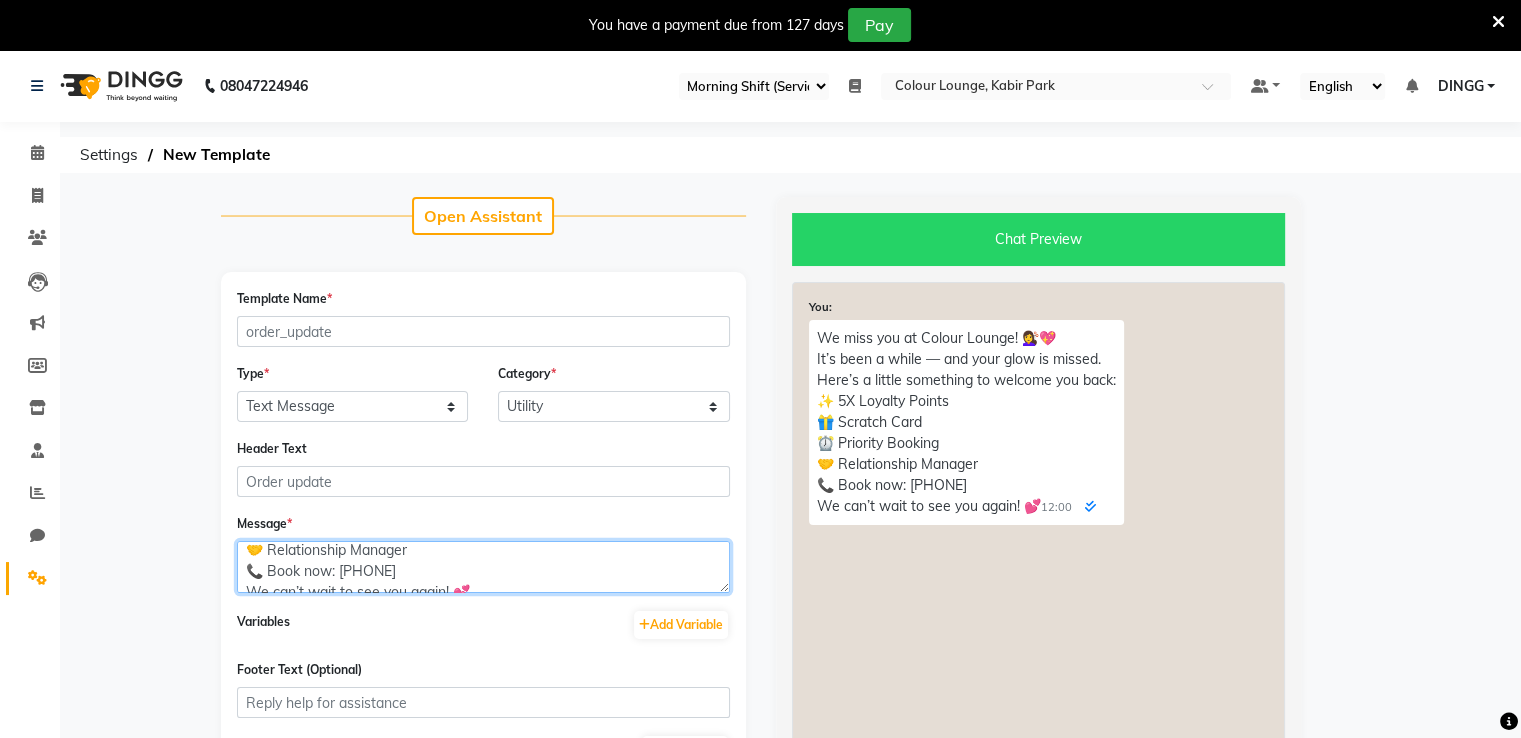 click on "We miss you at Colour Lounge! 💇‍♀️💖
It’s been a while — and your glow is missed.
Here’s a little something to welcome you back:
✨ 5X Loyalty Points
🎁 Scratch Card
⏰ Priority Booking
🤝 Relationship Manager
📞 Book now: 9256811115
We can’t wait to see you again! 💕" at bounding box center [483, 567] 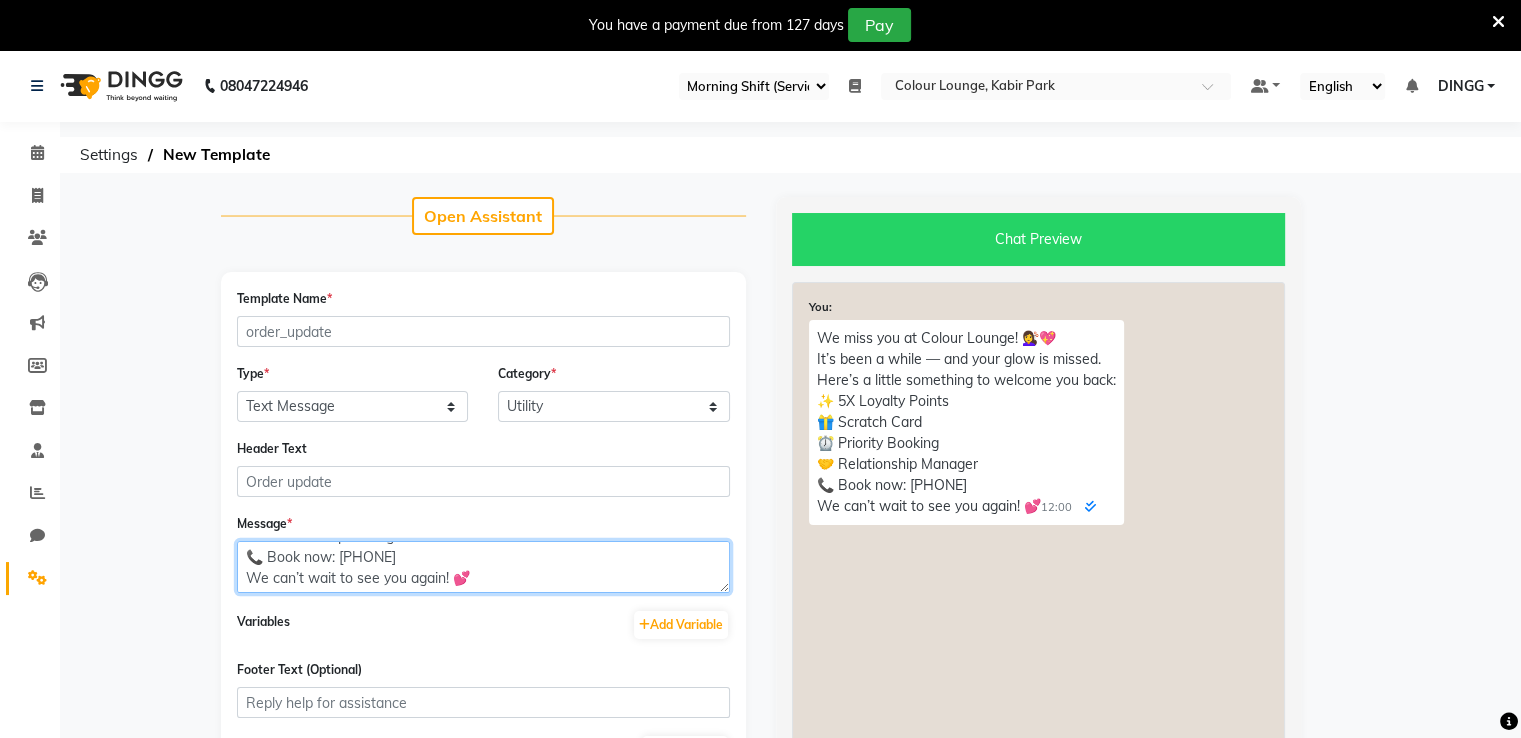 click on "We miss you at Colour Lounge! 💇‍♀️💖
It’s been a while — and your glow is missed.
Here’s a little something to welcome you back:
✨ 5X Loyalty Points
🎁 Scratch Card
⏰ Priority Booking
🤝 Relationship Manager
📞 Book now: 9256811115
We can’t wait to see you again! 💕" at bounding box center (483, 567) 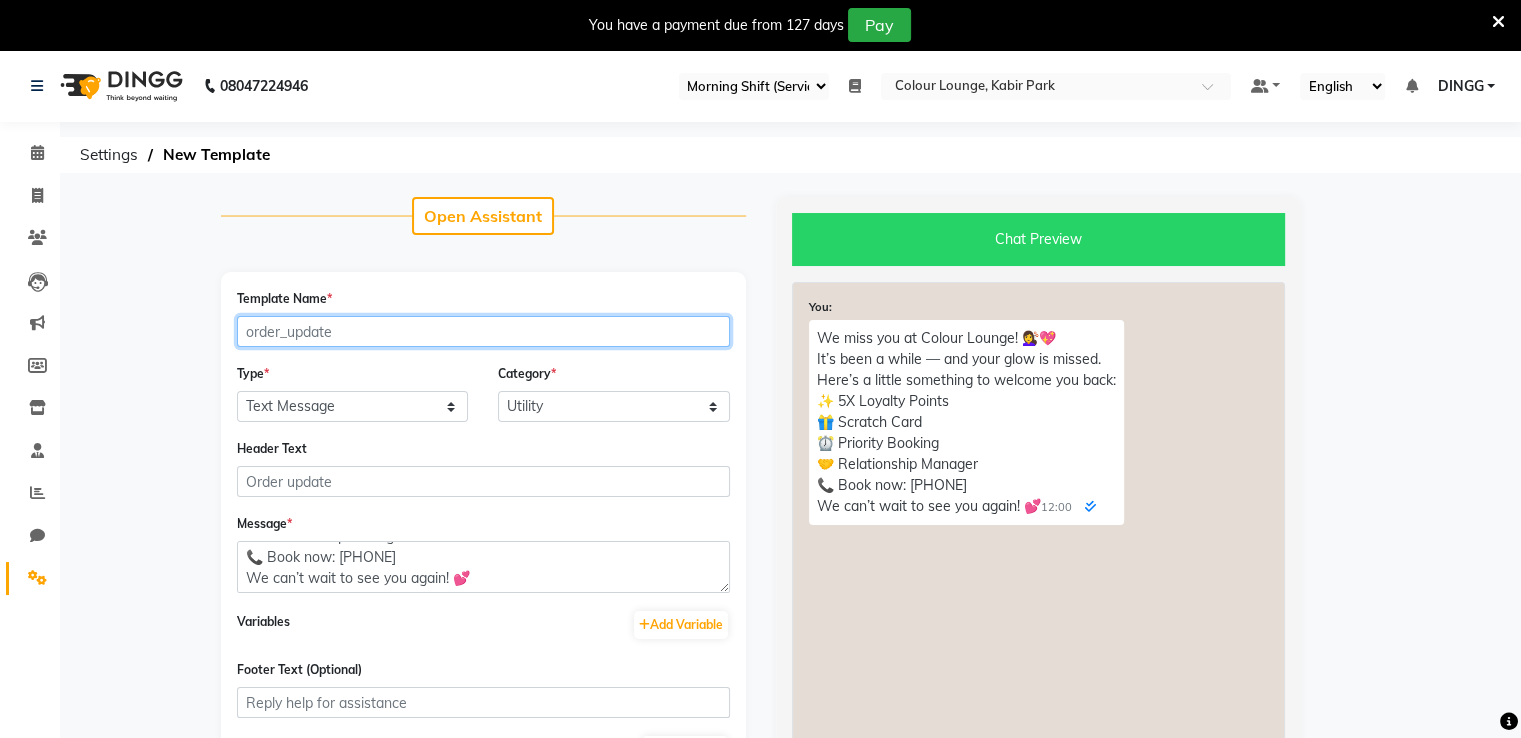 click on "Template Name  *" at bounding box center [483, 331] 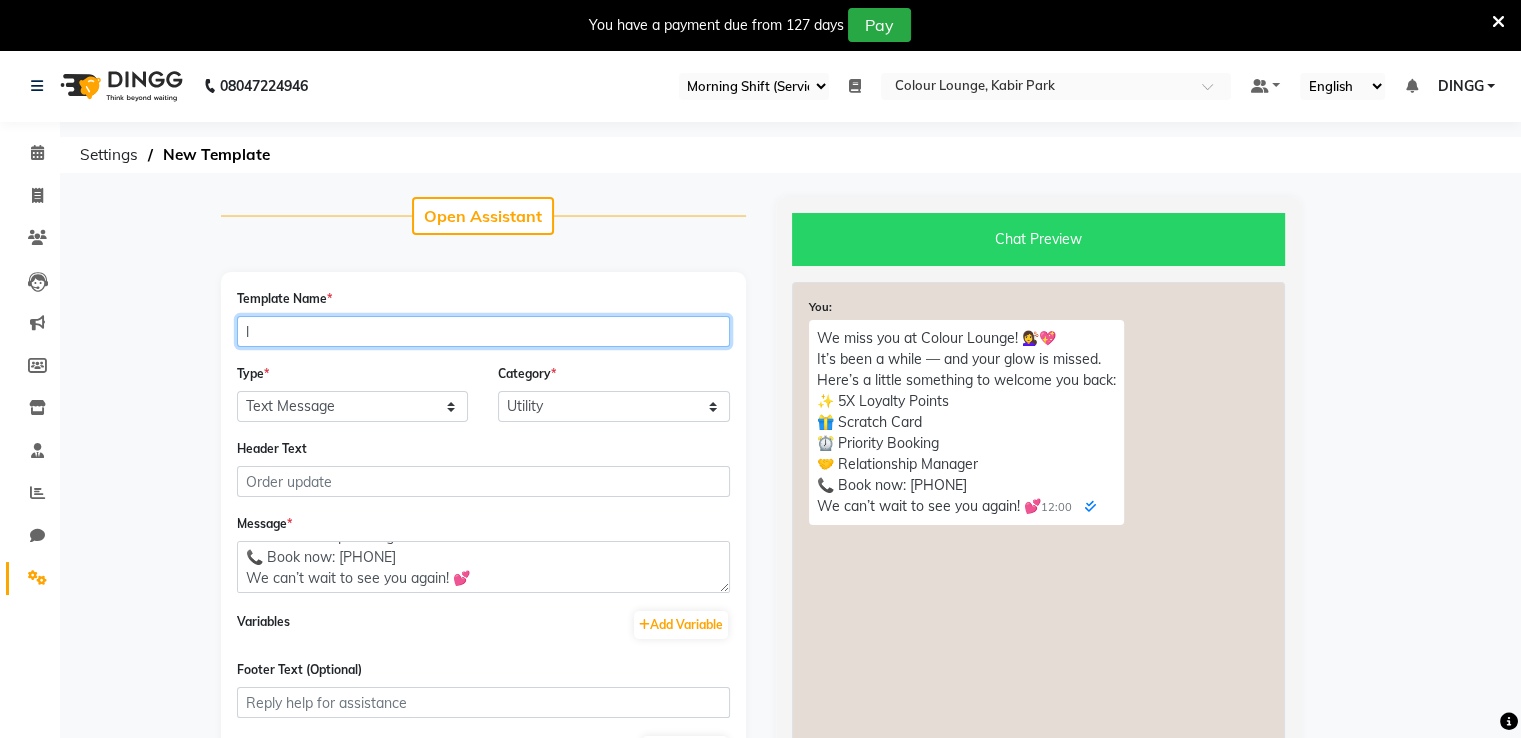 type on "lost_customers" 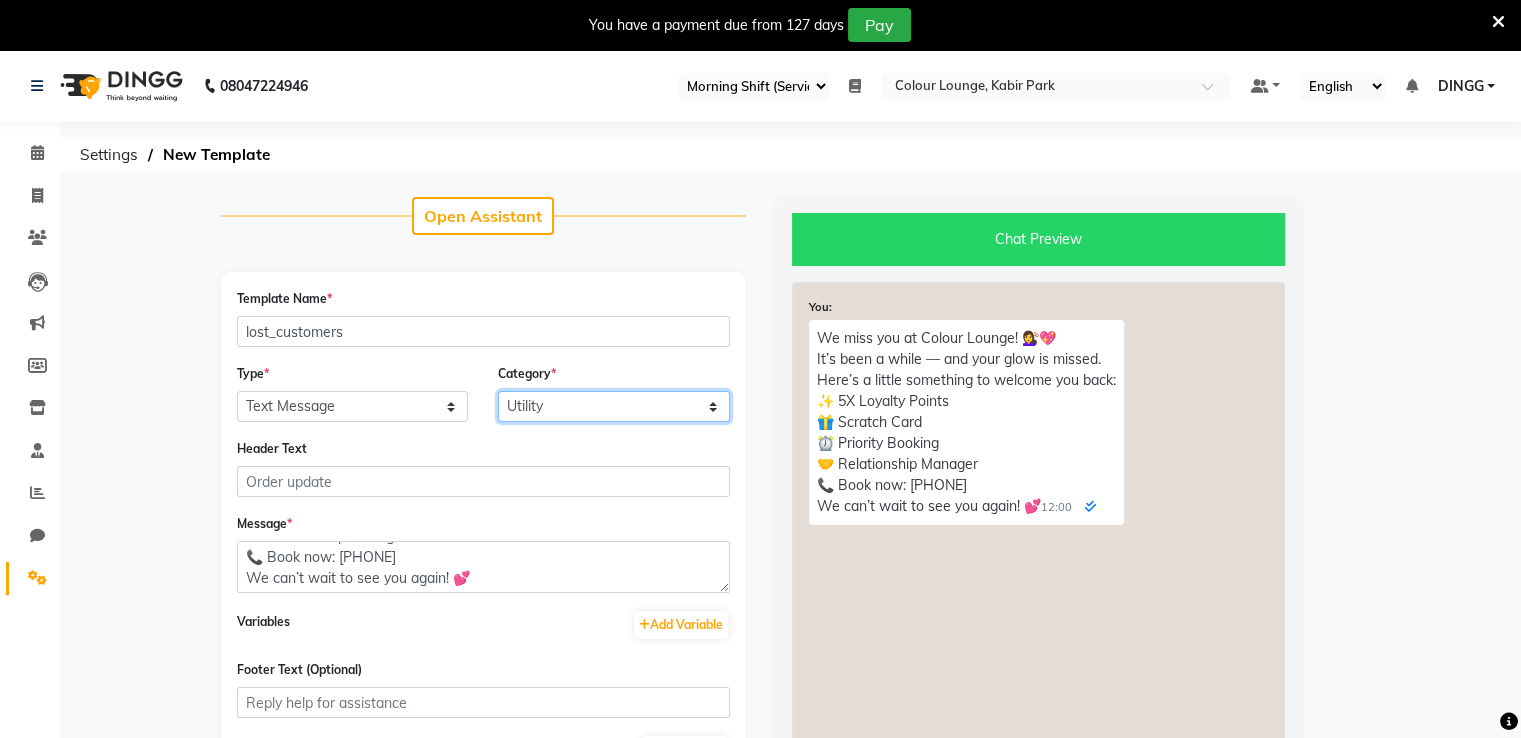 click on "Utility Marketing" 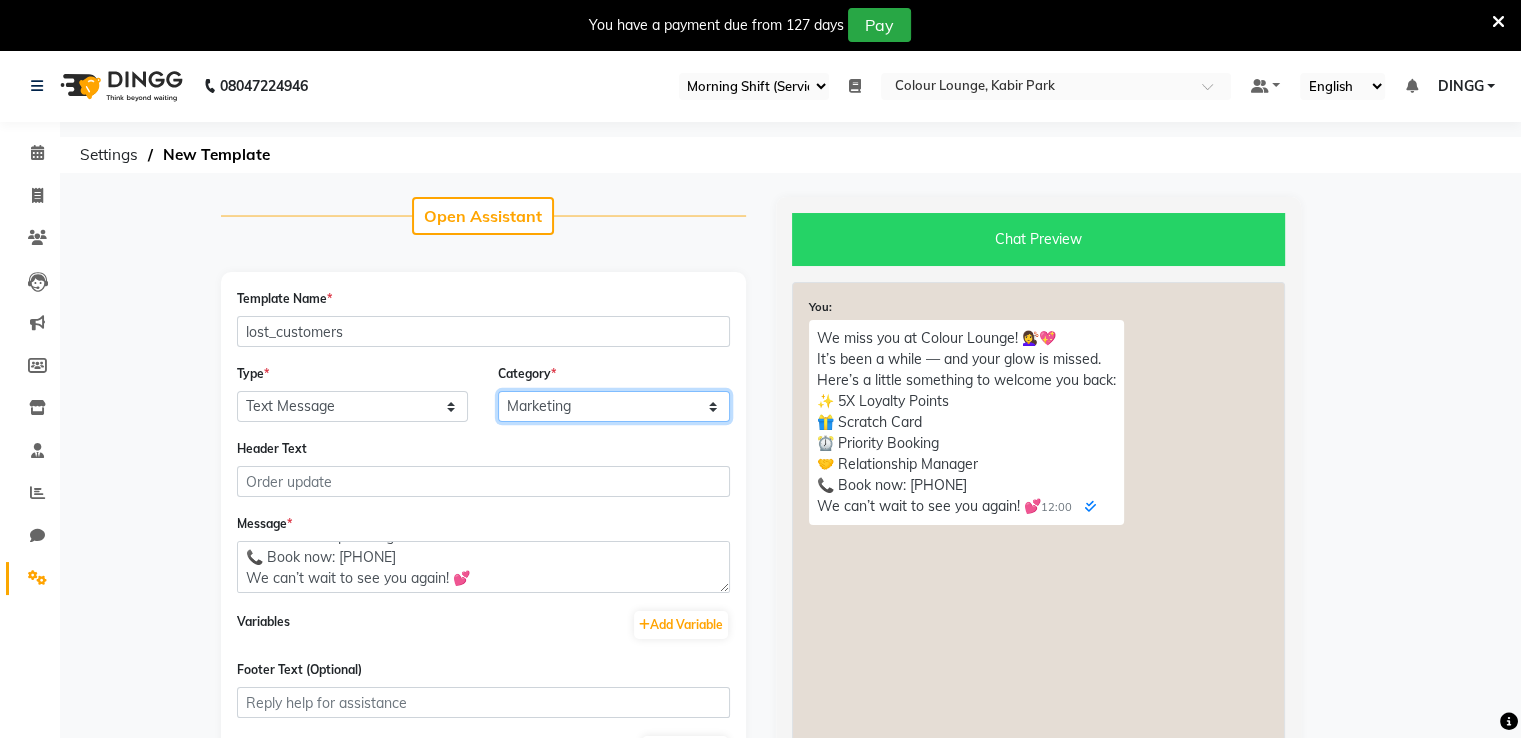 click on "Utility Marketing" 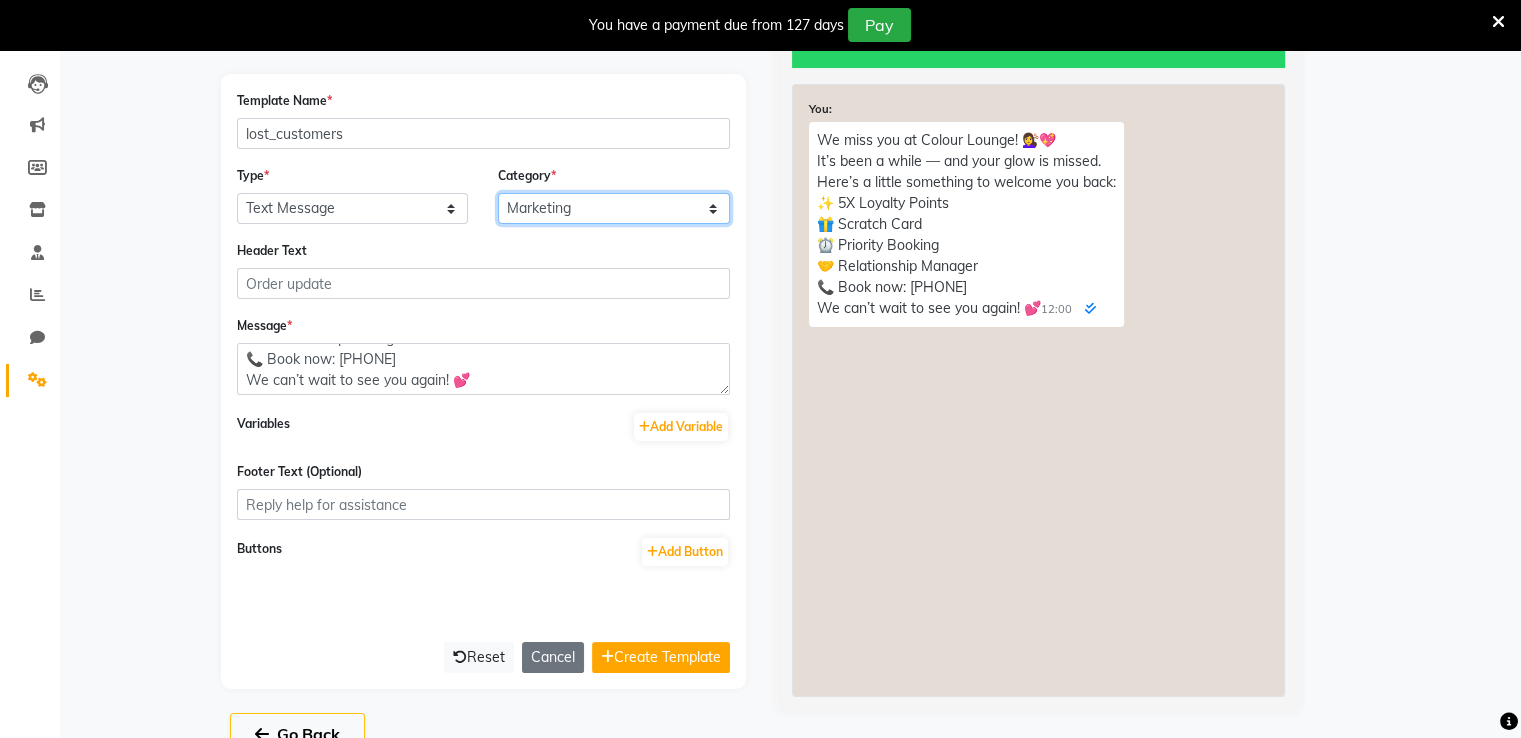 scroll, scrollTop: 200, scrollLeft: 0, axis: vertical 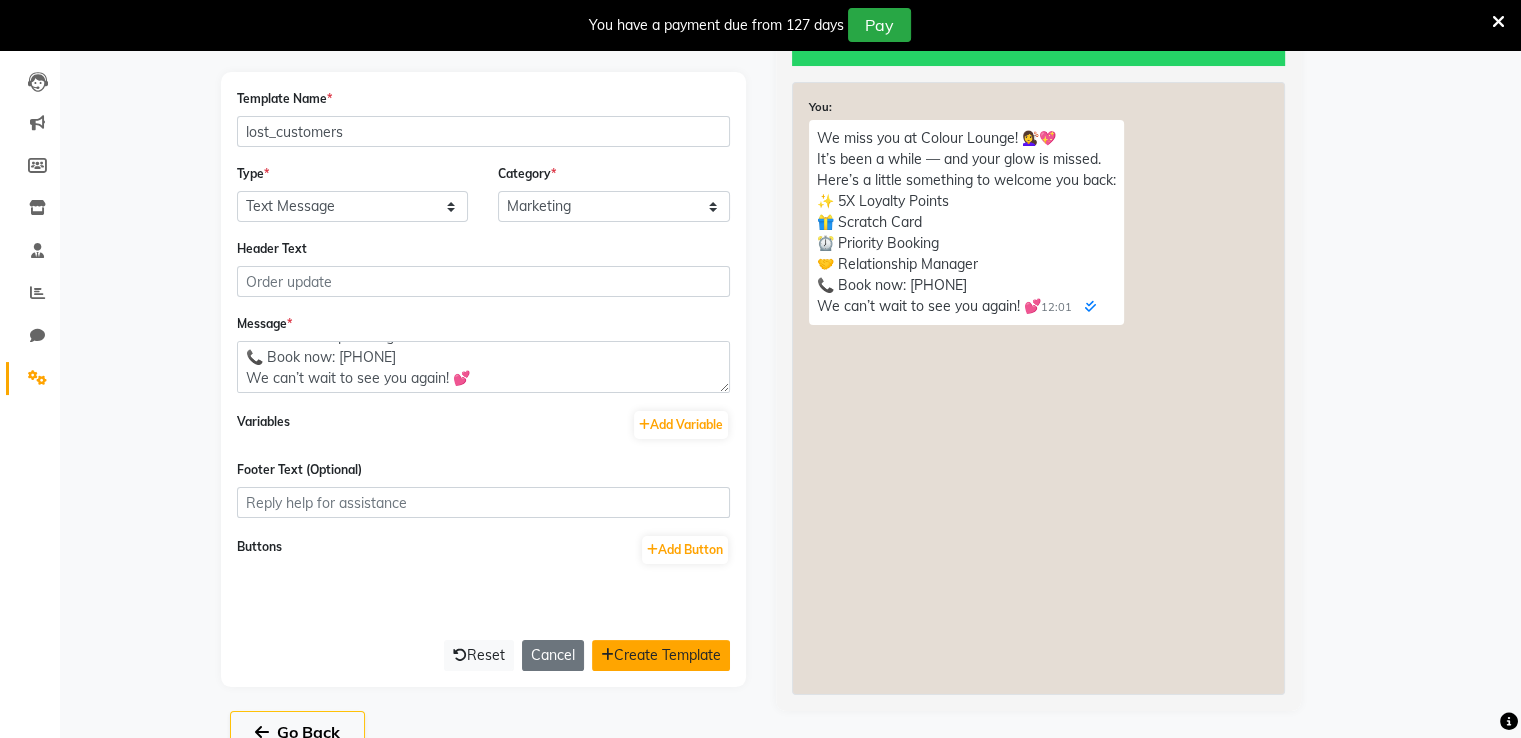 click on "Create Template" 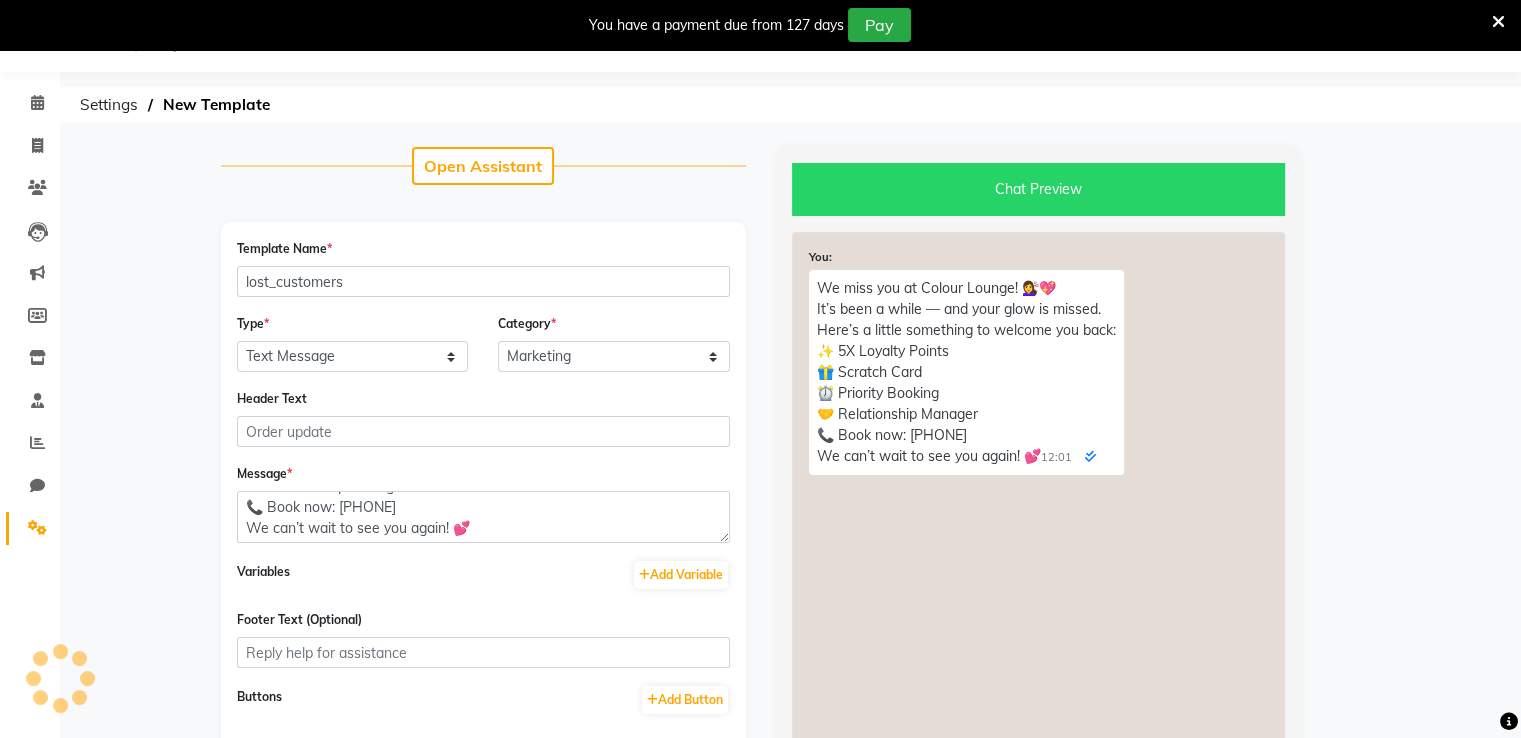 scroll, scrollTop: 200, scrollLeft: 0, axis: vertical 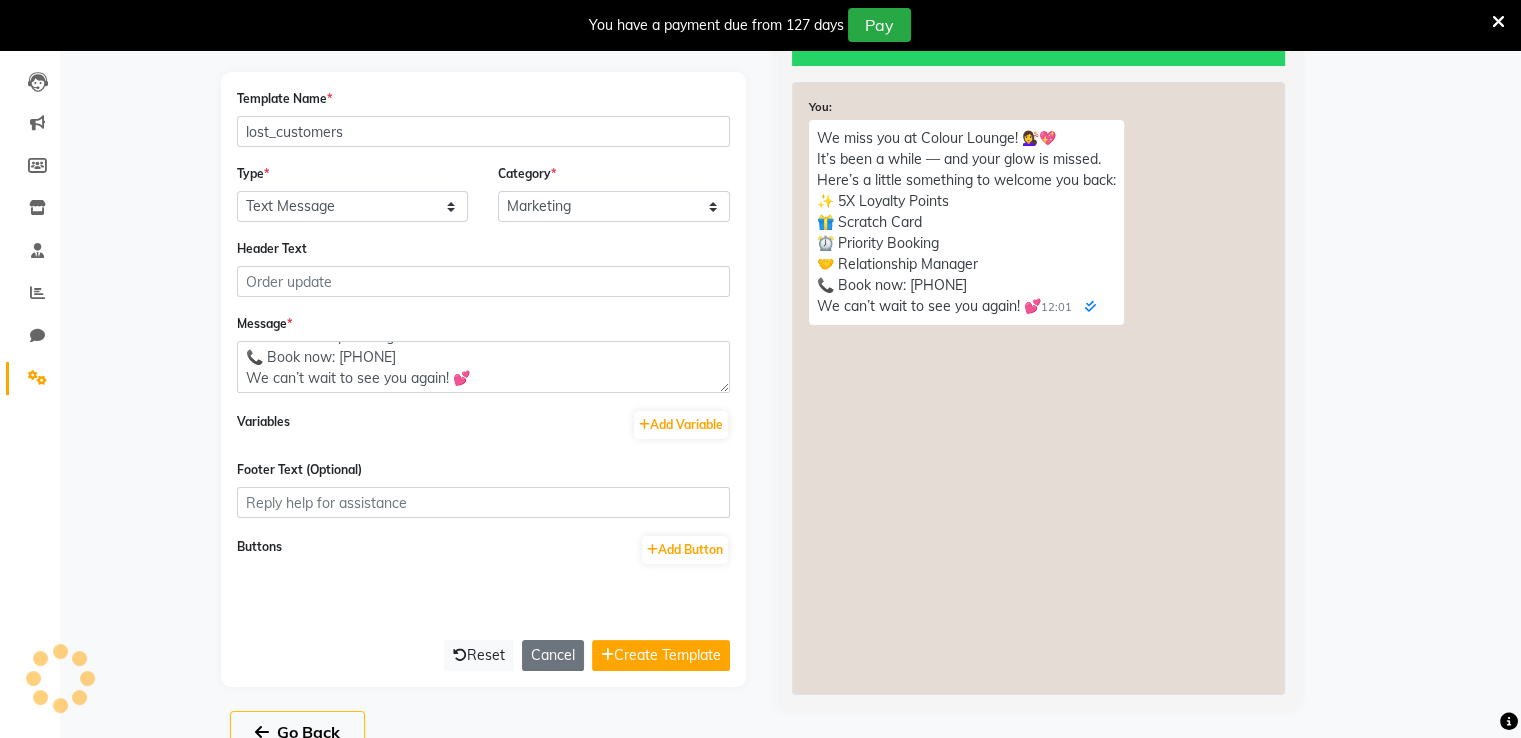 select on "APPROVED" 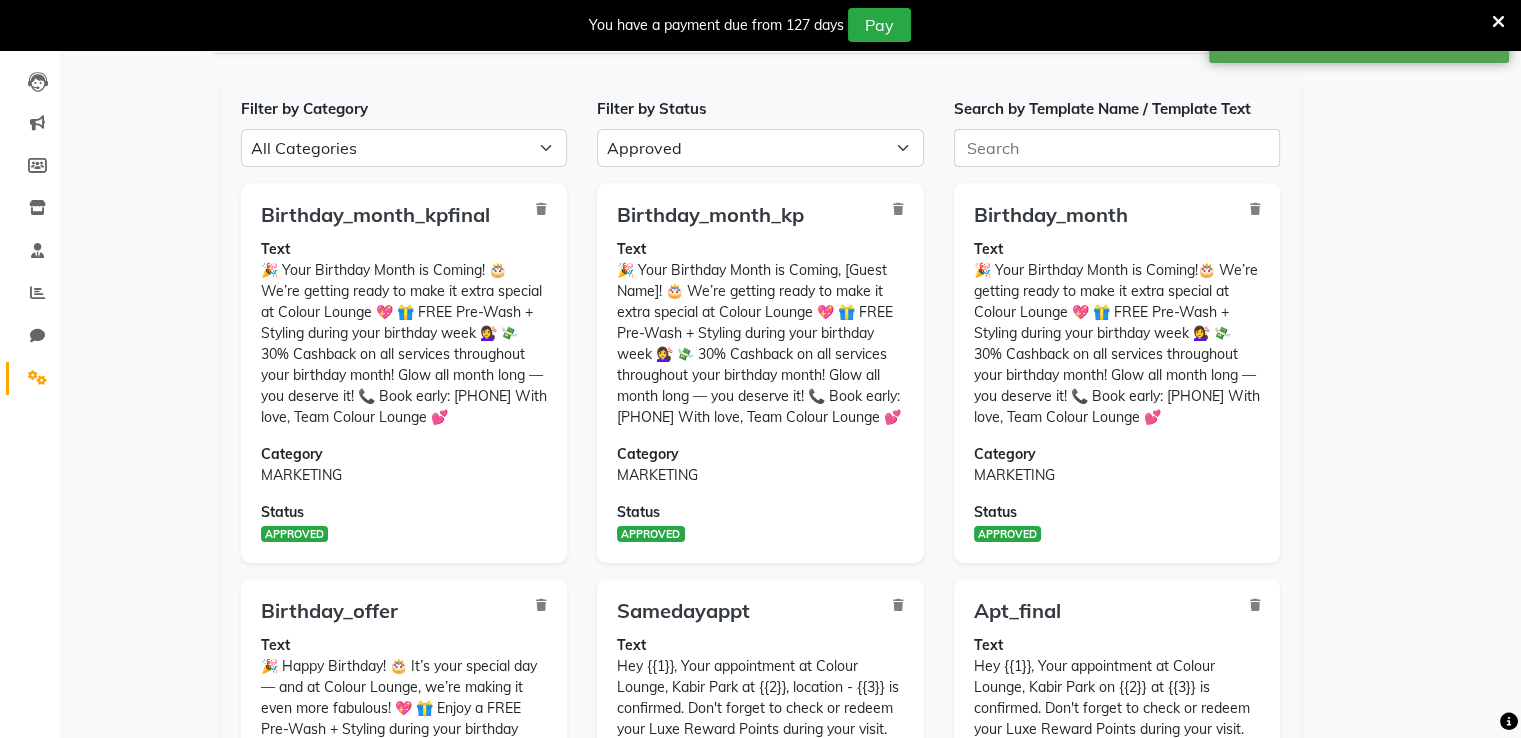 scroll, scrollTop: 0, scrollLeft: 0, axis: both 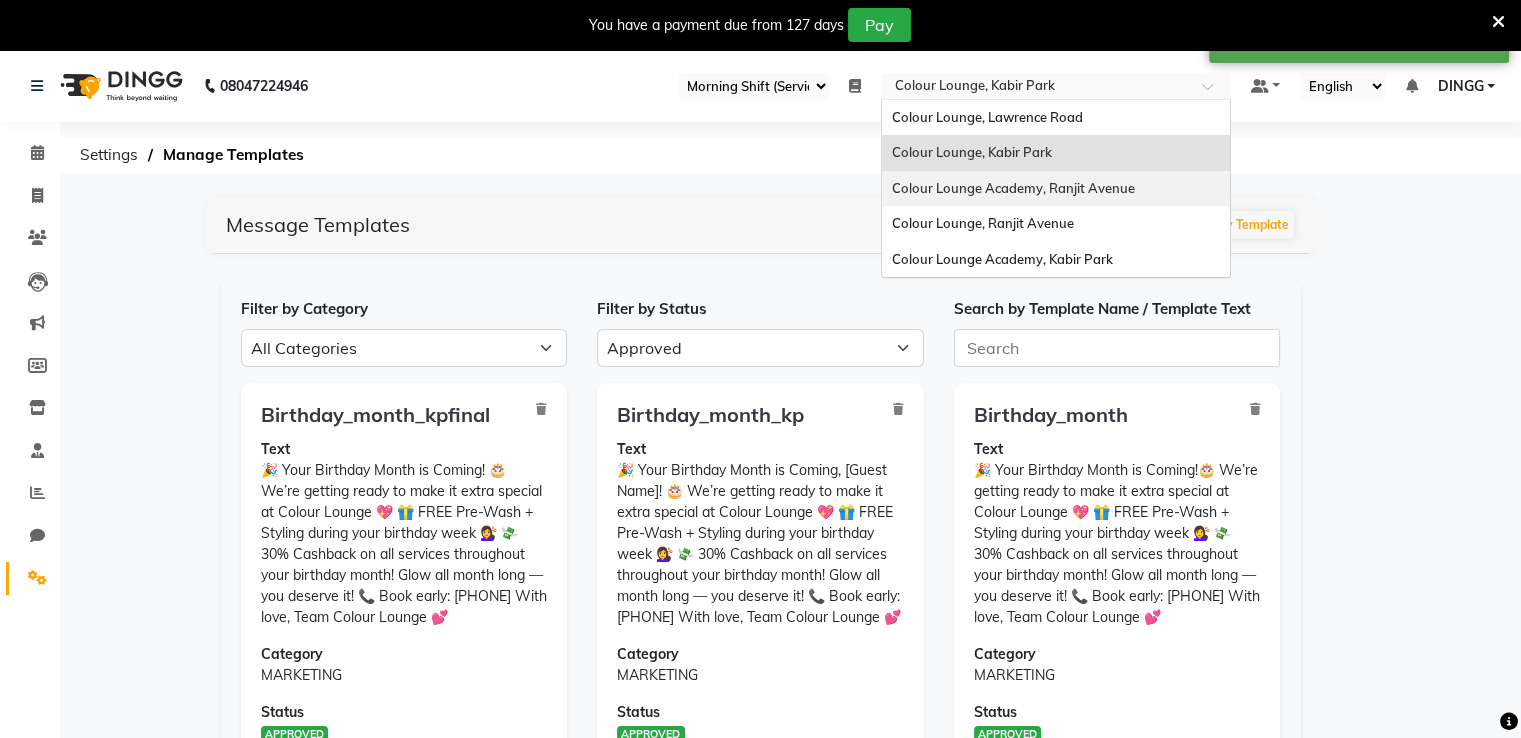 drag, startPoint x: 1012, startPoint y: 73, endPoint x: 1012, endPoint y: 239, distance: 166 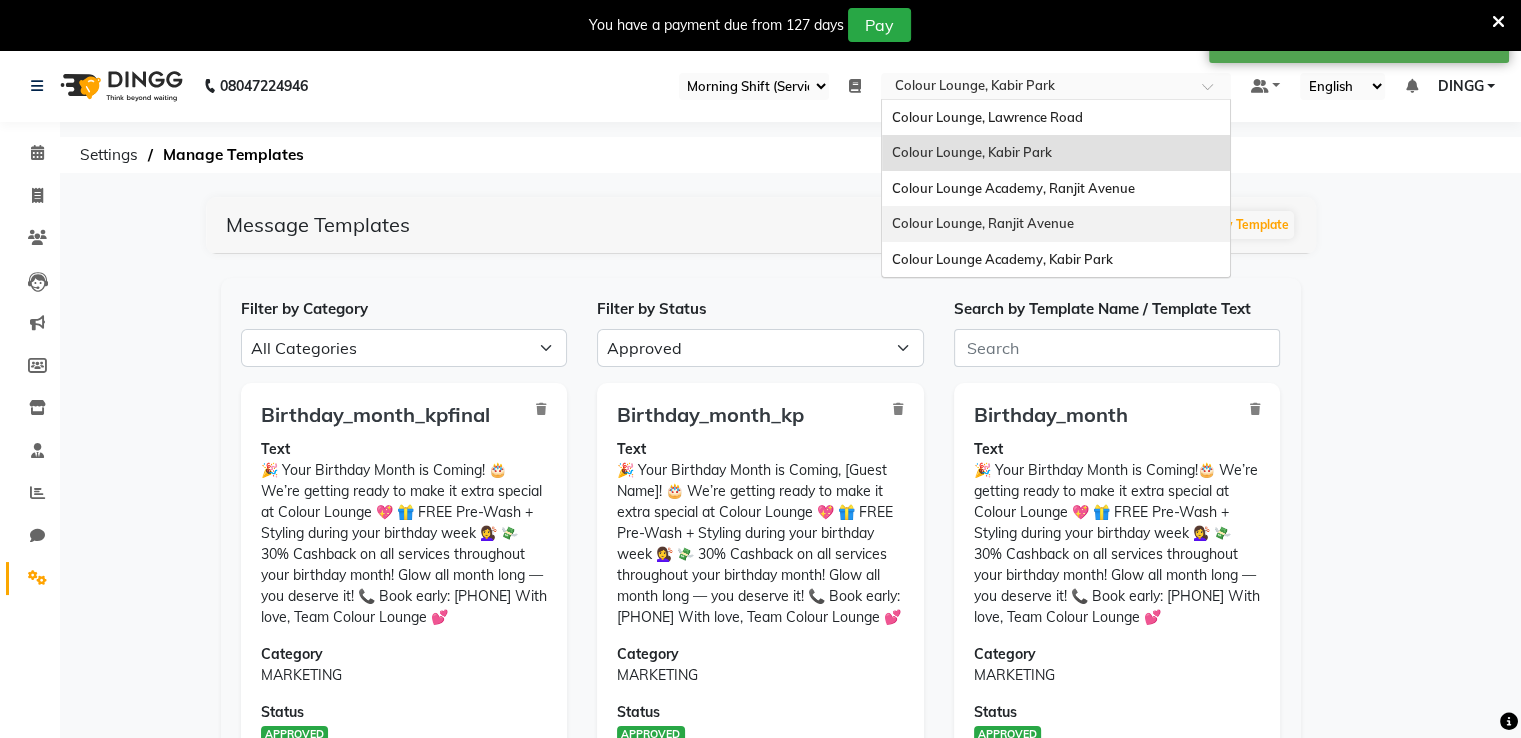 click on "Colour Lounge, Ranjit Avenue" at bounding box center (1056, 224) 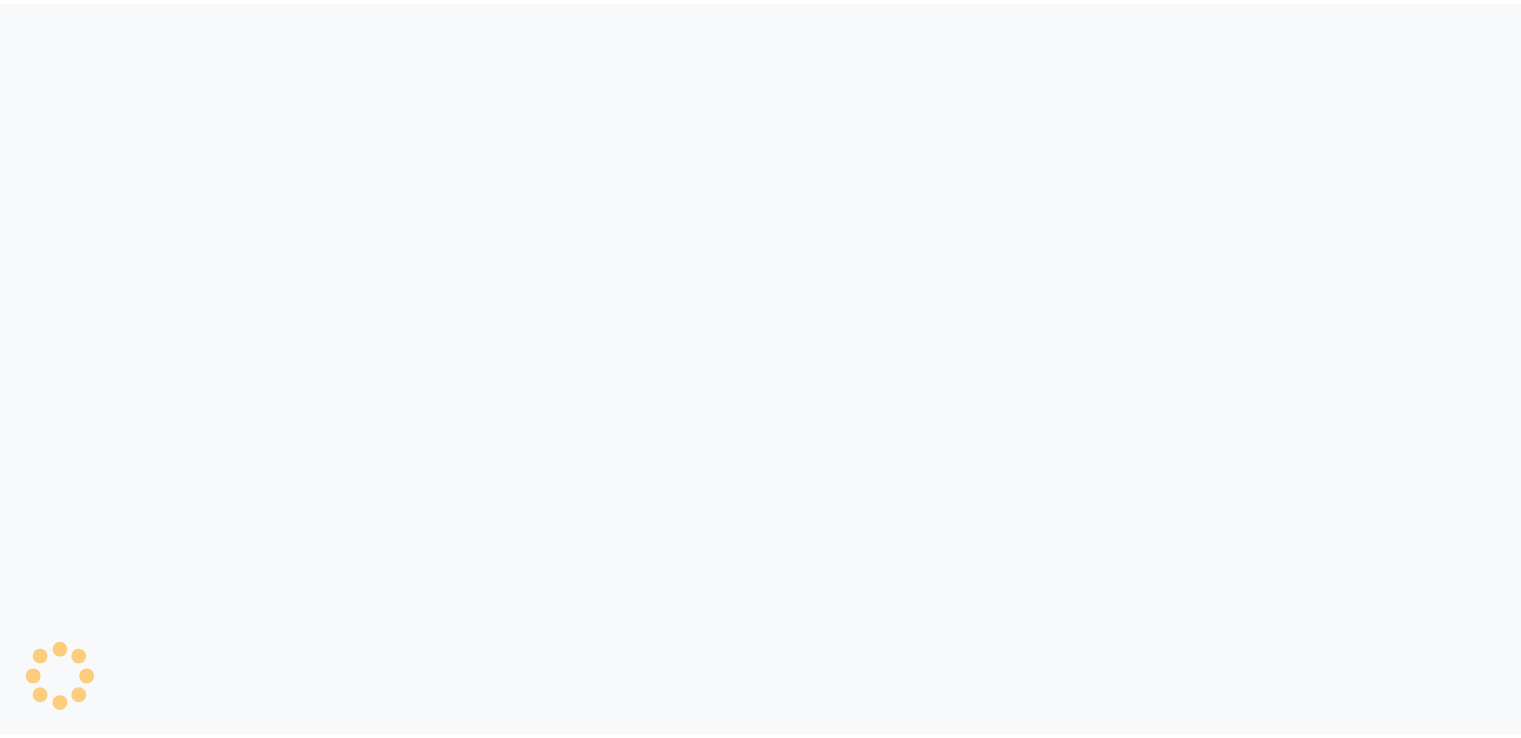 scroll, scrollTop: 0, scrollLeft: 0, axis: both 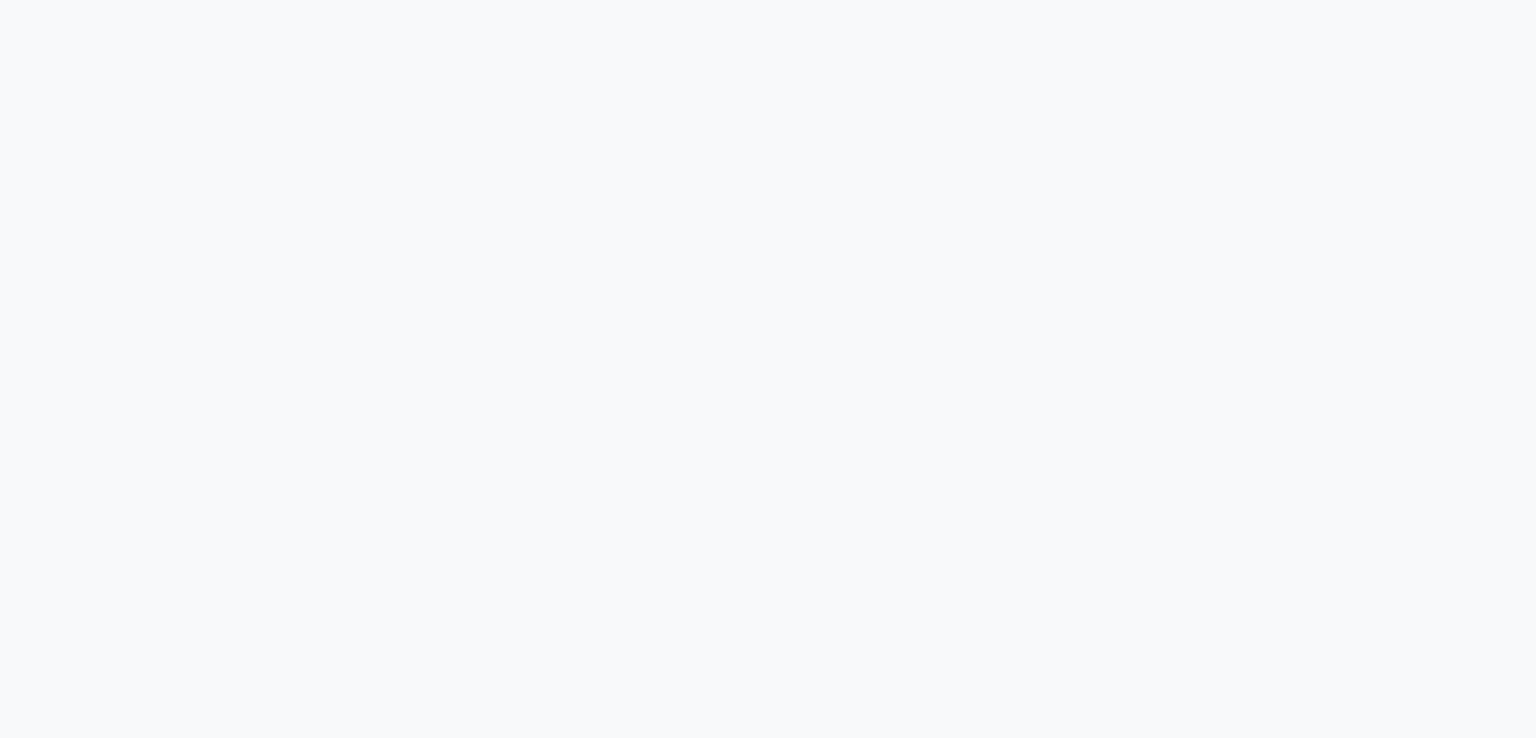 select on "67" 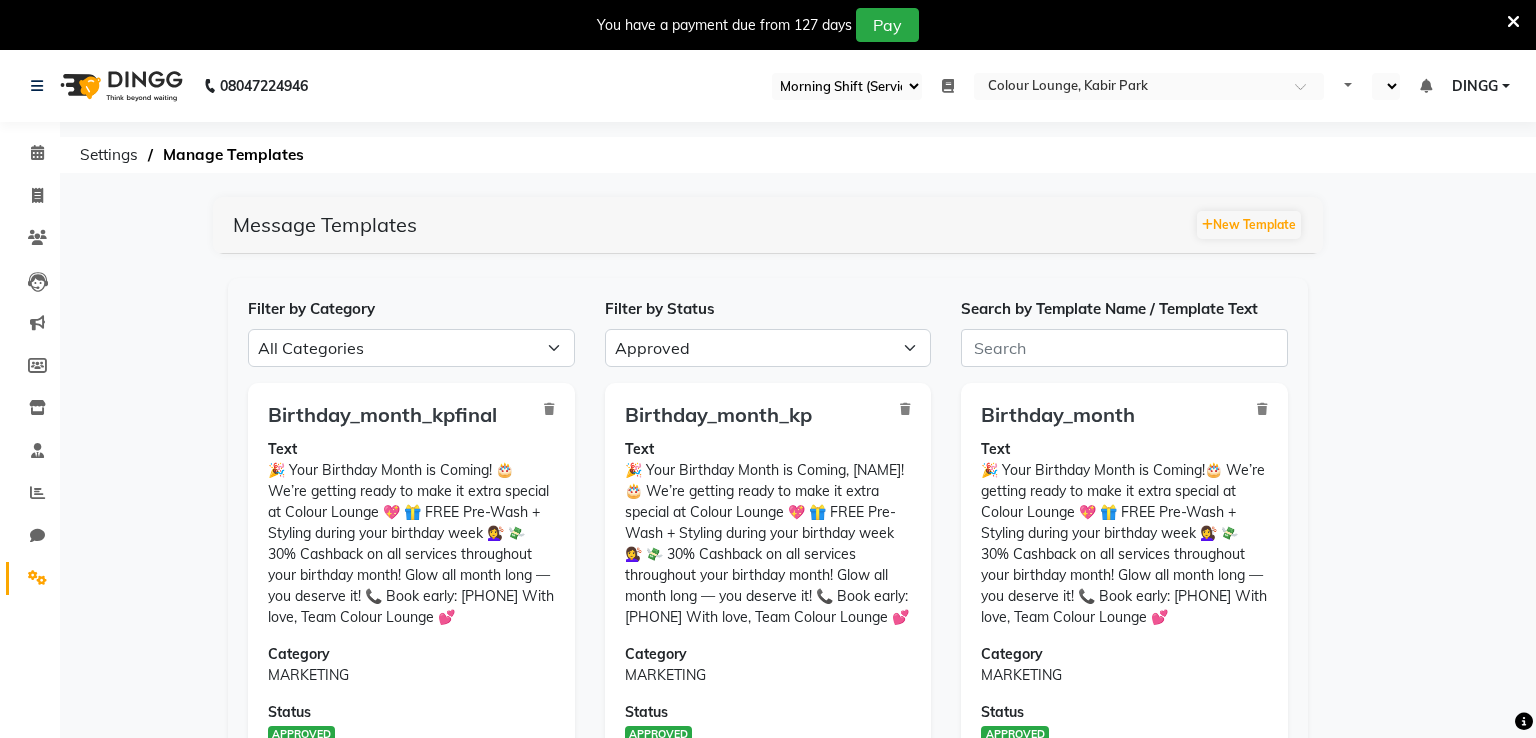 select on "en" 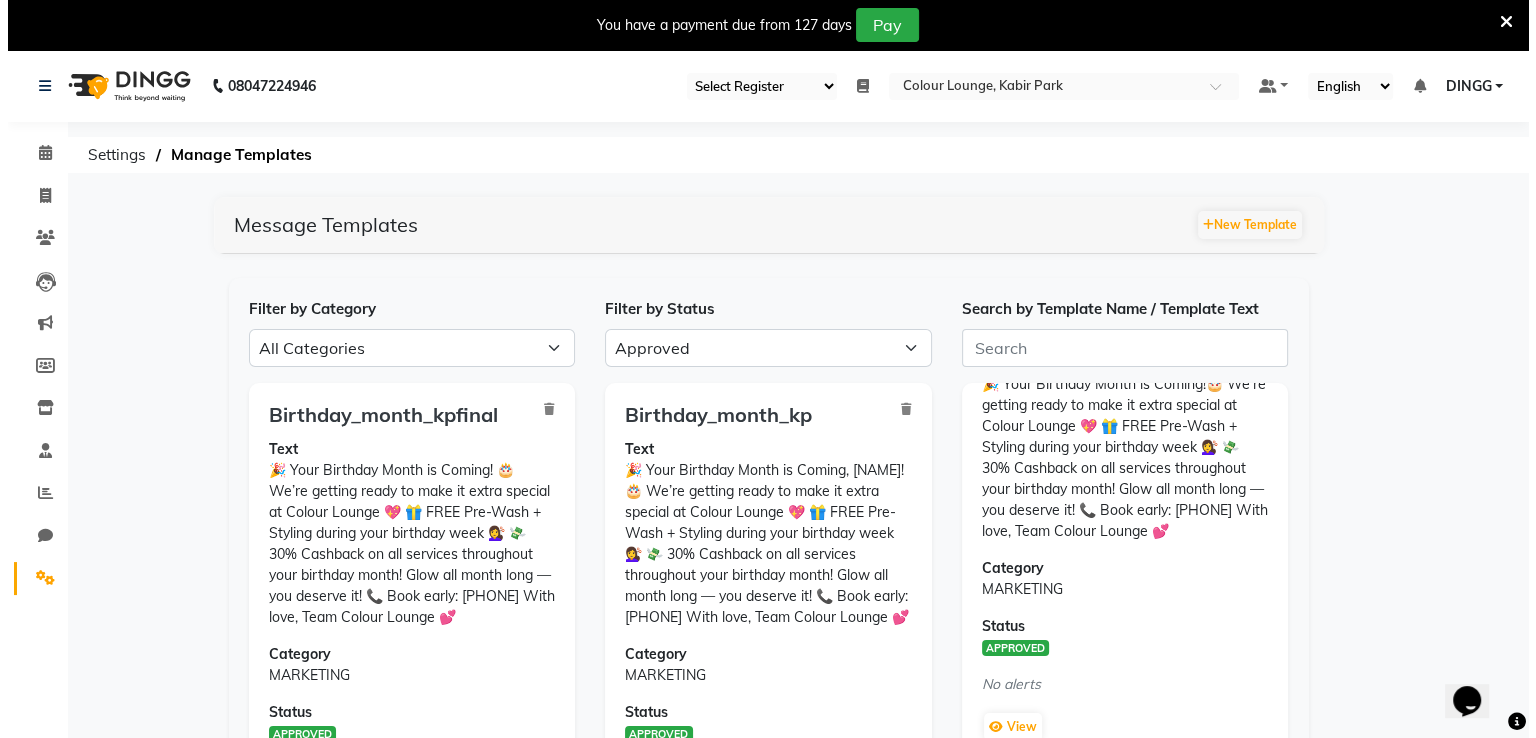 scroll, scrollTop: 0, scrollLeft: 0, axis: both 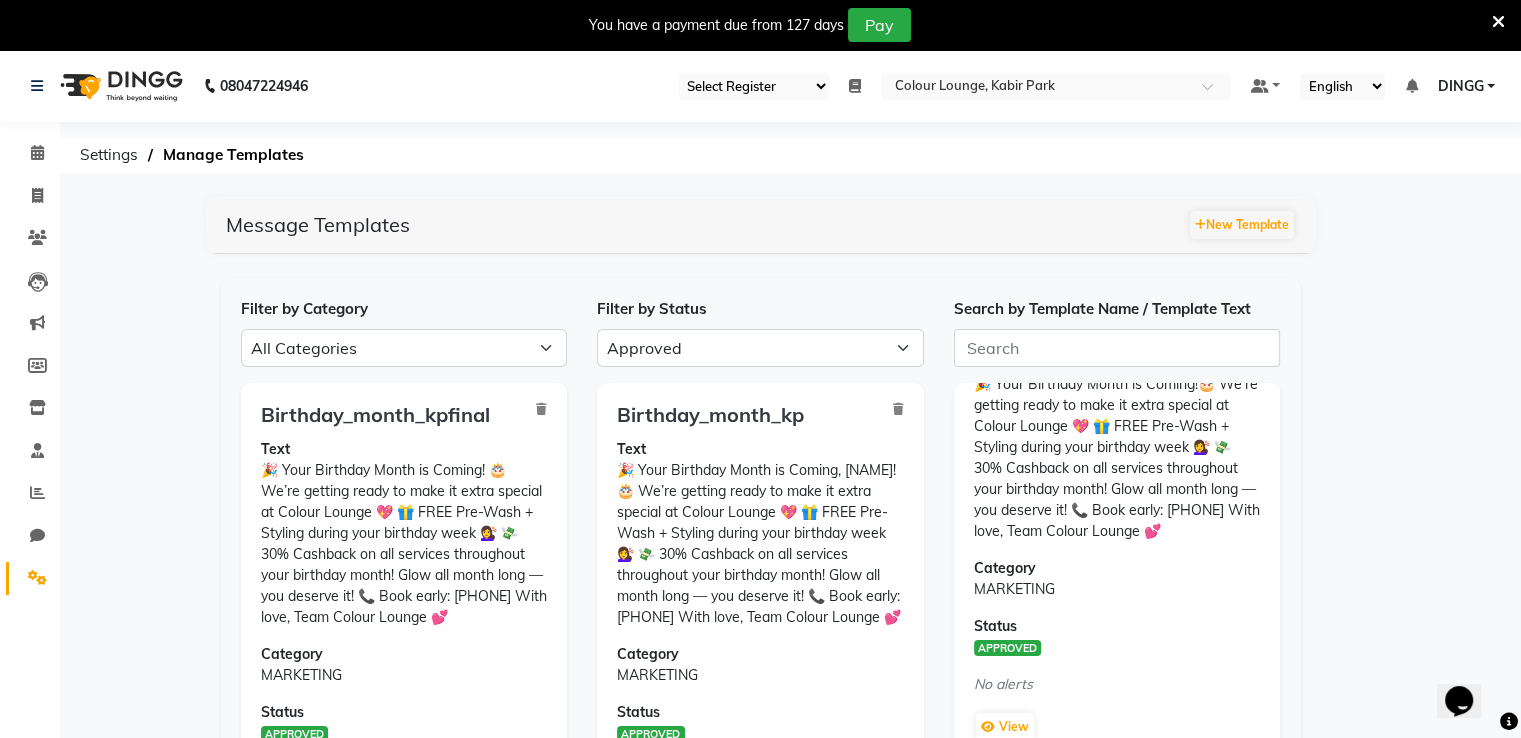click on "Text 🎉 Your Birthday Month is Coming!🎂
We’re getting ready to make it extra special at Colour Lounge 💖
🎁 FREE Pre-Wash + Styling during your birthday week 💇‍♀️
💸 30% Cashback on all services throughout your birthday month!
Glow all month long — you deserve it!
📞 Book early: 9256811117
With love, Team Colour Lounge 💕" 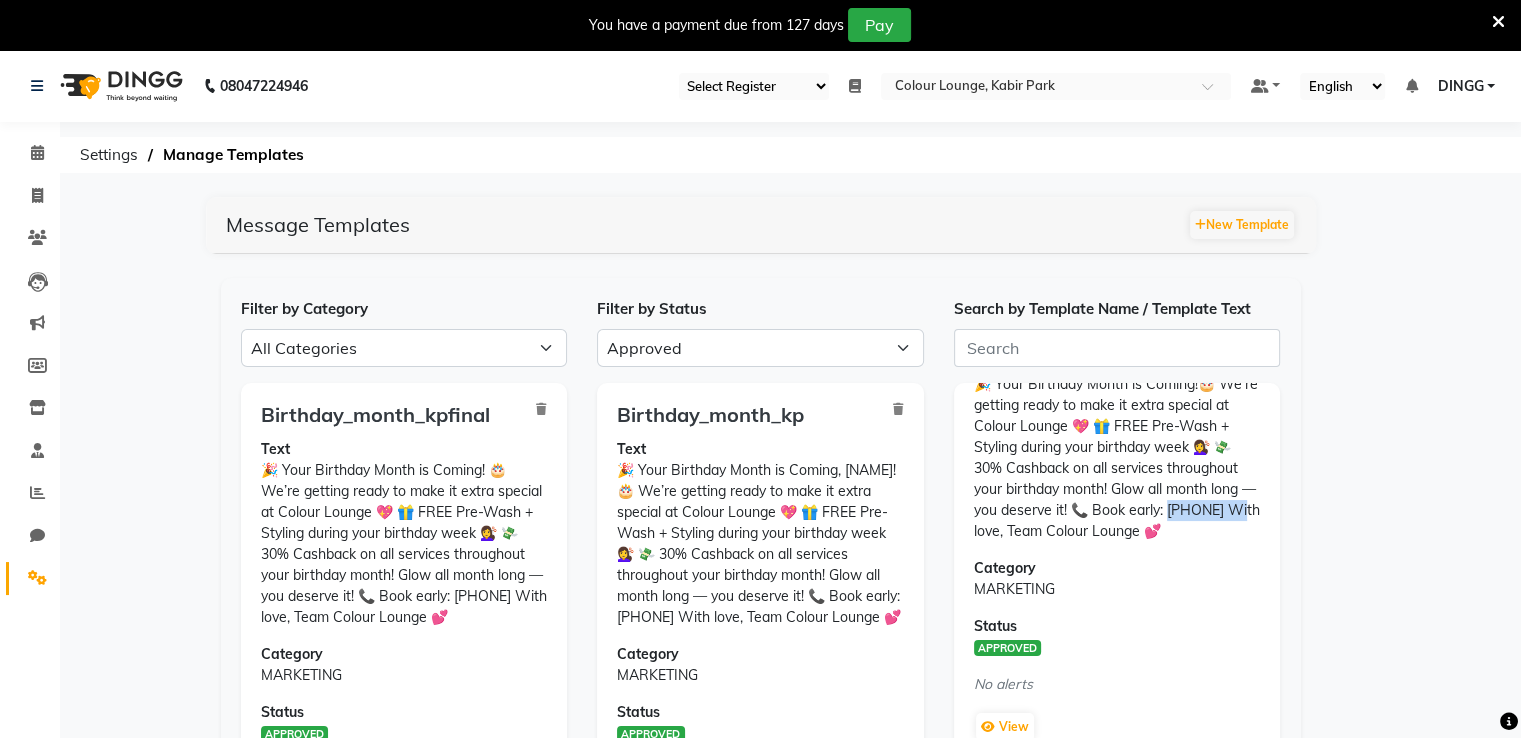 click on "Text 🎉 Your Birthday Month is Coming!🎂
We’re getting ready to make it extra special at Colour Lounge 💖
🎁 FREE Pre-Wash + Styling during your birthday week 💇‍♀️
💸 30% Cashback on all services throughout your birthday month!
Glow all month long — you deserve it!
📞 Book early: 9256811117
With love, Team Colour Lounge 💕" 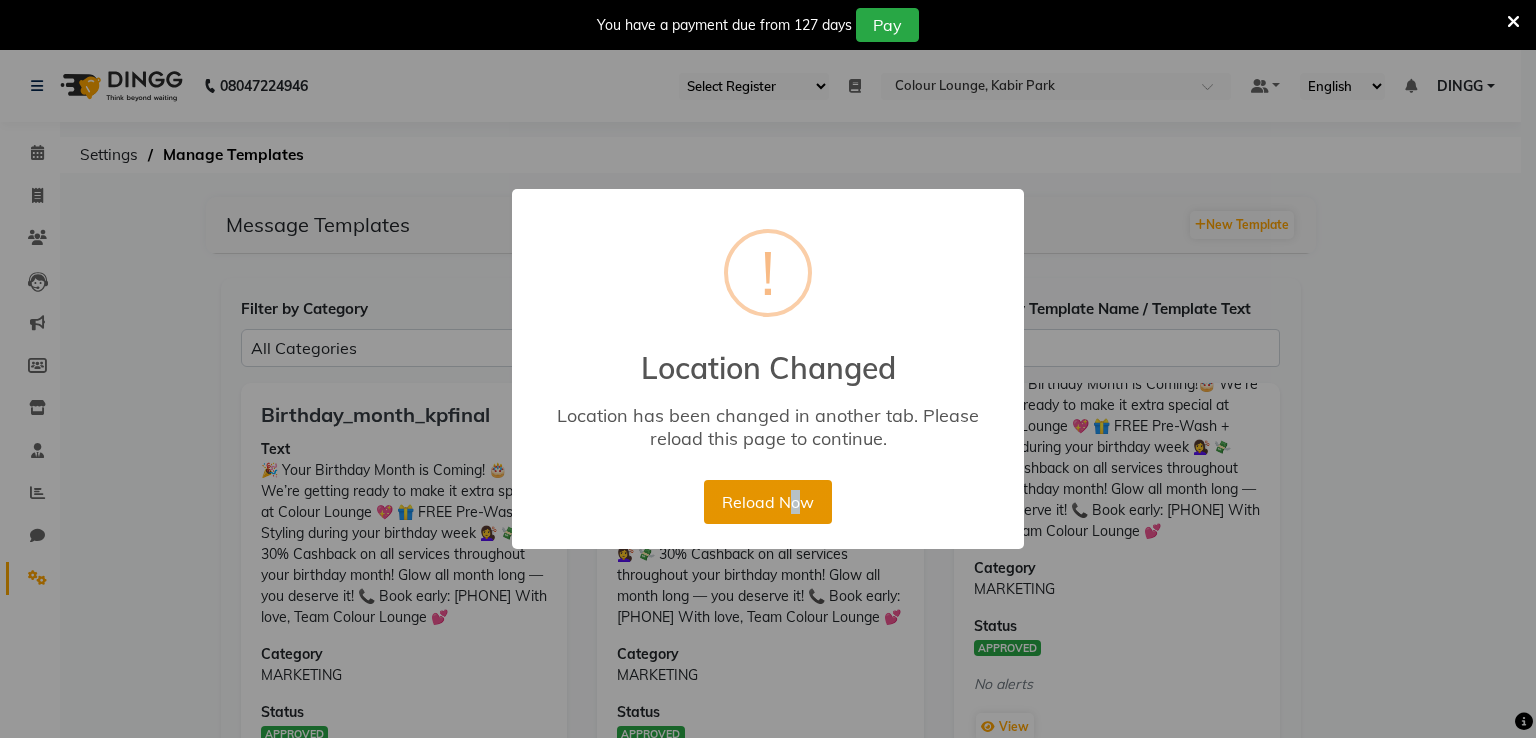 drag, startPoint x: 797, startPoint y: 477, endPoint x: 794, endPoint y: 493, distance: 16.27882 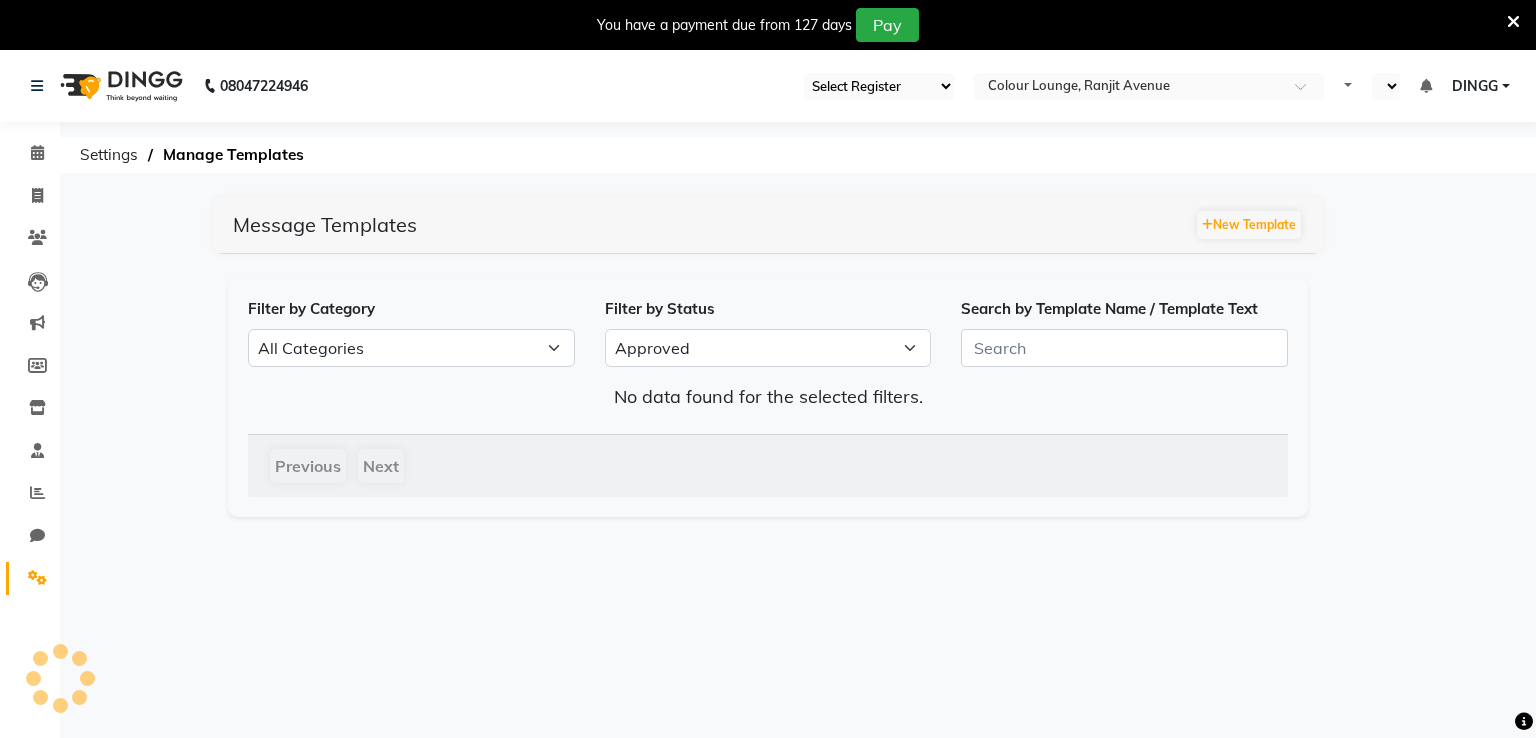 select on "APPROVED" 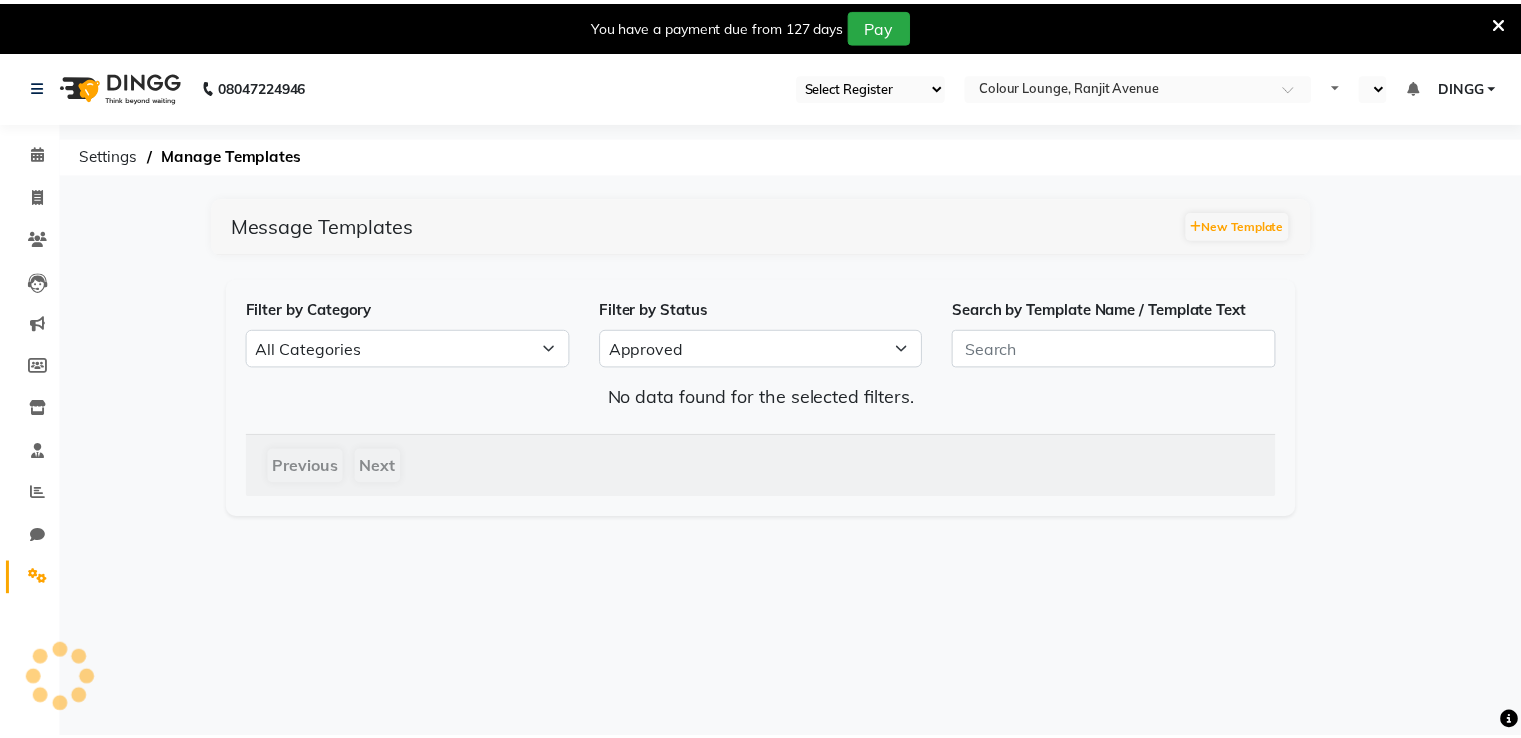 scroll, scrollTop: 0, scrollLeft: 0, axis: both 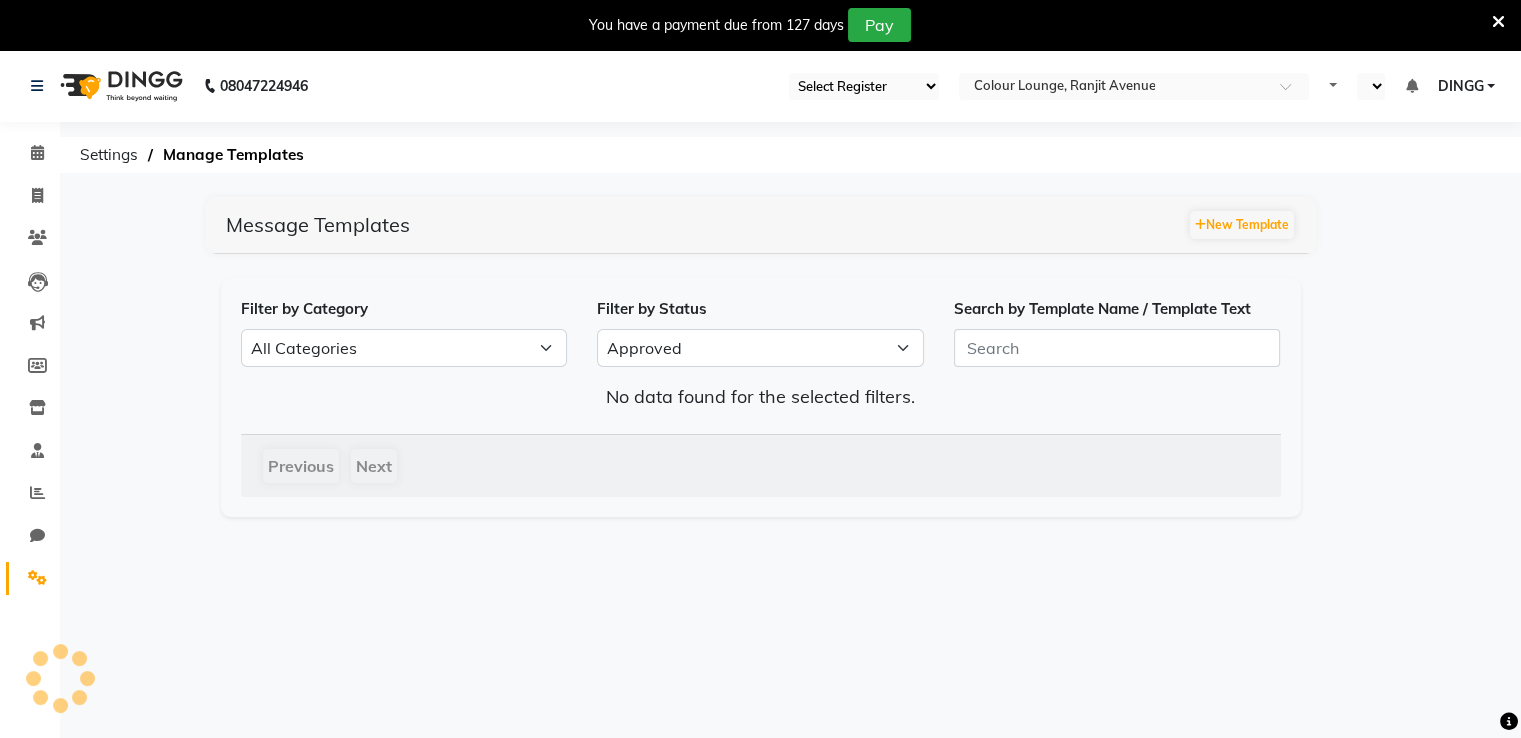 select on "en" 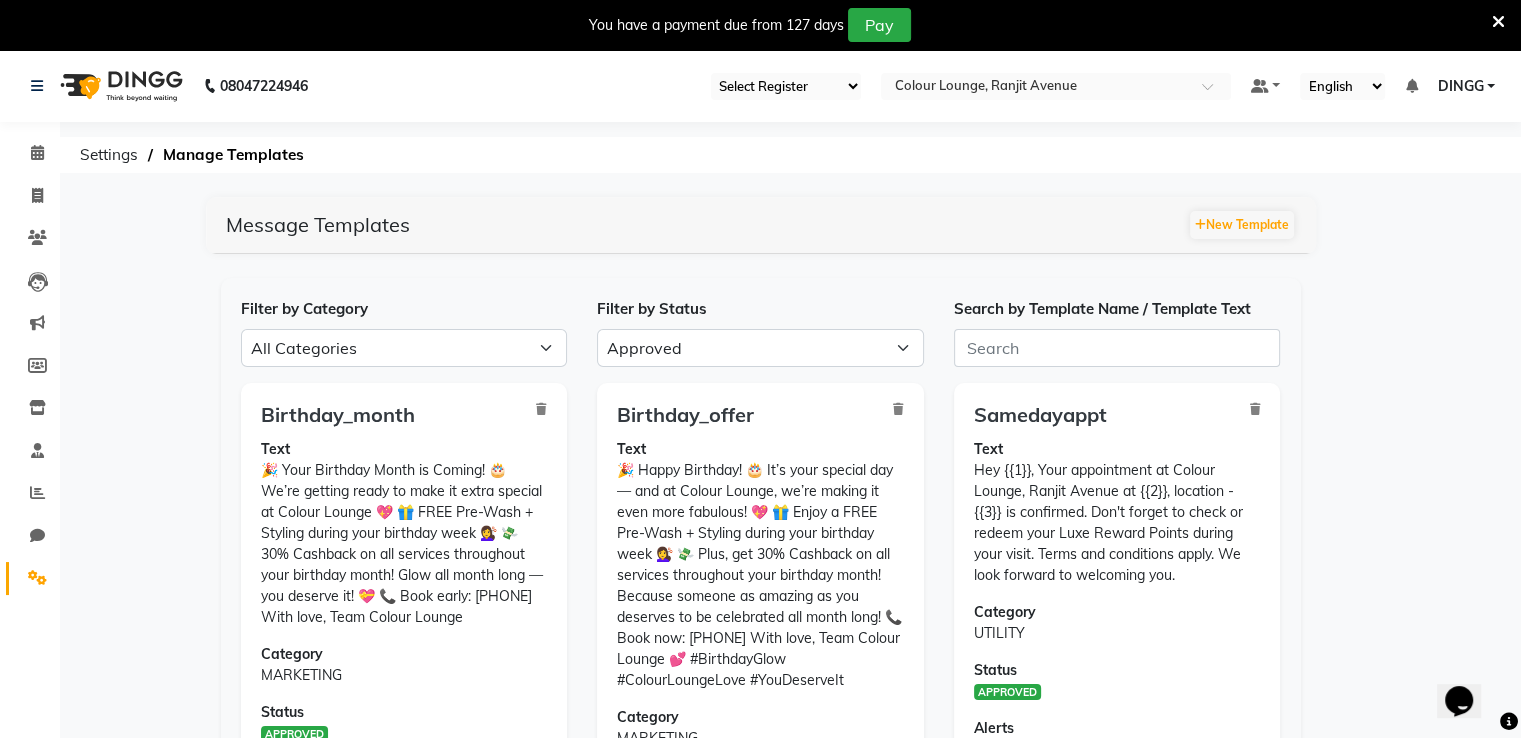 scroll, scrollTop: 0, scrollLeft: 0, axis: both 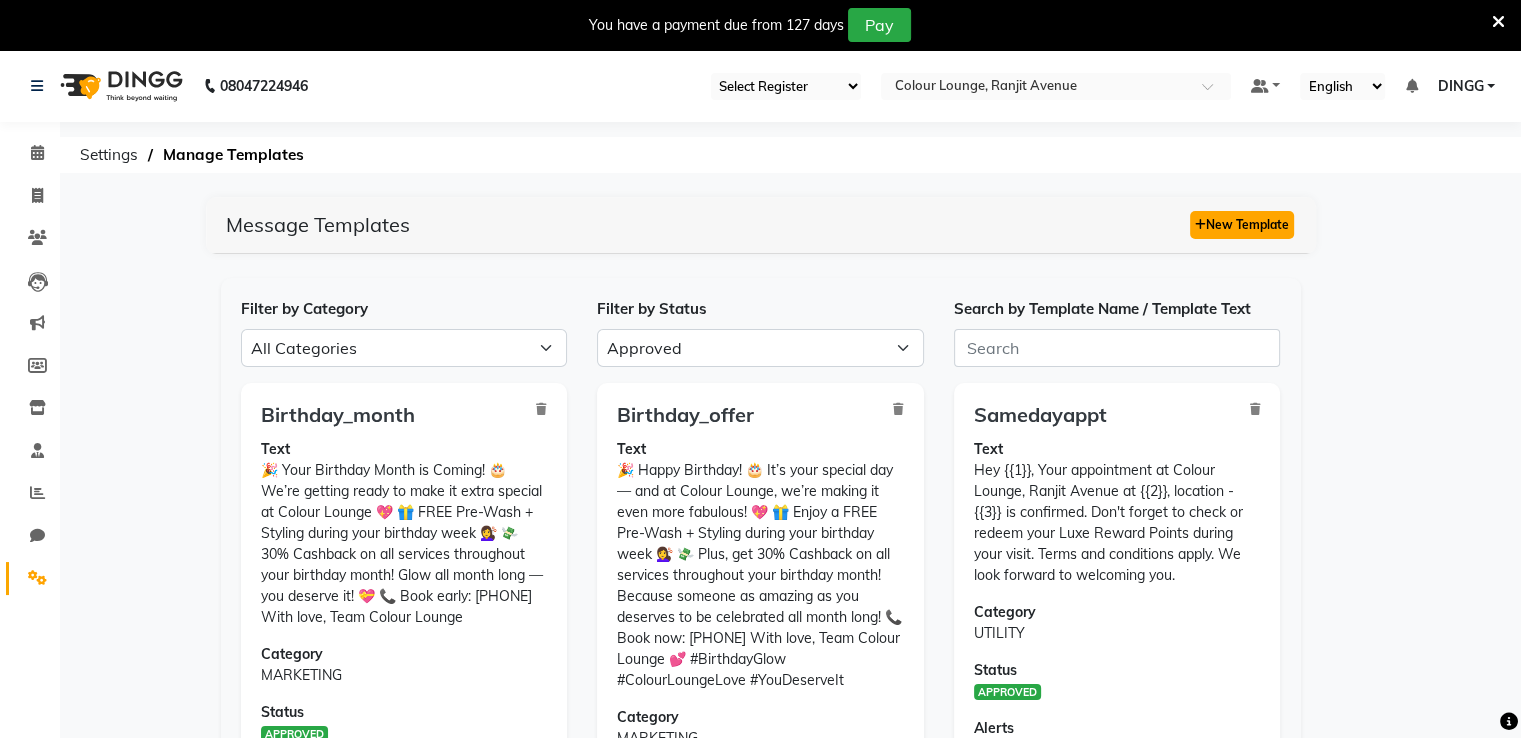 click on "New Template" 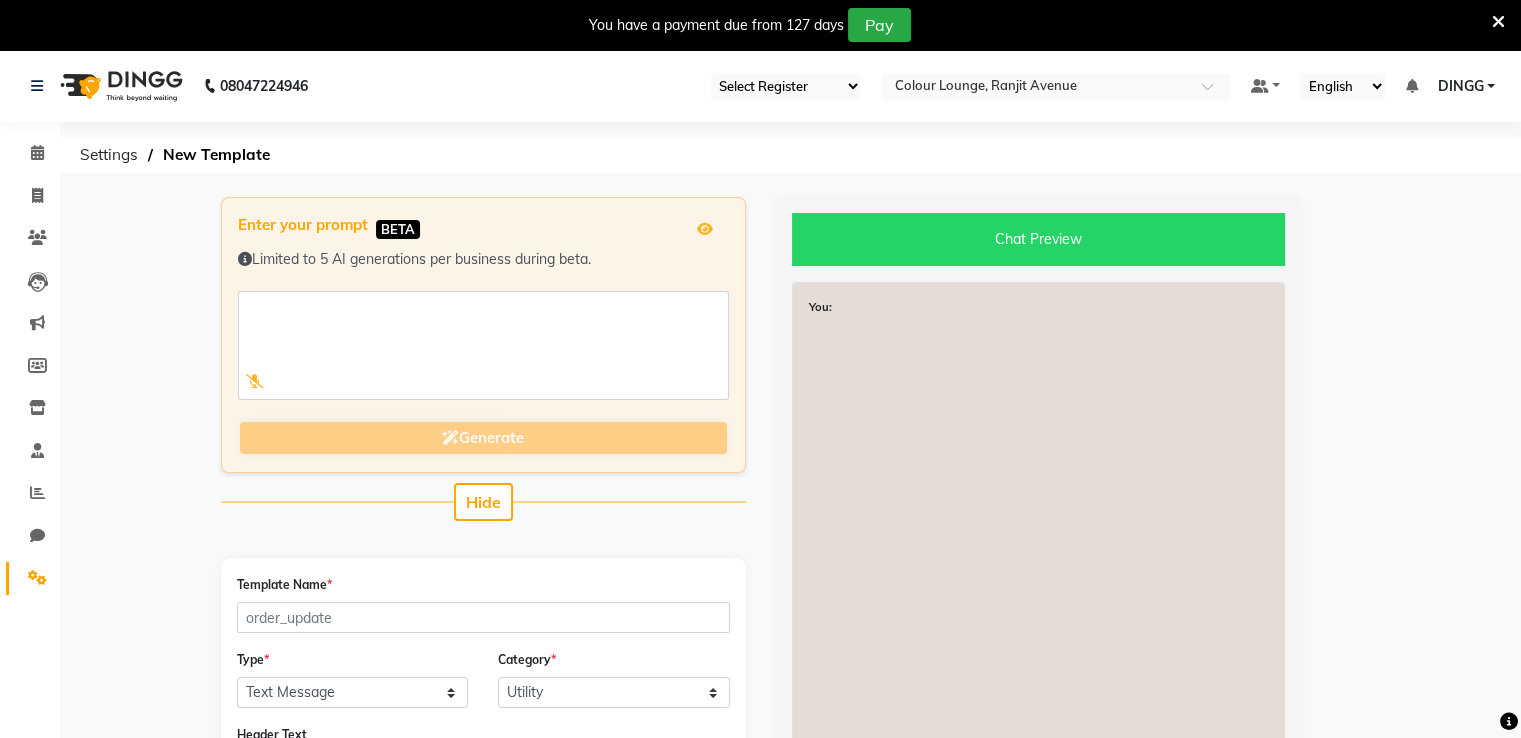click on "Enter your prompt BETA  Limited to 5 AI generations per business during beta.            Generate Hide  Template Name  *  Type  * Text Message Image with Text  Category  * Utility Marketing Header Text  Message  * Variables  Add Variable  Footer Text (Optional) Buttons  Add Button   Reset  Cancel  Create Template" 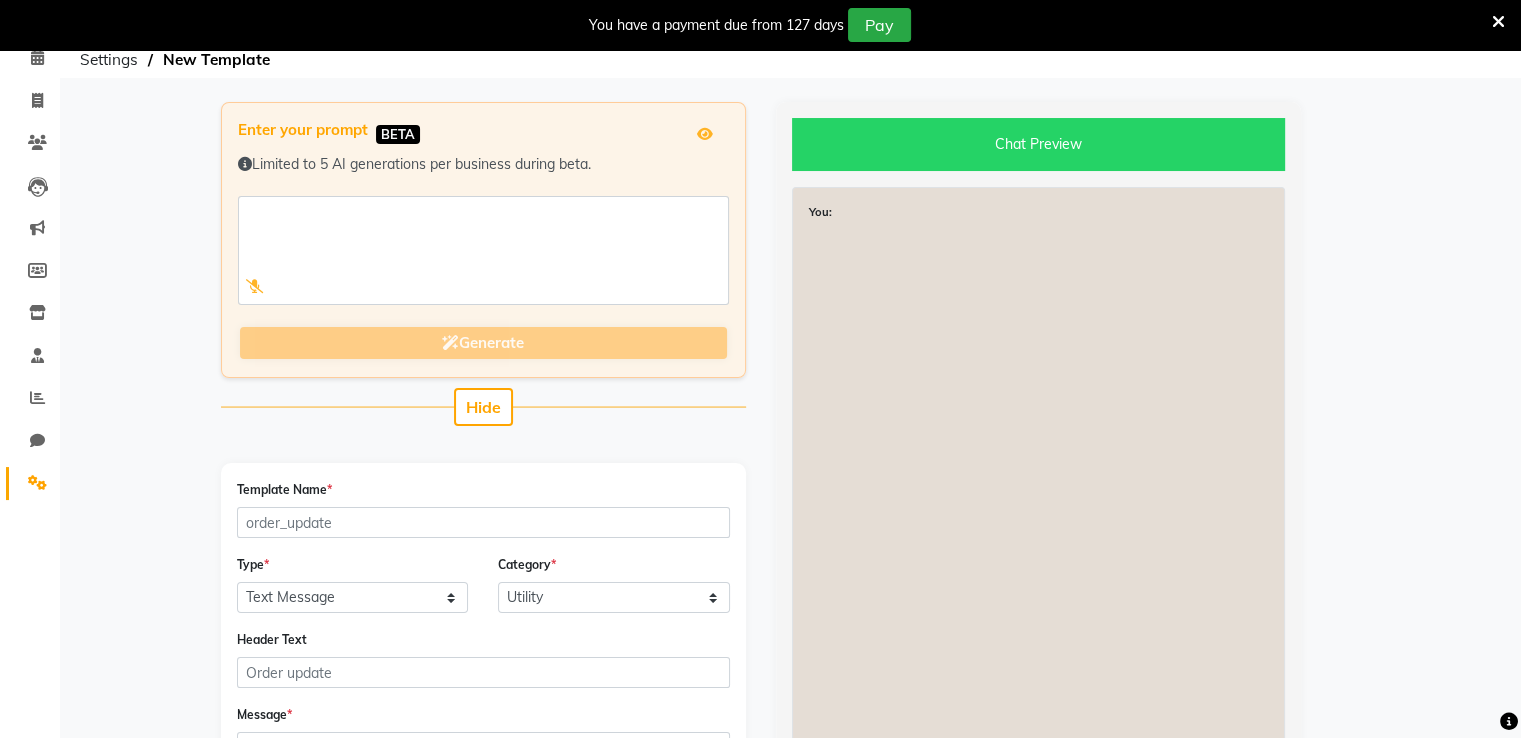 scroll, scrollTop: 100, scrollLeft: 0, axis: vertical 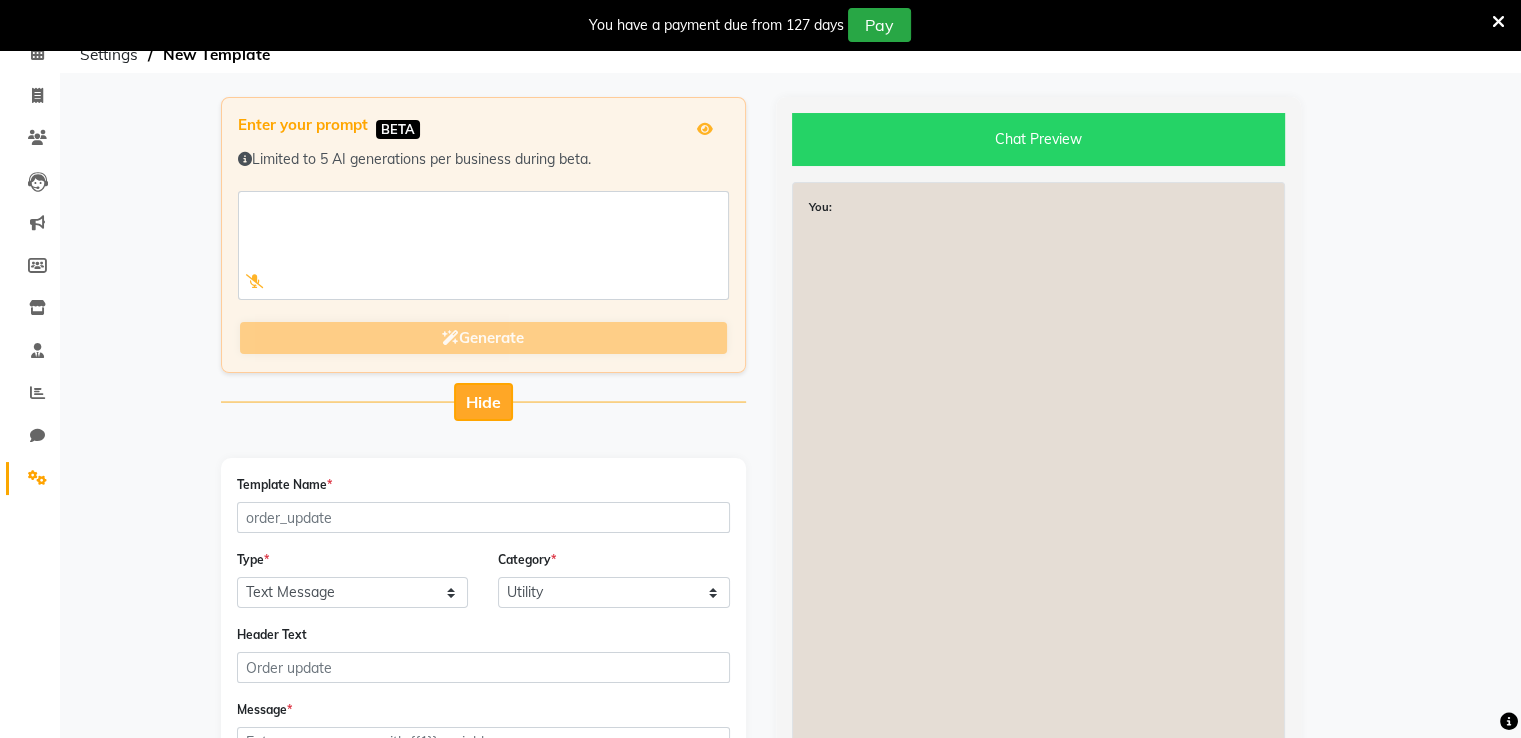click on "Hide" 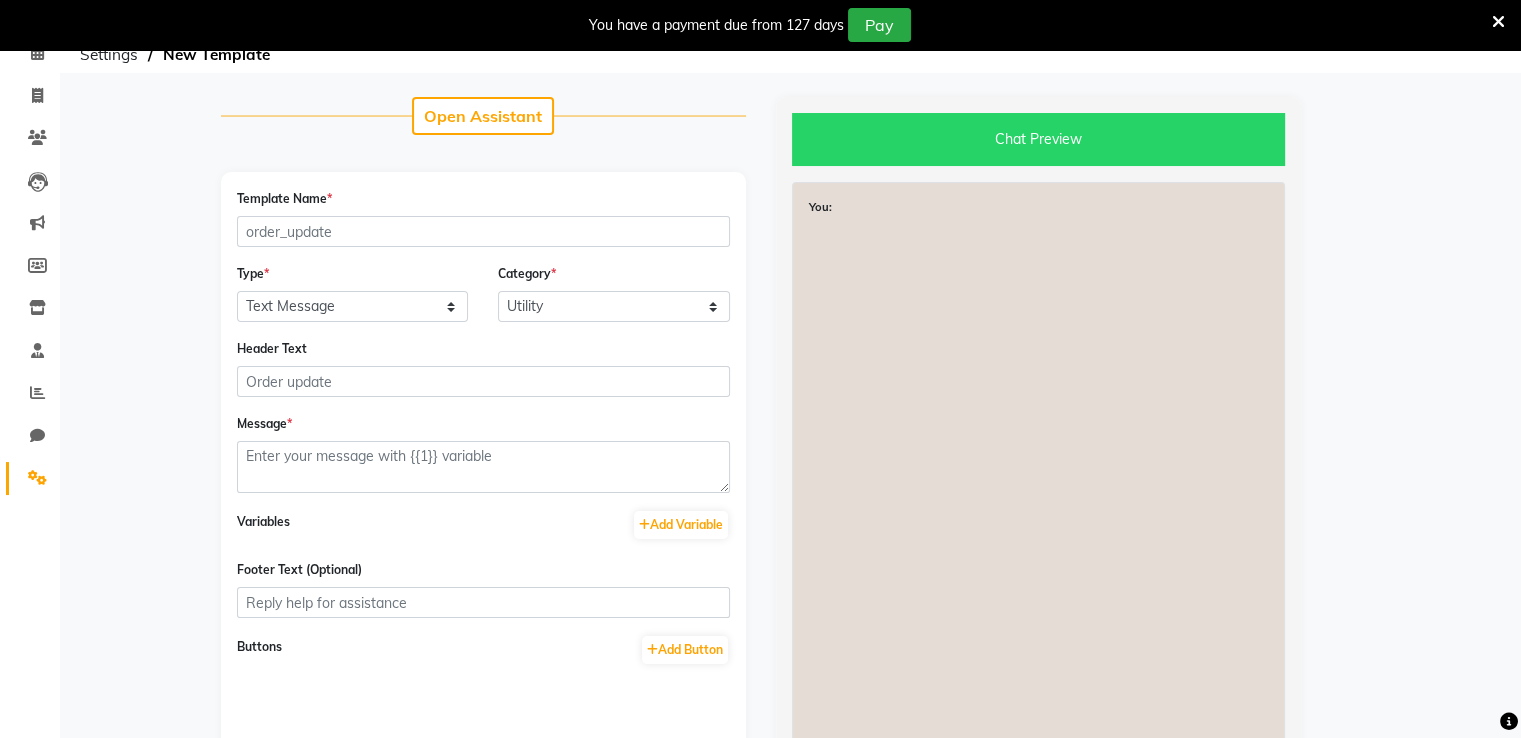 scroll, scrollTop: 243, scrollLeft: 0, axis: vertical 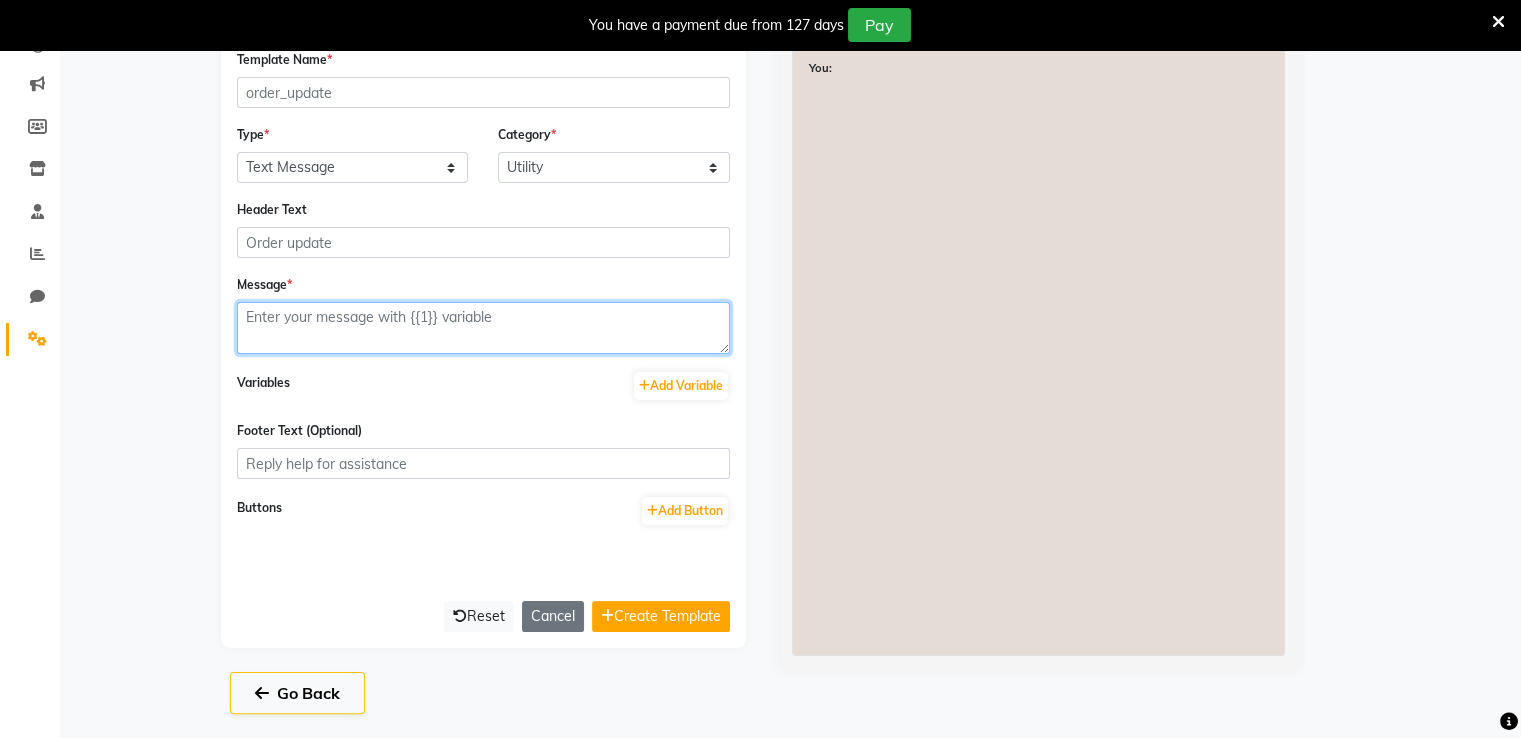 click at bounding box center (483, 328) 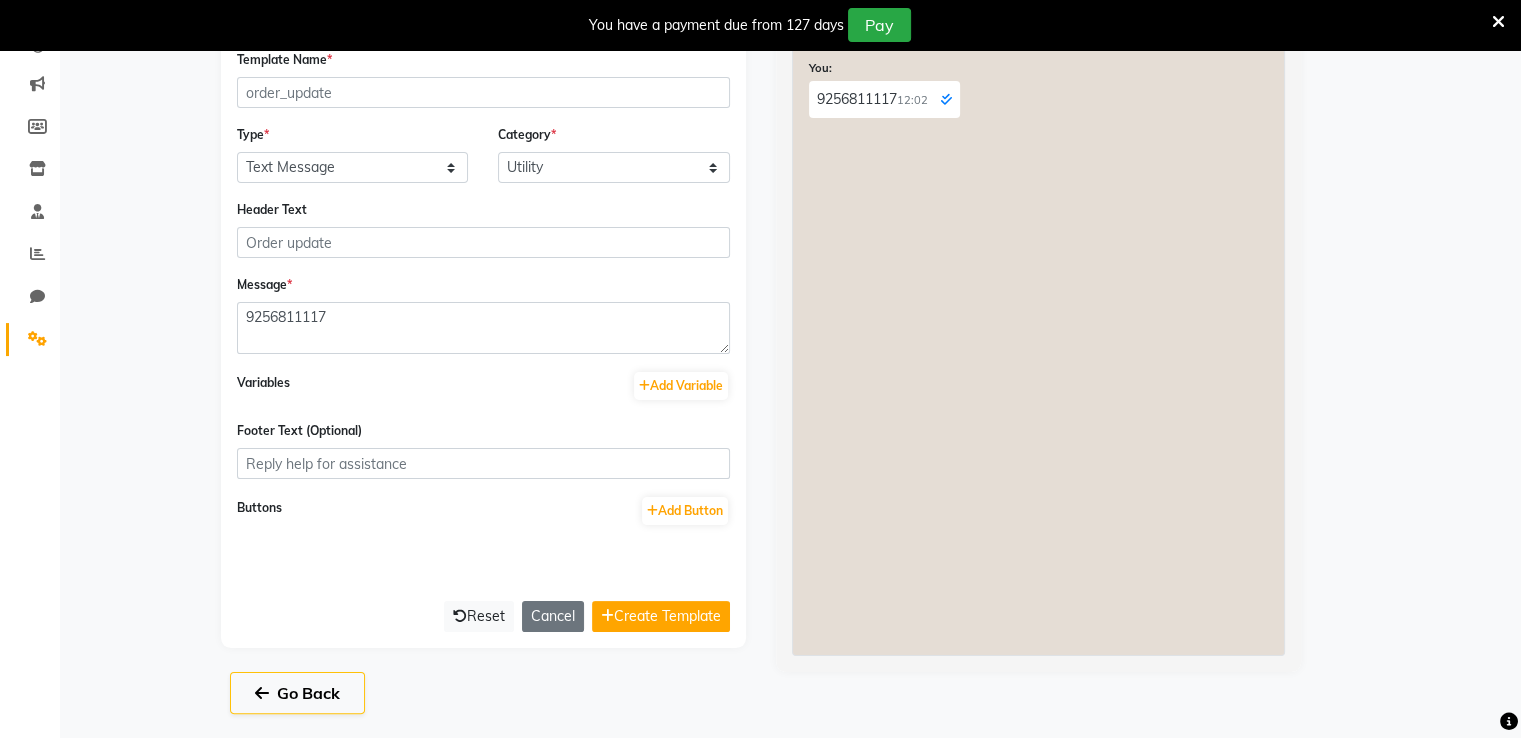 select on "APPROVED" 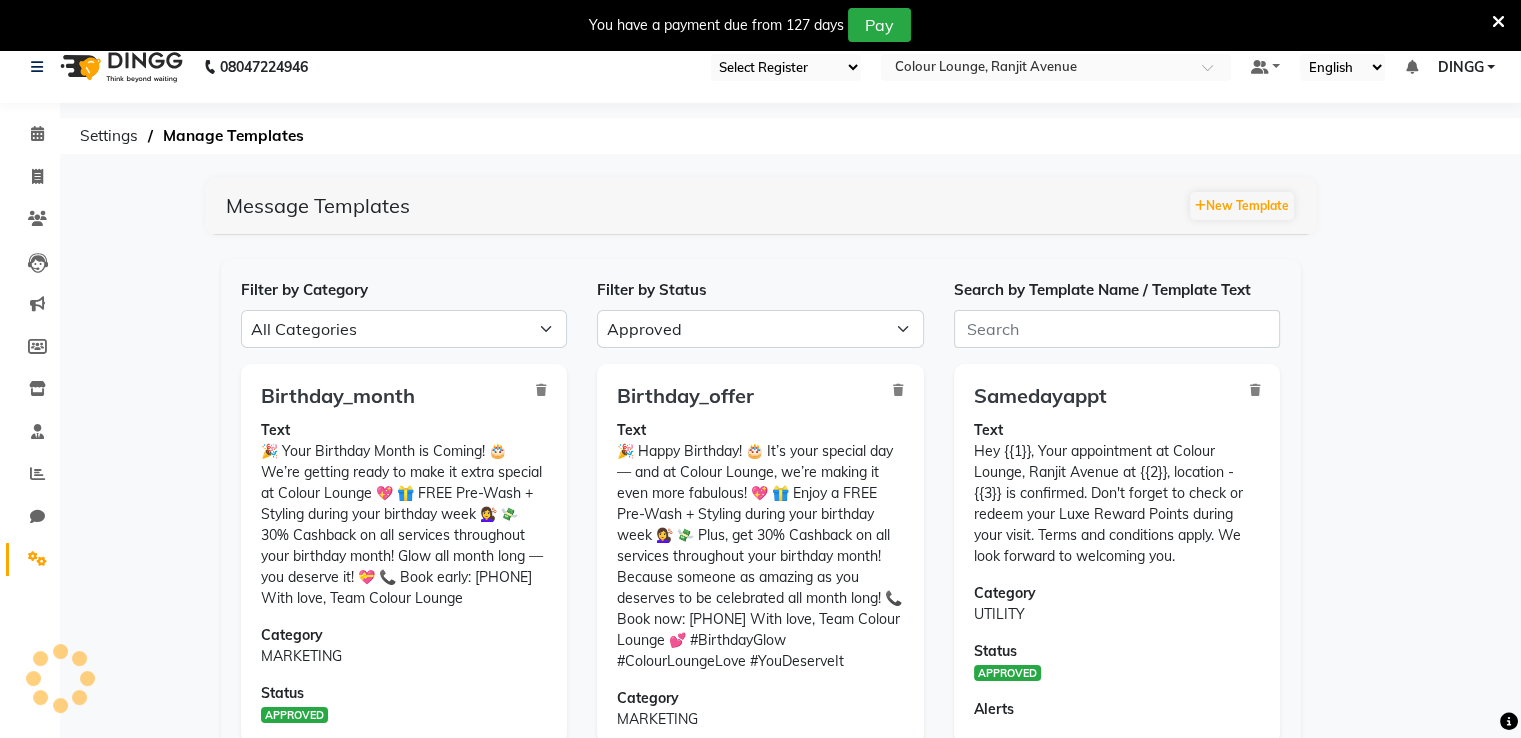 scroll, scrollTop: 0, scrollLeft: 0, axis: both 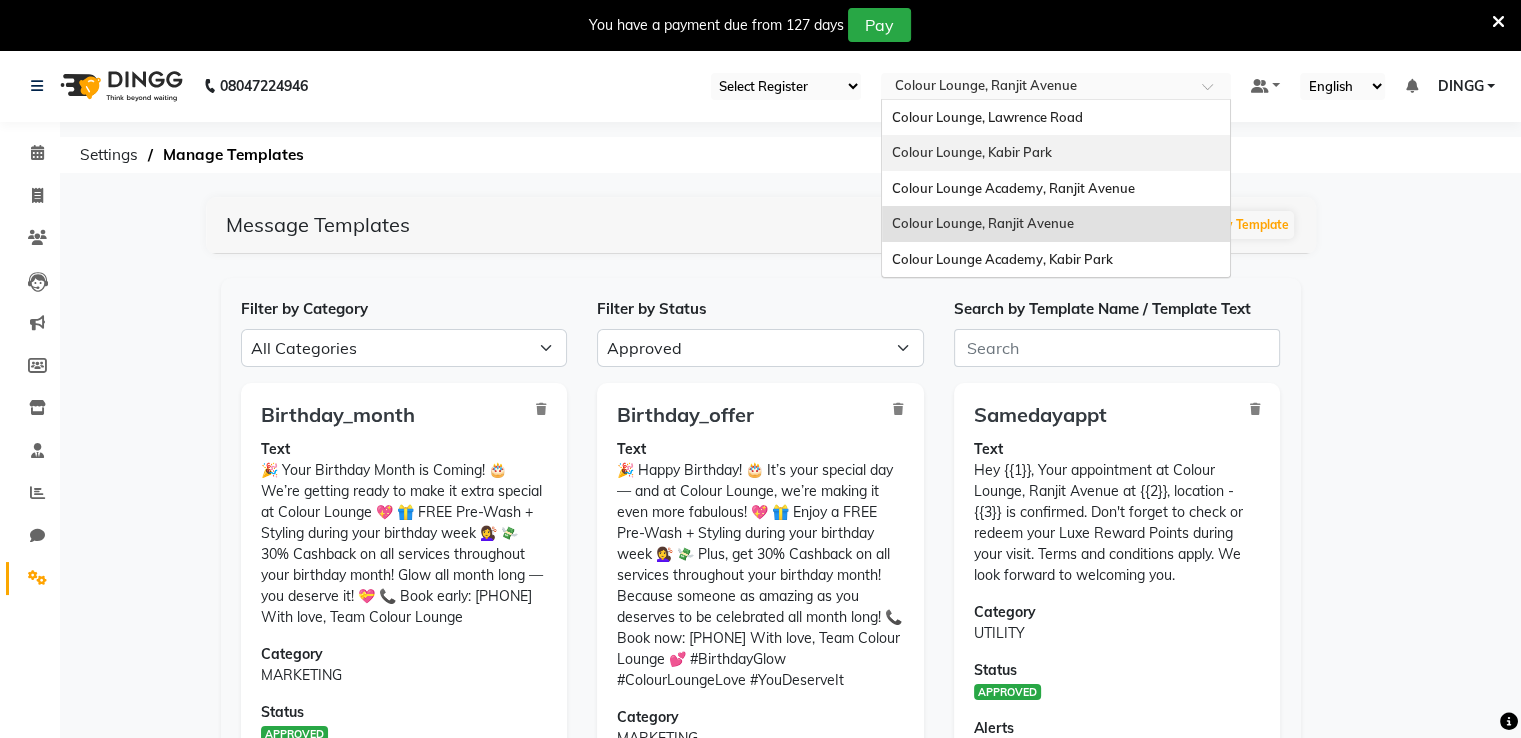 drag, startPoint x: 948, startPoint y: 87, endPoint x: 961, endPoint y: 153, distance: 67.26812 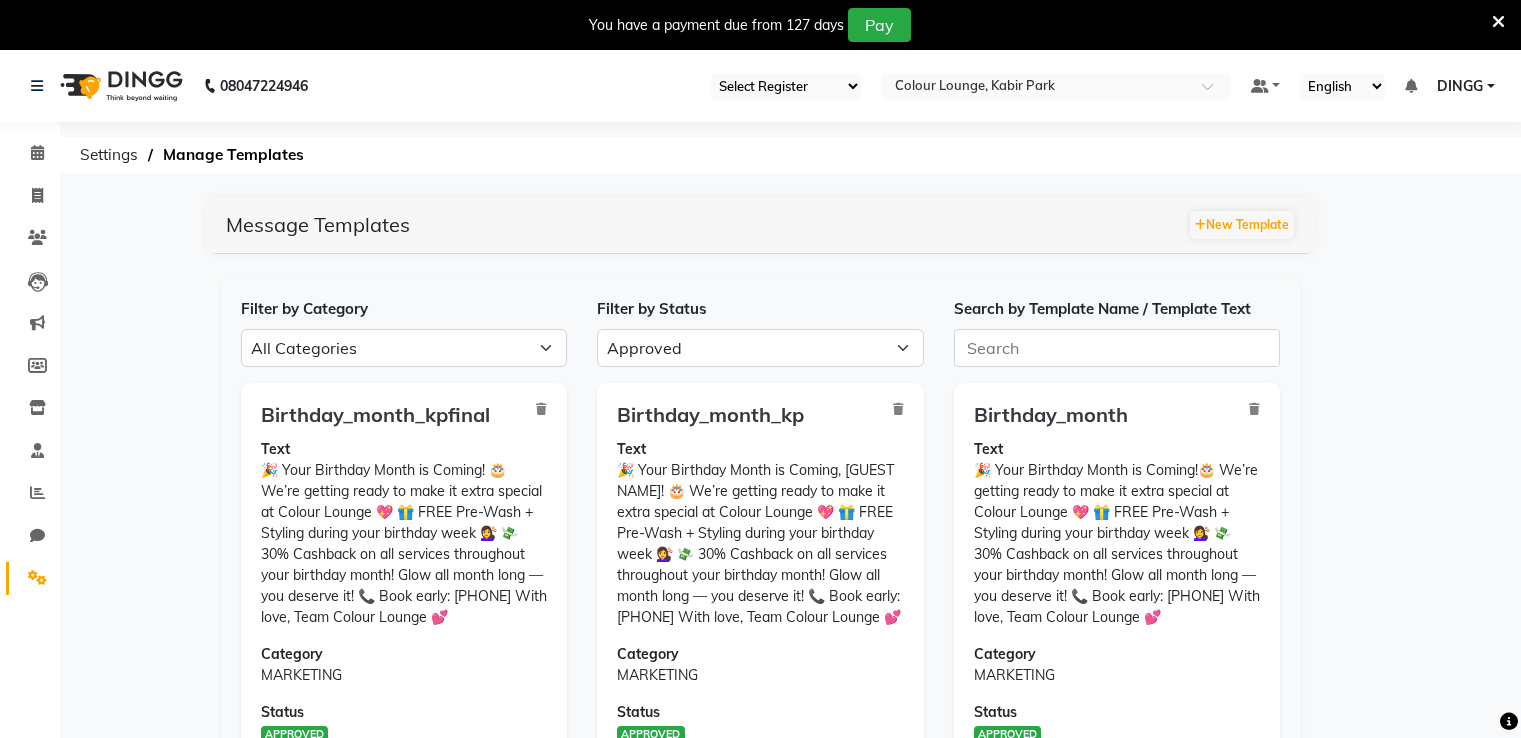 select on "APPROVED" 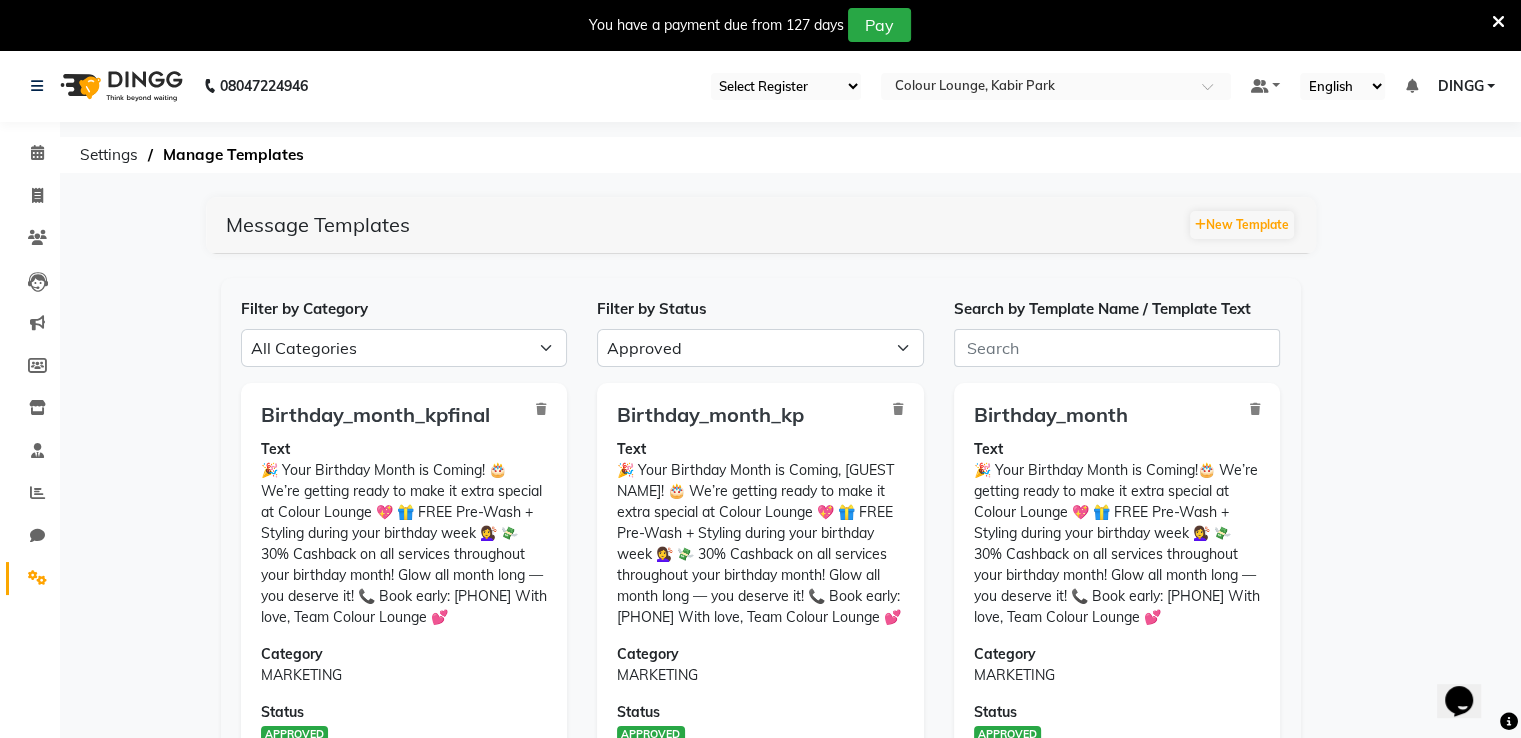 scroll, scrollTop: 0, scrollLeft: 0, axis: both 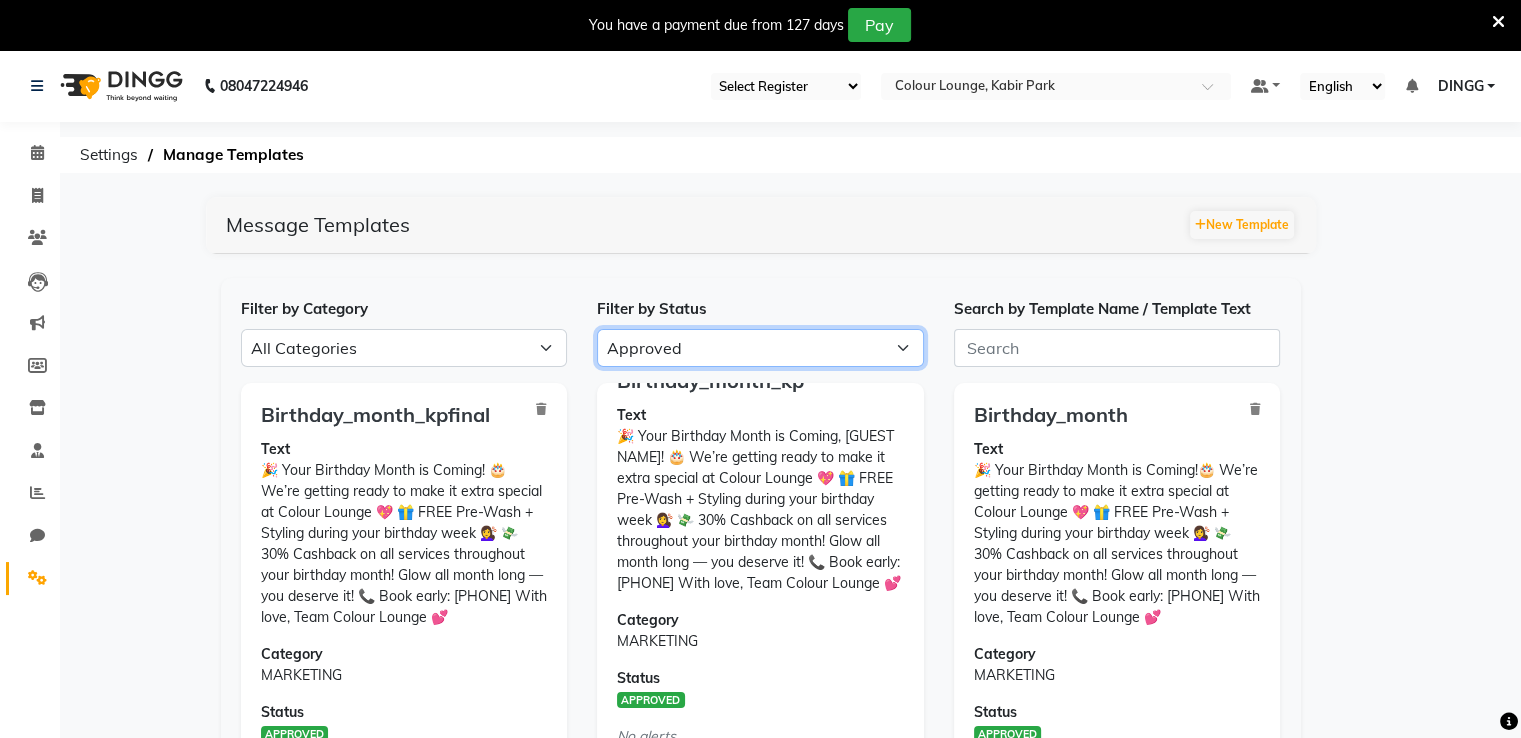 click on "All Approved Rejected Failed Pending" at bounding box center [760, 348] 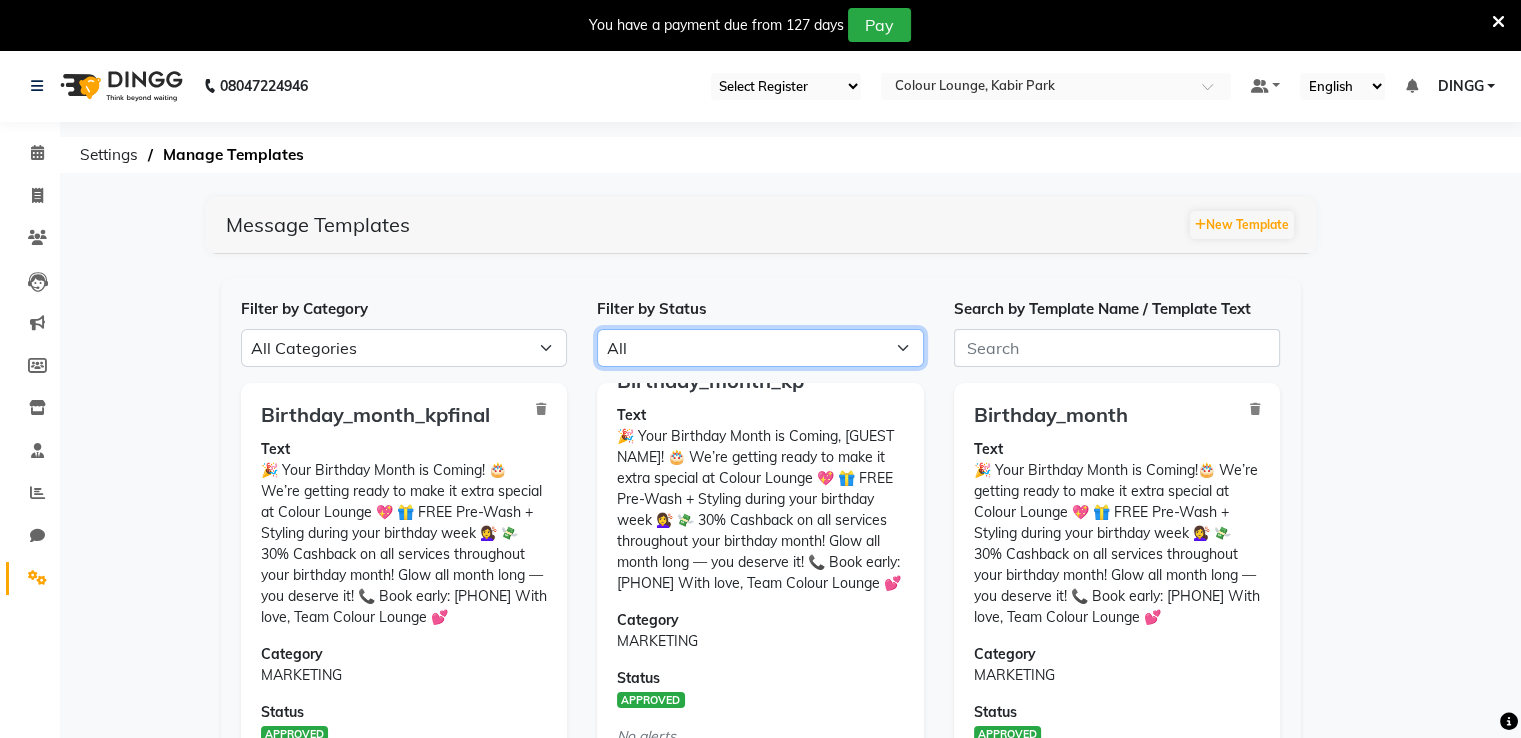 click on "All Approved Rejected Failed Pending" at bounding box center (760, 348) 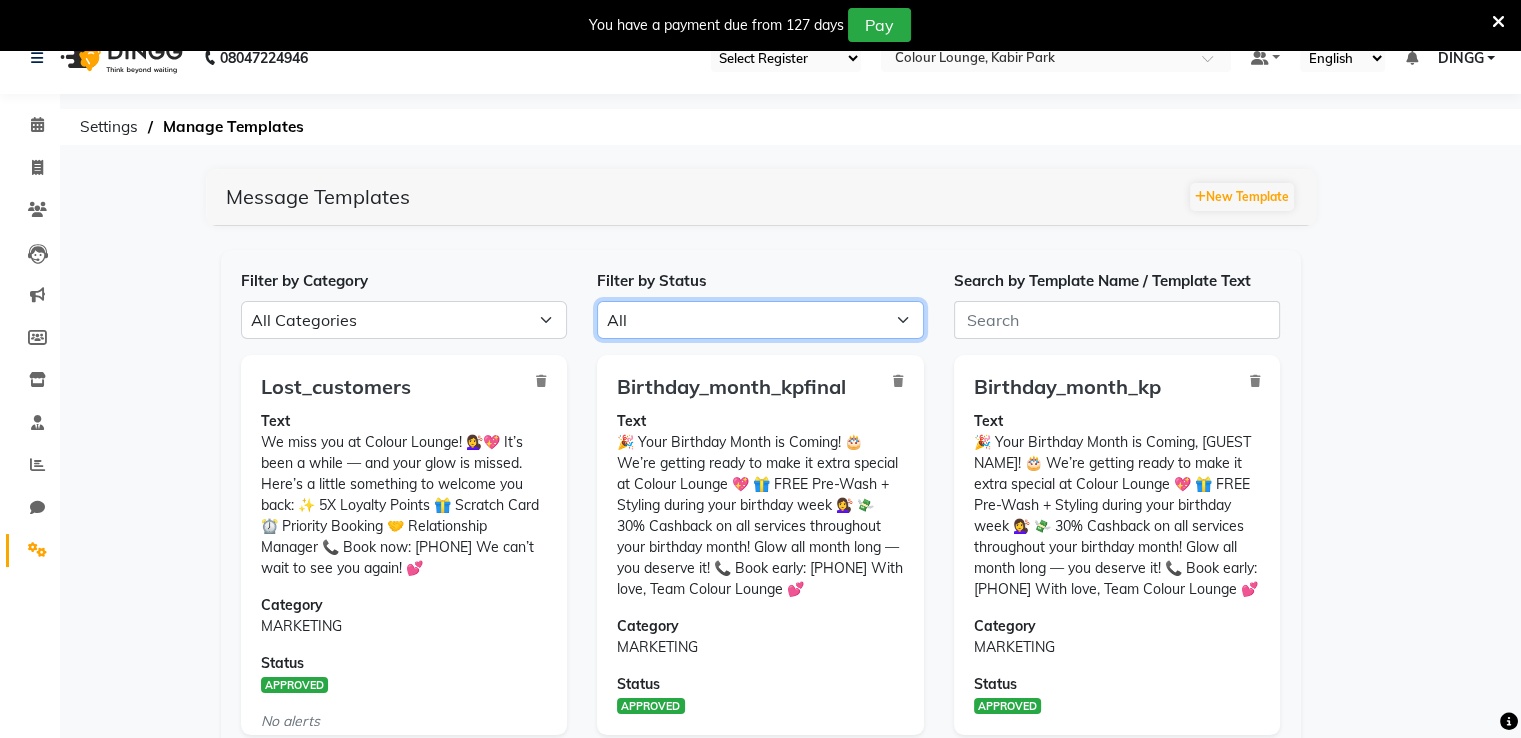 scroll, scrollTop: 32, scrollLeft: 0, axis: vertical 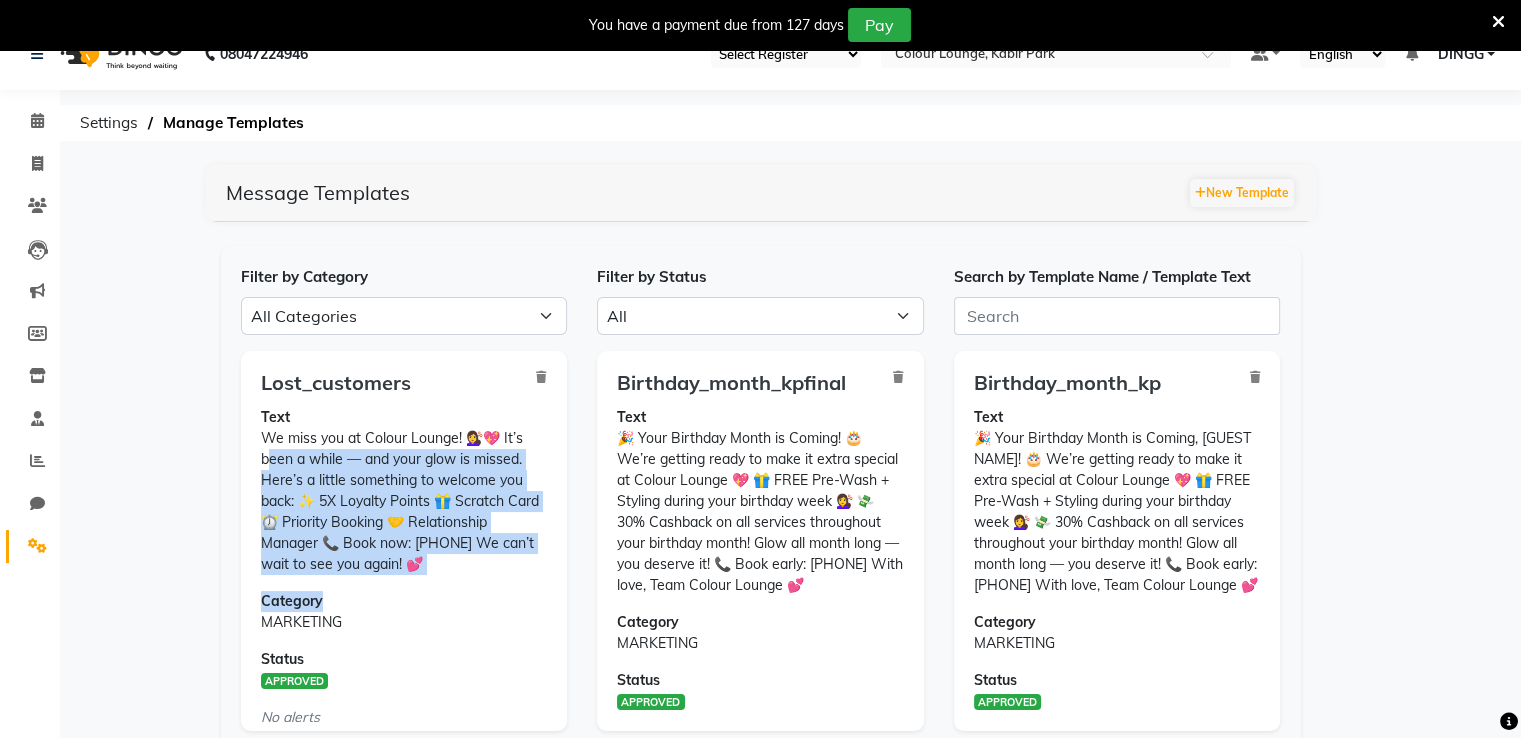 drag, startPoint x: 446, startPoint y: 573, endPoint x: 267, endPoint y: 450, distance: 217.18655 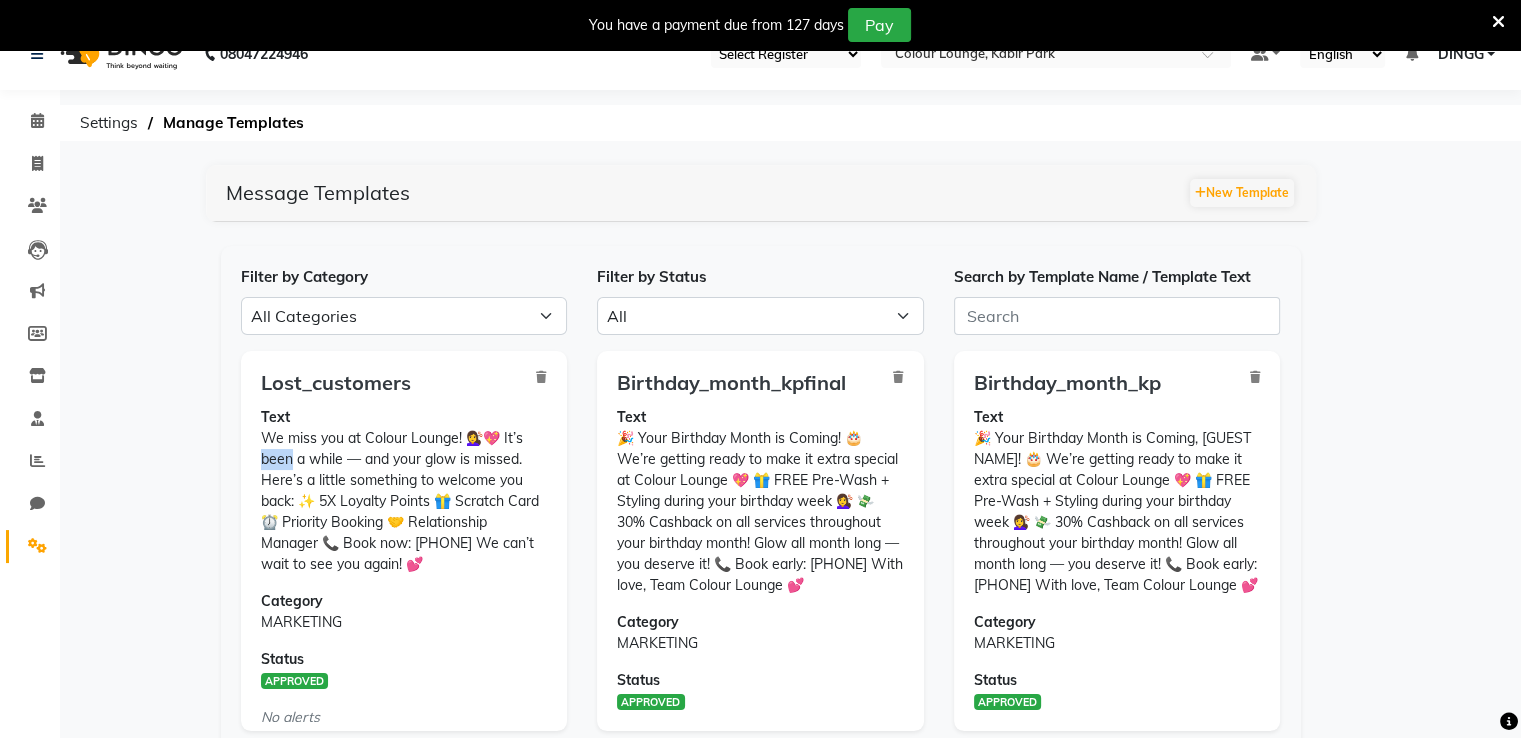 click on "Text We miss you at Colour Lounge! 💇‍♀️💖
It’s been a while — and your glow is missed.
Here’s a little something to welcome you back:
✨ 5X Loyalty Points
🎁 Scratch Card
⏰ Priority Booking
🤝 Relationship Manager
📞 Book now: [PHONE]
We can’t wait to see you again! 💕" 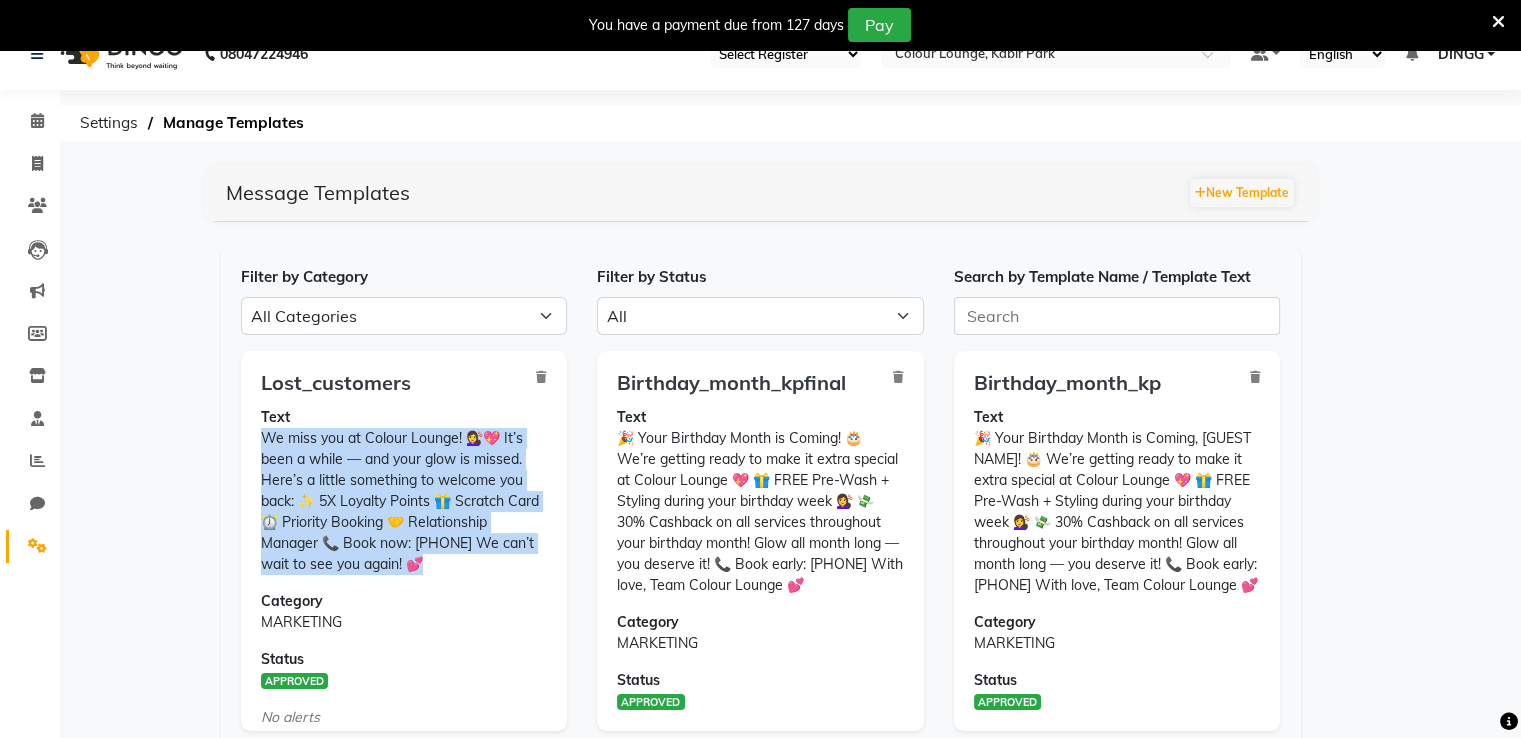 click on "Text We miss you at Colour Lounge! 💇‍♀️💖
It’s been a while — and your glow is missed.
Here’s a little something to welcome you back:
✨ 5X Loyalty Points
🎁 Scratch Card
⏰ Priority Booking
🤝 Relationship Manager
📞 Book now: [PHONE]
We can’t wait to see you again! 💕" 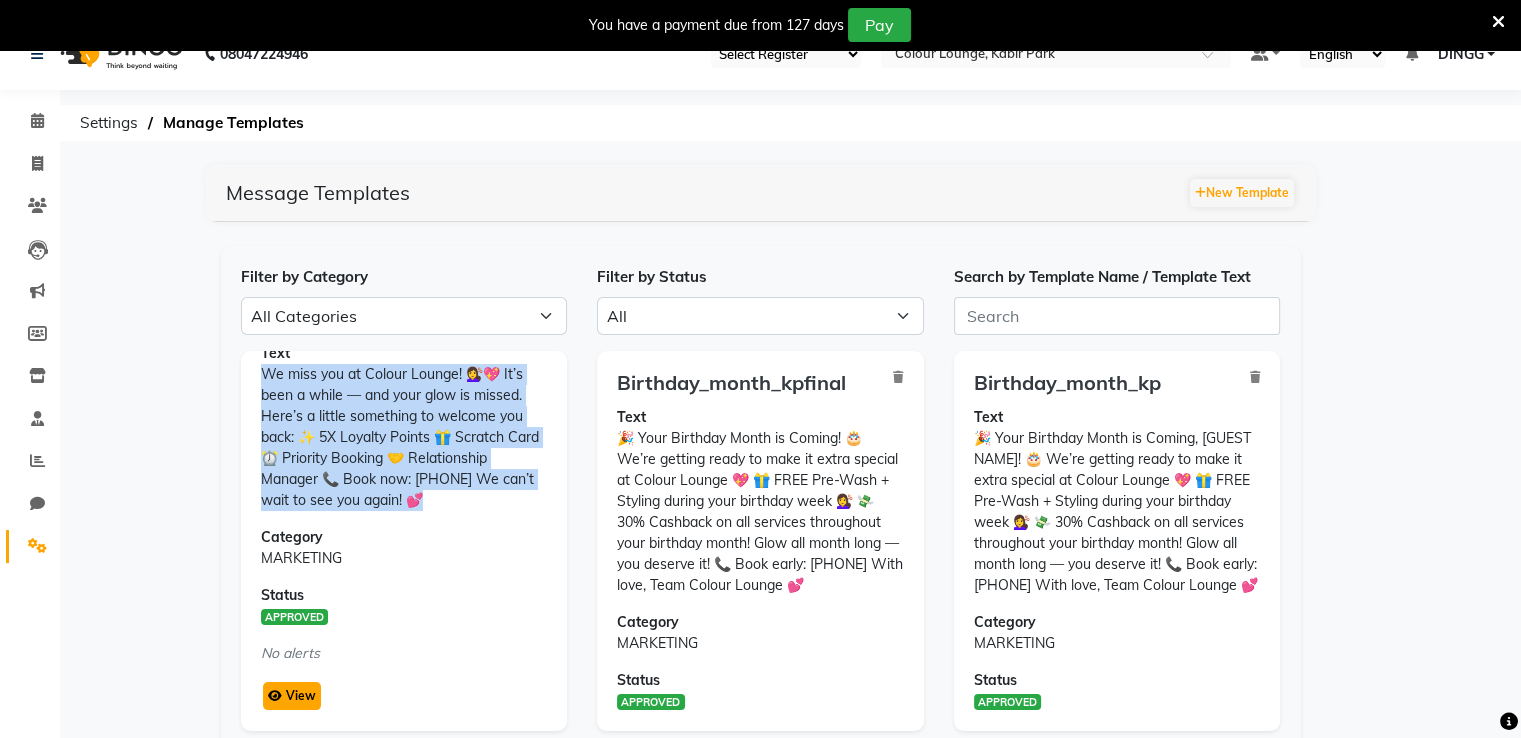 click on "View" 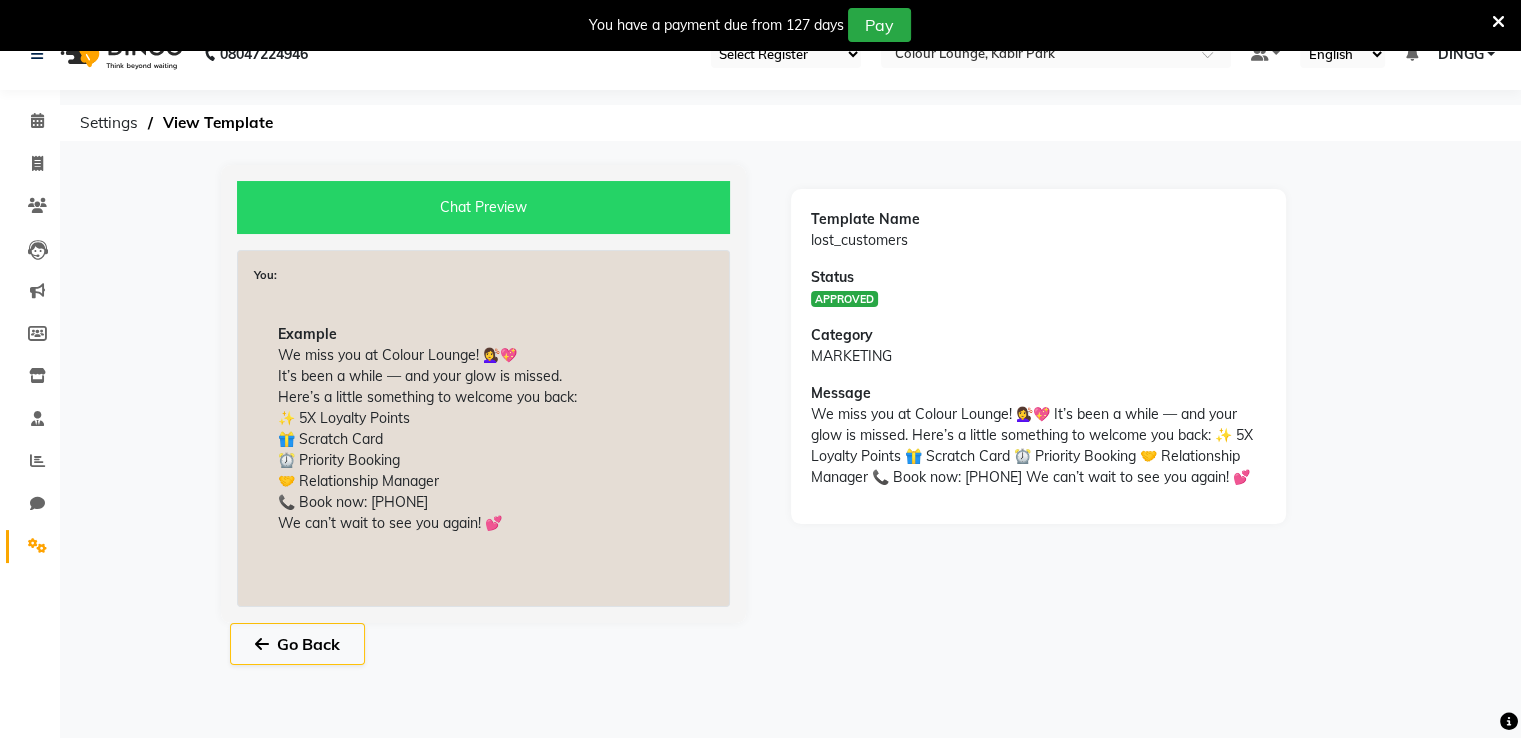 drag, startPoint x: 498, startPoint y: 526, endPoint x: 261, endPoint y: 351, distance: 294.60822 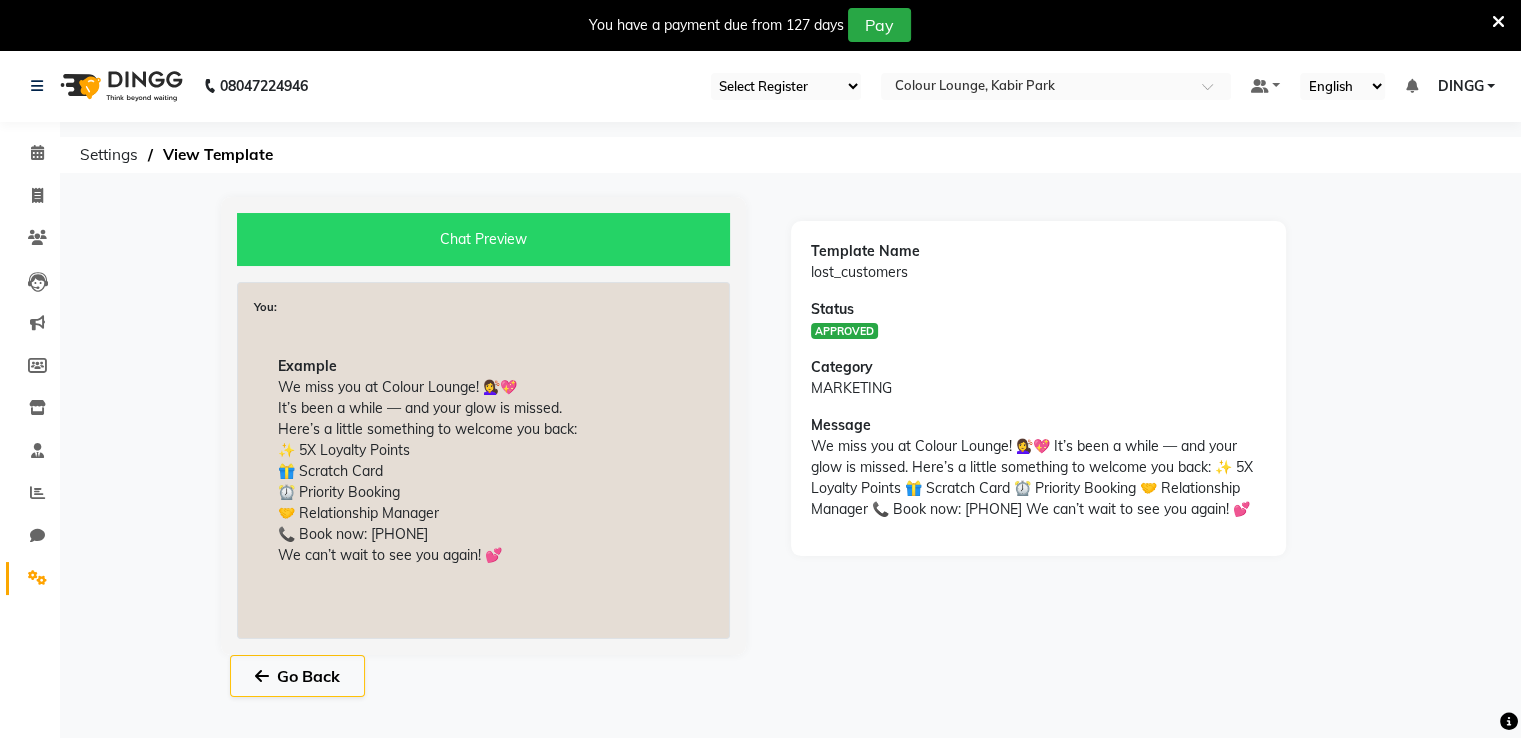 click on "08047224946 Select Register Morning Shift (Service)	 Evening Shift (Service) Select Location × Colour Lounge, Kabir Park Default Panel My Panel English ENGLISH Español العربية मराठी हिंदी ગુજરાતી தமிழ் 中文 Notifications nothing to show DINGG Manage Profile Change Password Sign out  Version:3.15.11" 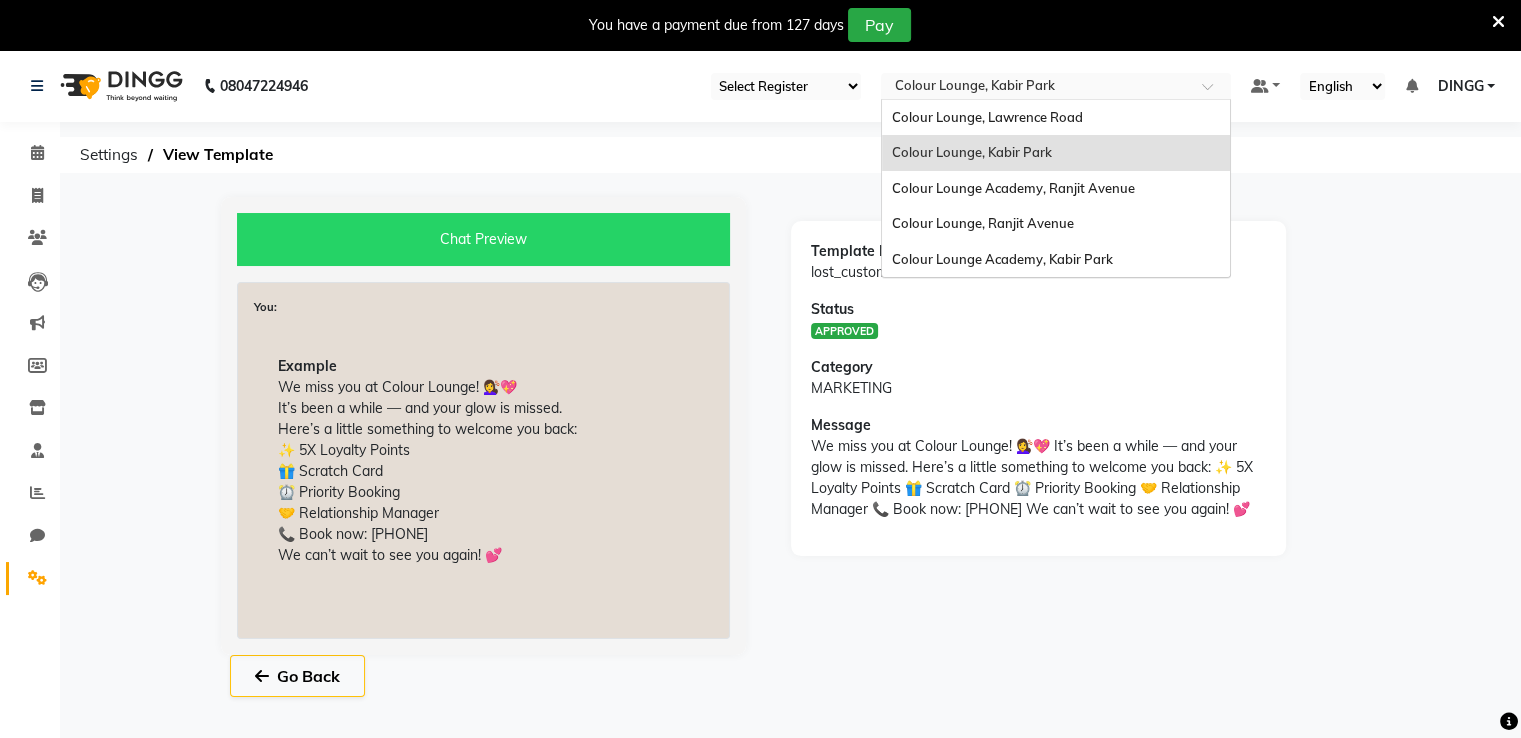 click at bounding box center (1036, 88) 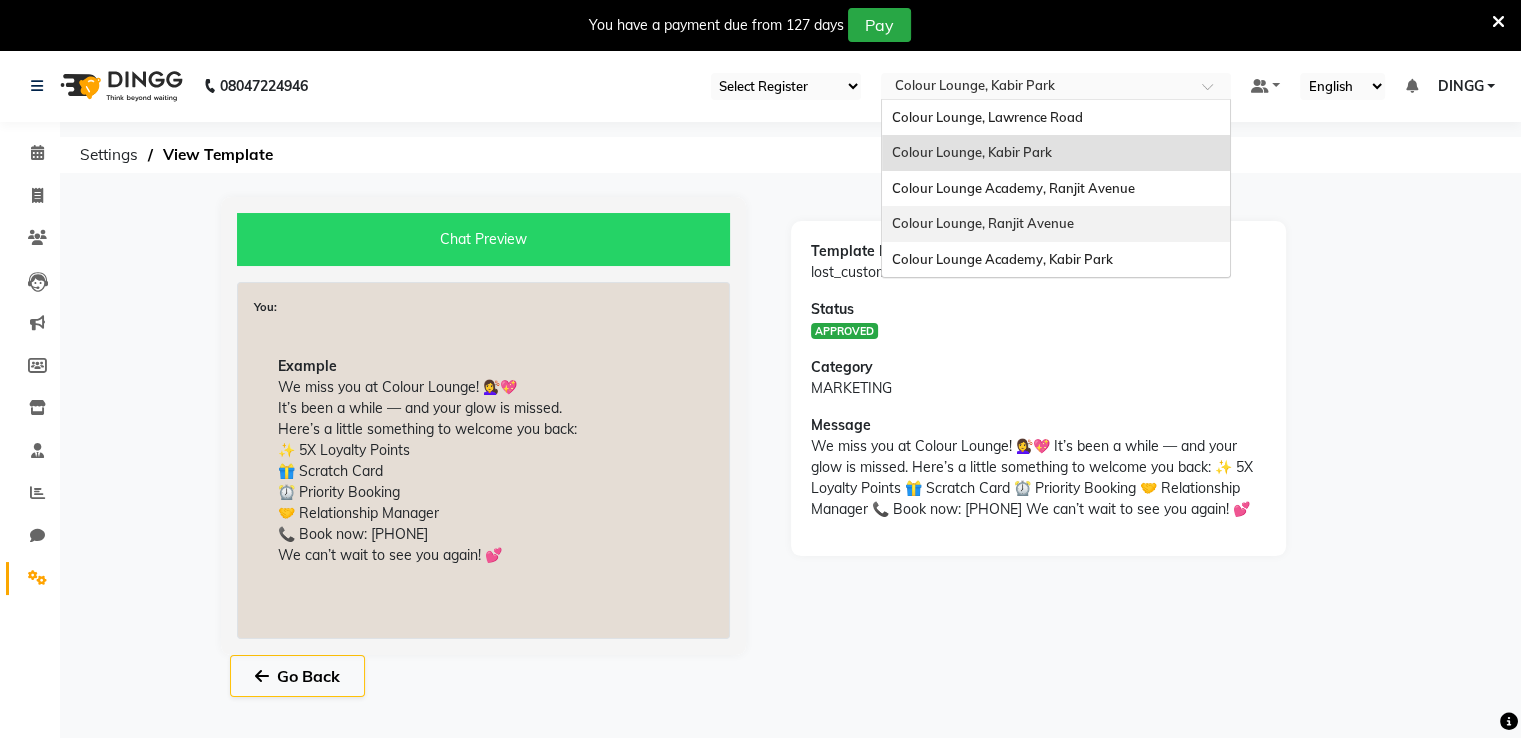 click on "Colour Lounge, Ranjit Avenue" at bounding box center (1056, 224) 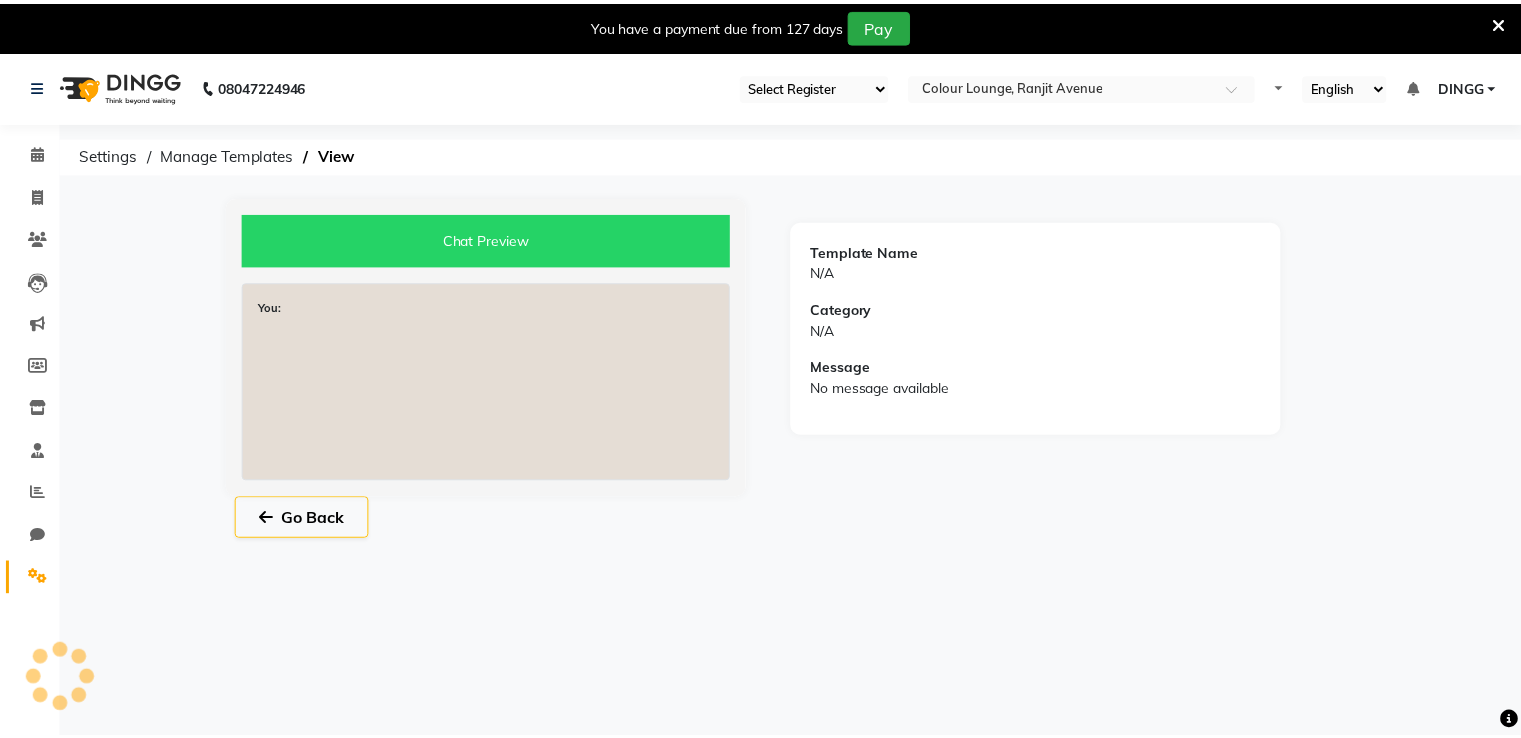 scroll, scrollTop: 0, scrollLeft: 0, axis: both 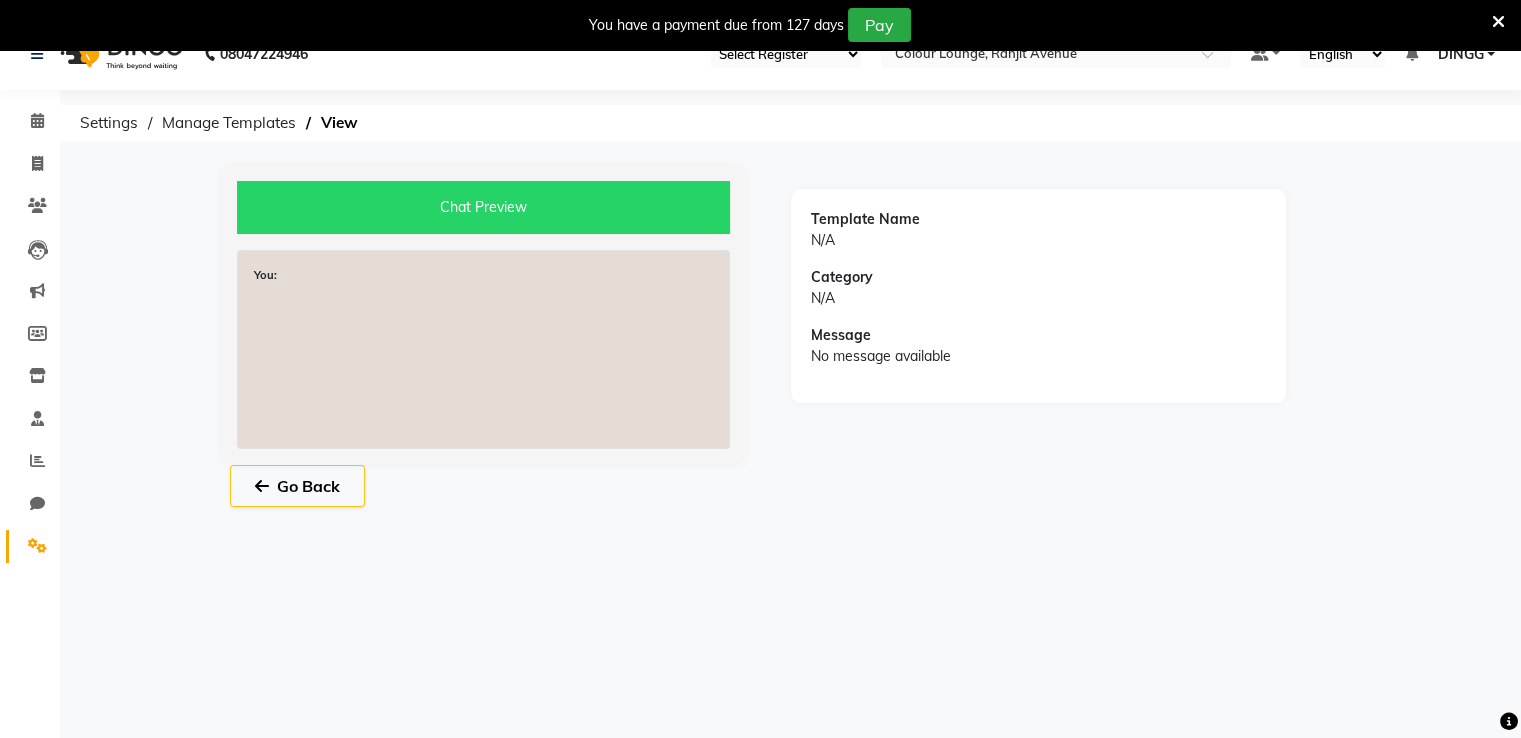 select on "APPROVED" 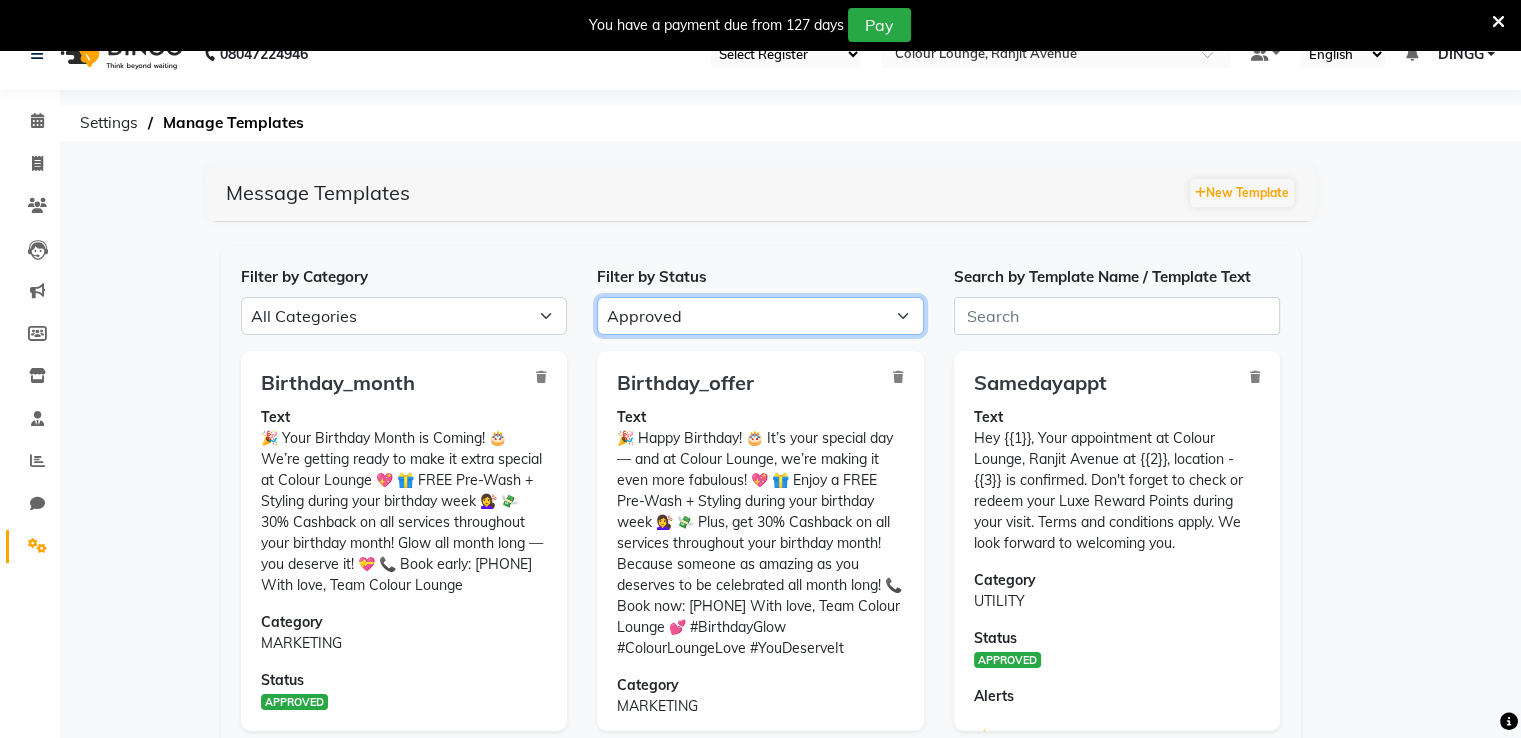 drag, startPoint x: 713, startPoint y: 309, endPoint x: 713, endPoint y: 344, distance: 35 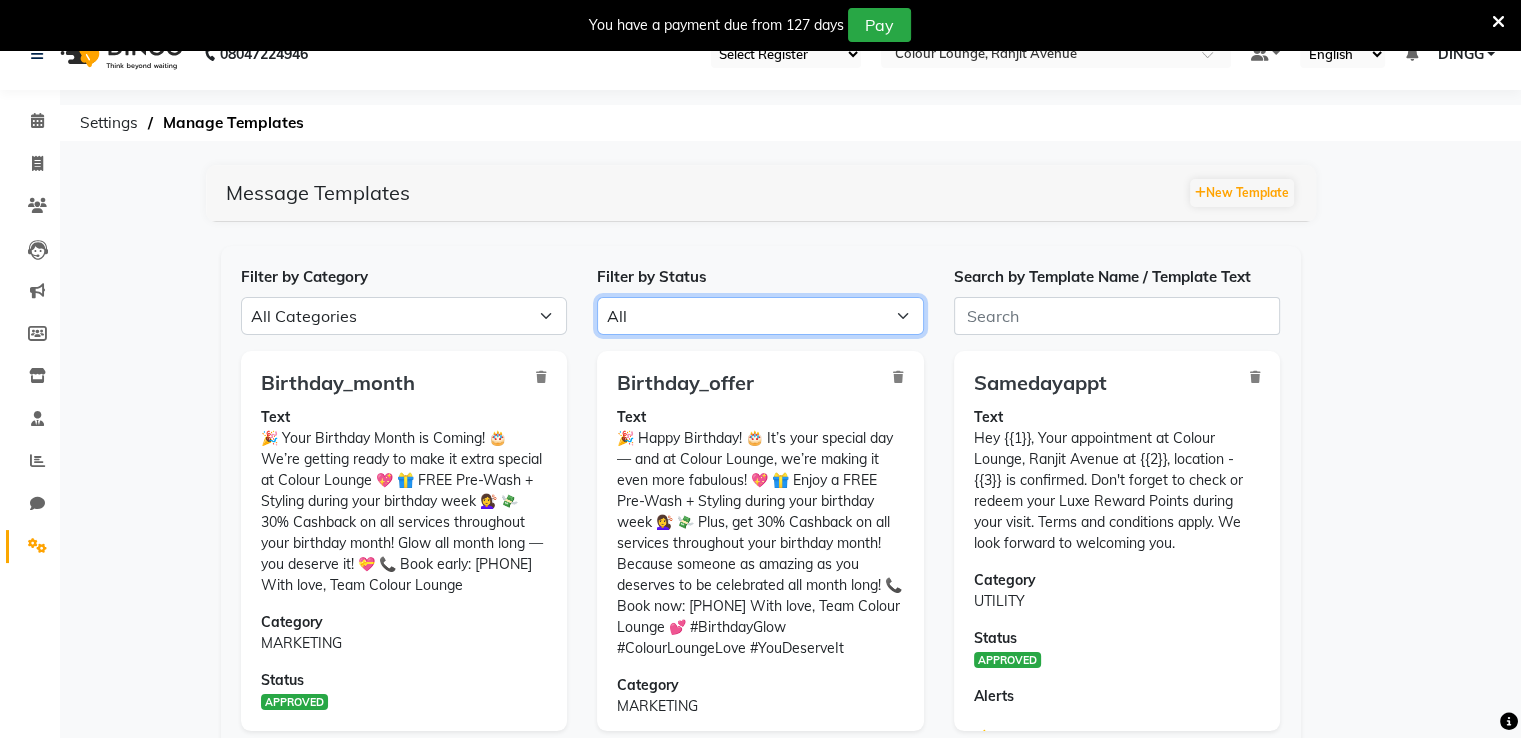 click on "All Approved Rejected Failed Pending" at bounding box center [760, 316] 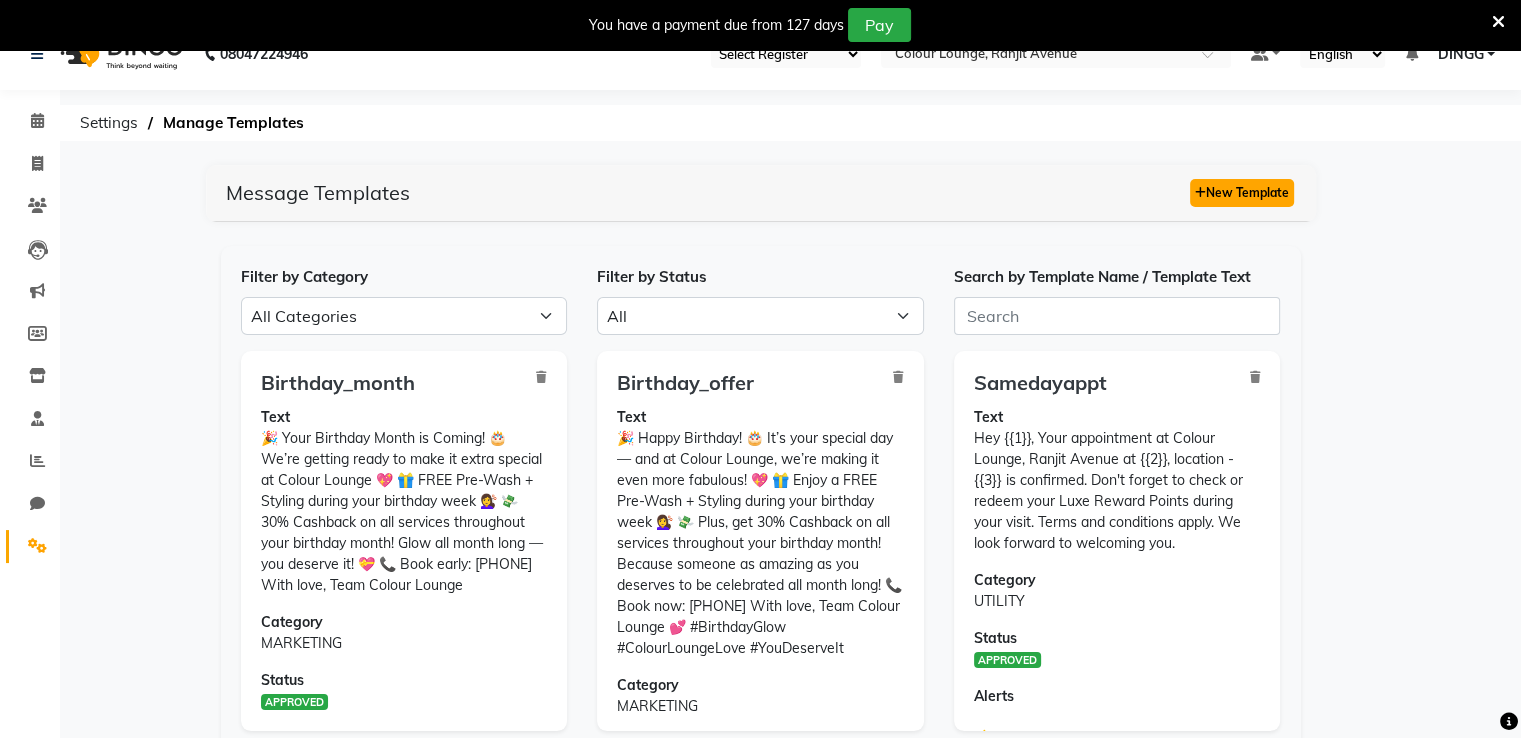 click on "New Template" 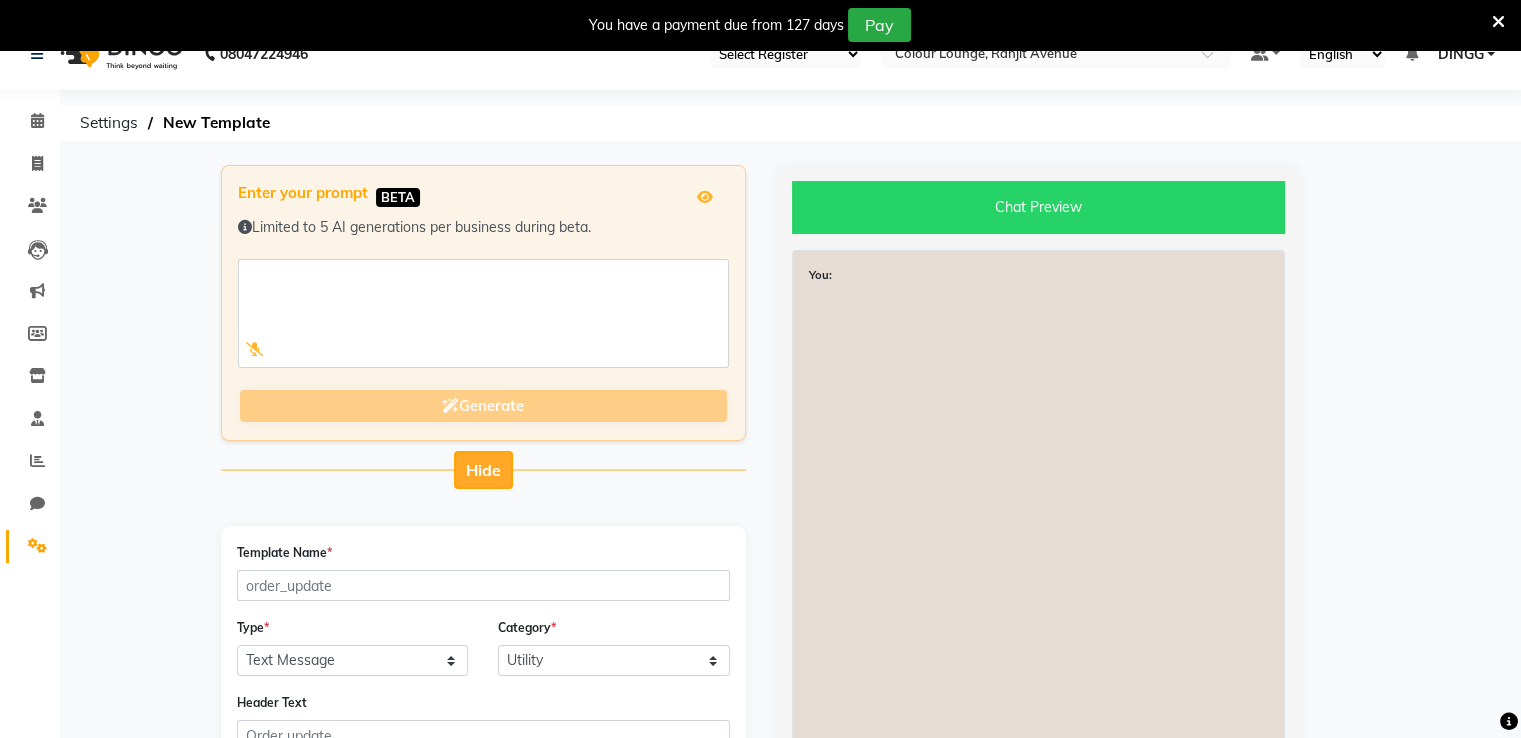 drag, startPoint x: 519, startPoint y: 466, endPoint x: 500, endPoint y: 471, distance: 19.646883 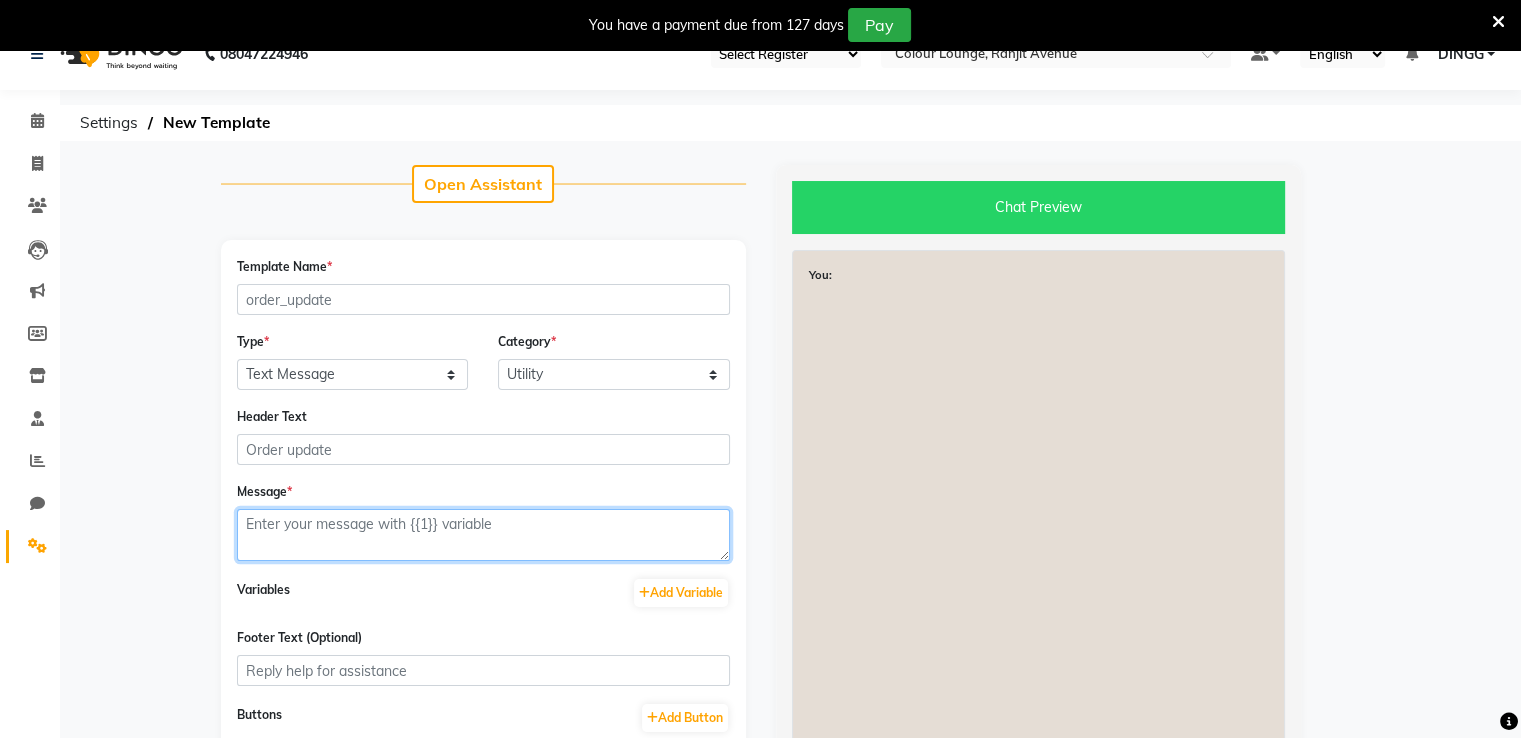 click at bounding box center [483, 535] 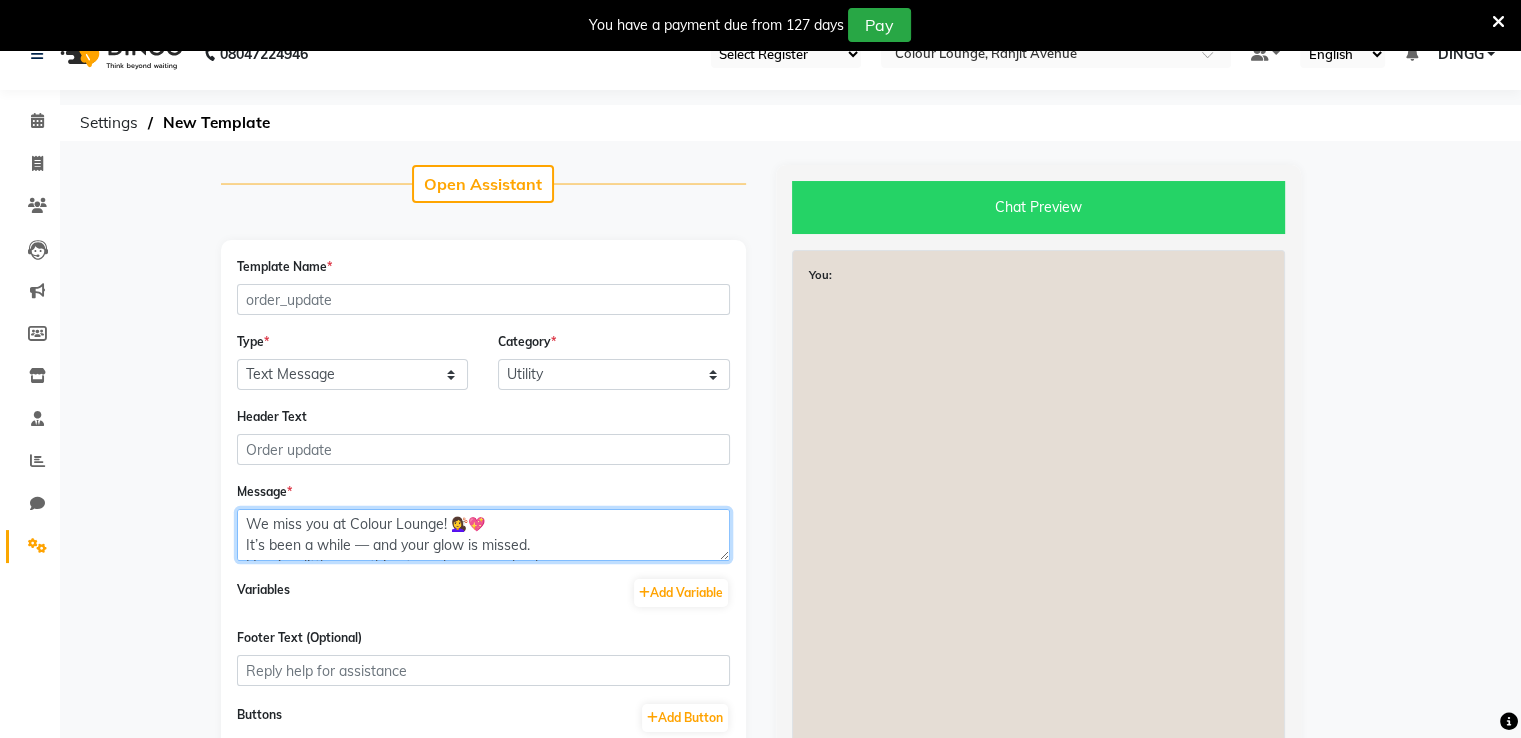 scroll, scrollTop: 141, scrollLeft: 0, axis: vertical 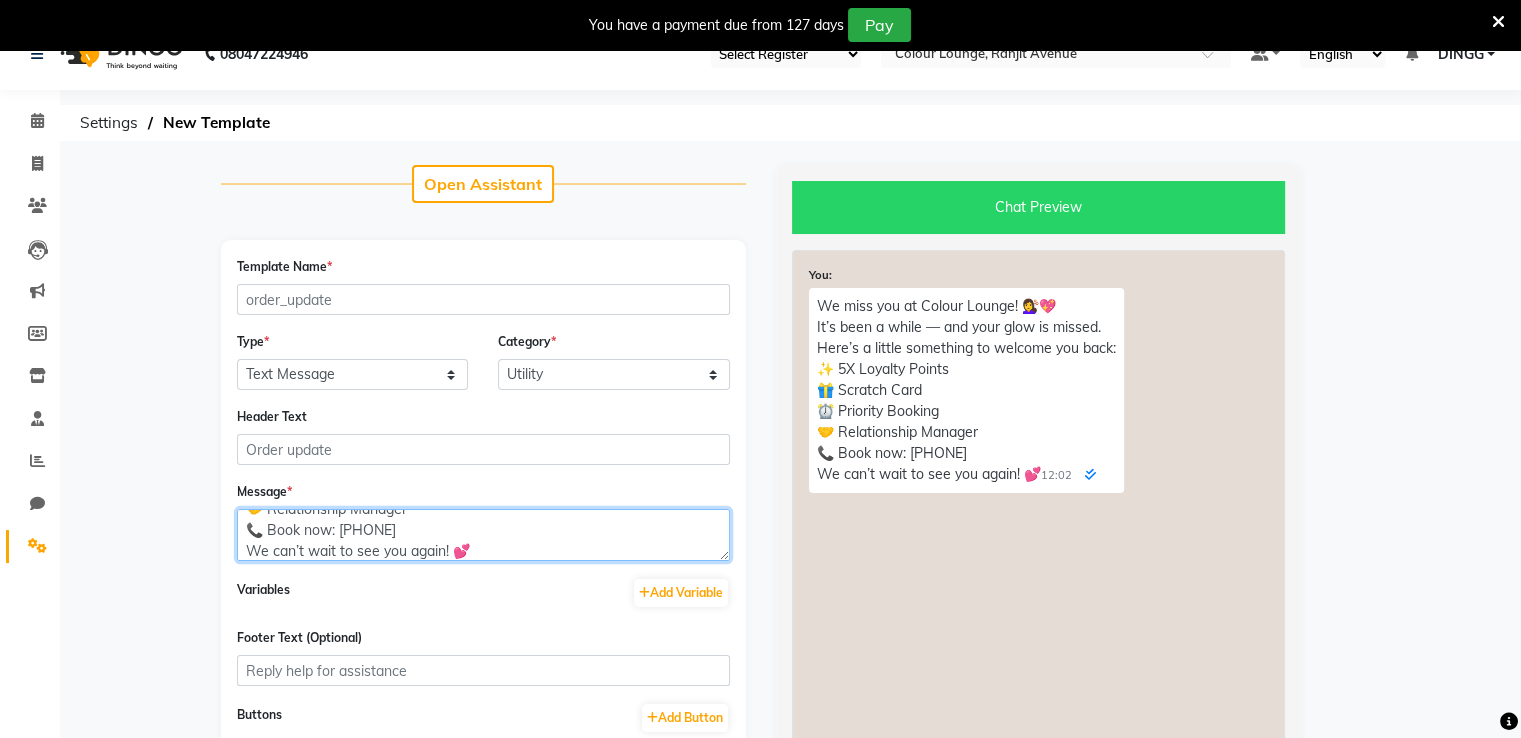 type on "We miss you at Colour Lounge! 💇‍♀️💖
It’s been a while — and your glow is missed.
Here’s a little something to welcome you back:
✨ 5X Loyalty Points
🎁 Scratch Card
⏰ Priority Booking
🤝 Relationship Manager
📞 Book now: [PHONE]
We can’t wait to see you again! 💕" 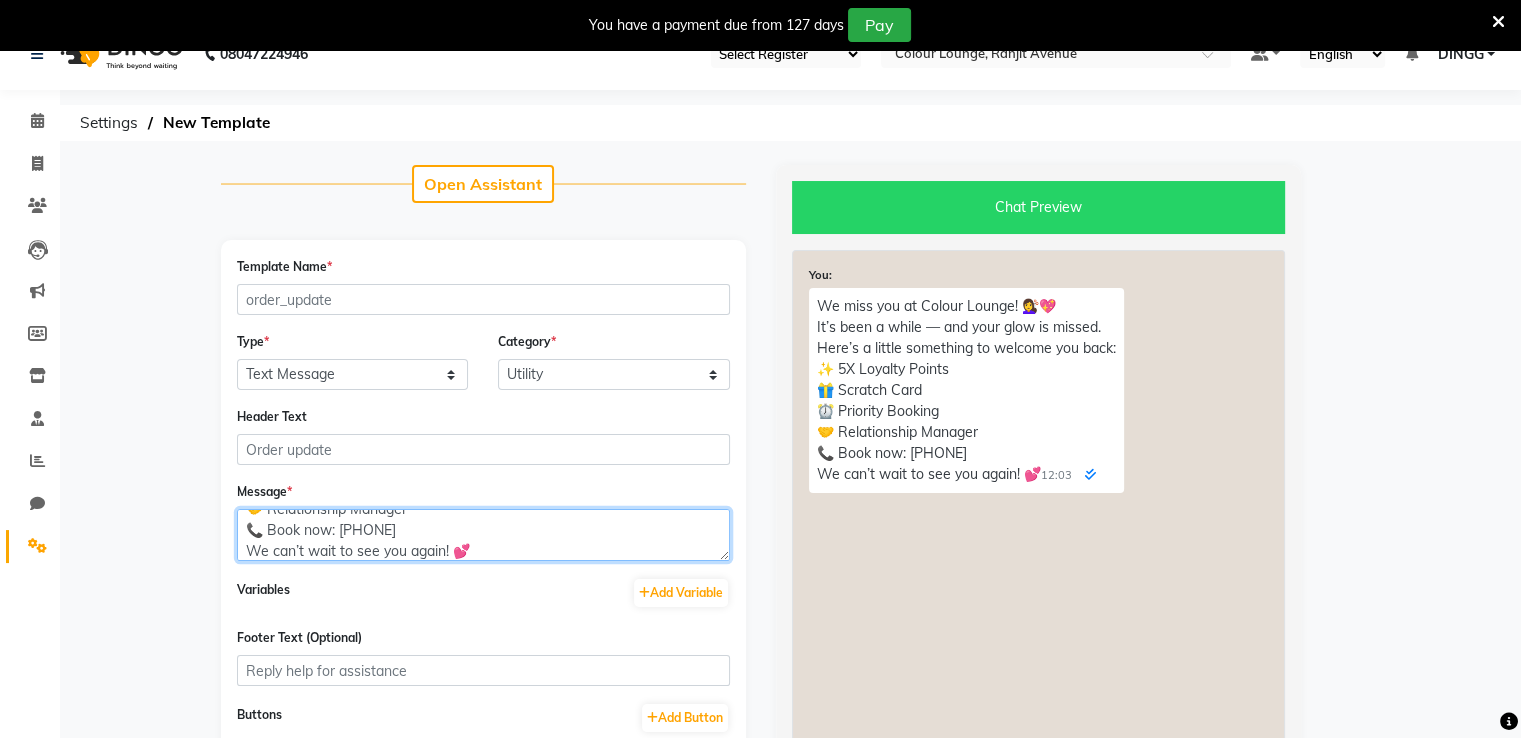 scroll, scrollTop: 0, scrollLeft: 0, axis: both 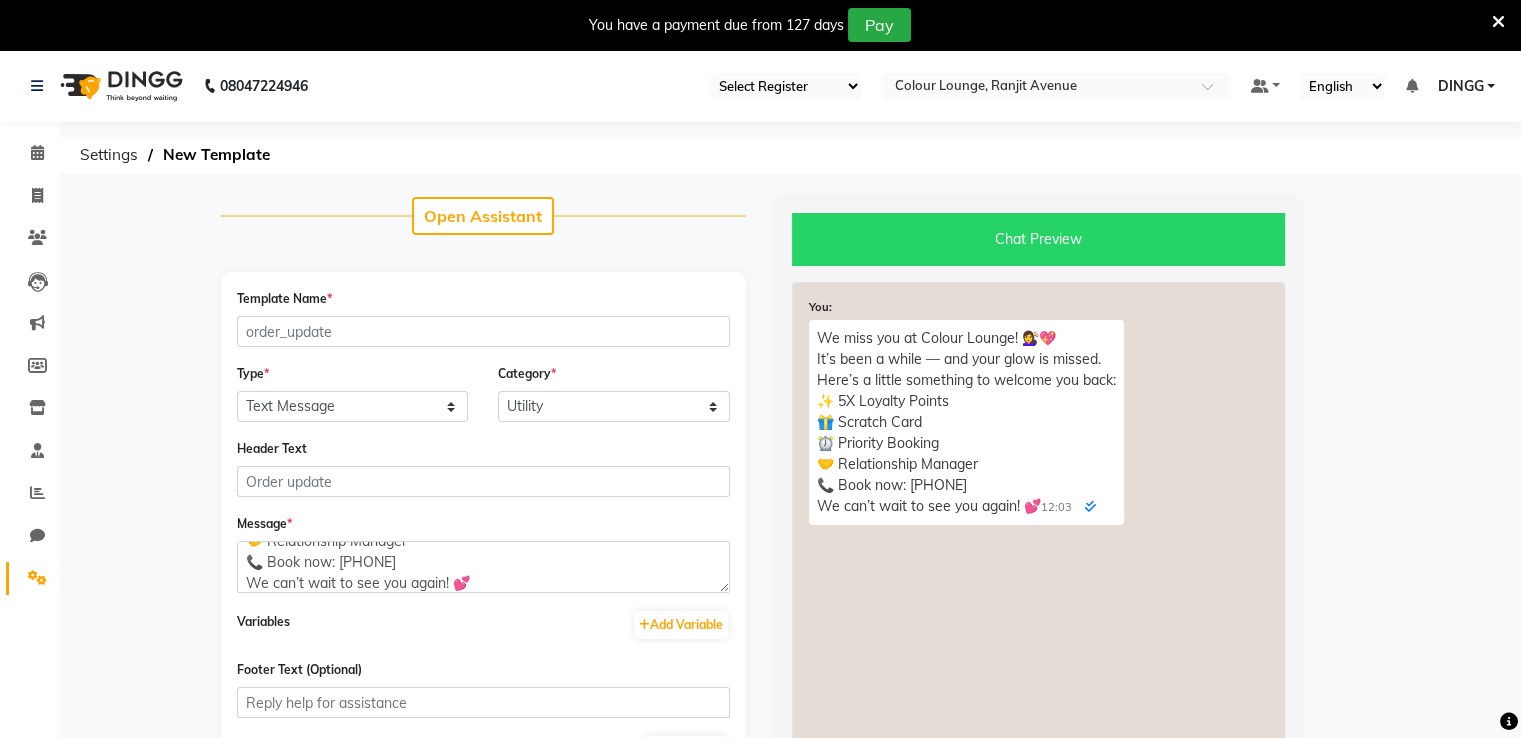 select on "APPROVED" 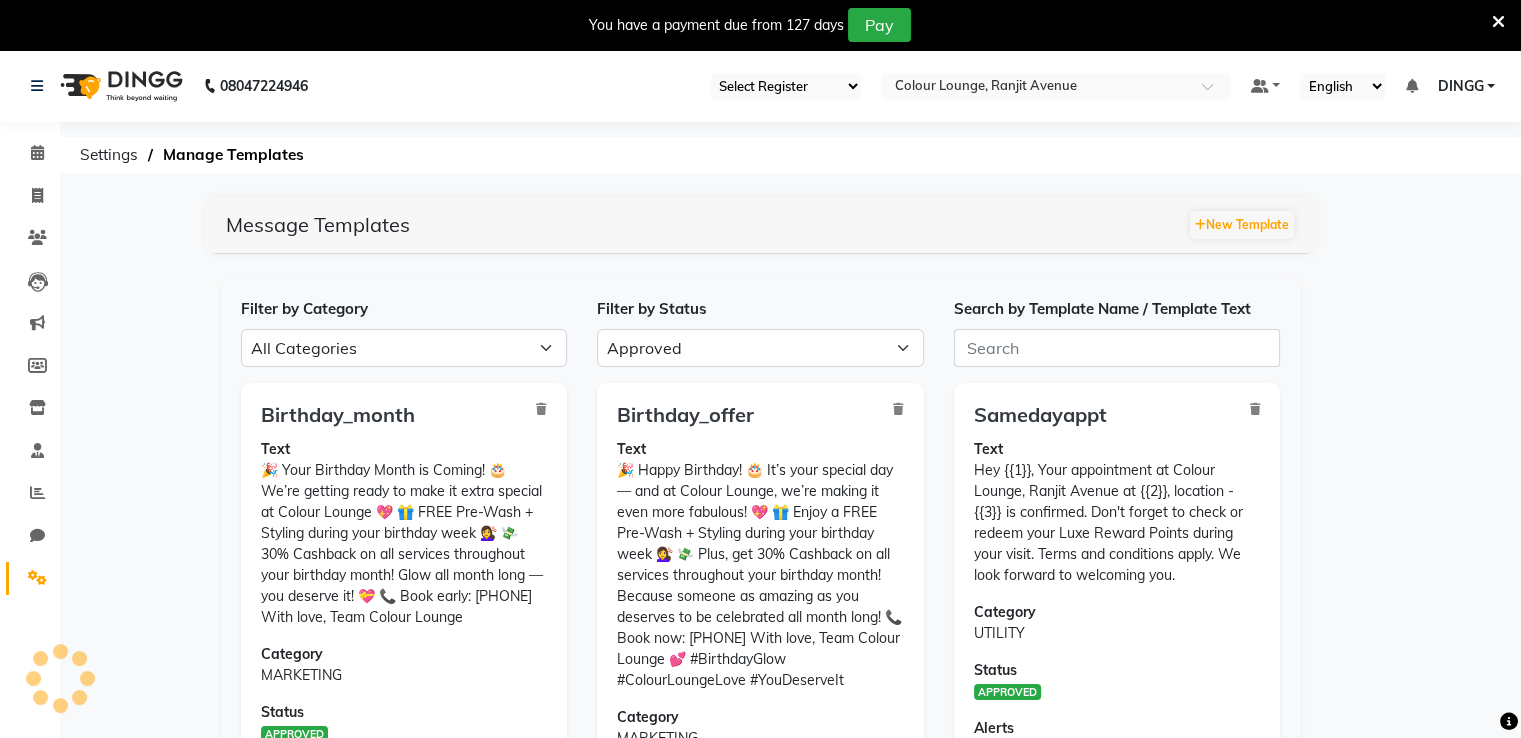 scroll, scrollTop: 32, scrollLeft: 0, axis: vertical 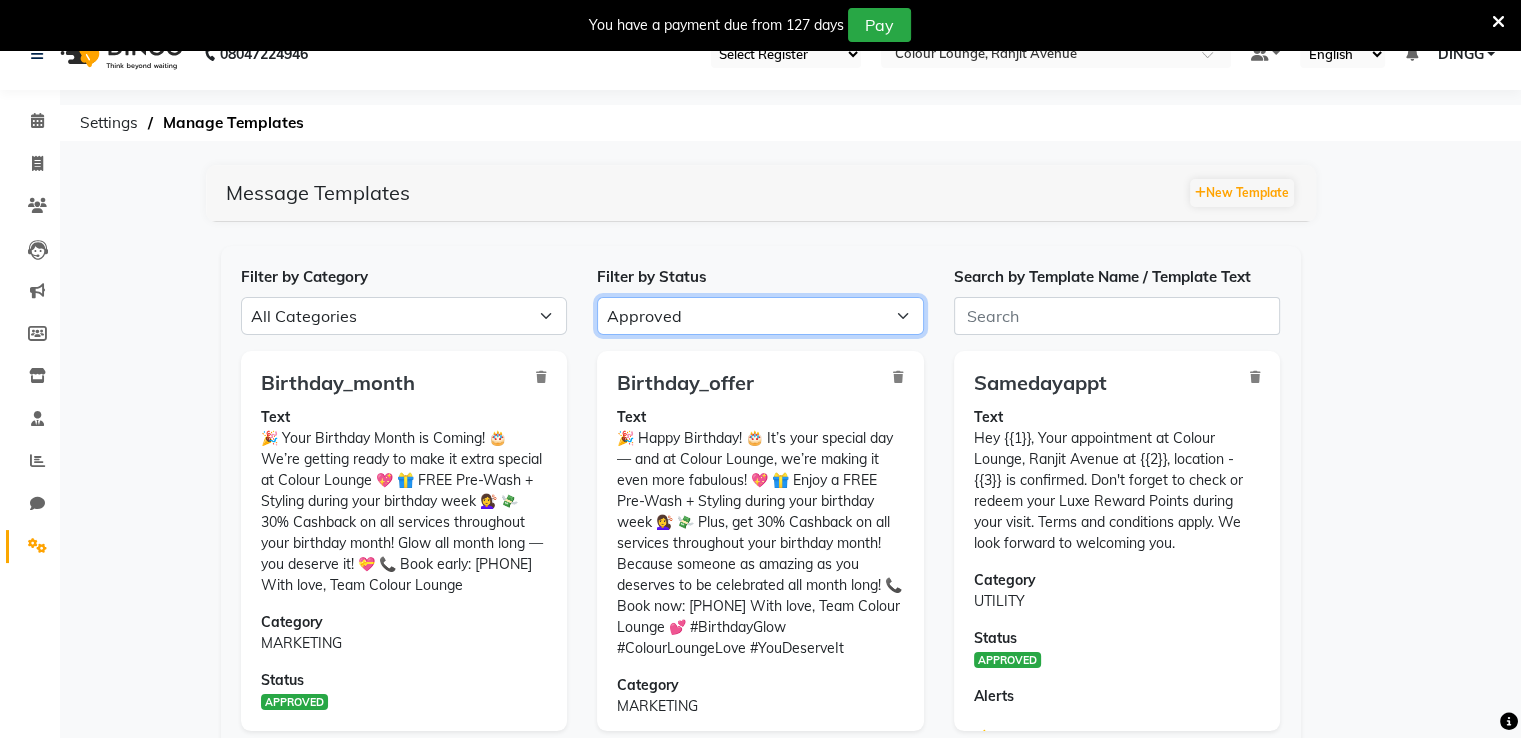 drag, startPoint x: 756, startPoint y: 325, endPoint x: 761, endPoint y: 359, distance: 34.36568 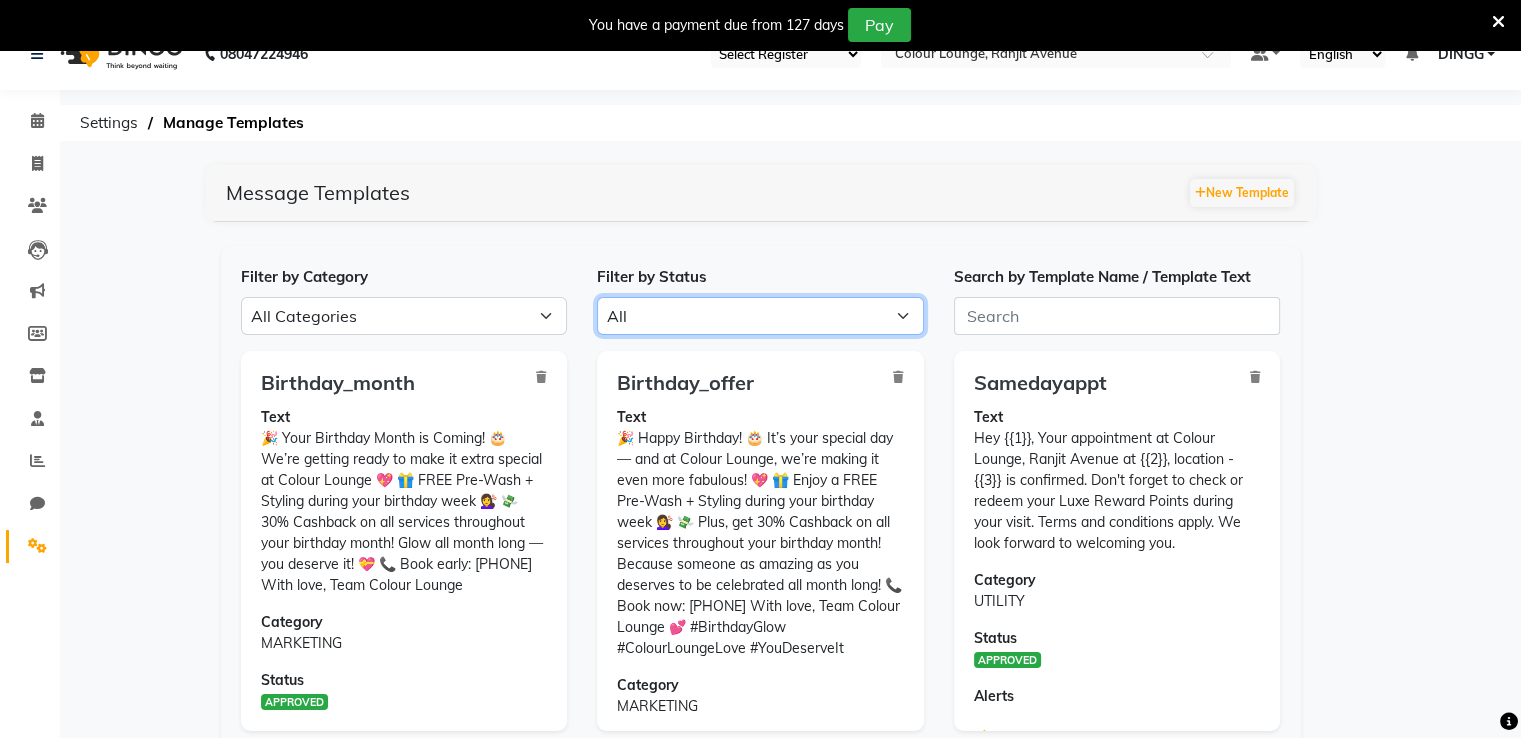 click on "All Approved Rejected Failed Pending" at bounding box center [760, 316] 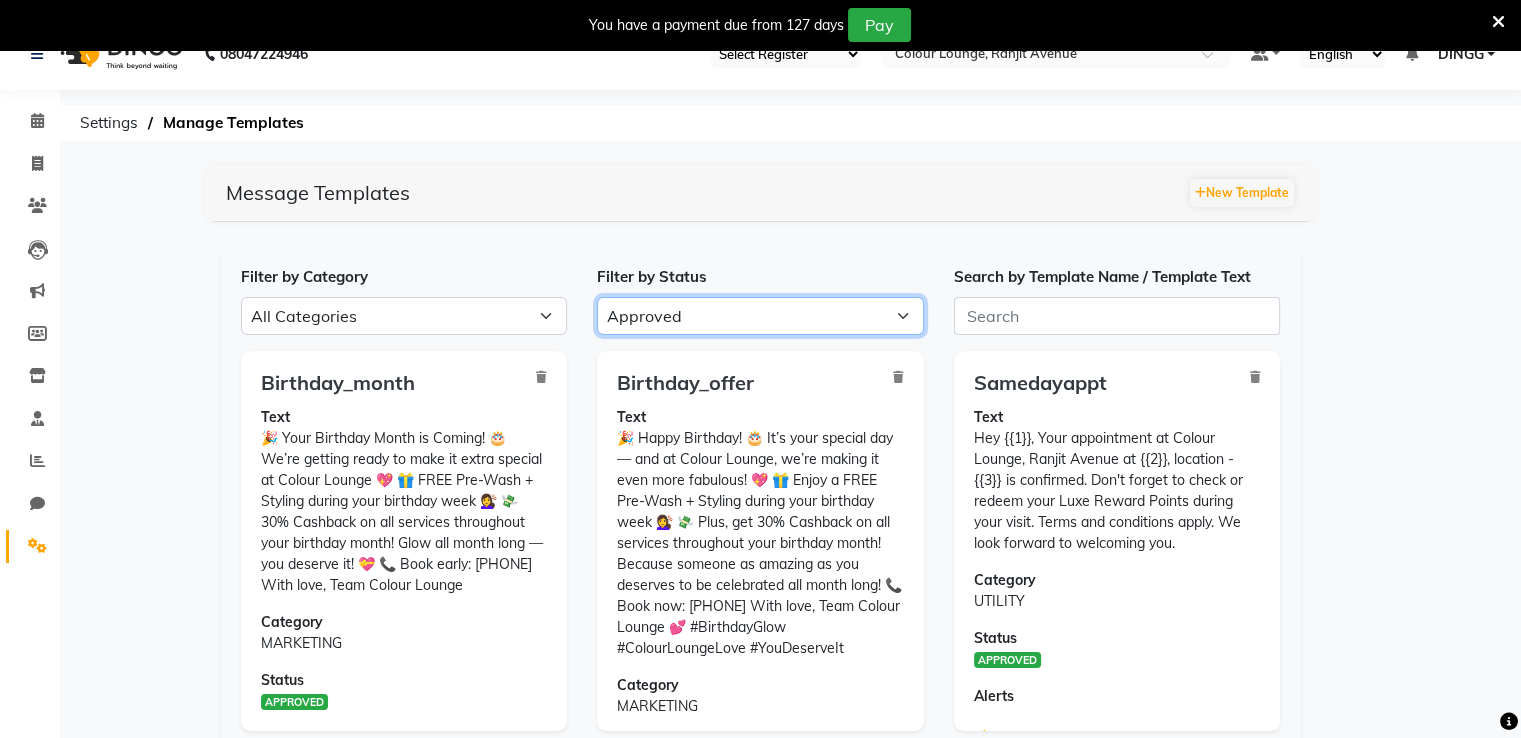 click on "All Approved Rejected Failed Pending" at bounding box center (760, 316) 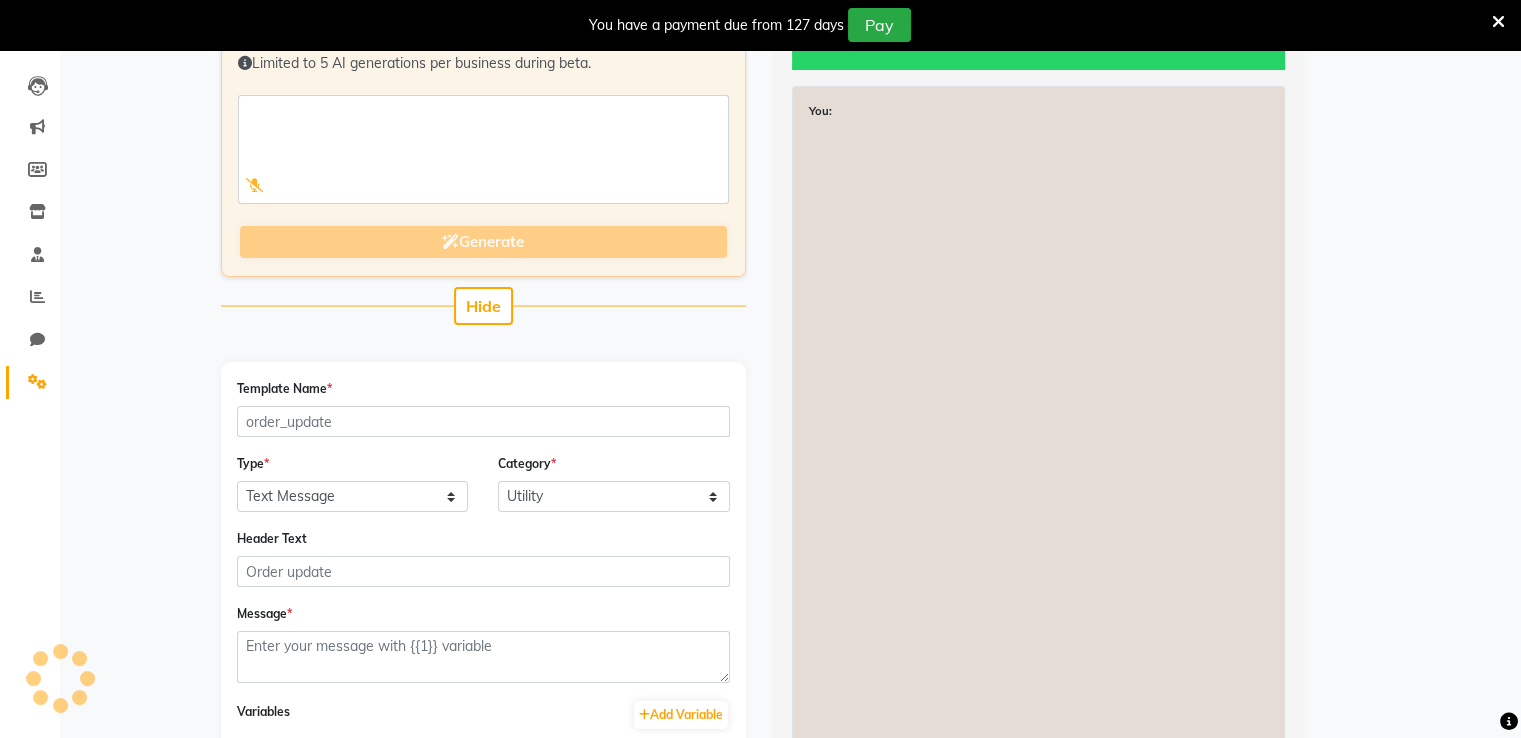 scroll, scrollTop: 200, scrollLeft: 0, axis: vertical 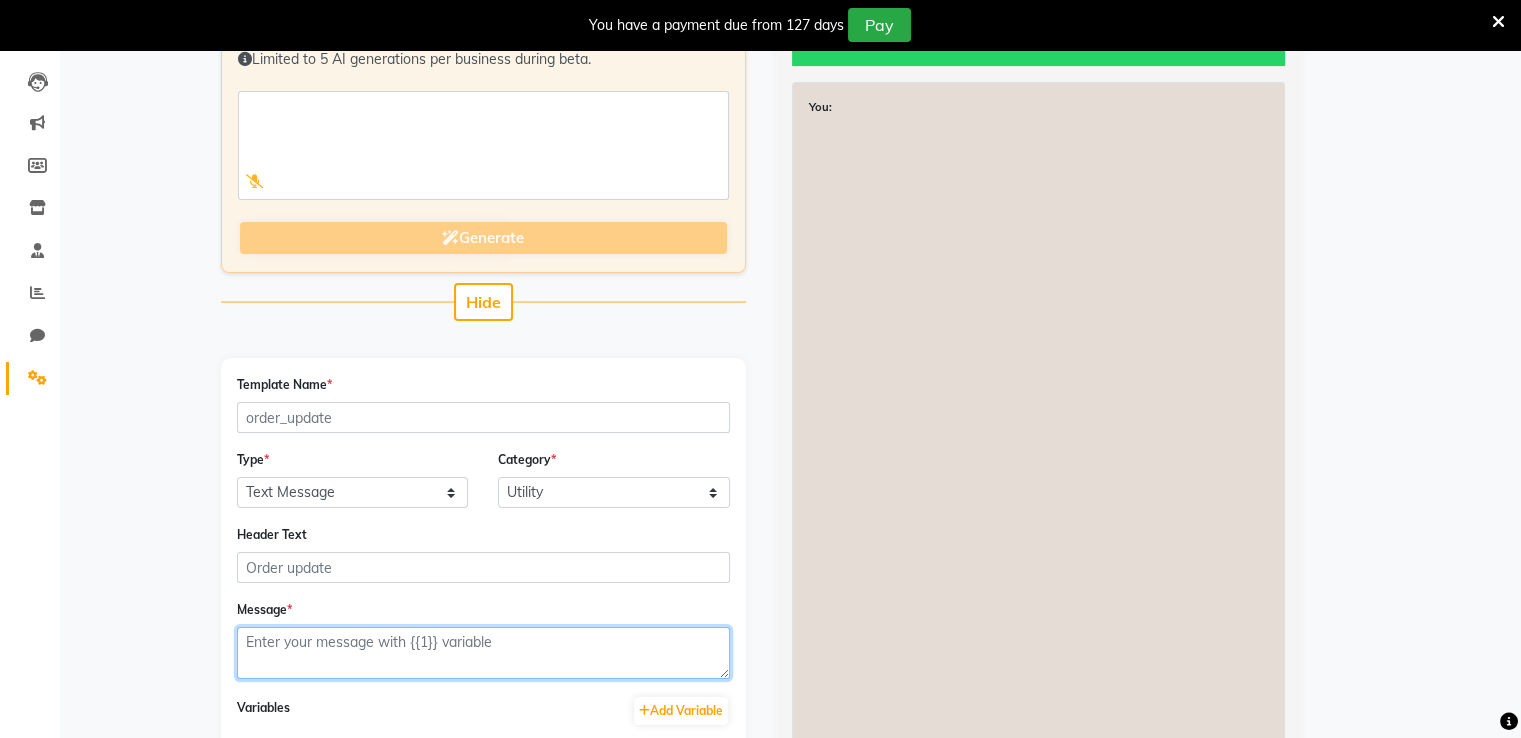 paste on "9256811117" 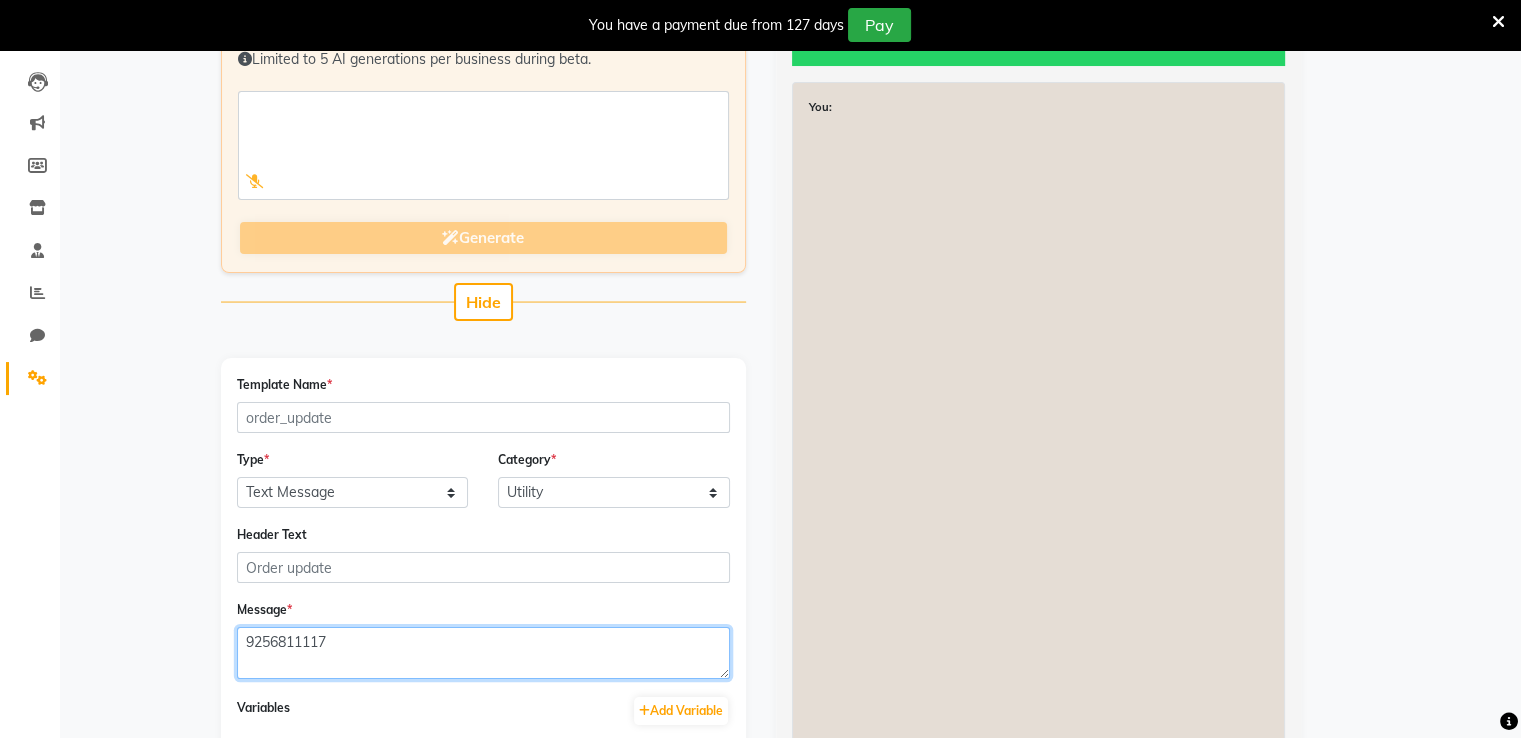 click on "9256811117" at bounding box center [483, 653] 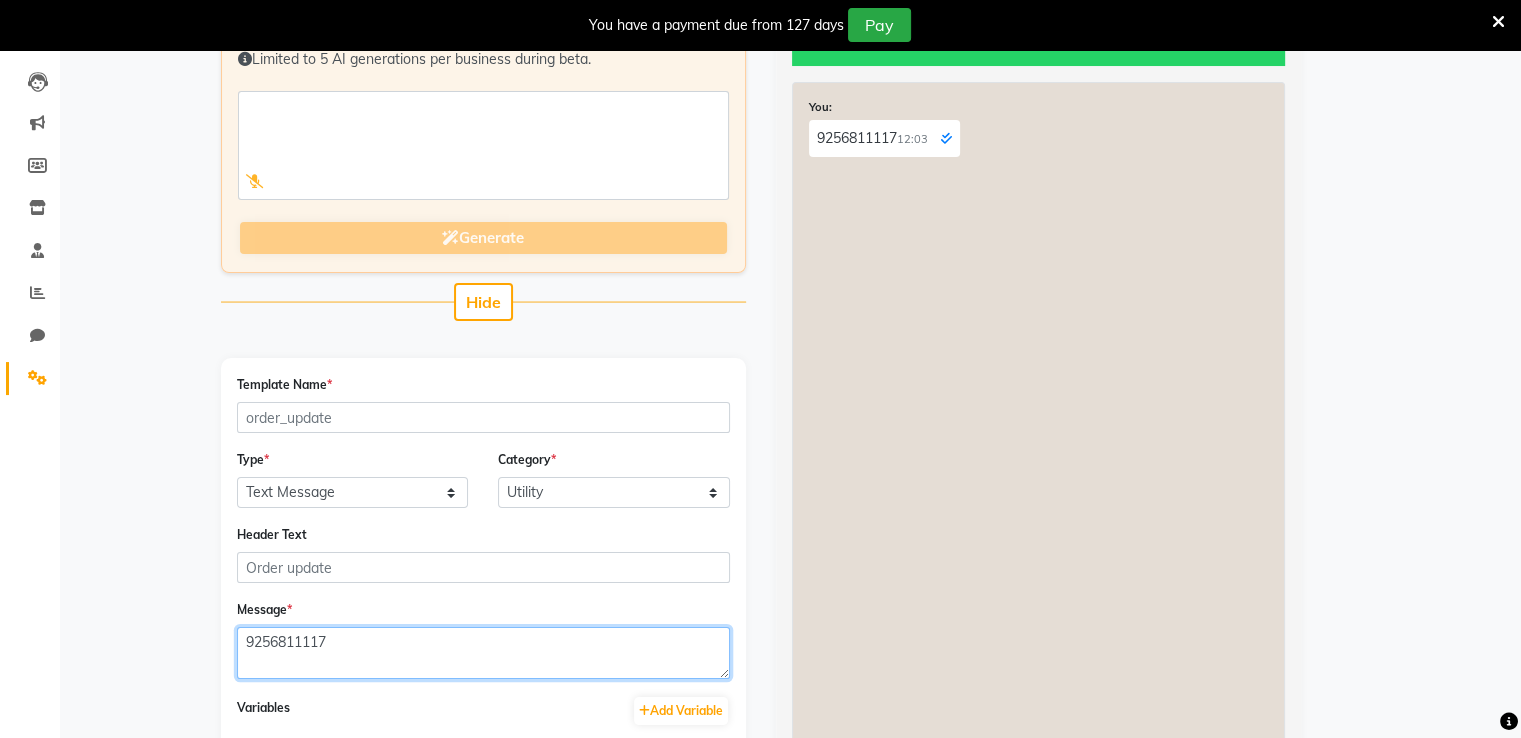 type 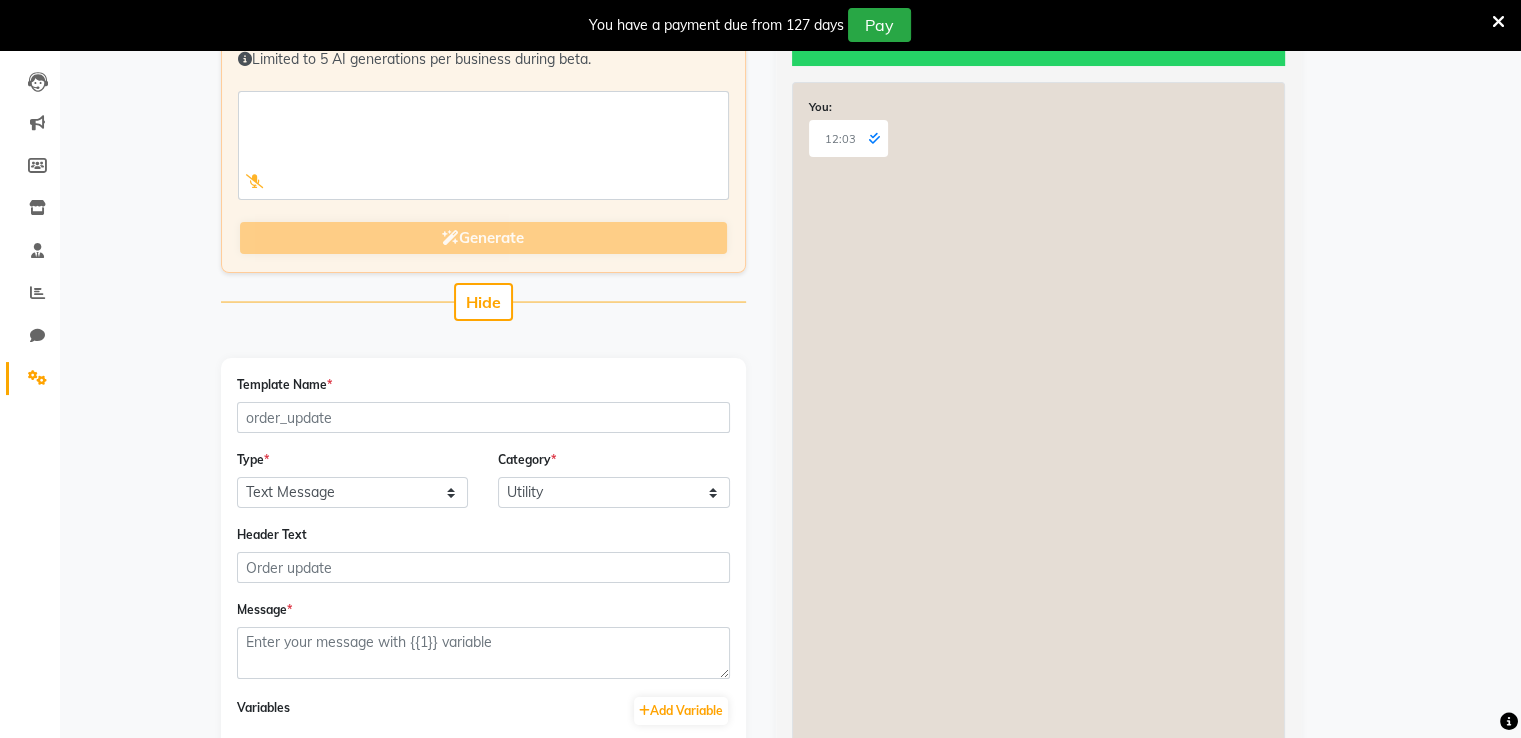select on "APPROVED" 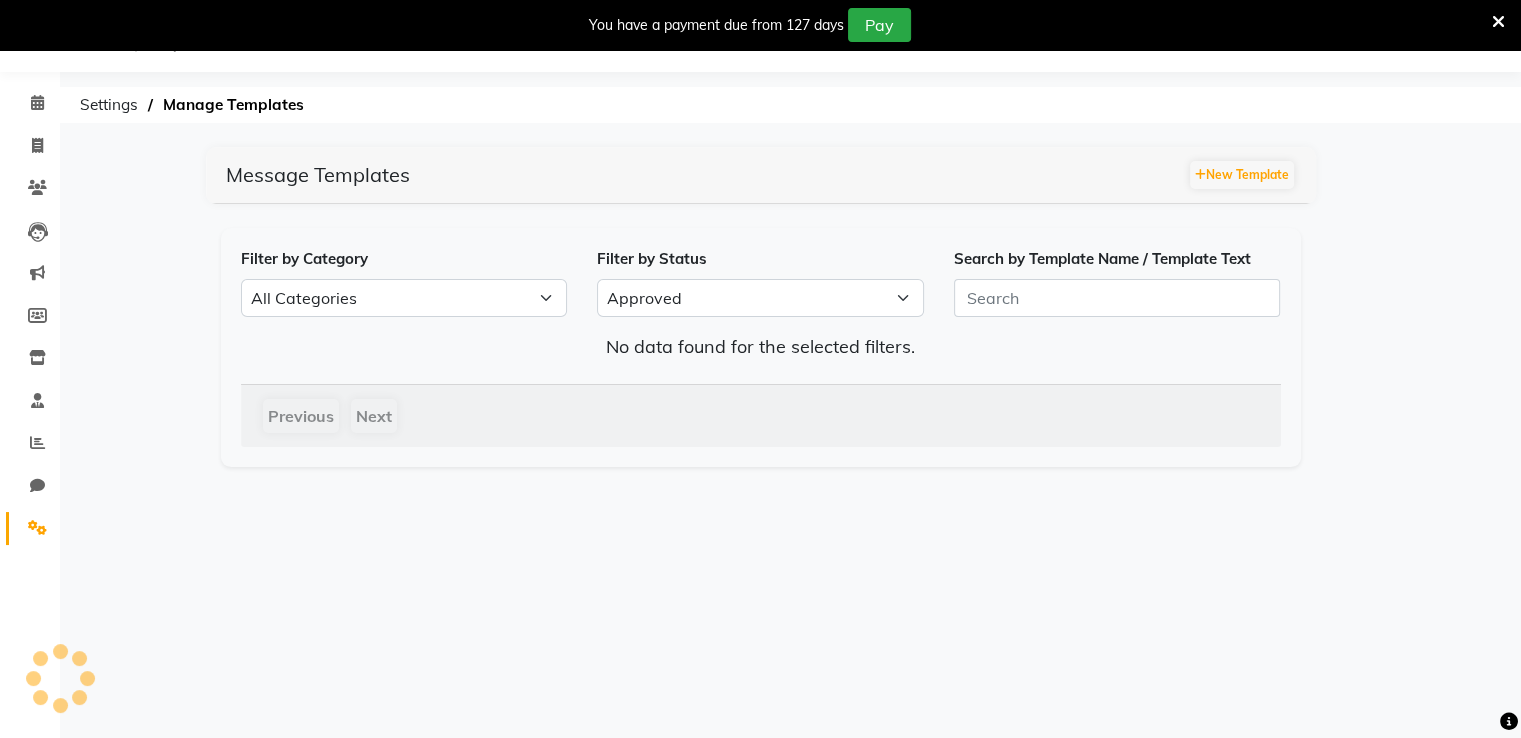 scroll, scrollTop: 0, scrollLeft: 0, axis: both 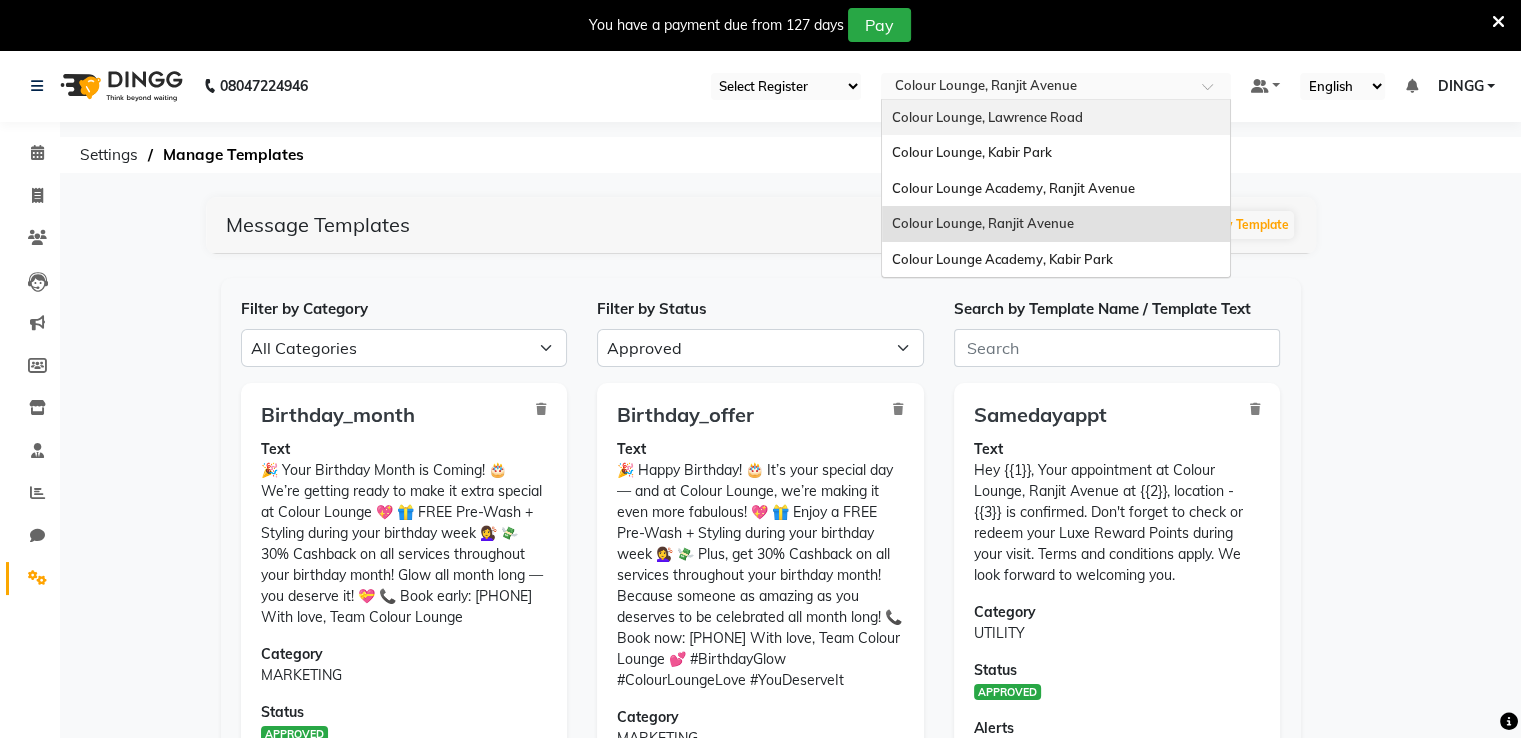 drag, startPoint x: 1143, startPoint y: 86, endPoint x: 1125, endPoint y: 156, distance: 72.277245 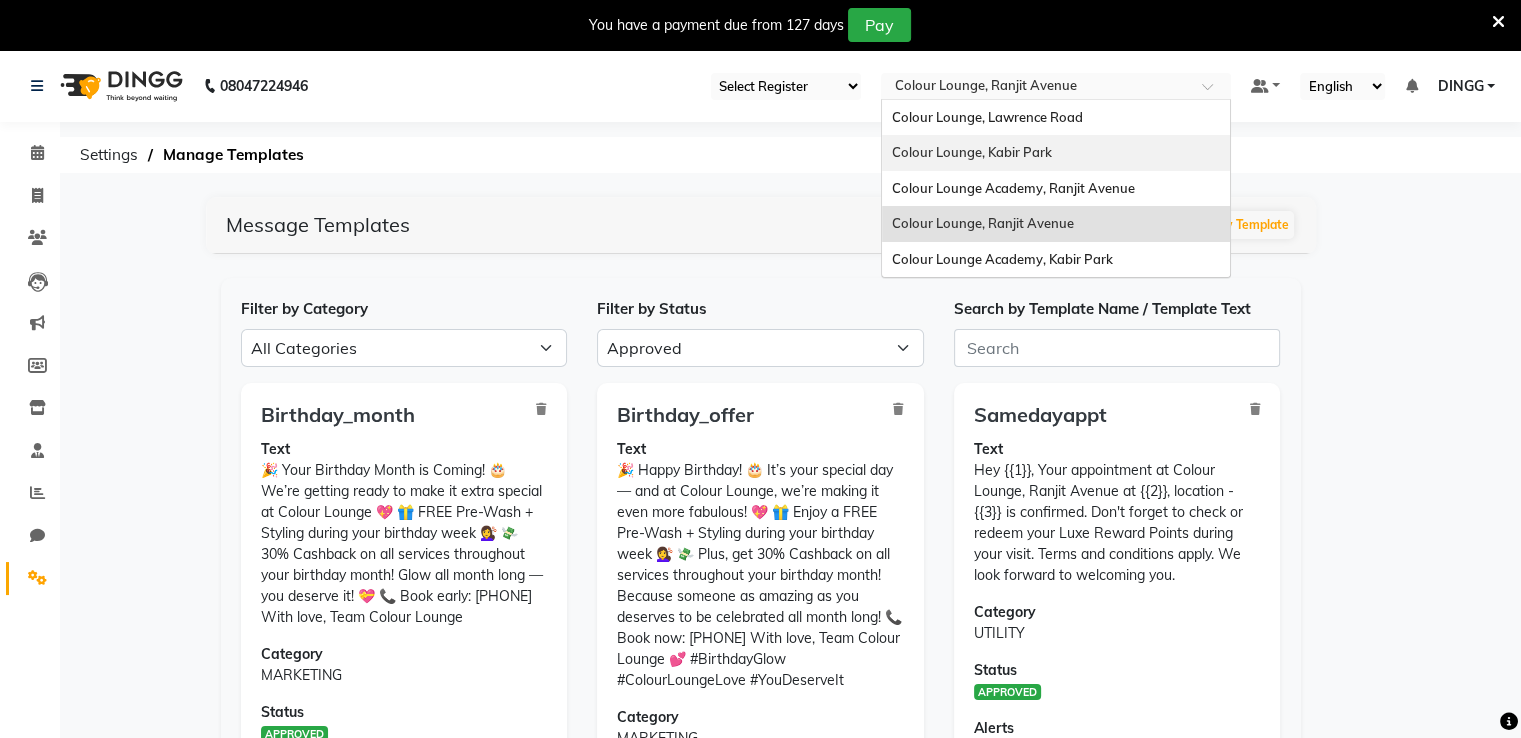 click on "Colour Lounge, Kabir Park" at bounding box center (1056, 153) 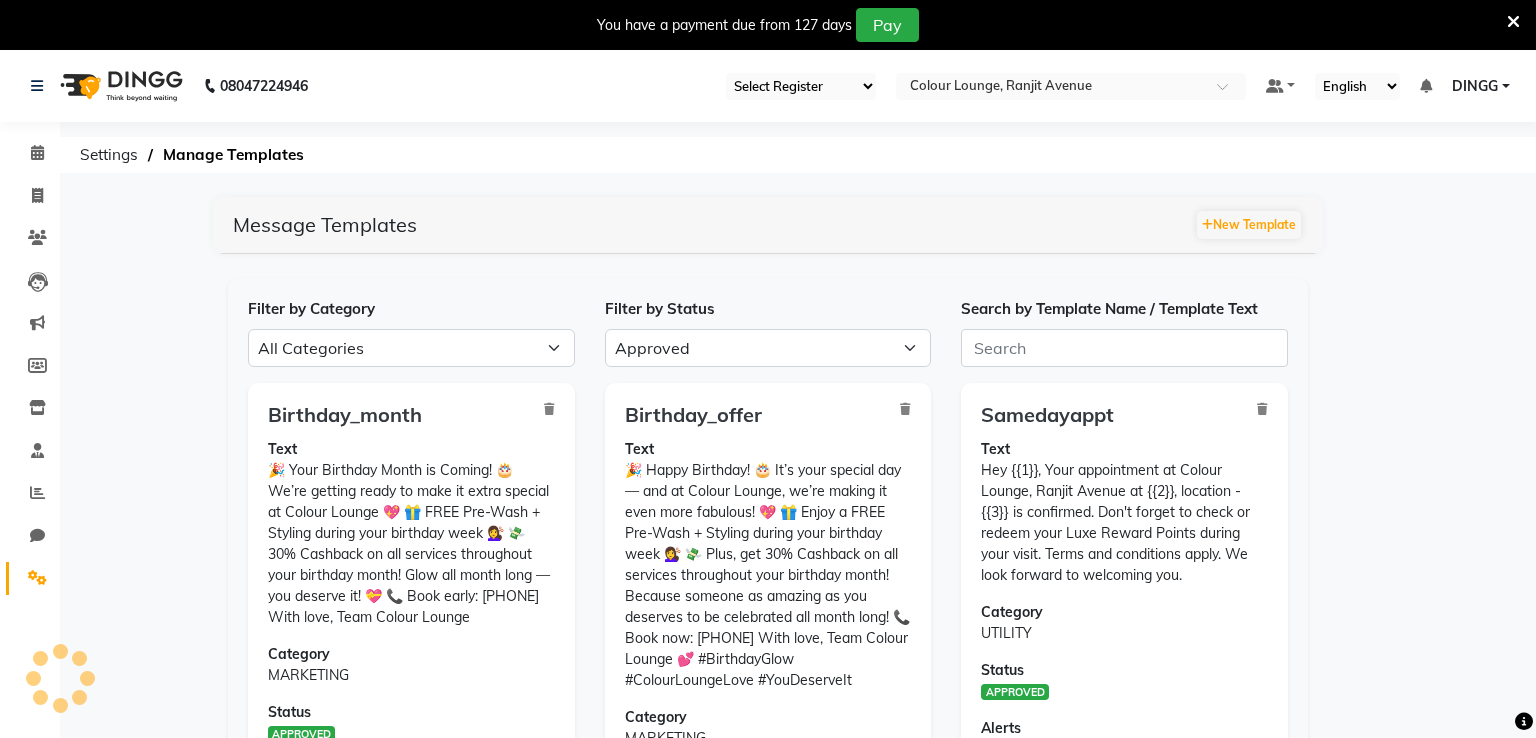 select on "APPROVED" 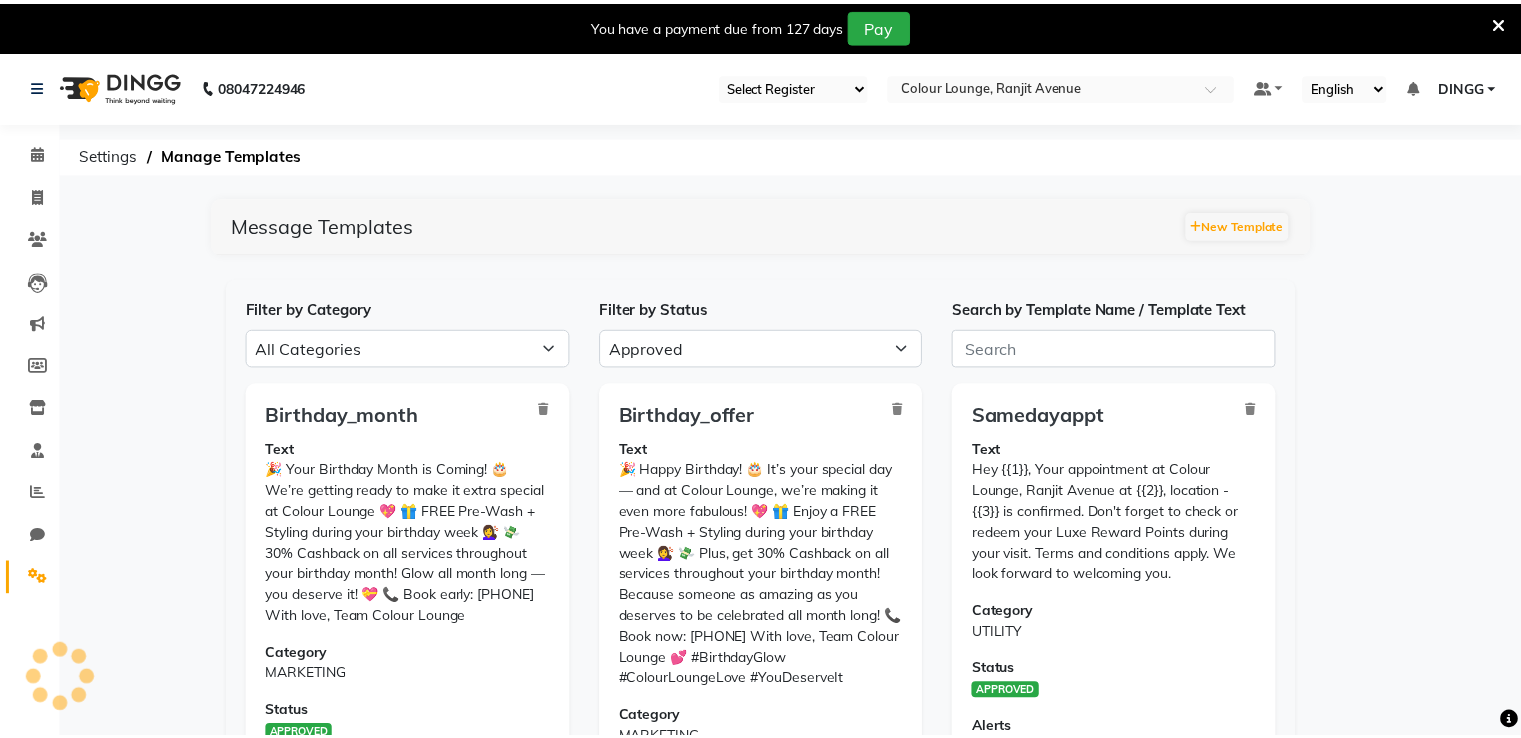 scroll, scrollTop: 0, scrollLeft: 0, axis: both 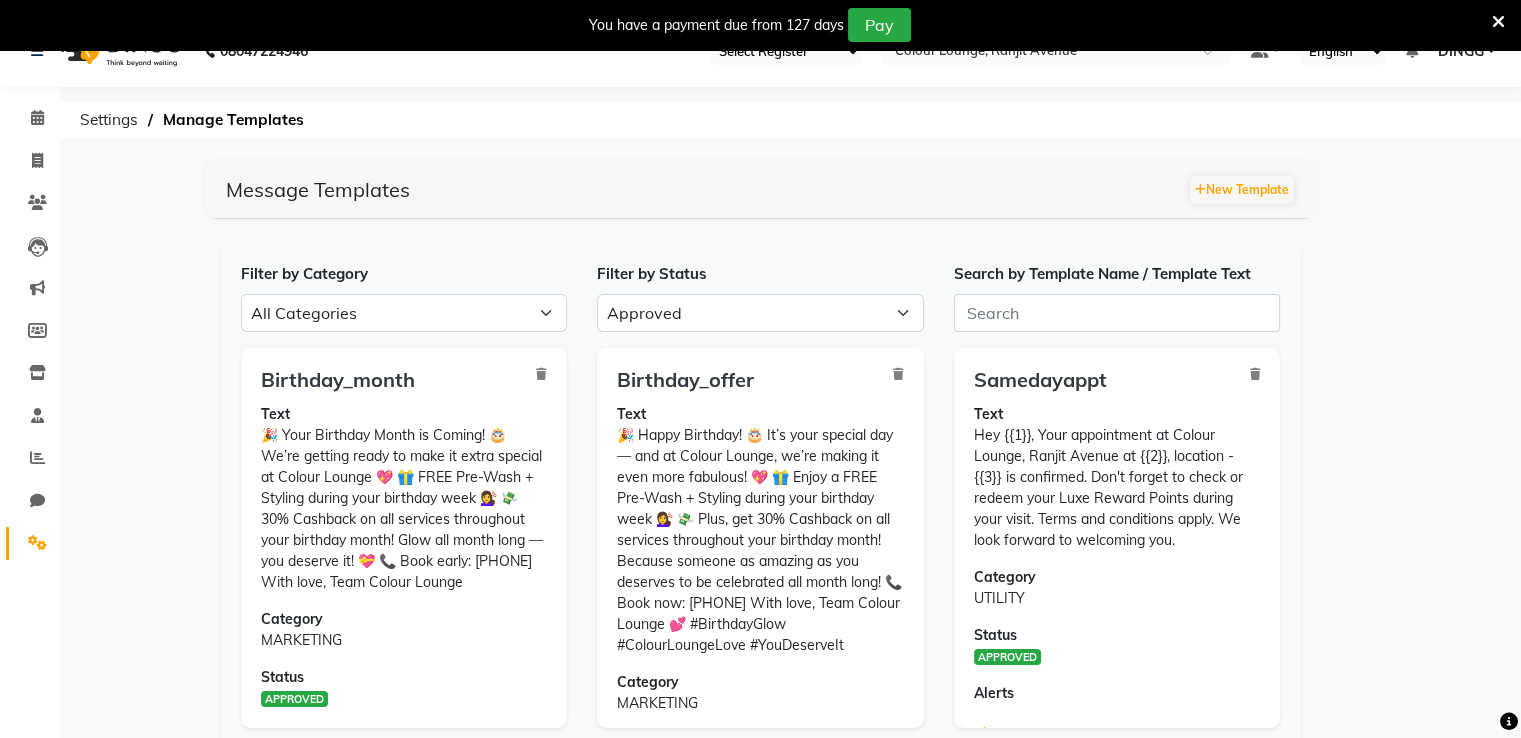 click on "Text 🎉 Your Birthday Month is Coming! 🎂
We’re getting ready to make it extra special at Colour Lounge 💖
🎁 FREE Pre-Wash + Styling during your birthday week 💇‍♀️
💸 30% Cashback on all services throughout your birthday month!
Glow all month long — you deserve it! 💝
📞 Book early: [PHONE]
With love, Team Colour Lounge" 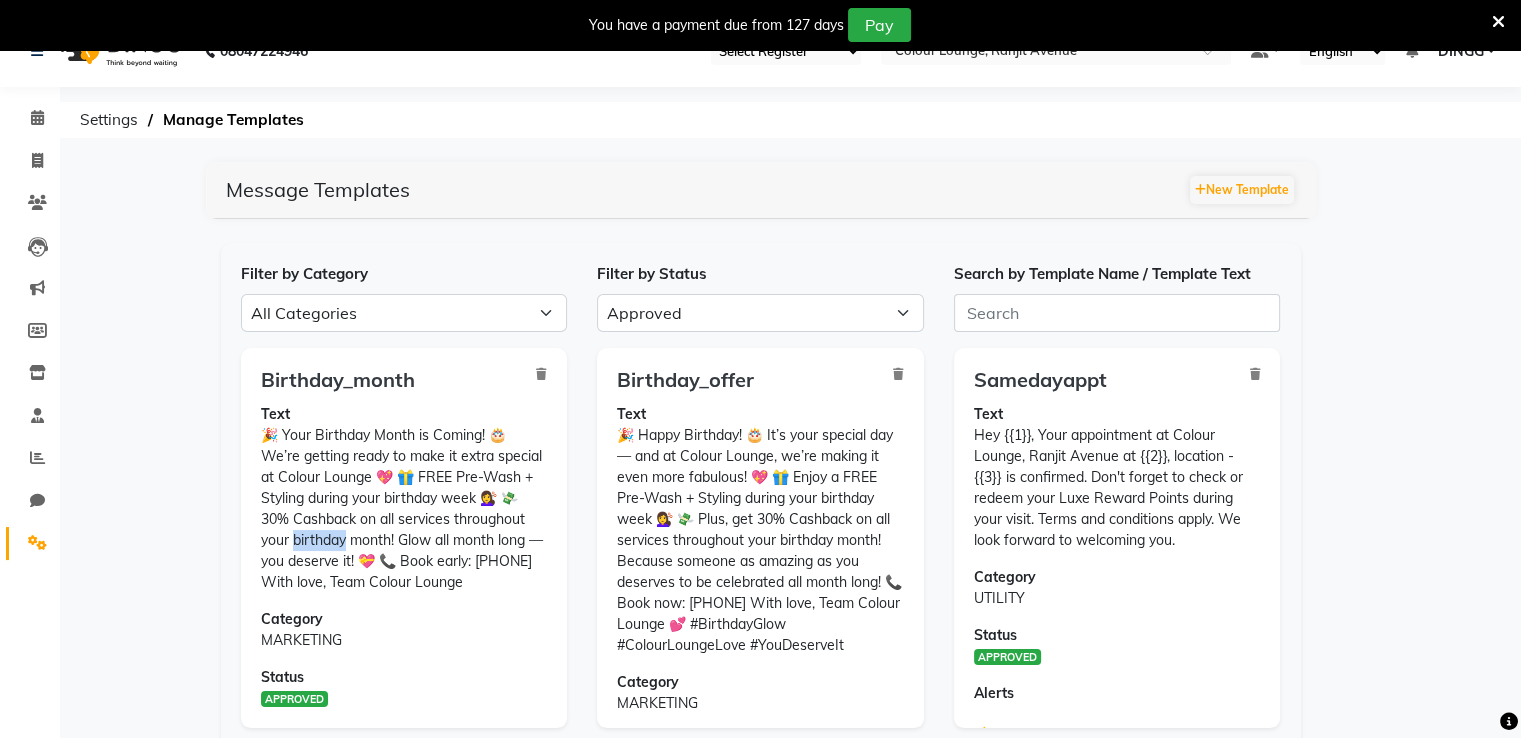 click on "Text 🎉 Your Birthday Month is Coming! 🎂
We’re getting ready to make it extra special at Colour Lounge 💖
🎁 FREE Pre-Wash + Styling during your birthday week 💇‍♀️
💸 30% Cashback on all services throughout your birthday month!
Glow all month long — you deserve it! 💝
📞 Book early: [PHONE]
With love, Team Colour Lounge" 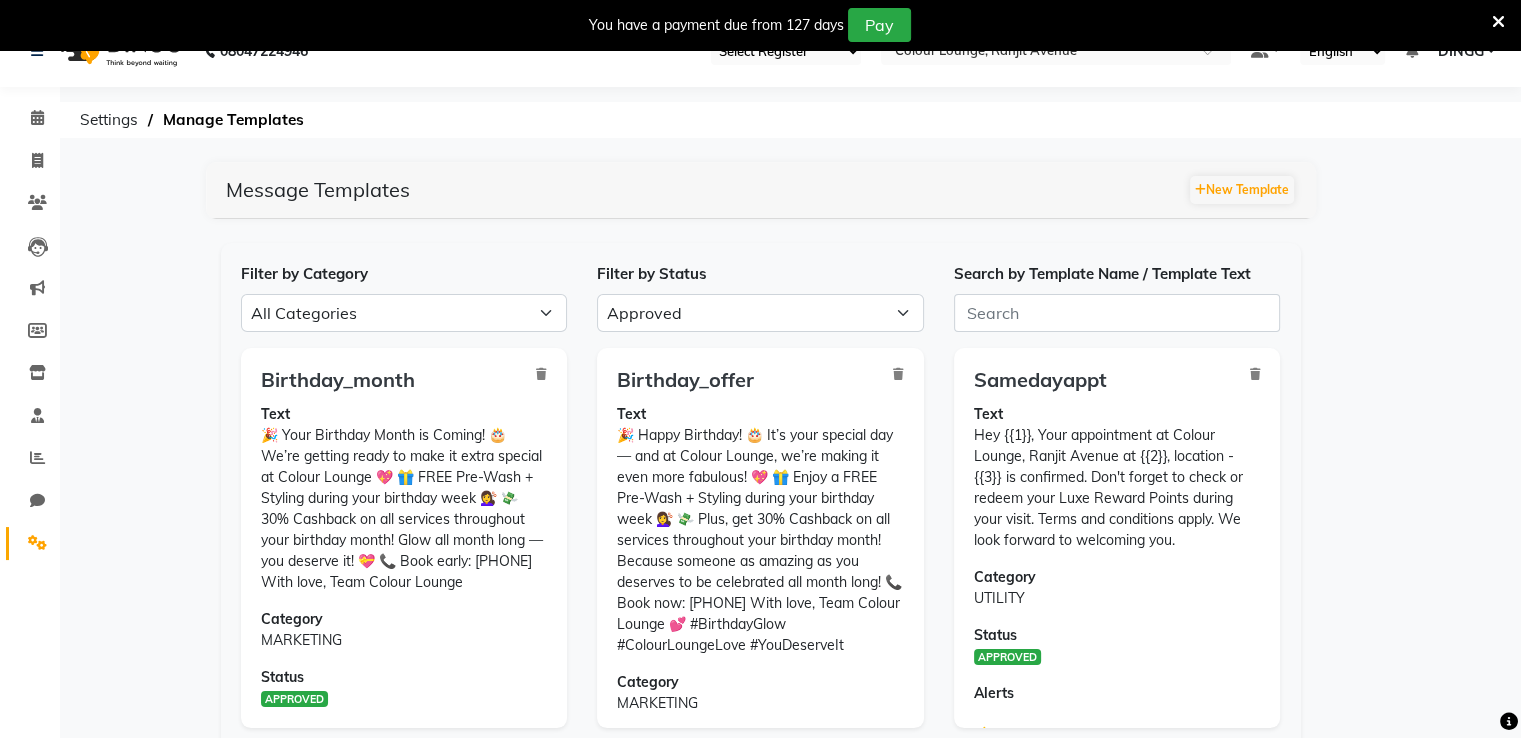 click on "Text 🎉 Your Birthday Month is Coming! 🎂
We’re getting ready to make it extra special at Colour Lounge 💖
🎁 FREE Pre-Wash + Styling during your birthday week 💇‍♀️
💸 30% Cashback on all services throughout your birthday month!
Glow all month long — you deserve it! 💝
📞 Book early: [PHONE]
With love, Team Colour Lounge" 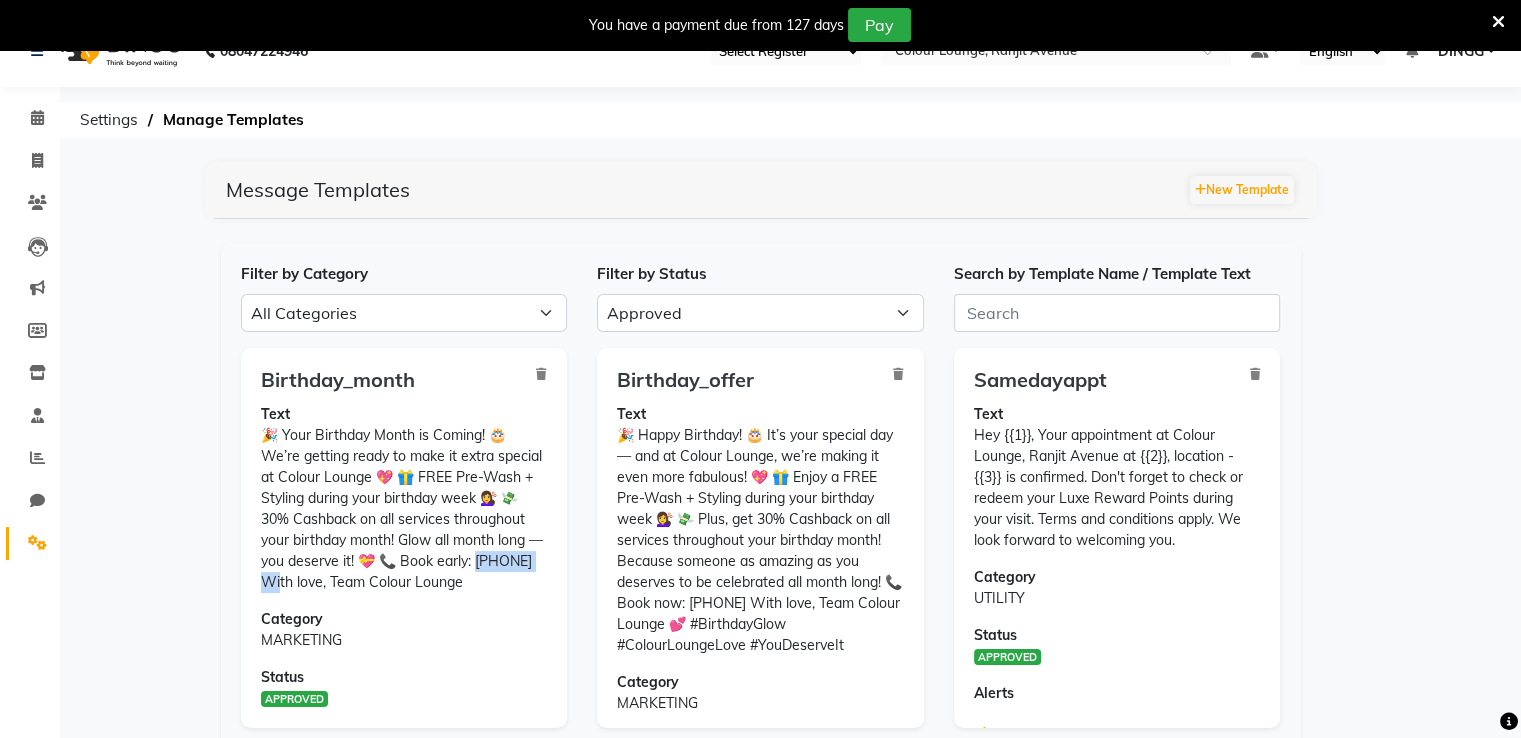 copy on "17
With lo" 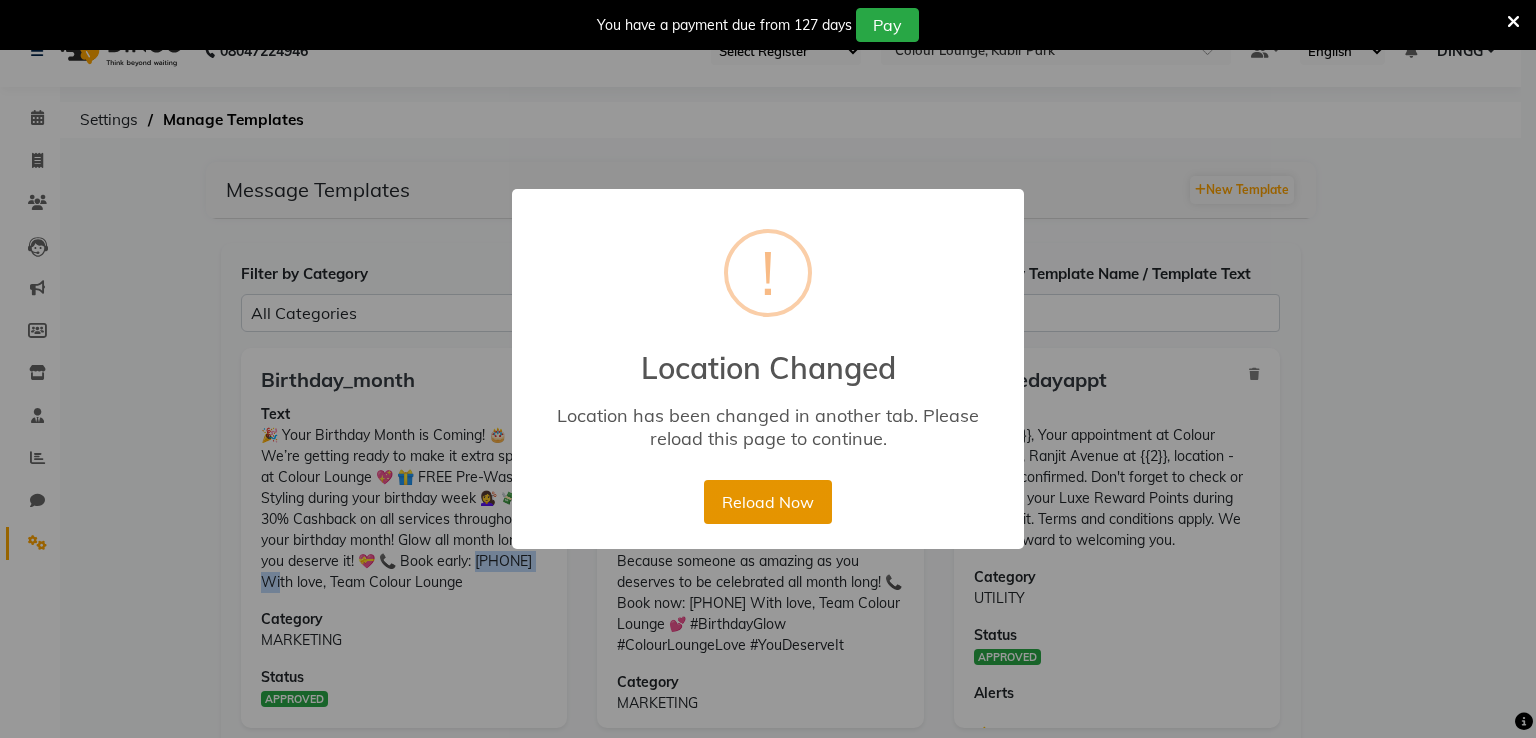click on "Reload Now" at bounding box center (767, 502) 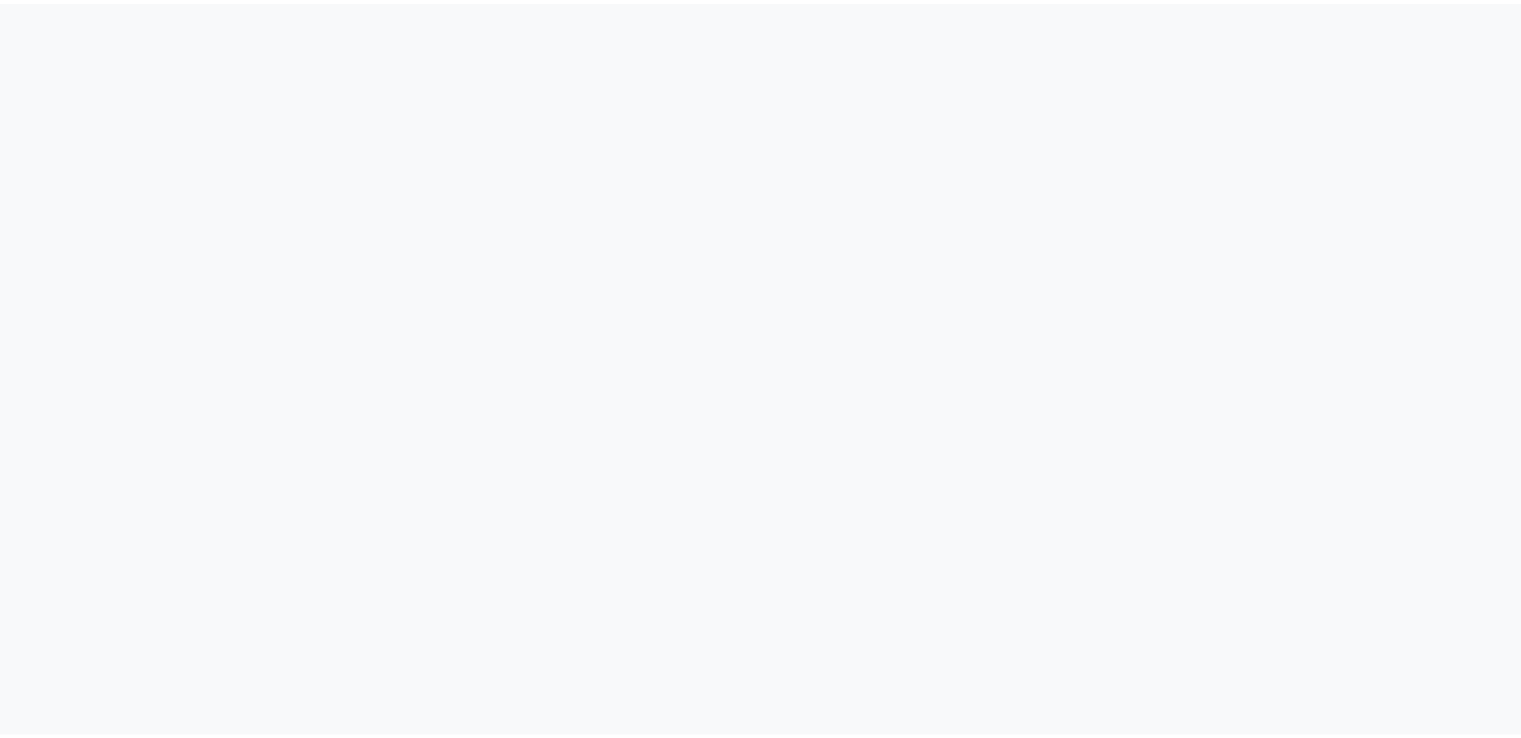 scroll, scrollTop: 0, scrollLeft: 0, axis: both 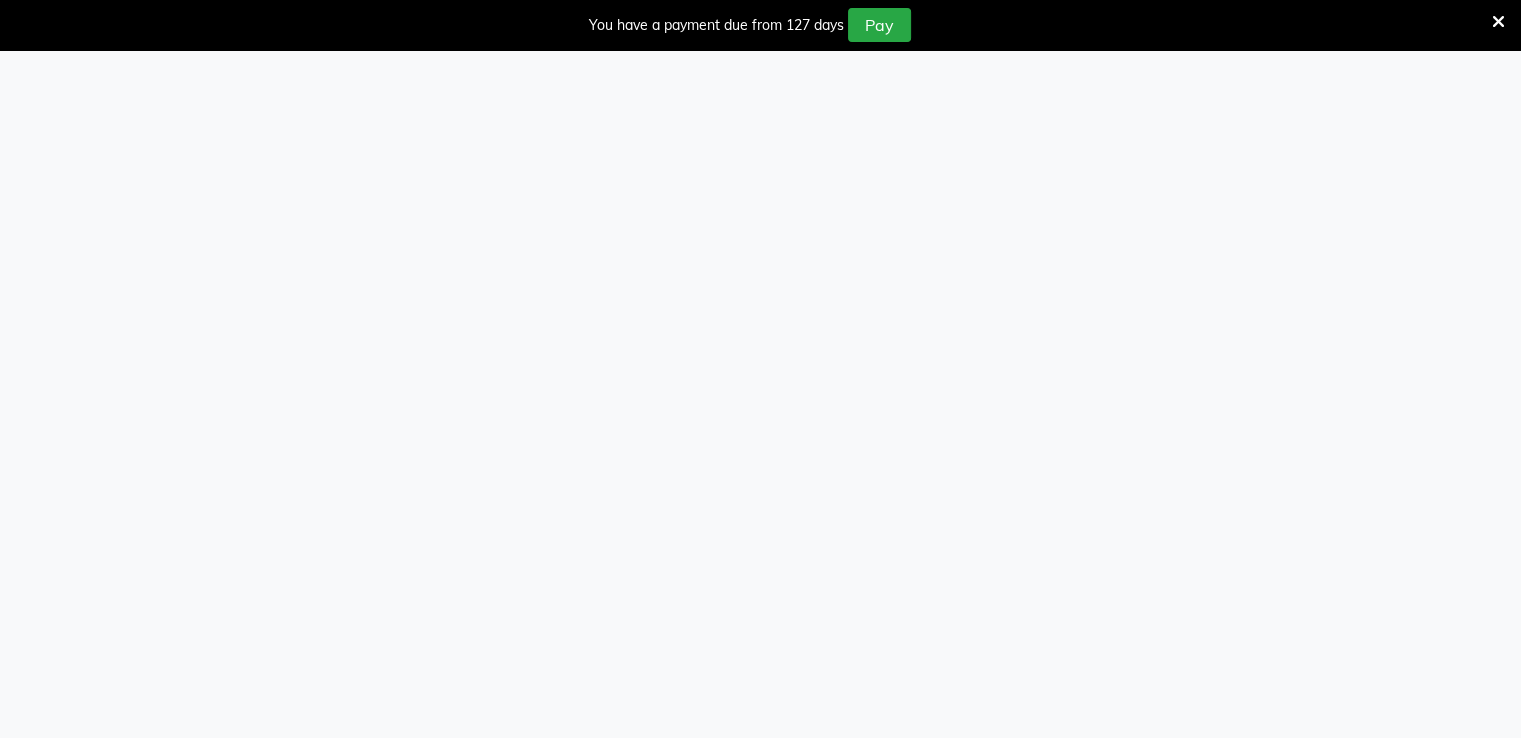 select on "APPROVED" 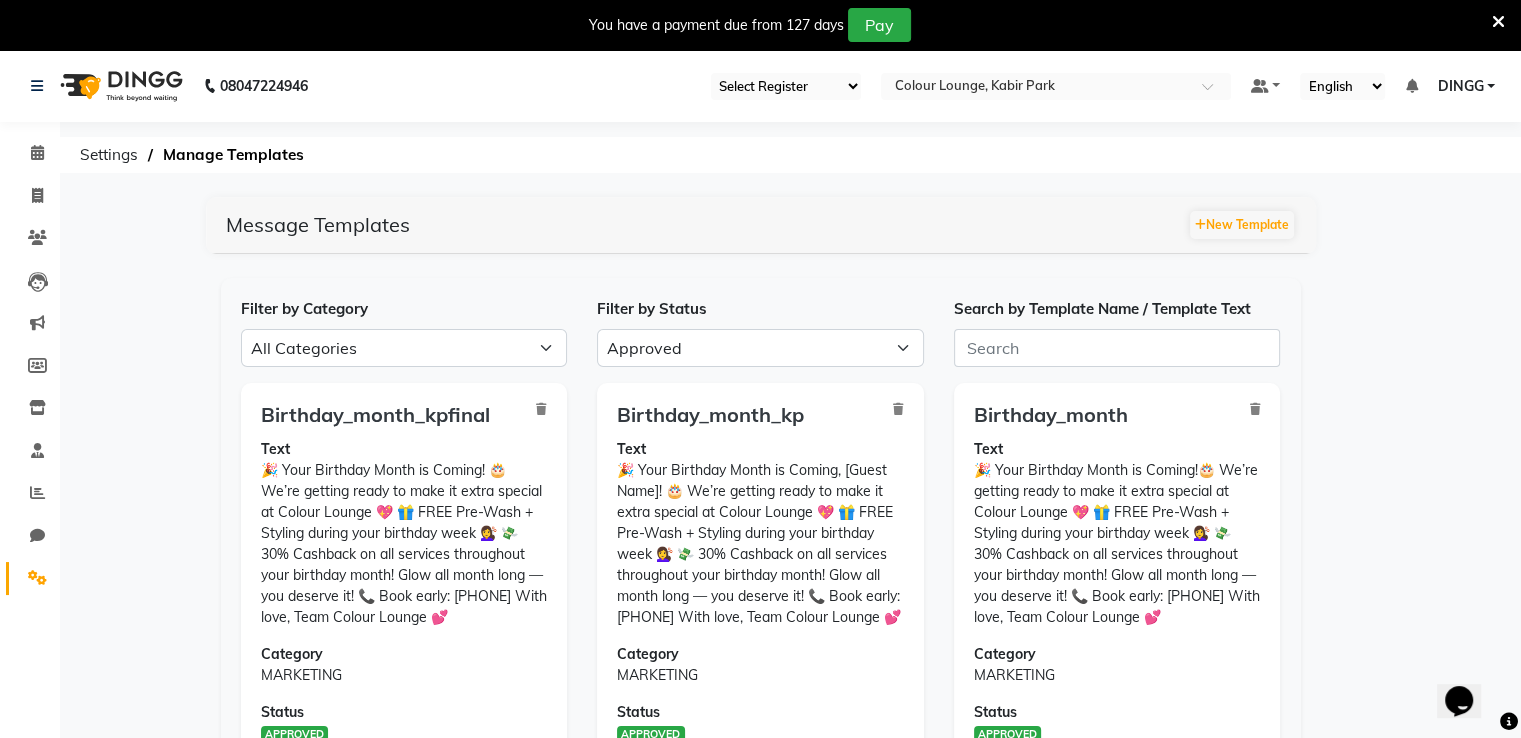 scroll, scrollTop: 0, scrollLeft: 0, axis: both 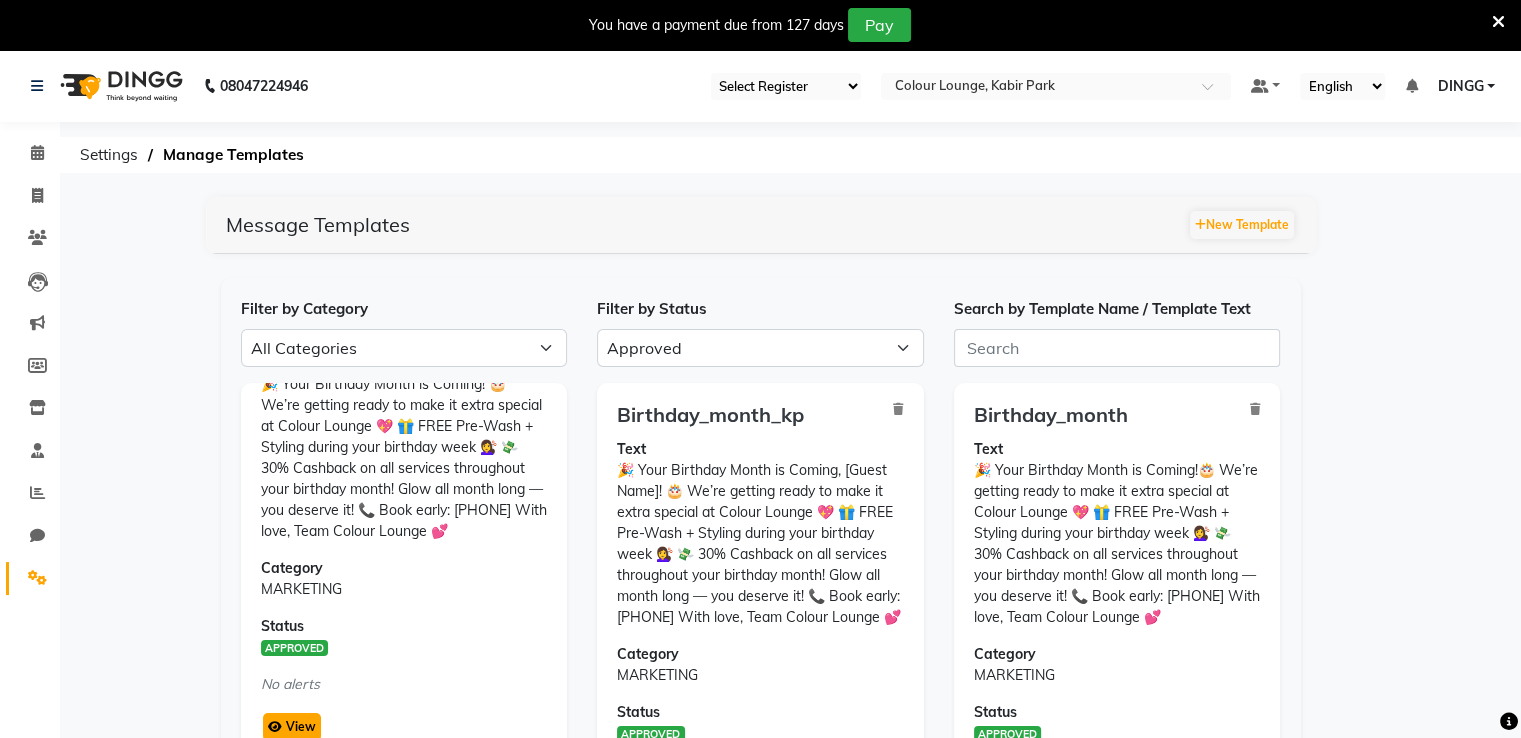 click on "View" 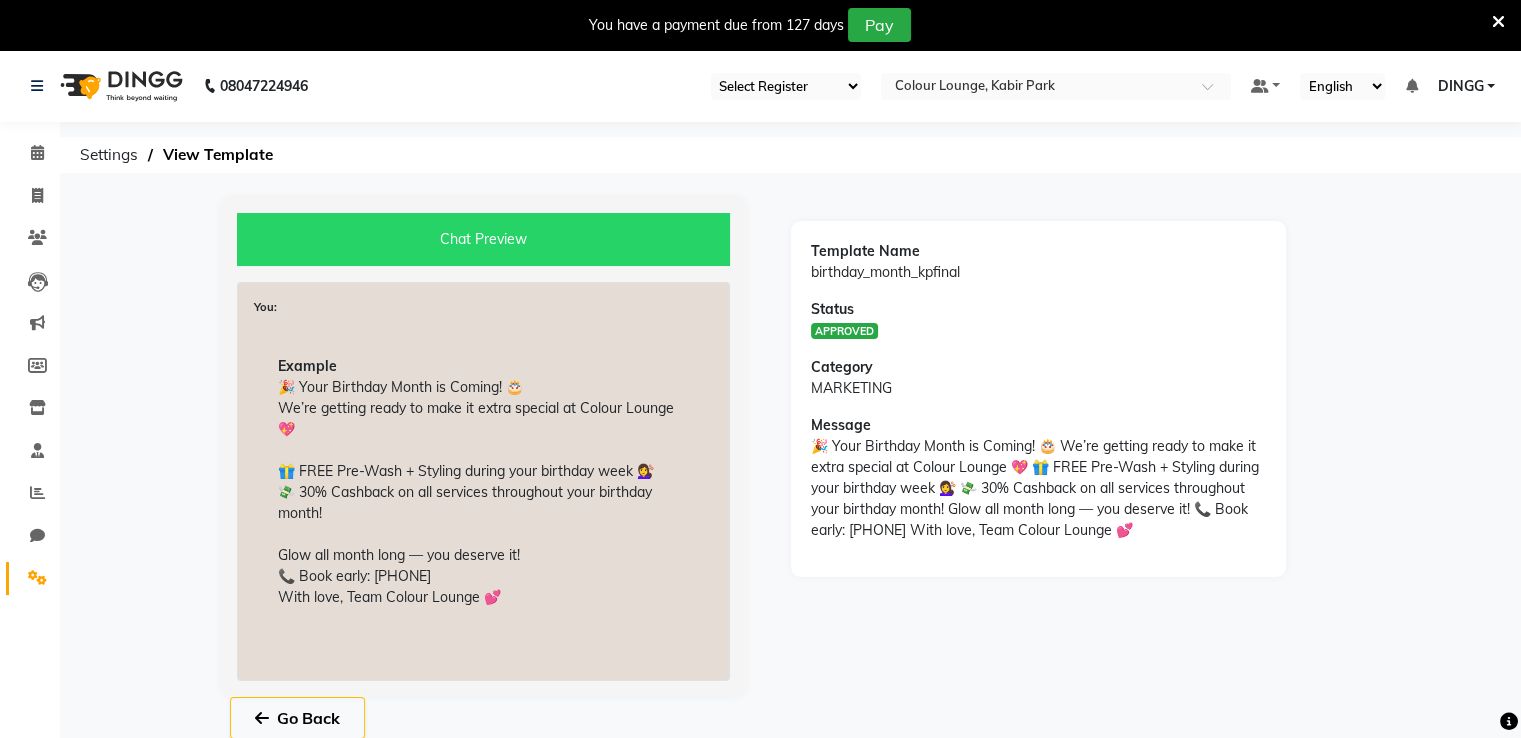 select on "APPROVED" 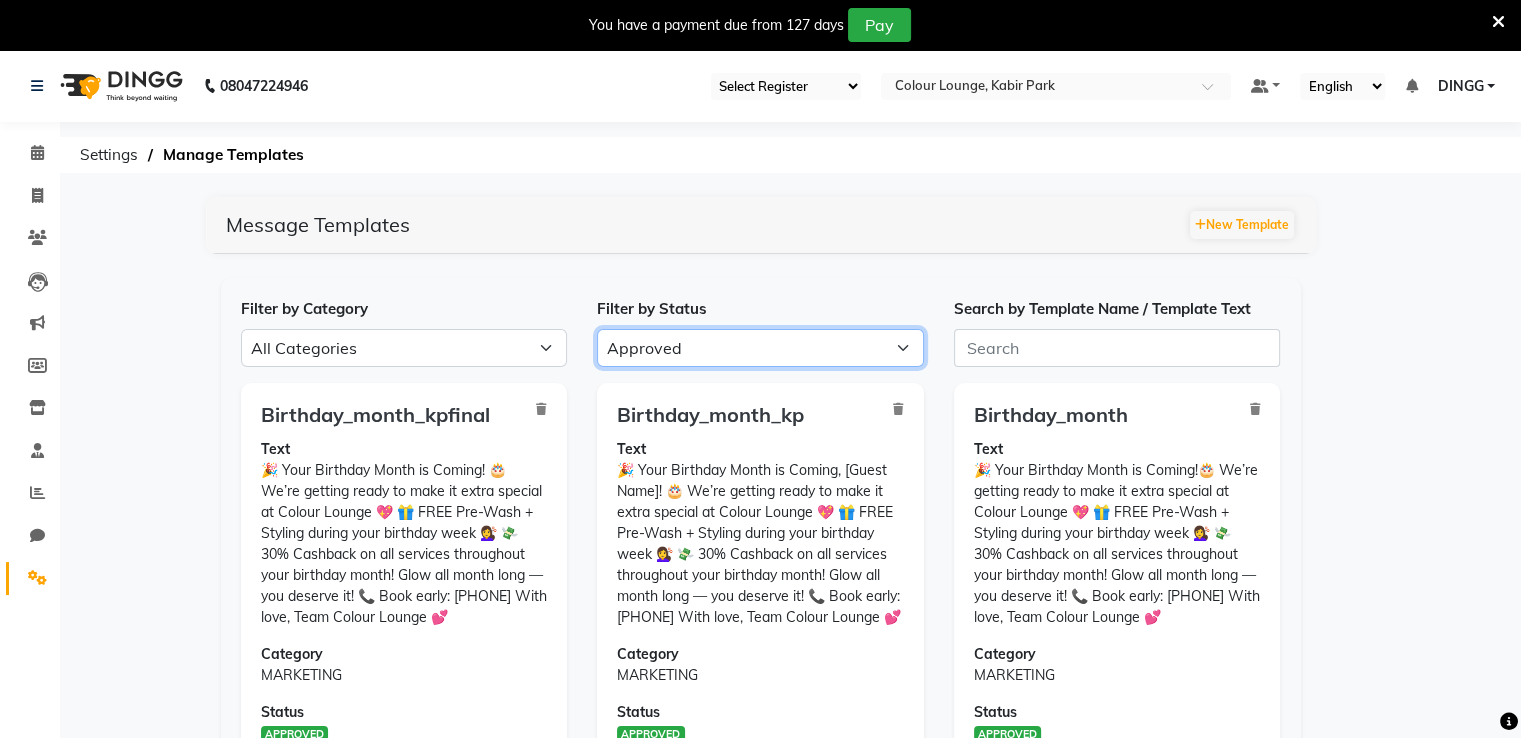 drag, startPoint x: 748, startPoint y: 349, endPoint x: 741, endPoint y: 381, distance: 32.75668 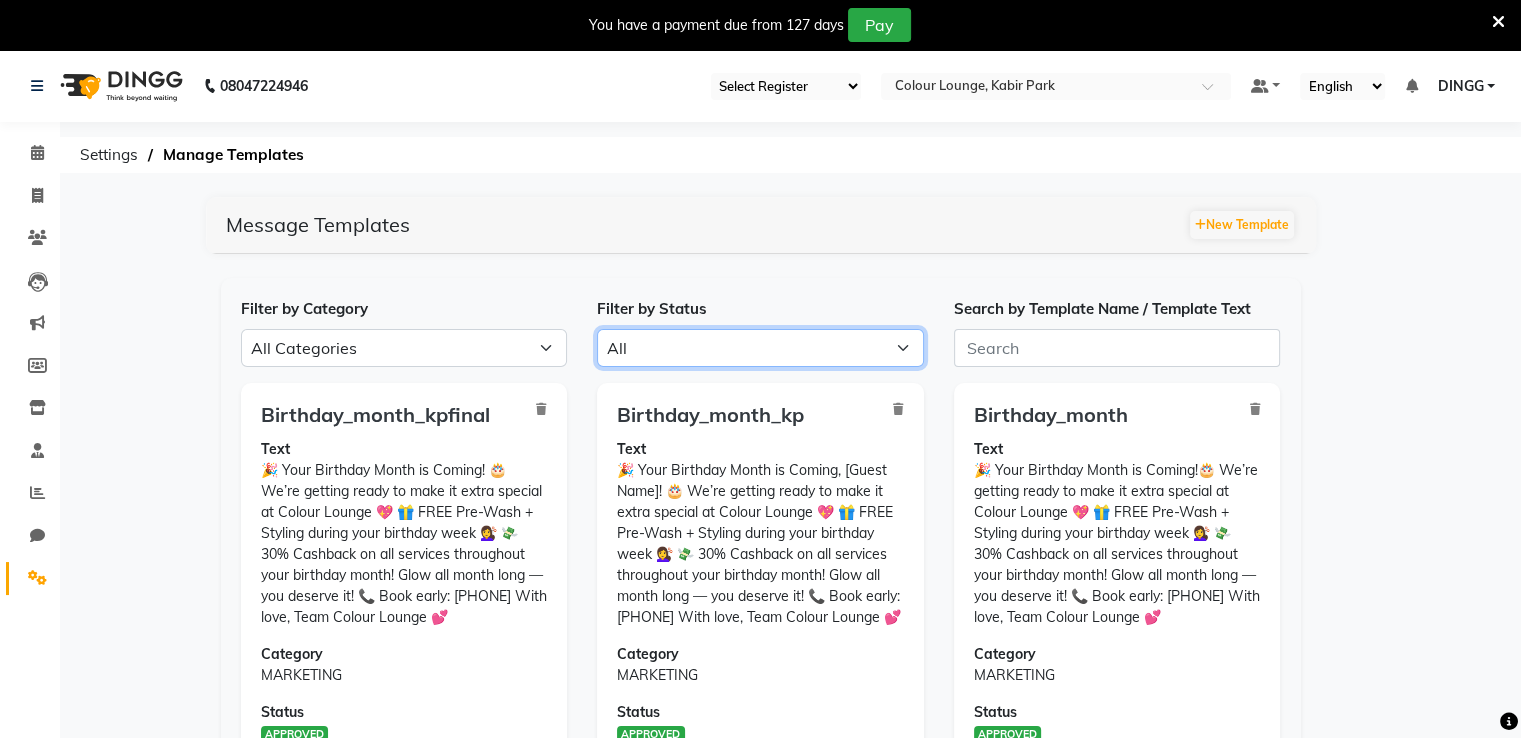 click on "All Approved Rejected Failed Pending" at bounding box center (760, 348) 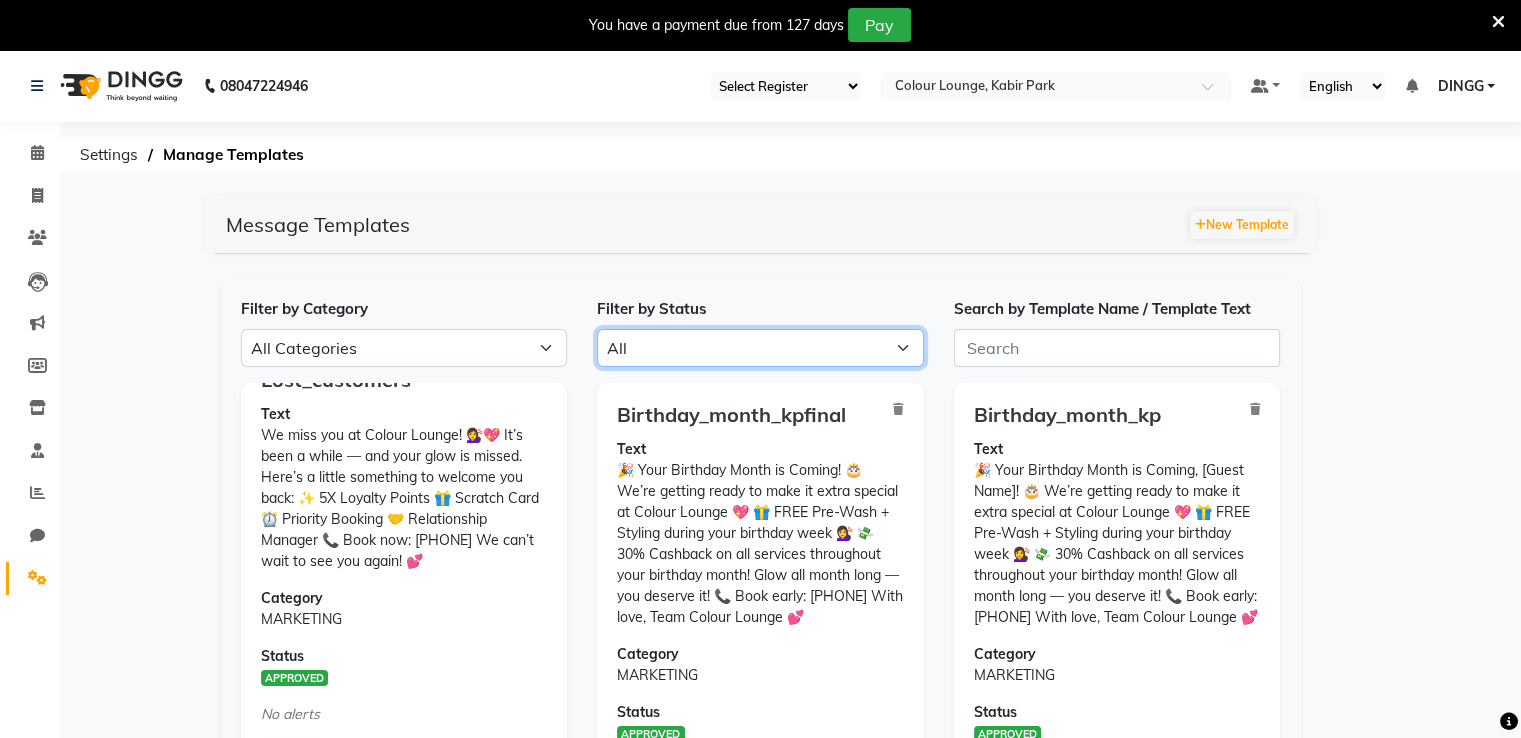 scroll, scrollTop: 64, scrollLeft: 0, axis: vertical 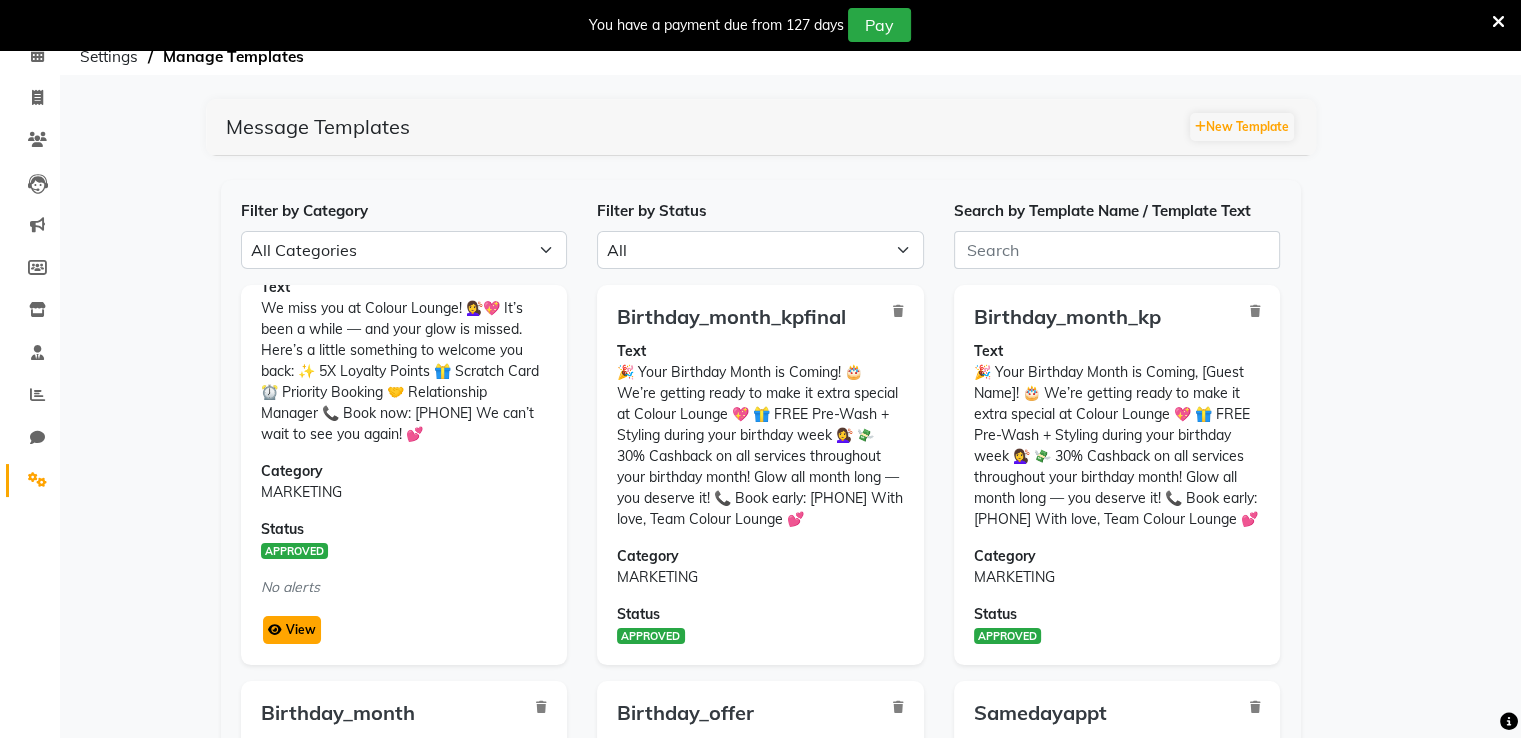 click on "View" 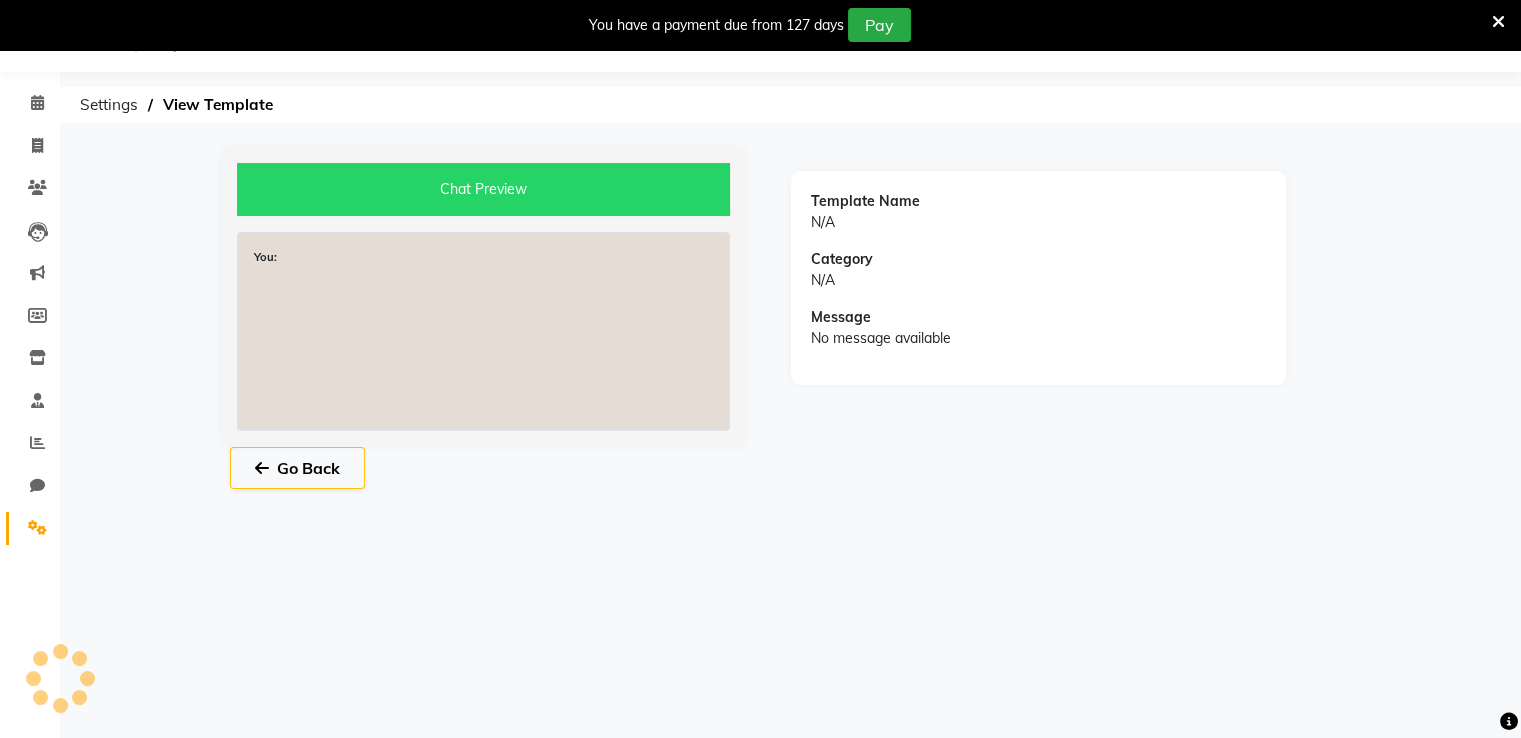 scroll, scrollTop: 50, scrollLeft: 0, axis: vertical 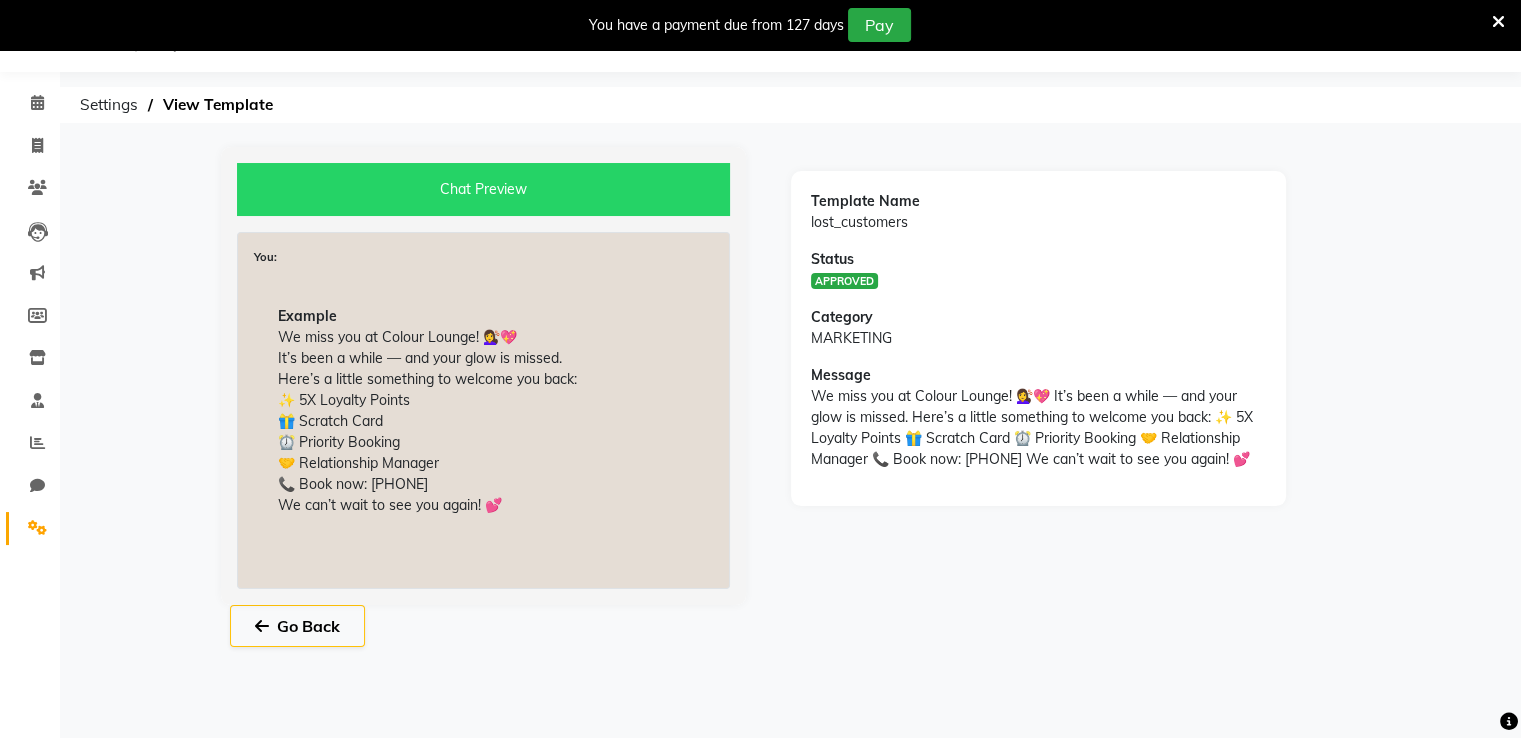 drag, startPoint x: 509, startPoint y: 506, endPoint x: 272, endPoint y: 339, distance: 289.92758 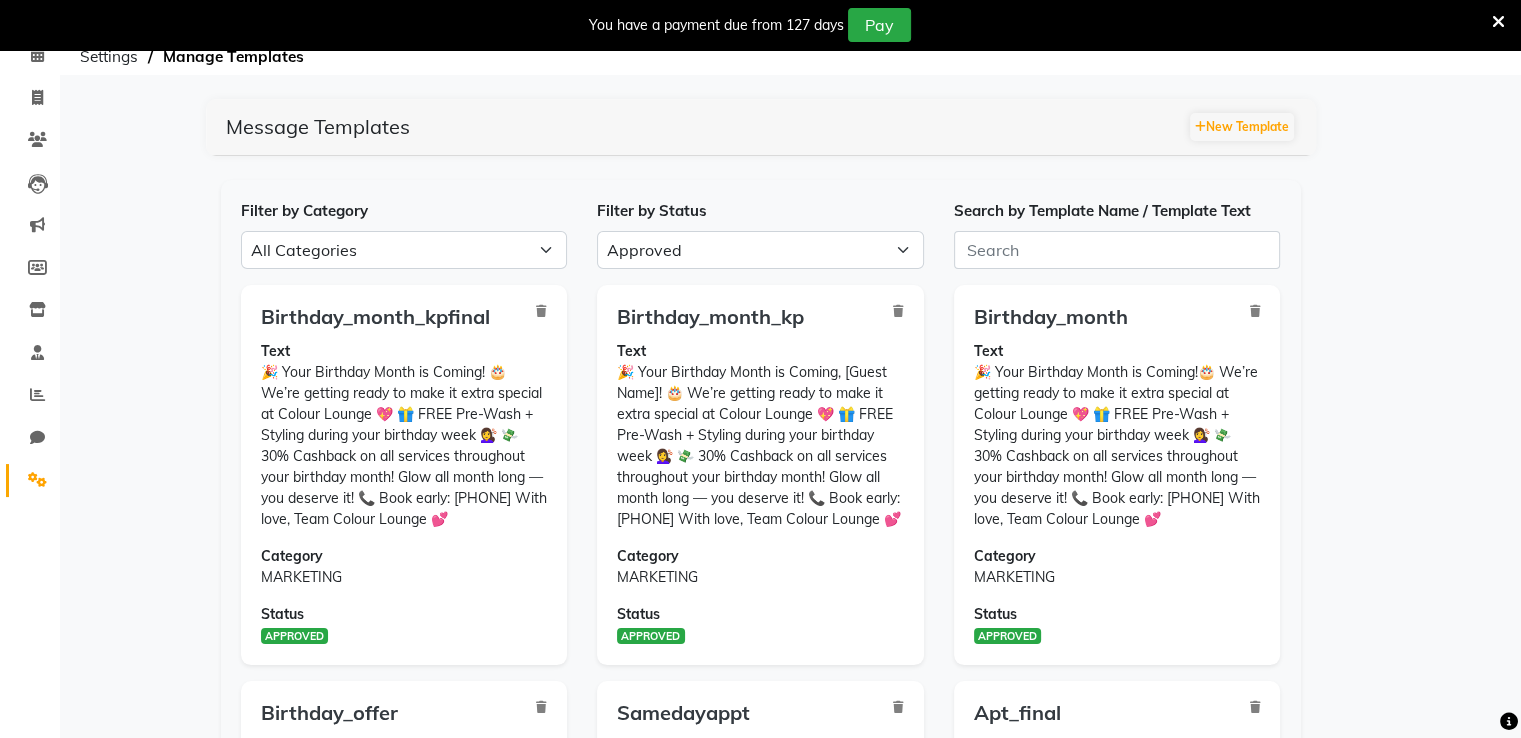scroll, scrollTop: 0, scrollLeft: 0, axis: both 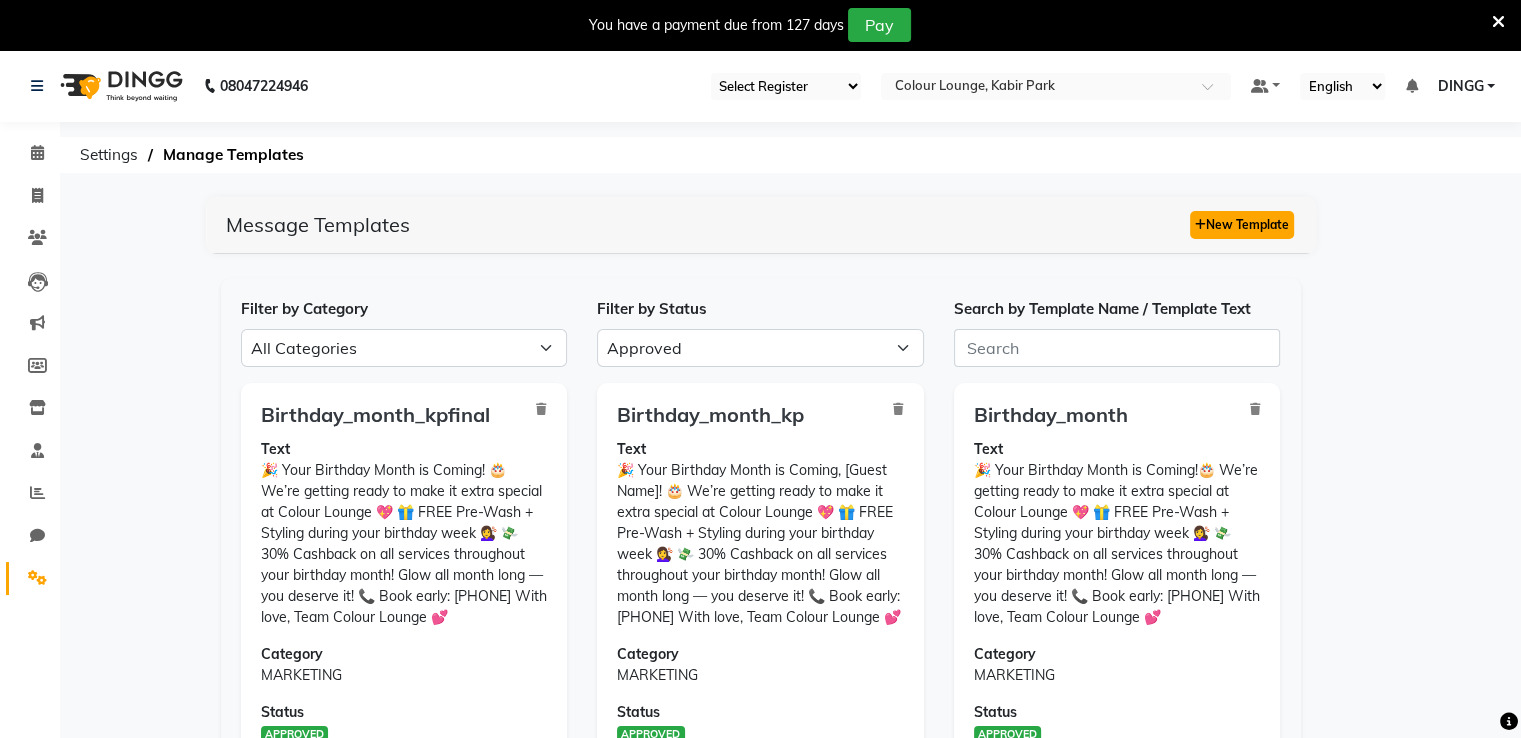 click on "New Template" 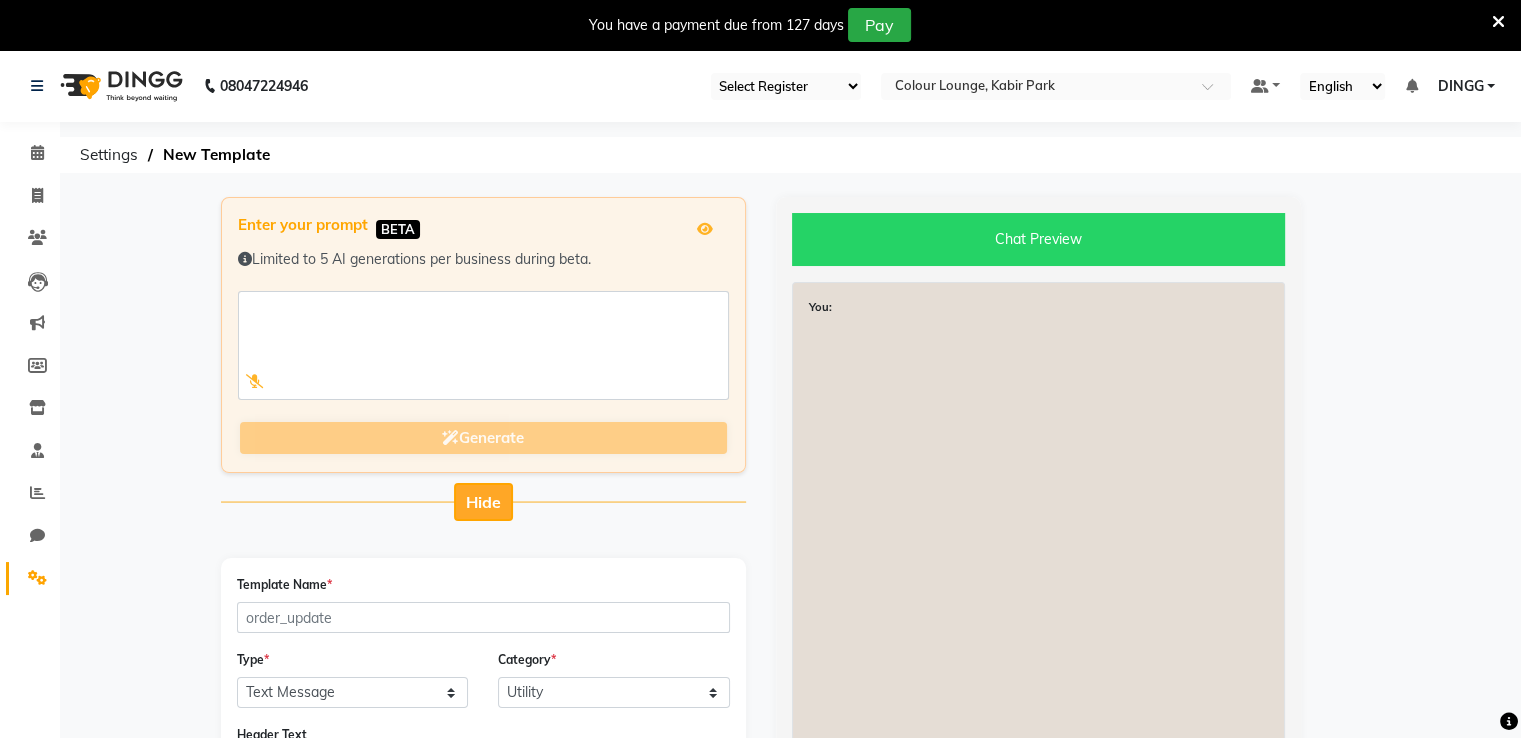 click on "Hide" 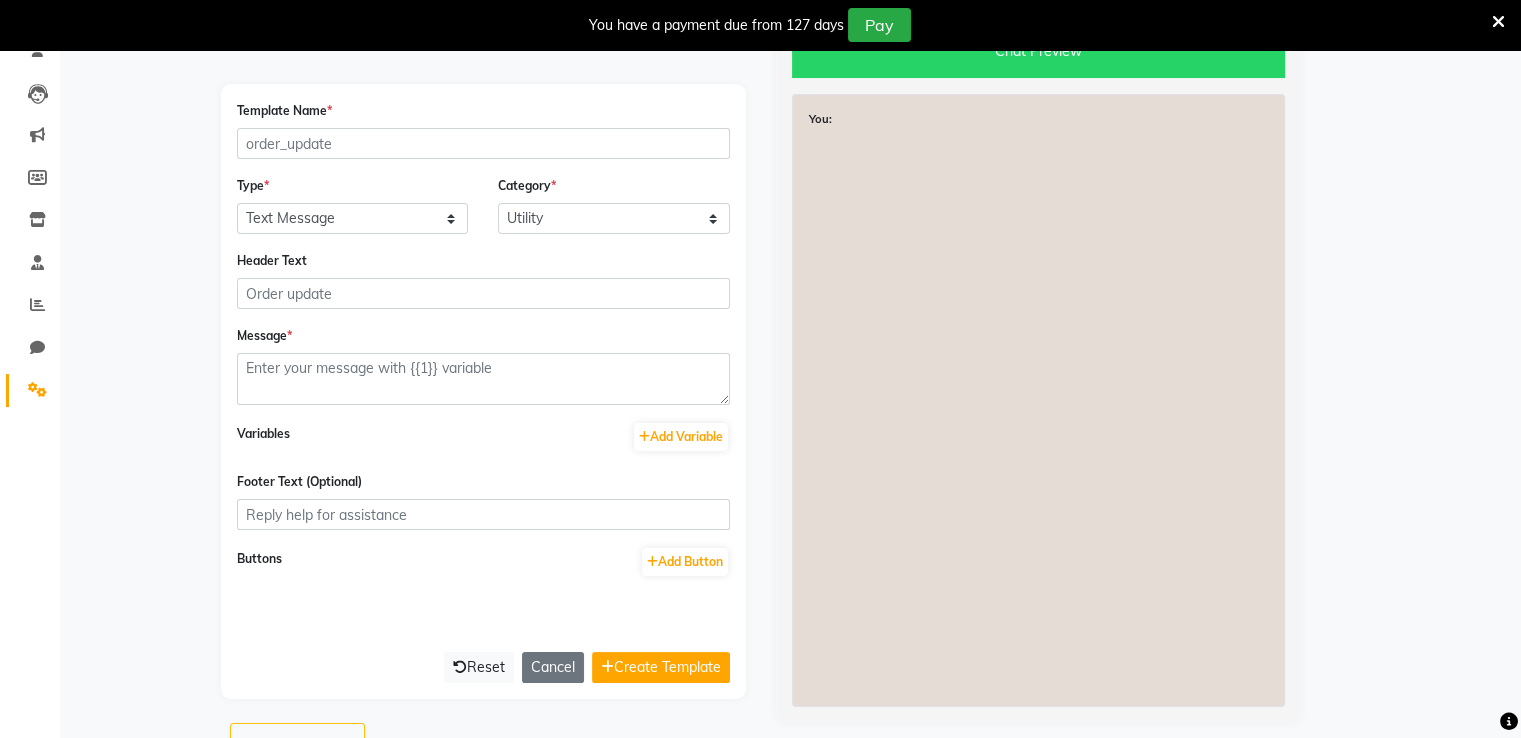 scroll, scrollTop: 243, scrollLeft: 0, axis: vertical 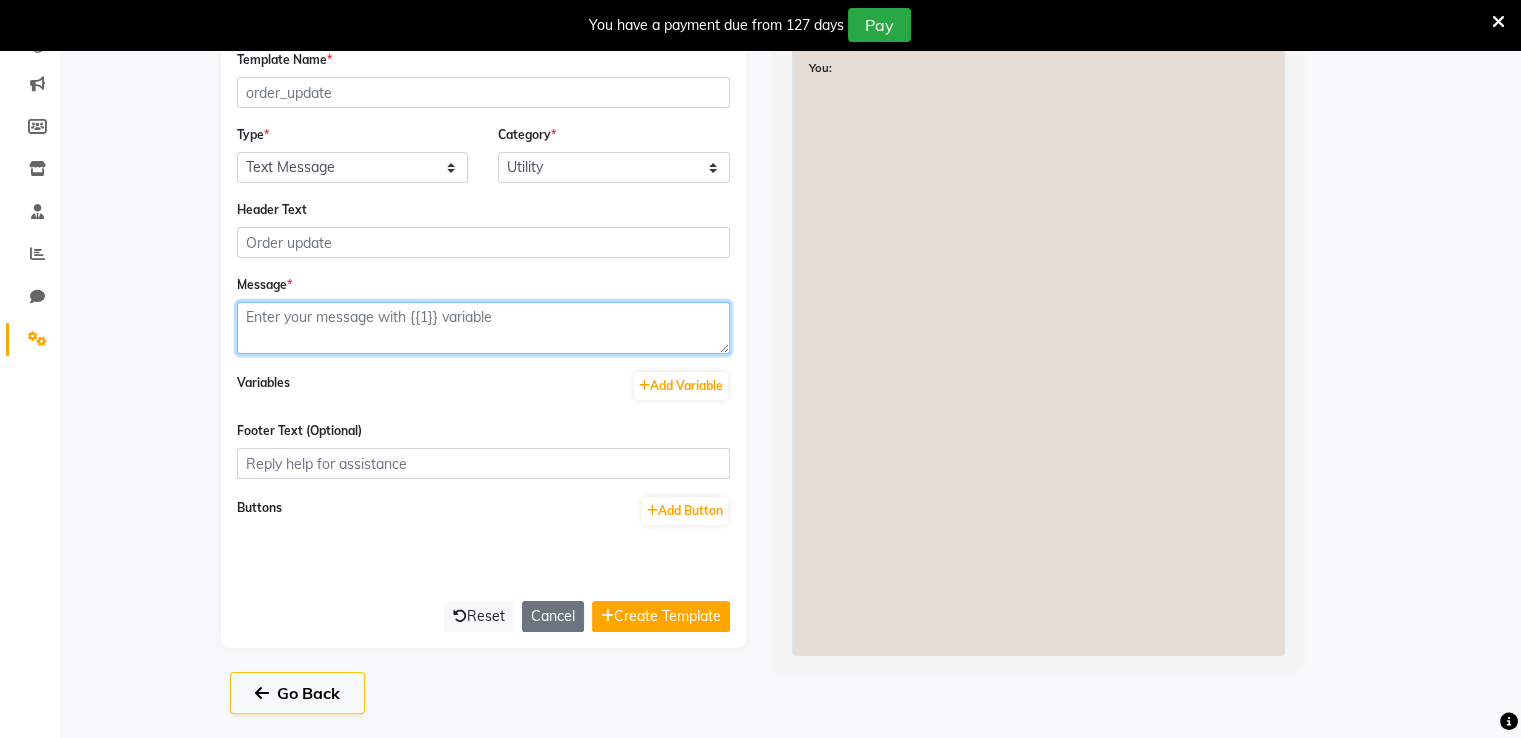 paste on "We miss you at Colour Lounge! 💇‍♀️💖
It’s been a while — and your glow is missed.
Here’s a little something to welcome you back:
✨ 5X Loyalty Points
🎁 Scratch Card
⏰ Priority Booking
🤝 Relationship Manager
📞 Book now: 9256811117
We can’t wait to see you again! 💕" 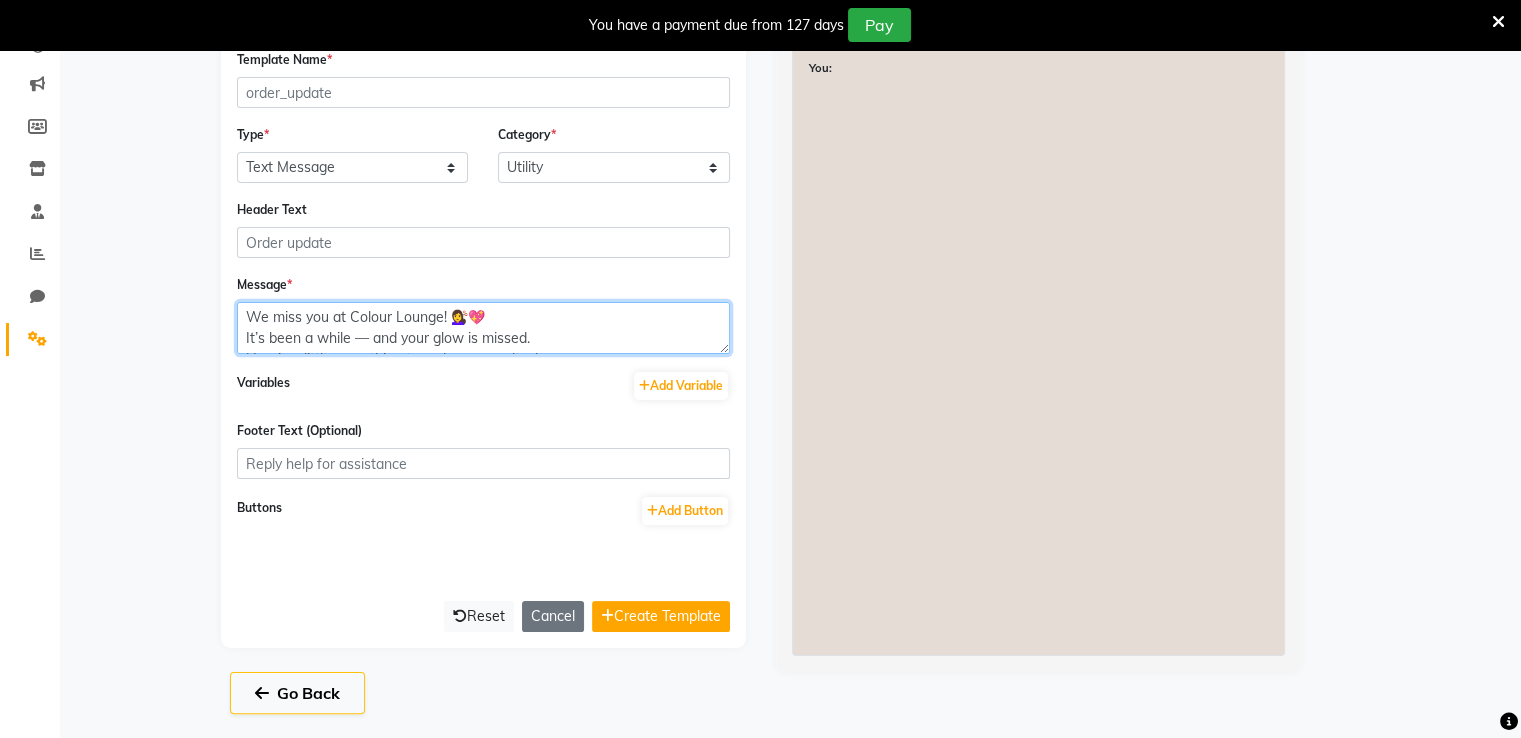 click on "We miss you at Colour Lounge! 💇‍♀️💖
It’s been a while — and your glow is missed.
Here’s a little something to welcome you back:
✨ 5X Loyalty Points
🎁 Scratch Card
⏰ Priority Booking
🤝 Relationship Manager
📞 Book now: 9256811117
We can’t wait to see you again! 💕" at bounding box center [483, 328] 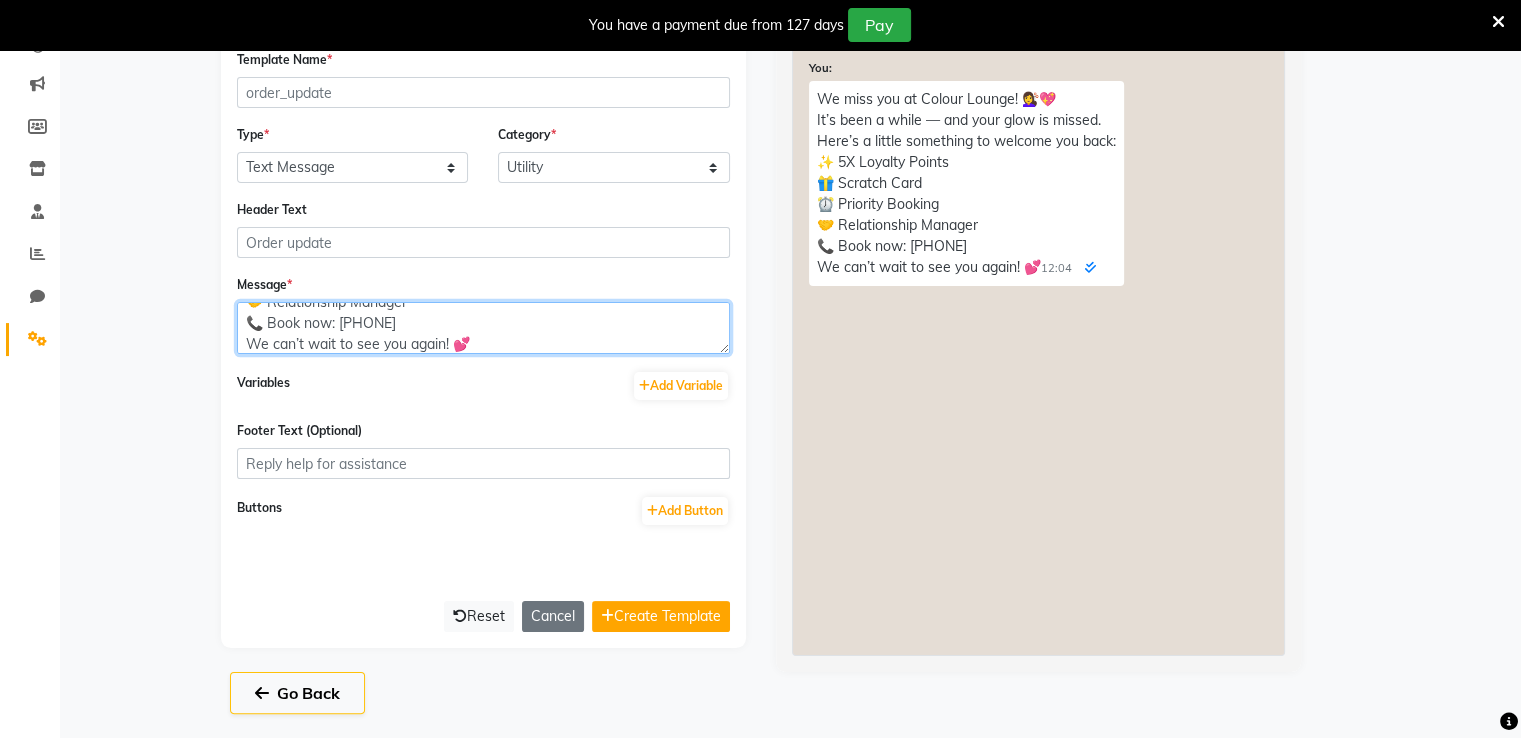 click on "We miss you at Colour Lounge! 💇‍♀️💖
It’s been a while — and your glow is missed.
Here’s a little something to welcome you back:
✨ 5X Loyalty Points
🎁 Scratch Card
⏰ Priority Booking
🤝 Relationship Manager
📞 Book now: 9256811117
We can’t wait to see you again! 💕" at bounding box center [483, 328] 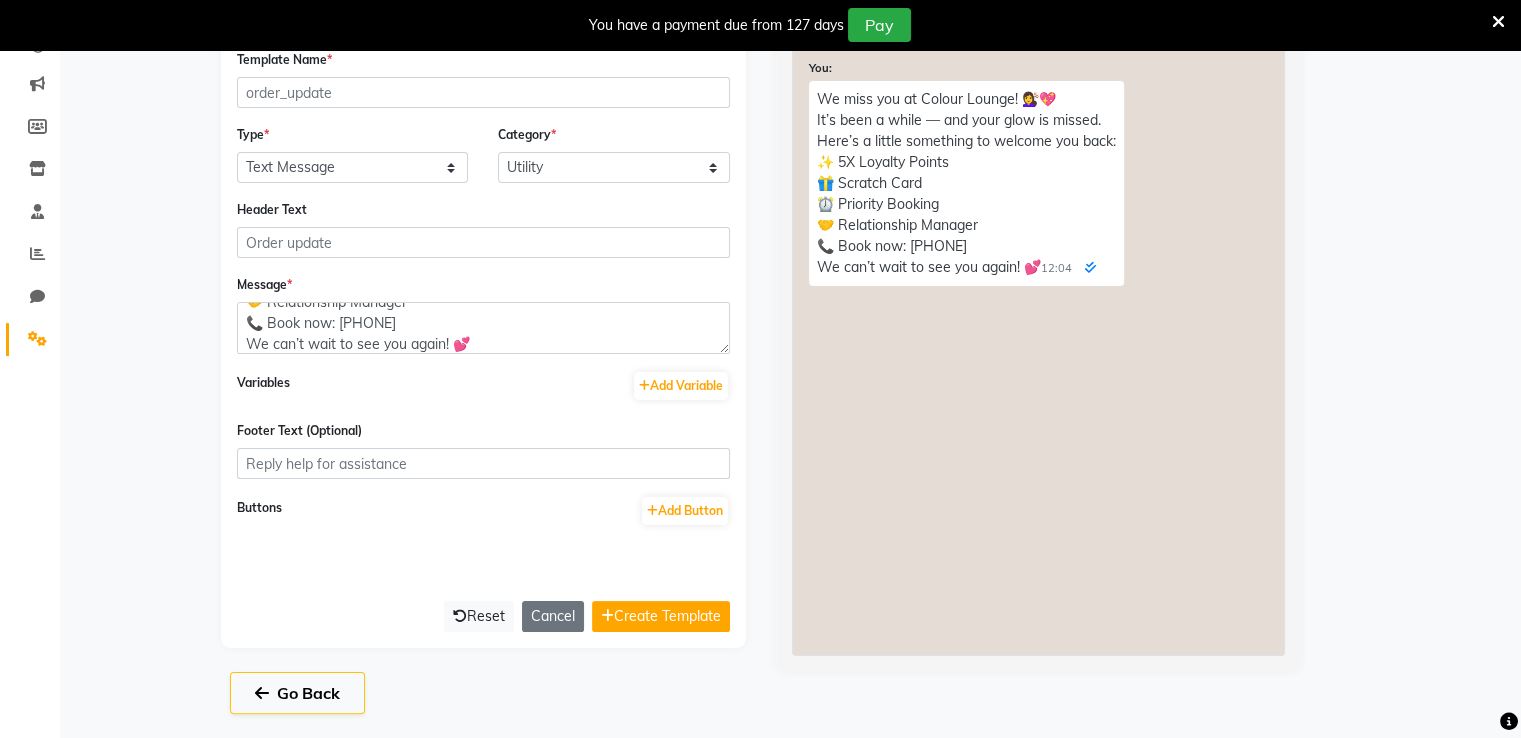 click on "Template Name  *  Type  * Text Message Image with Text  Category  * Utility Marketing Header Text  Message  * We miss you at Colour Lounge! 💇‍♀️💖
It’s been a while — and your glow is missed.
Here’s a little something to welcome you back:
✨ 5X Loyalty Points
🎁 Scratch Card
⏰ Priority Booking
🤝 Relationship Manager
📞 Book now: 9256811116
We can’t wait to see you again! 💕 Variables  Add Variable  Footer Text (Optional) Buttons  Add Button   Reset  Cancel  Create Template" 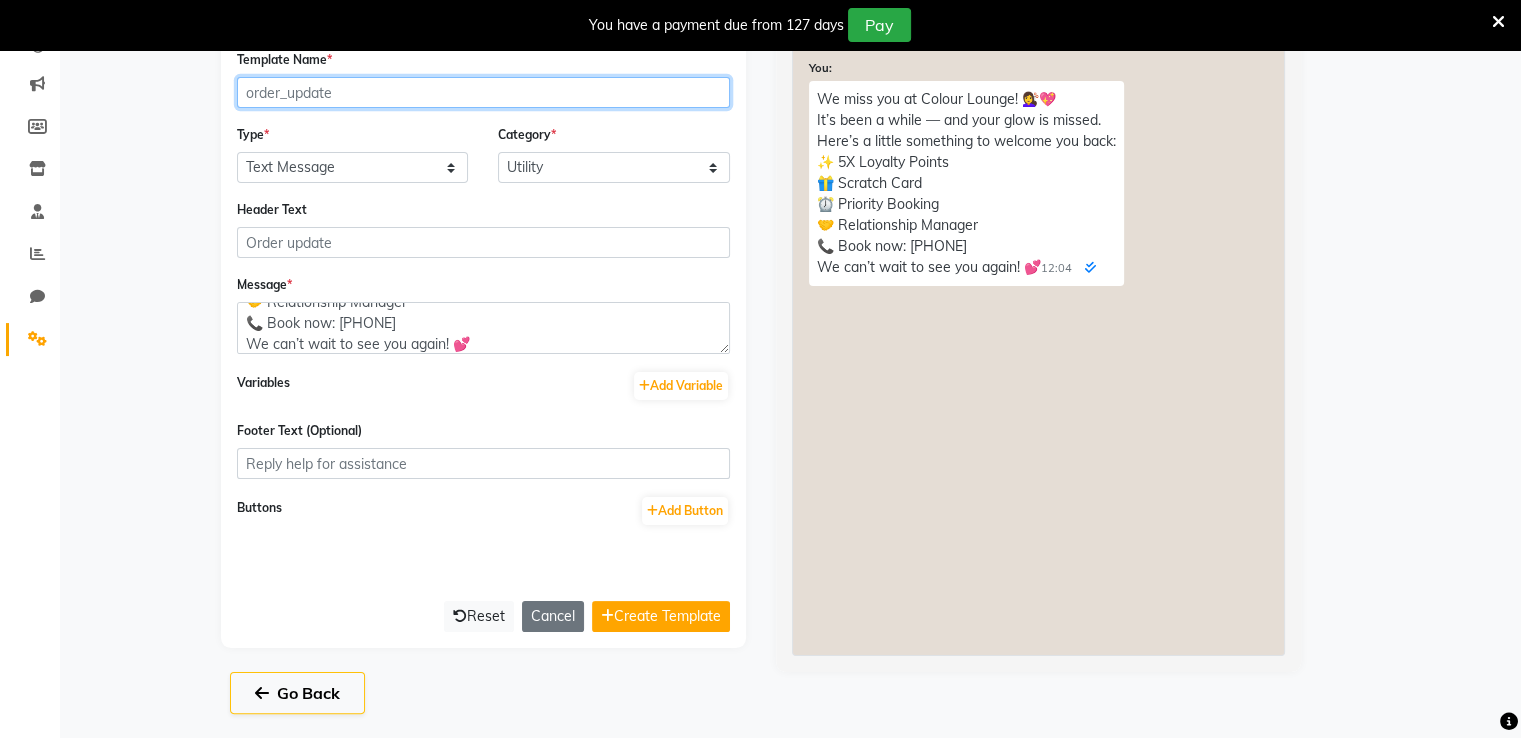 click on "Template Name  *" at bounding box center (483, 92) 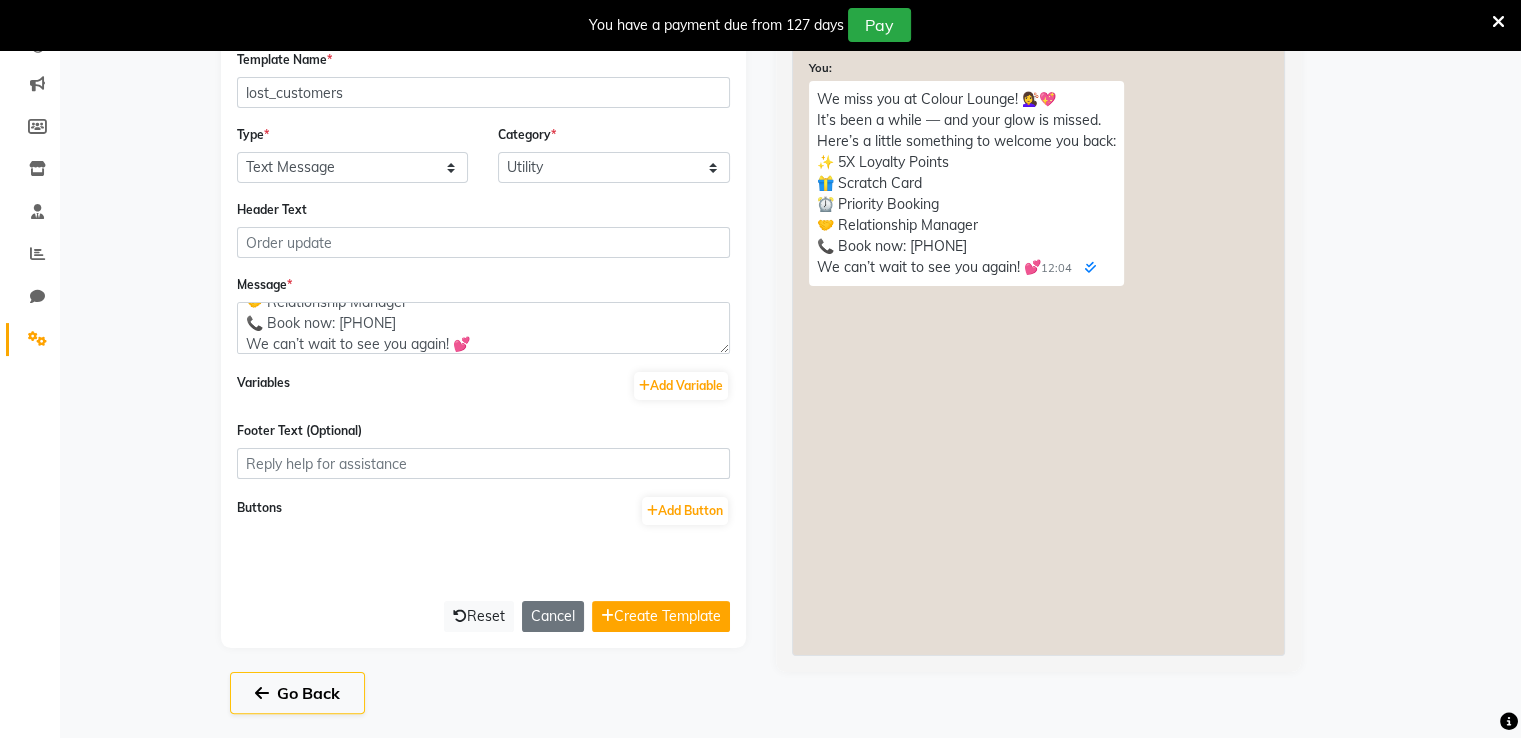 drag, startPoint x: 402, startPoint y: 163, endPoint x: 405, endPoint y: 131, distance: 32.140316 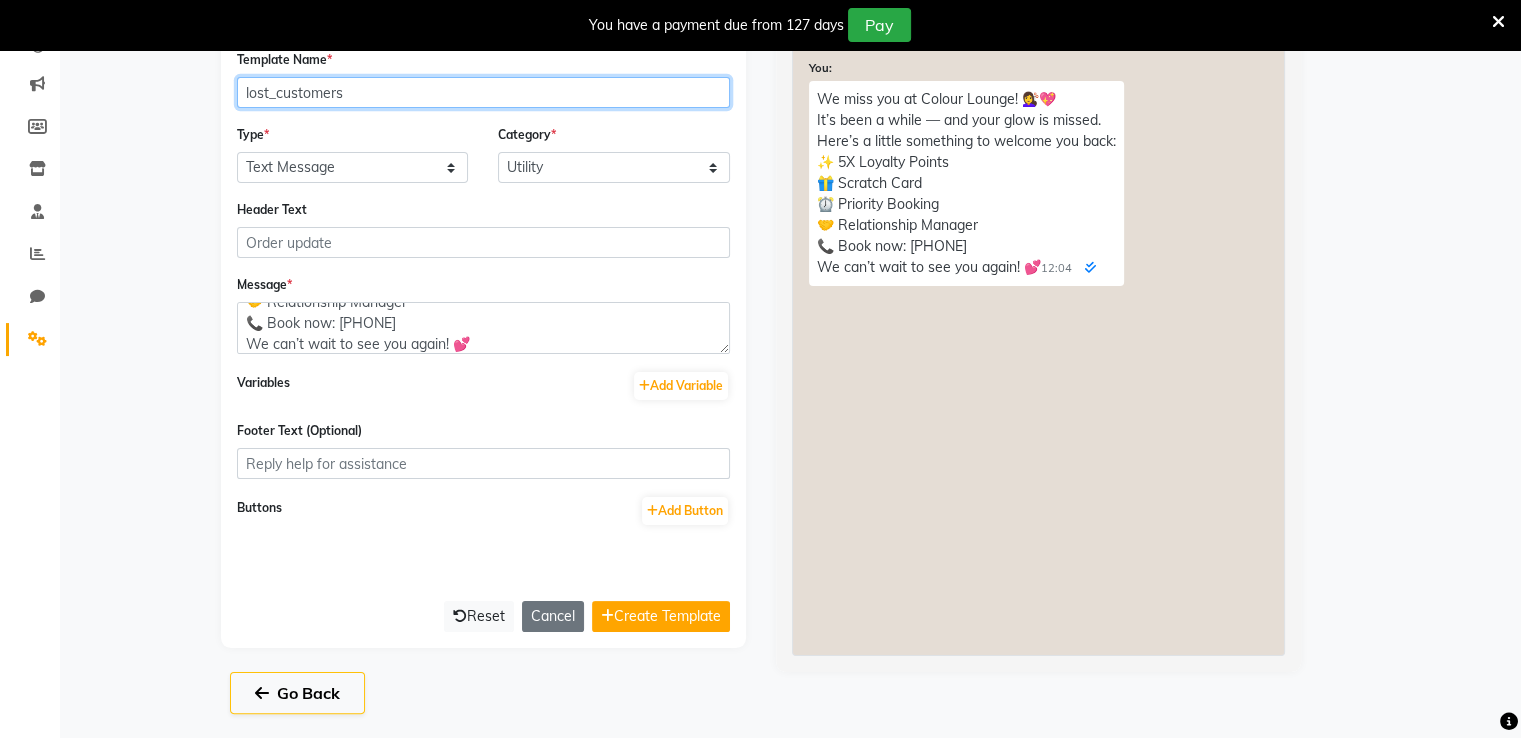 click on "lost_customers" at bounding box center [483, 92] 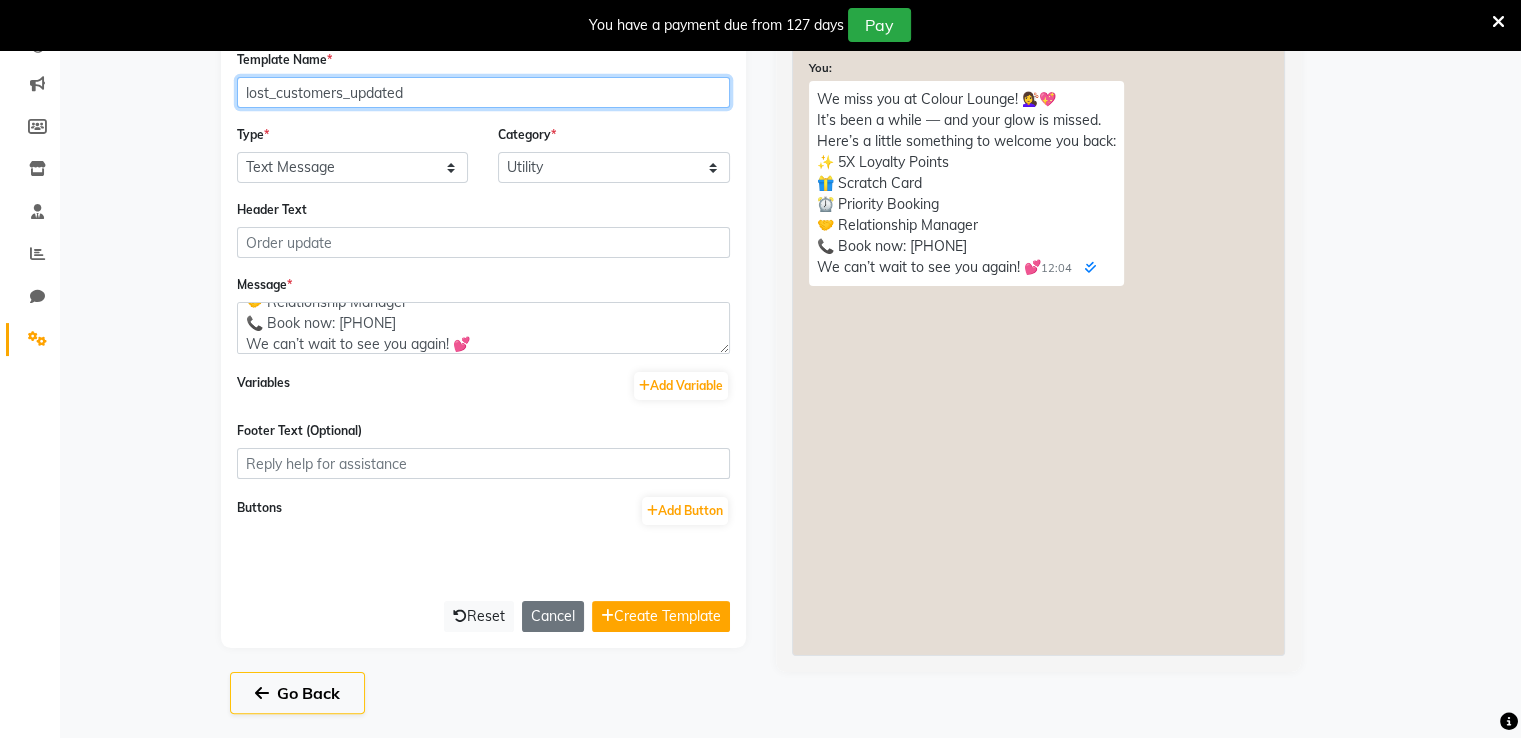 type on "lost_customers_updated" 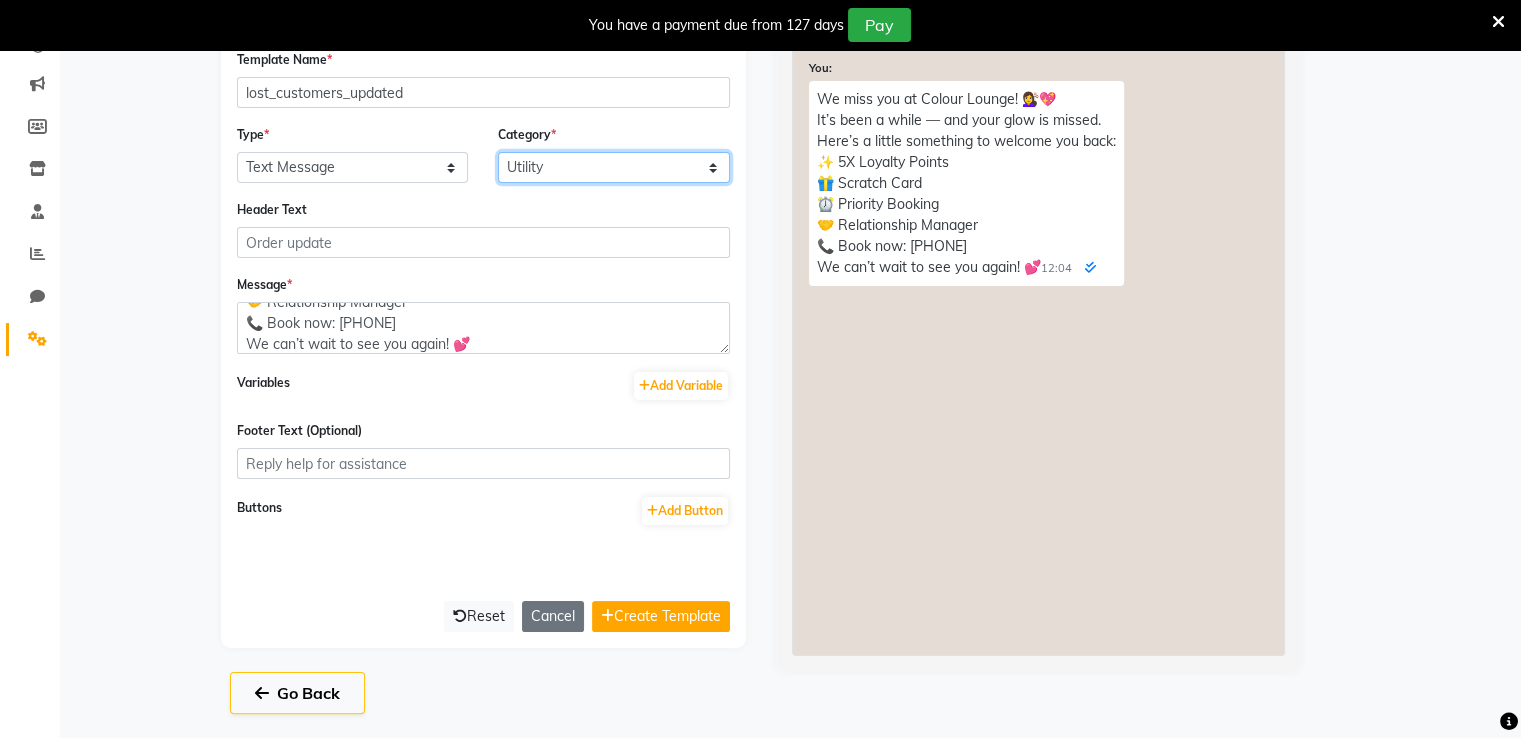 click on "Utility Marketing" 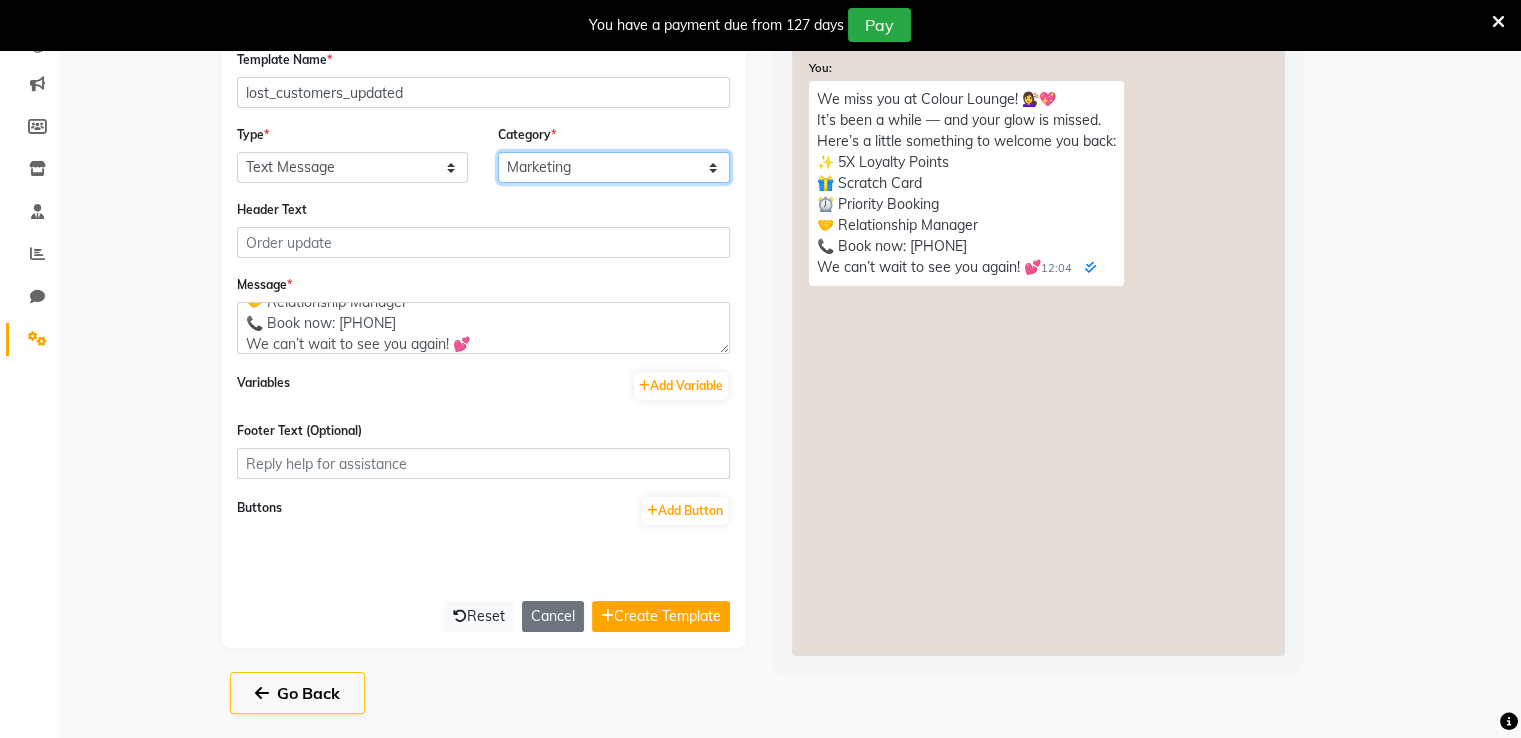 click on "Utility Marketing" 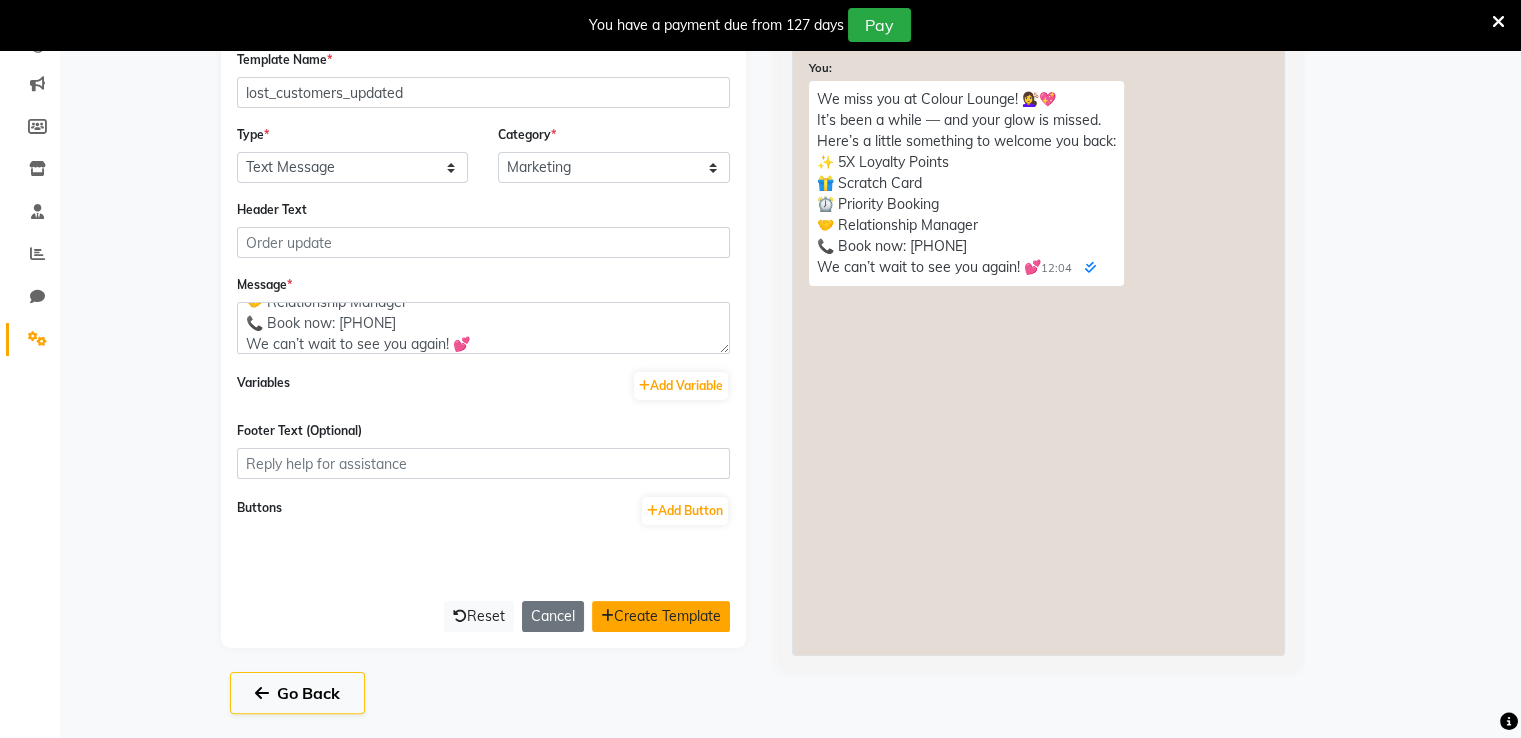 click on "Create Template" 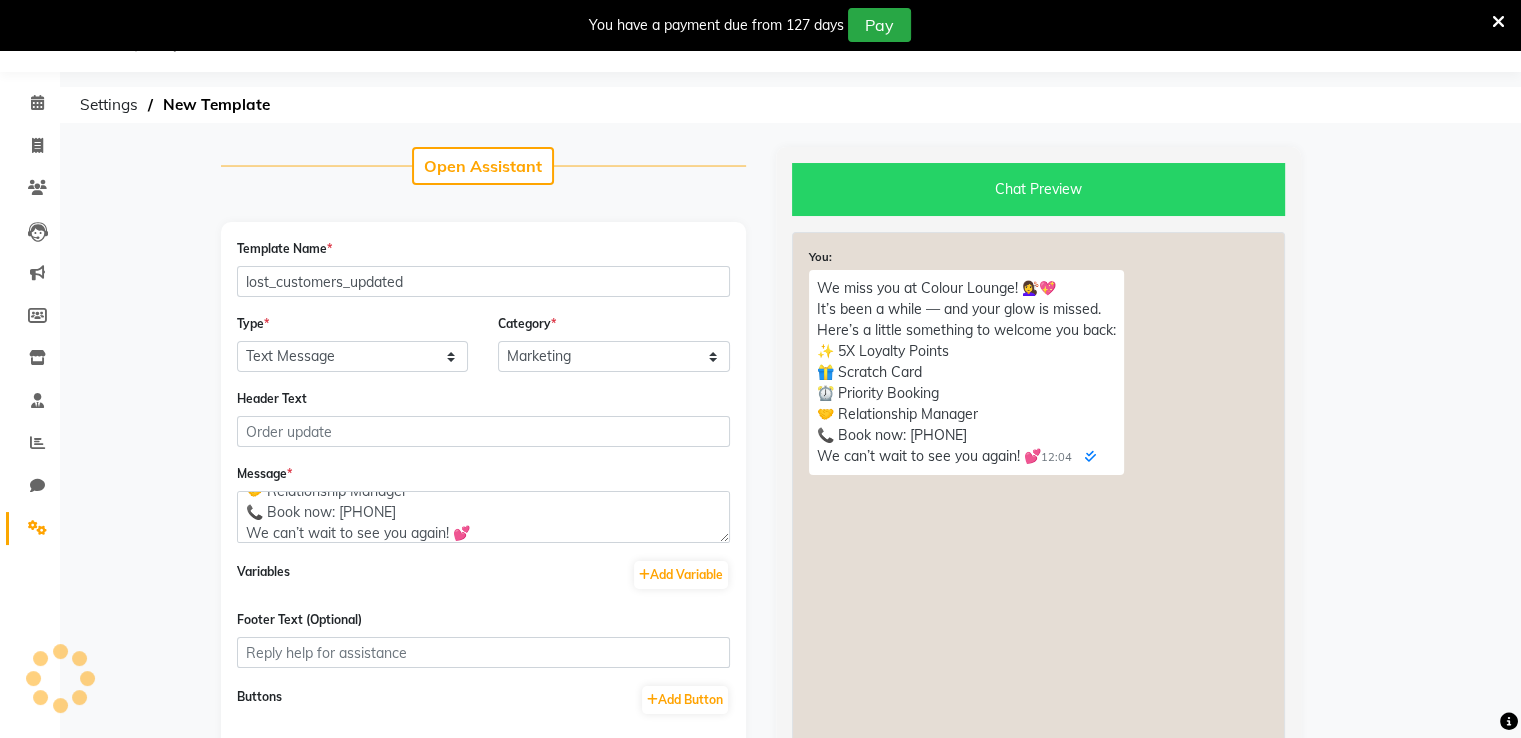 select on "APPROVED" 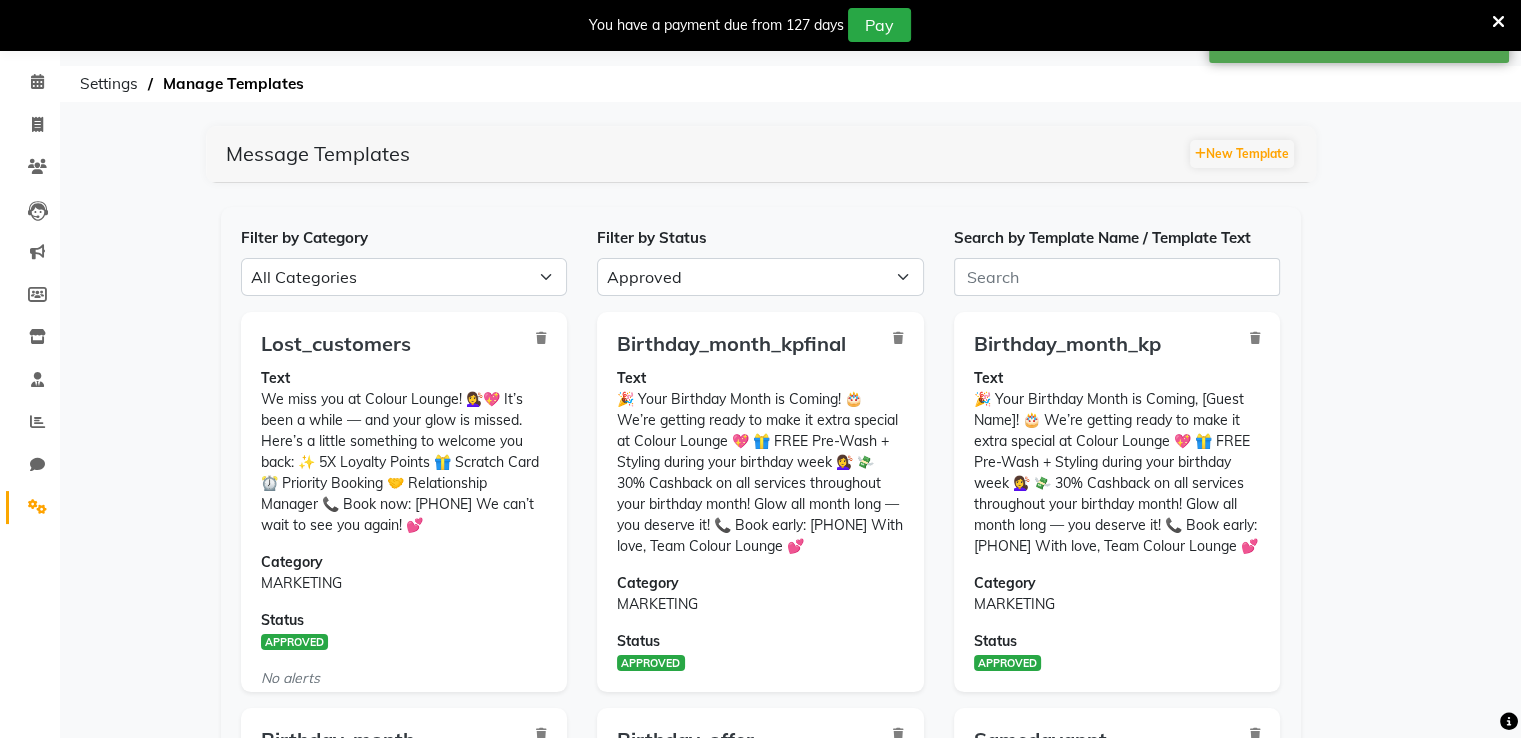scroll, scrollTop: 0, scrollLeft: 0, axis: both 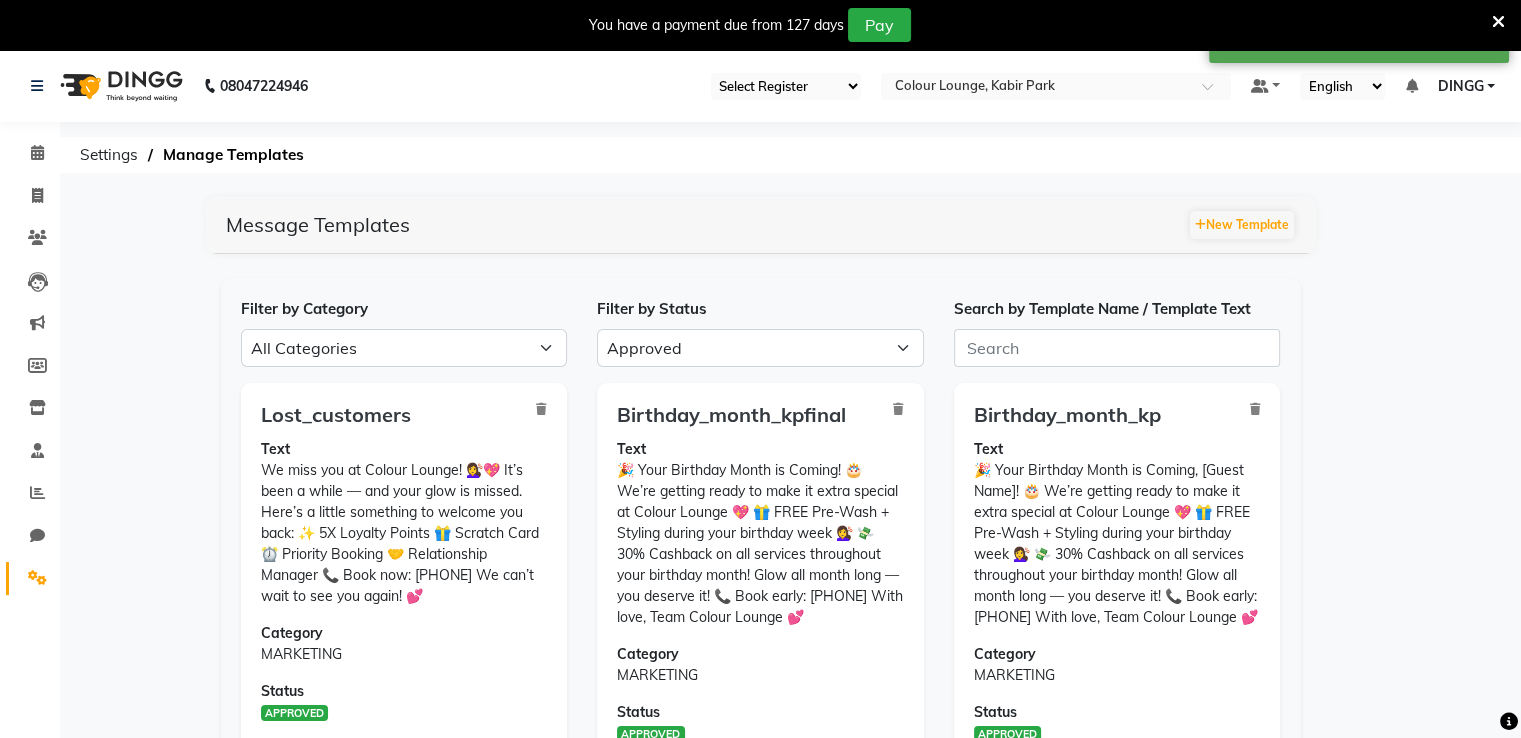 click on "Select Location × Colour Lounge, Kabir Park" at bounding box center [1056, 86] 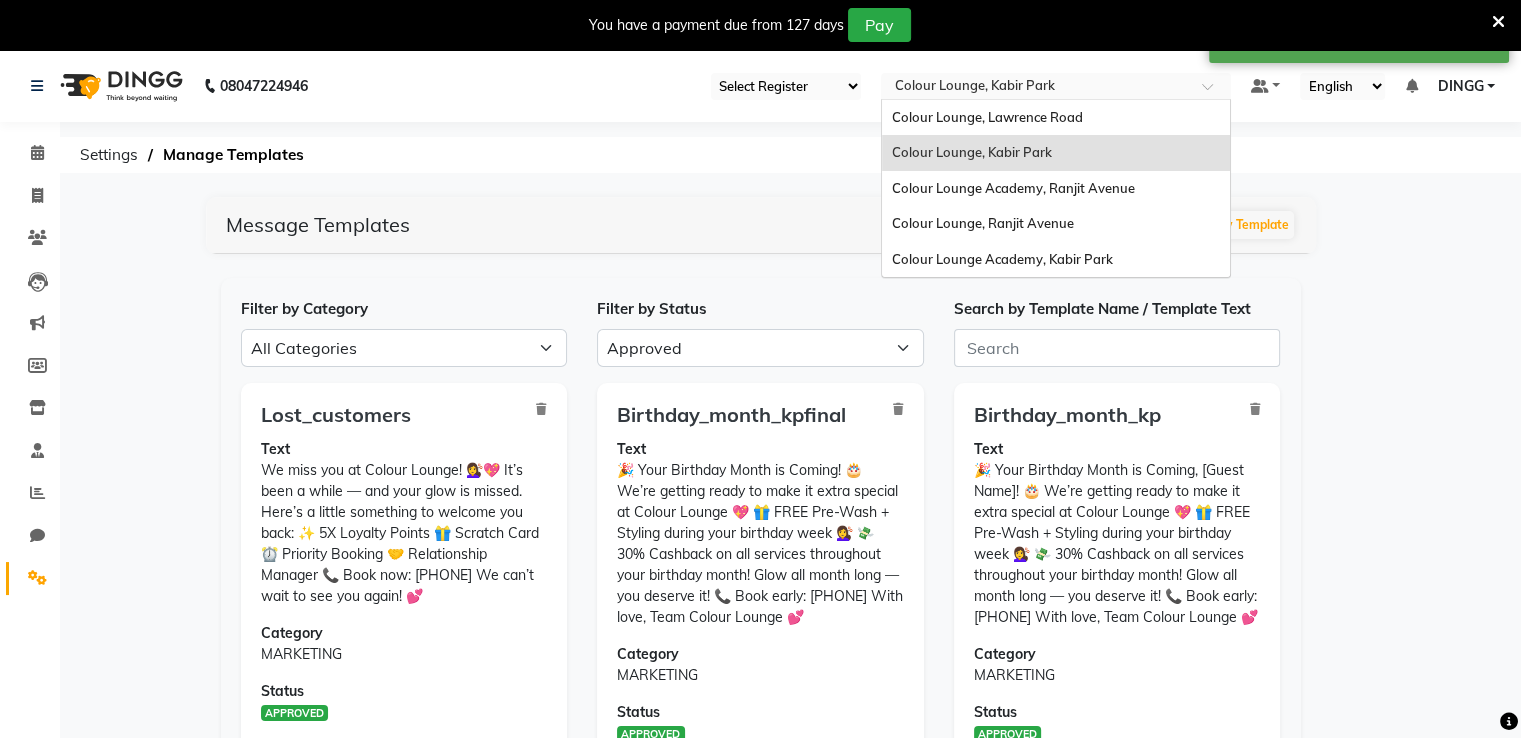 click on "Select Location × Colour Lounge, Kabir Park Colour Lounge, Lawrence Road Colour Lounge, Kabir Park Colour Lounge Academy, Ranjit Avenue Colour Lounge, Ranjit Avenue Colour Lounge Academy, Kabir Park" at bounding box center (1056, 86) 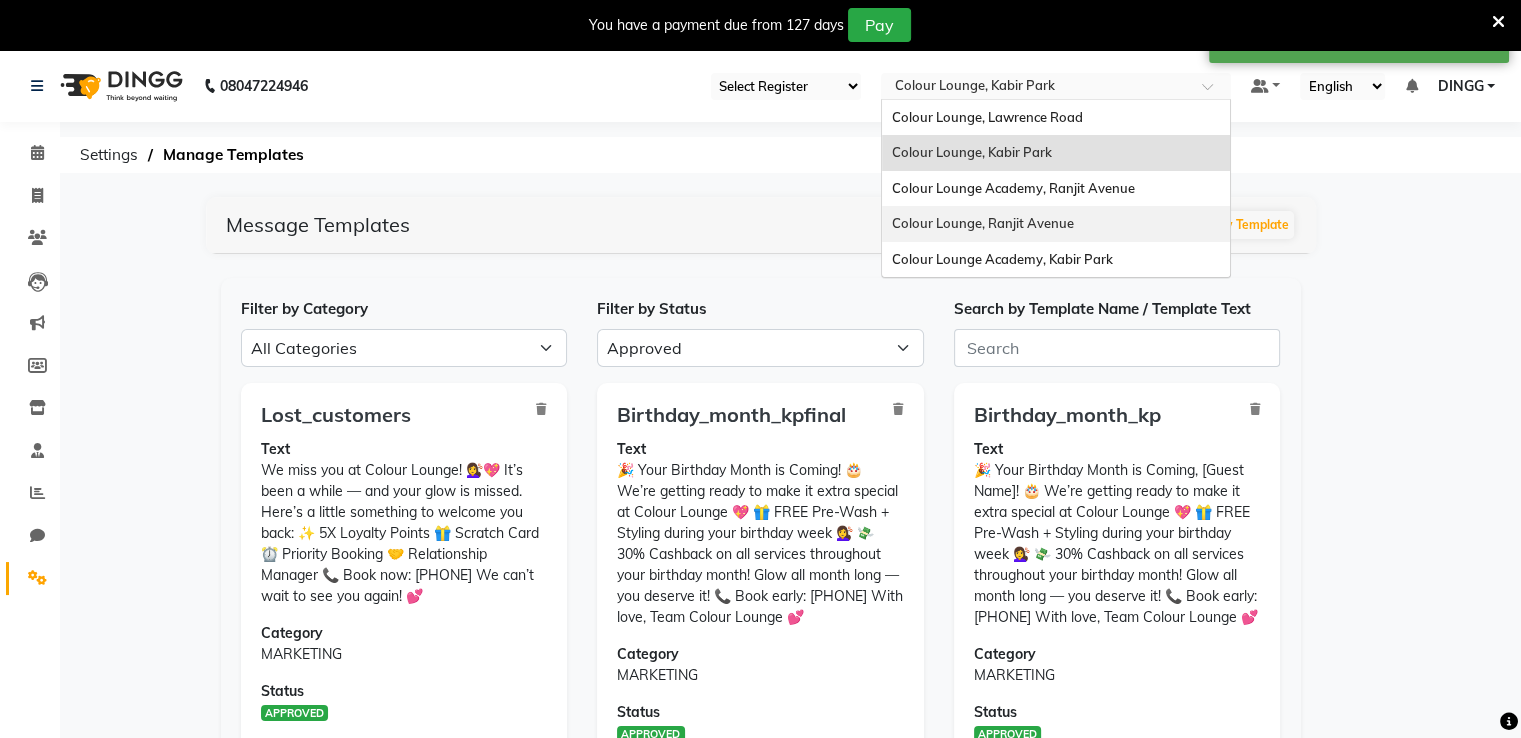 click on "Colour Lounge, Ranjit Avenue" at bounding box center [983, 223] 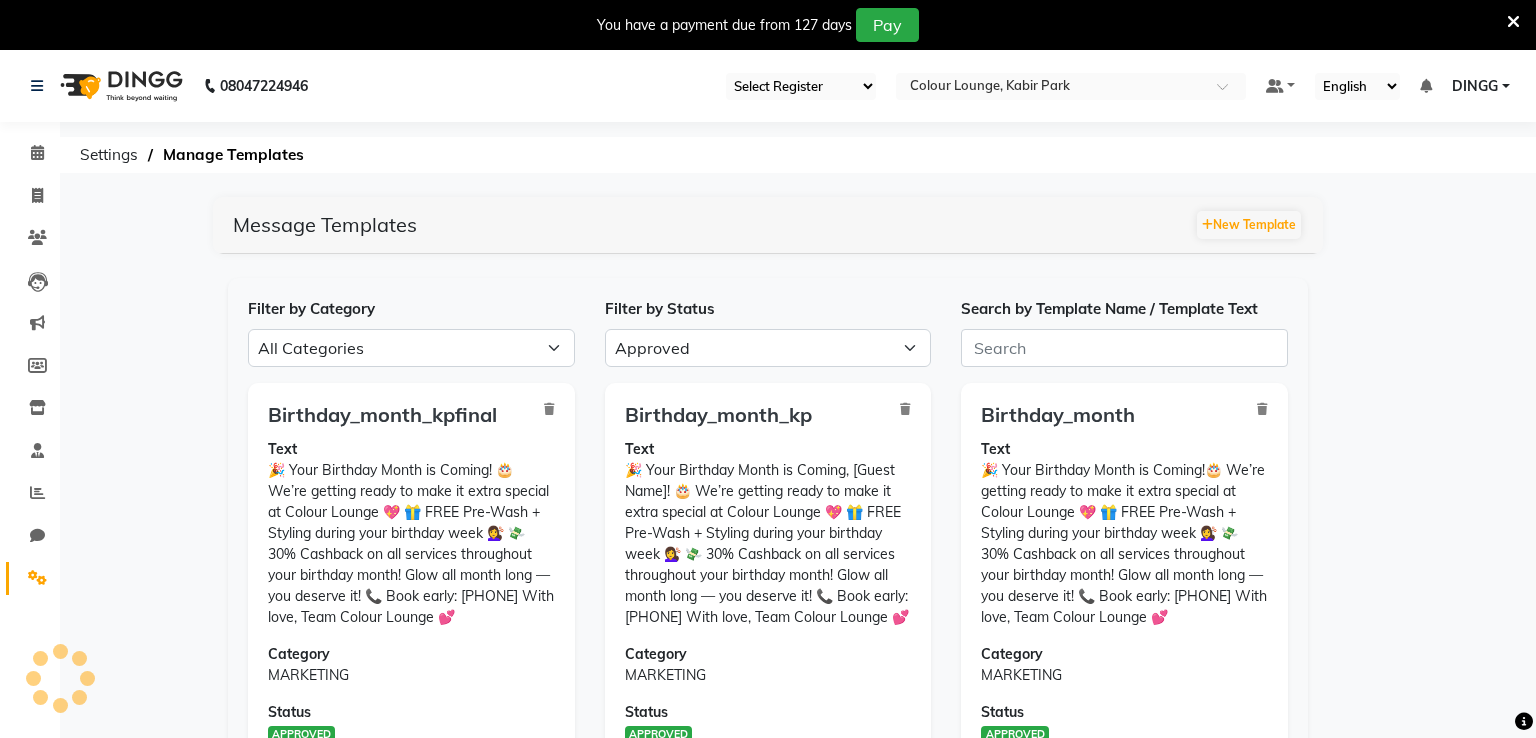 select on "APPROVED" 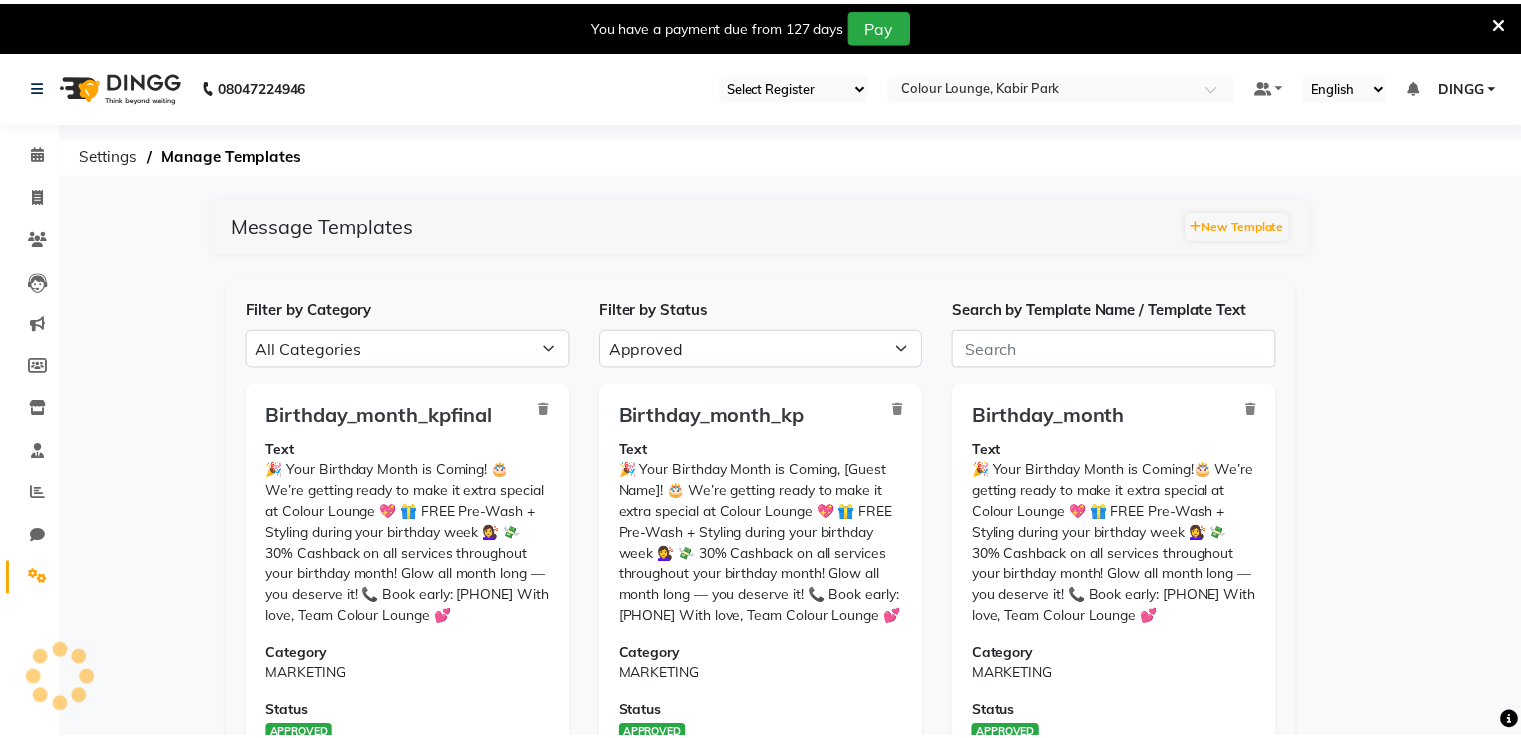 scroll, scrollTop: 0, scrollLeft: 0, axis: both 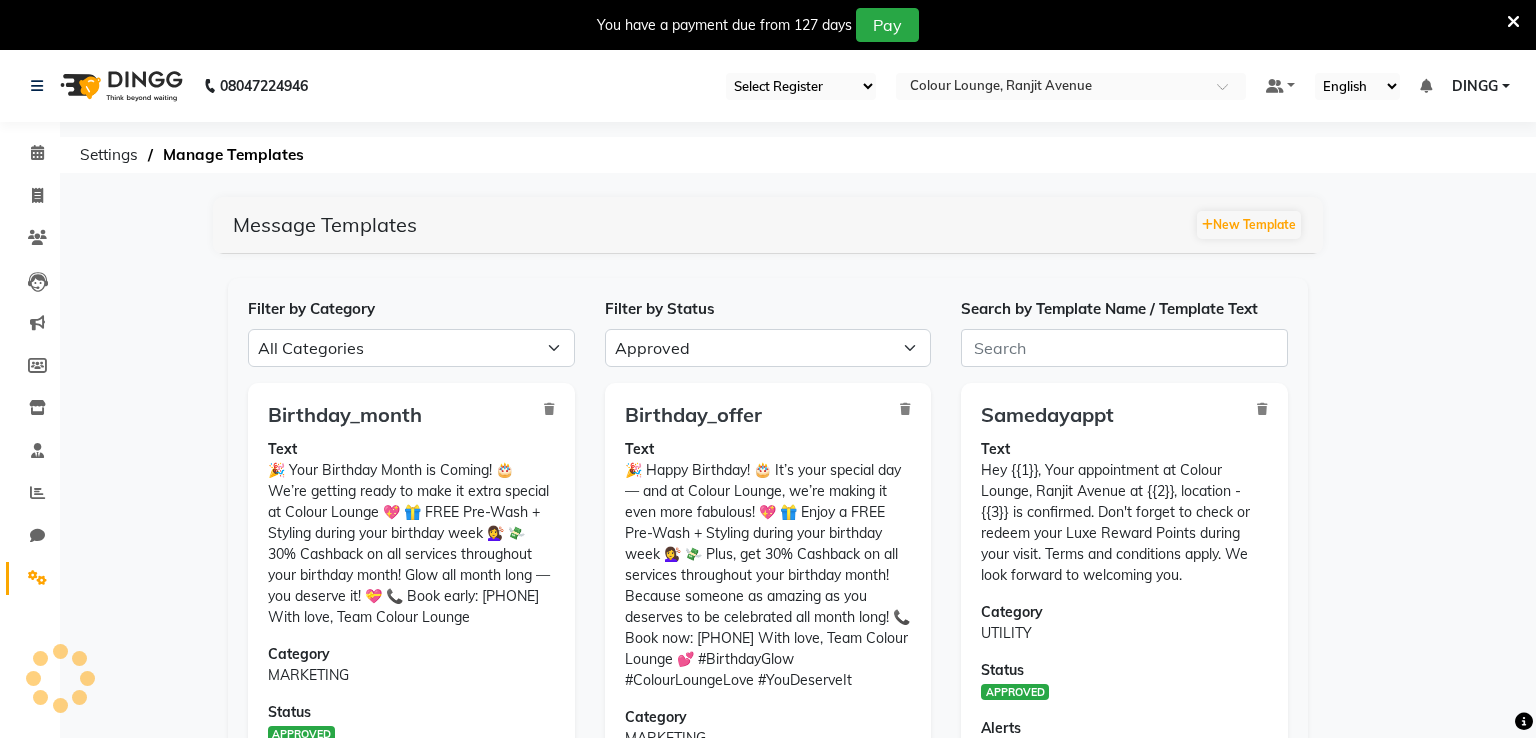 select on "APPROVED" 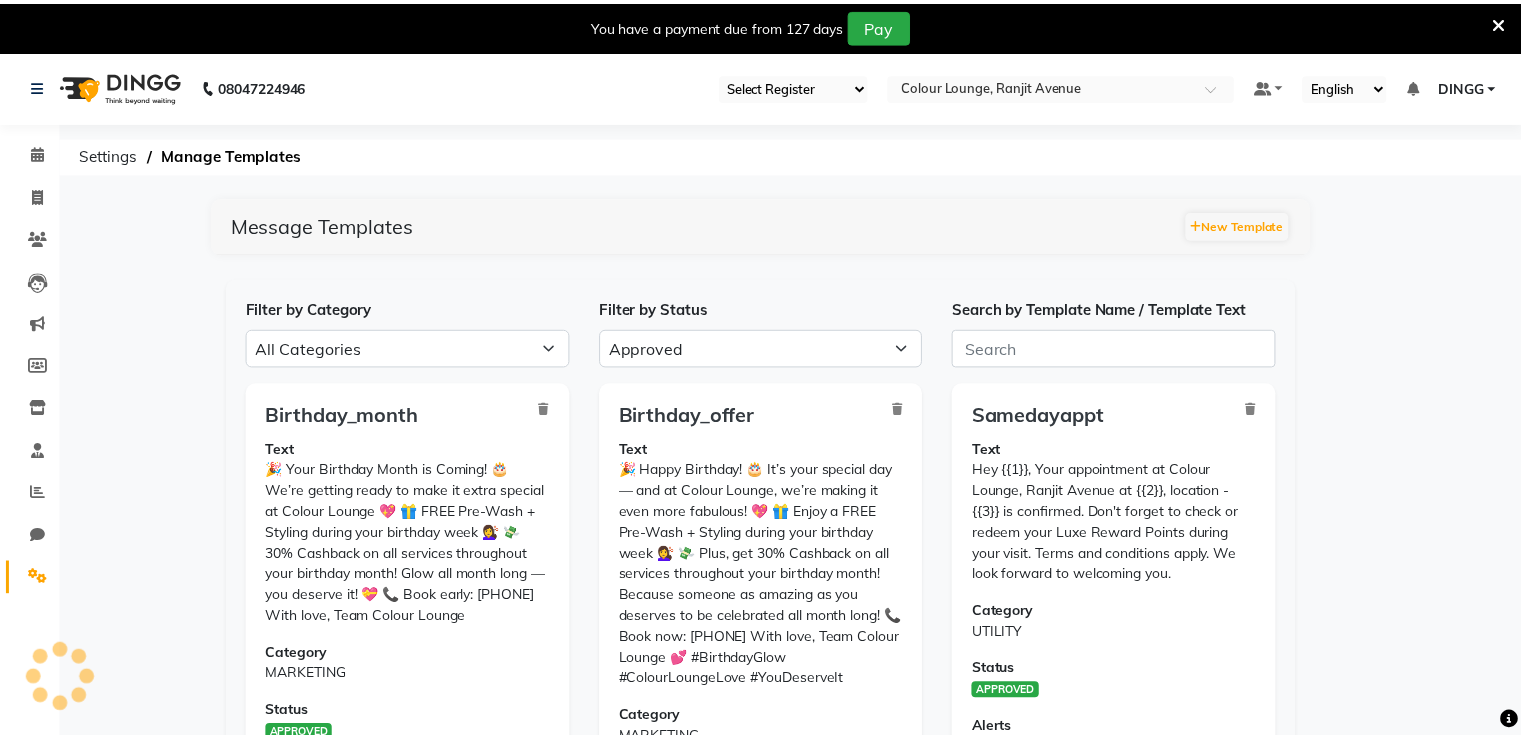 scroll, scrollTop: 0, scrollLeft: 0, axis: both 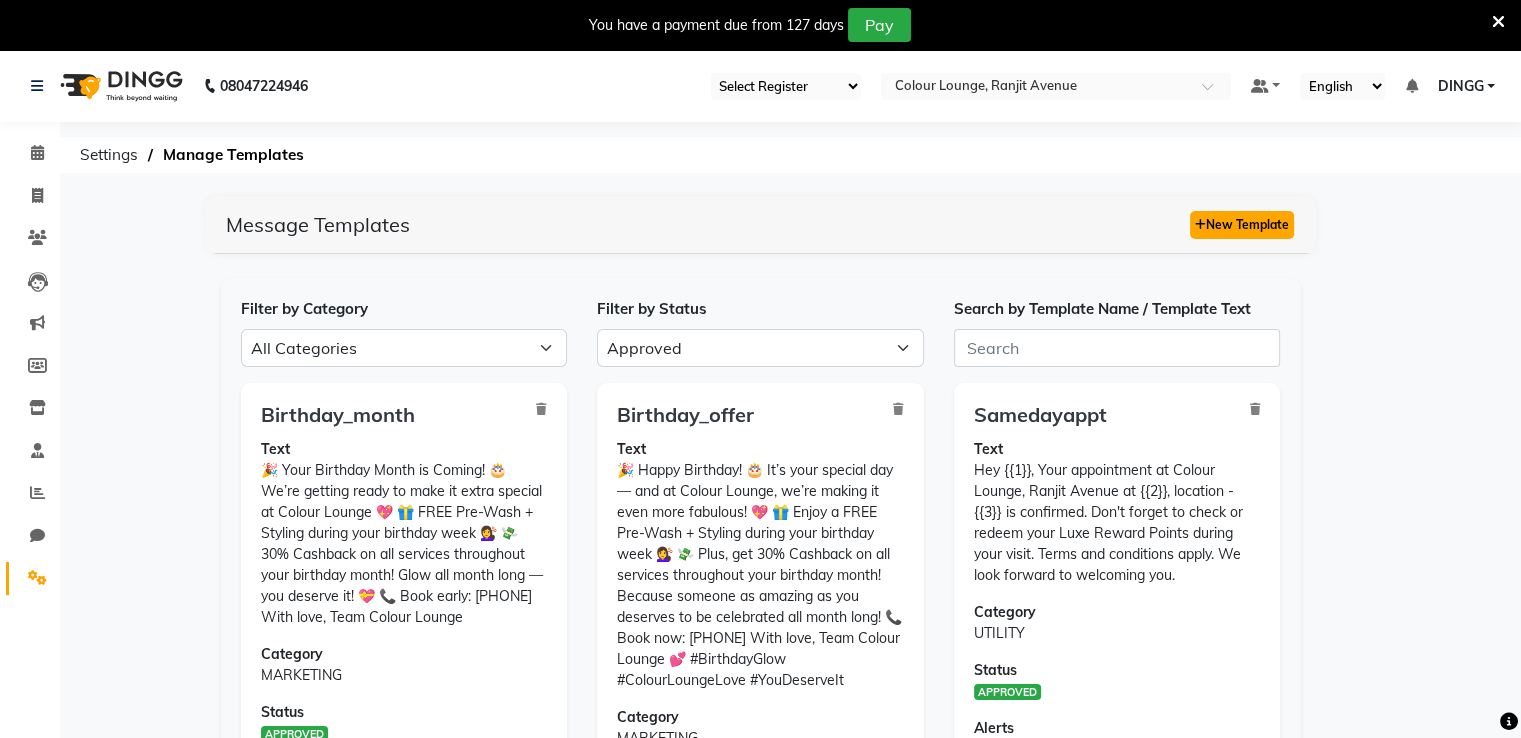 click on "New Template" 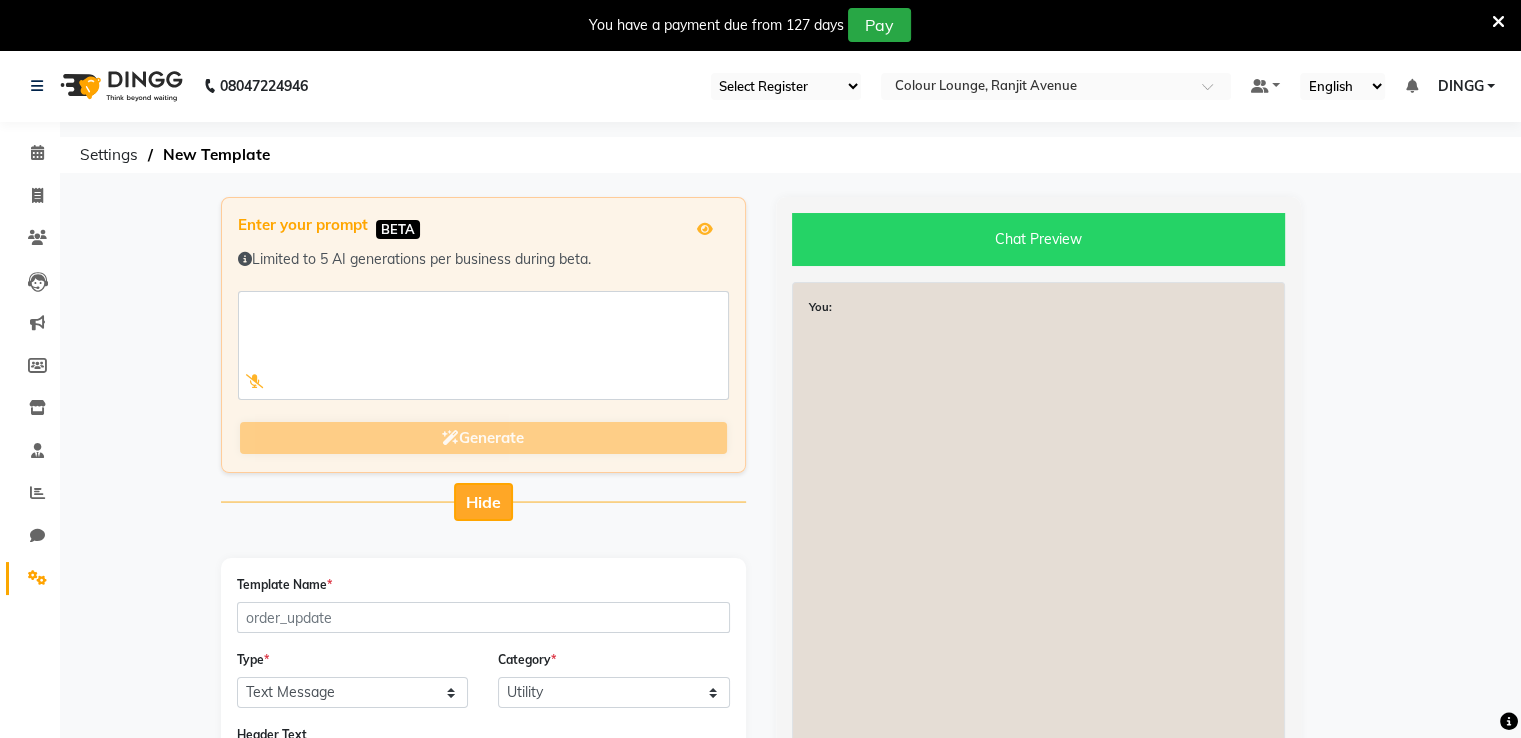 click on "Hide" 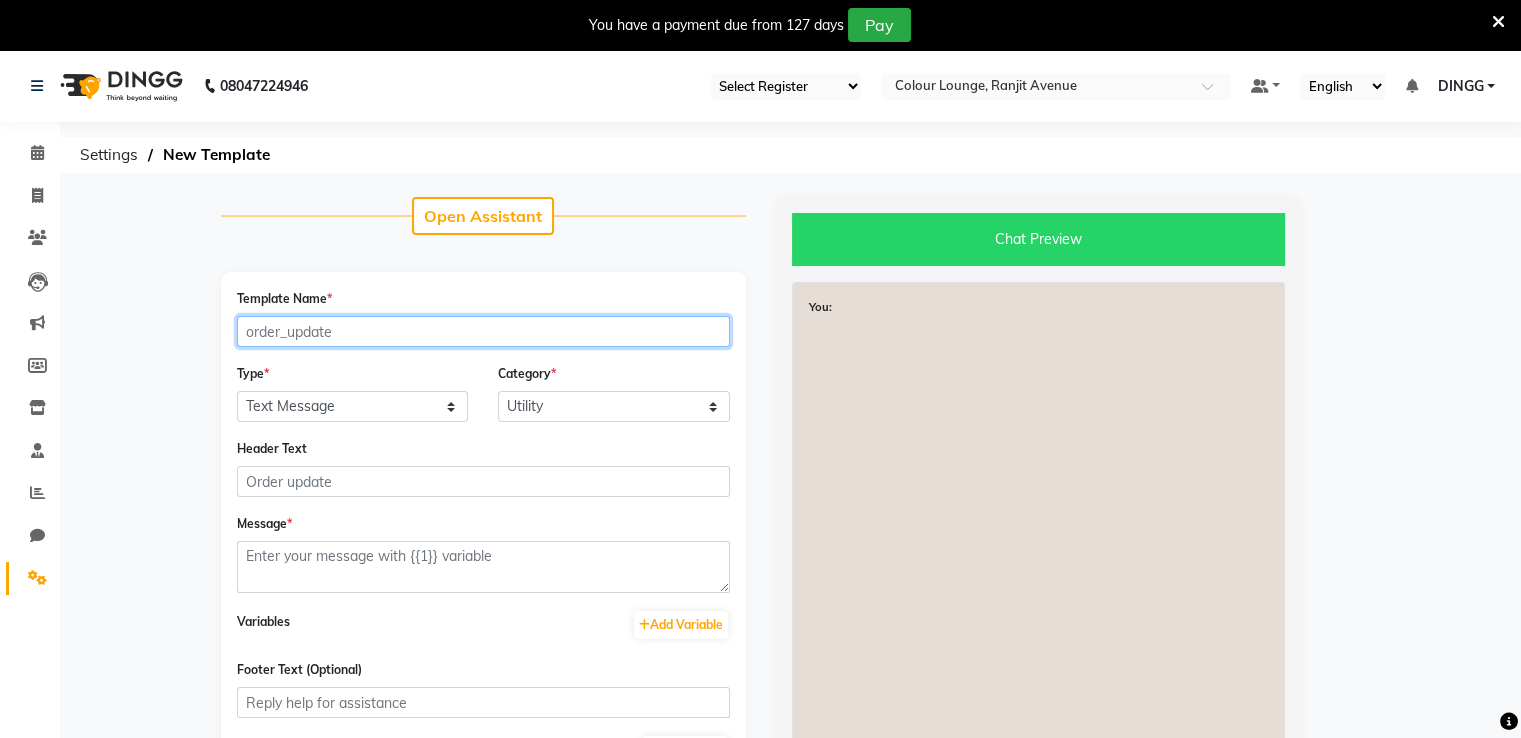 click on "Template Name  *" at bounding box center [483, 331] 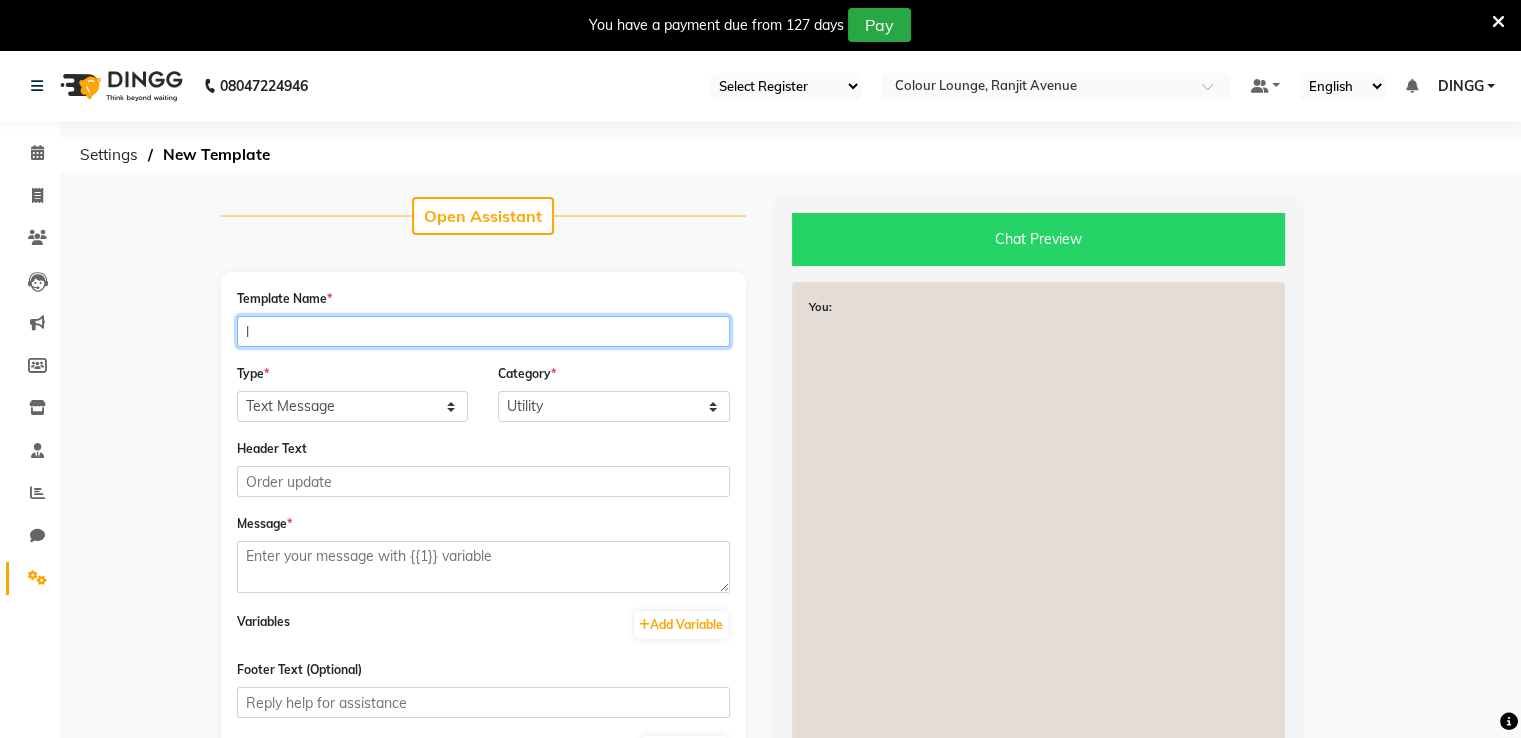 type on "lost_customers" 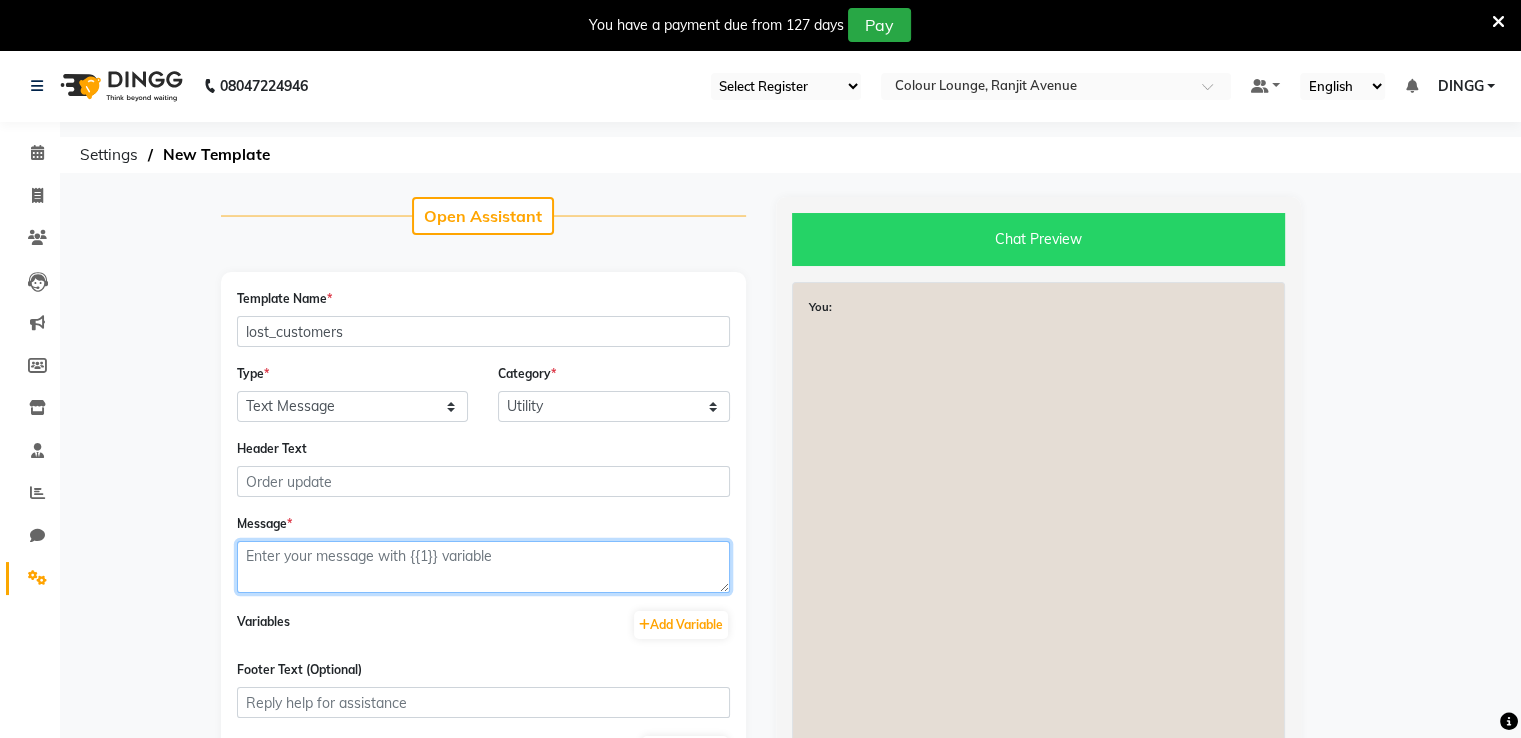 click at bounding box center [483, 567] 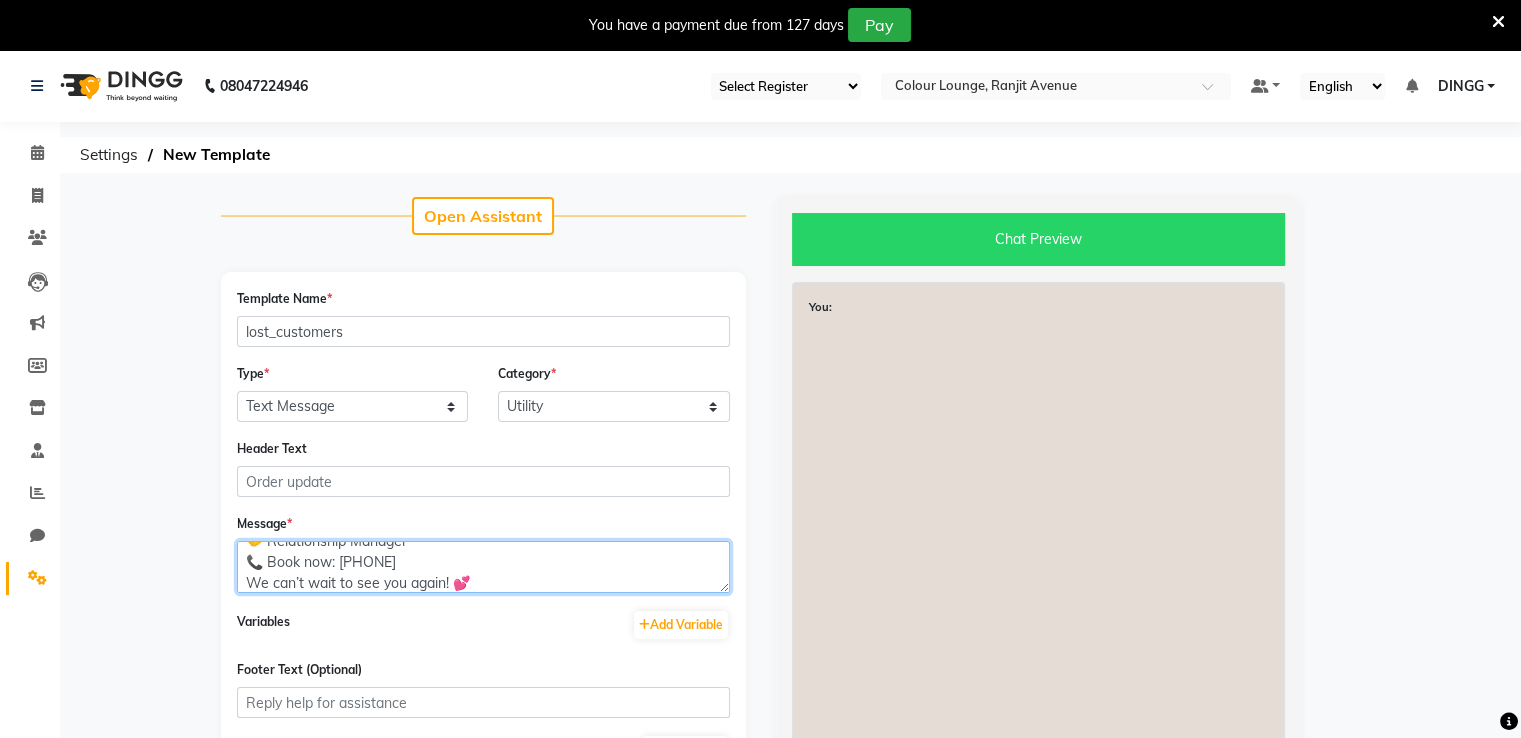 paste on "We miss you at Colour Lounge! 💇‍♀️💖
It’s been a while — and your glow is missed.
Here’s a little something to welcome you back:
✨ 5X Loyalty Points
🎁 Scratch Card
⏰ Priority Booking
🤝 Relationship Manager
📞 Book now: [PHONE]
We can’t wait to see you again! 💕" 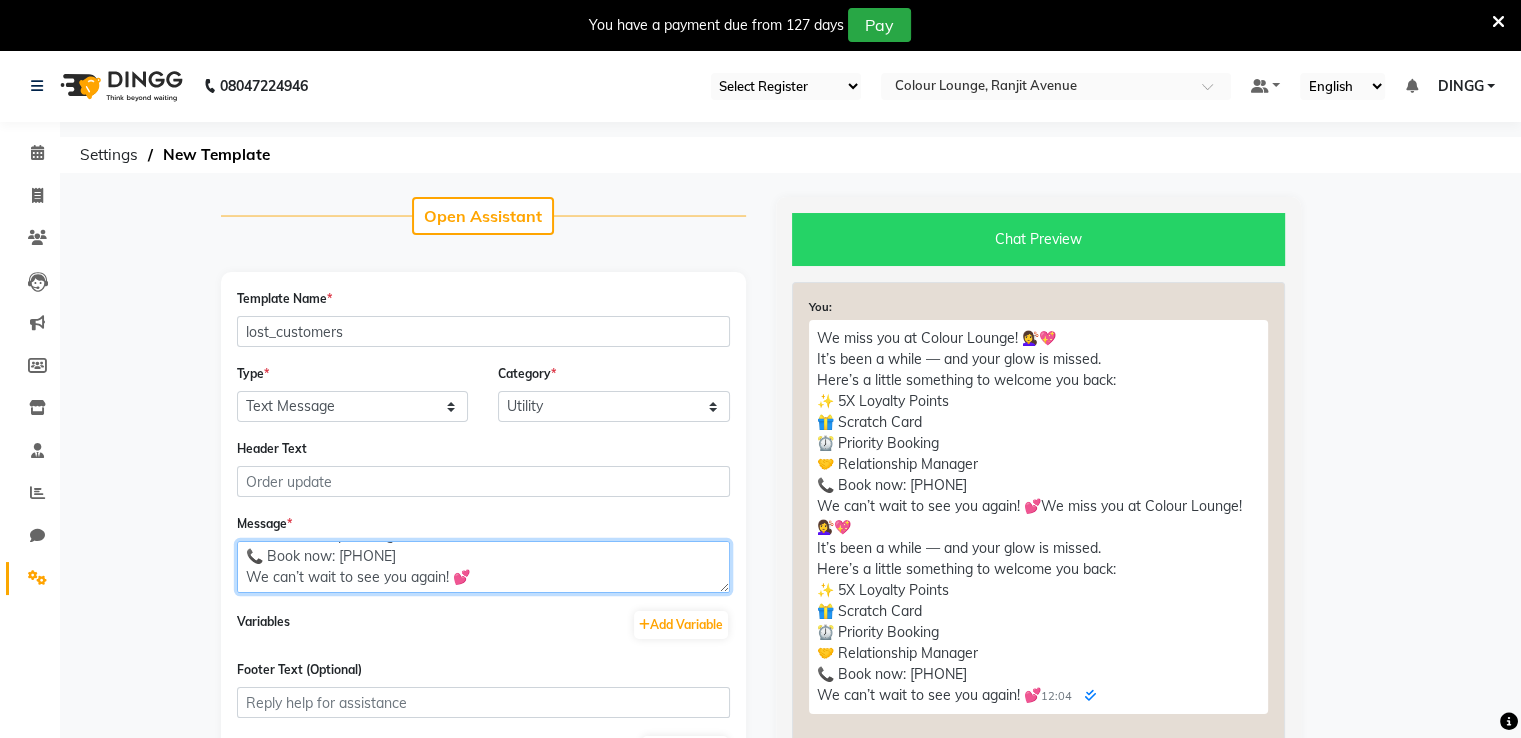 scroll, scrollTop: 146, scrollLeft: 0, axis: vertical 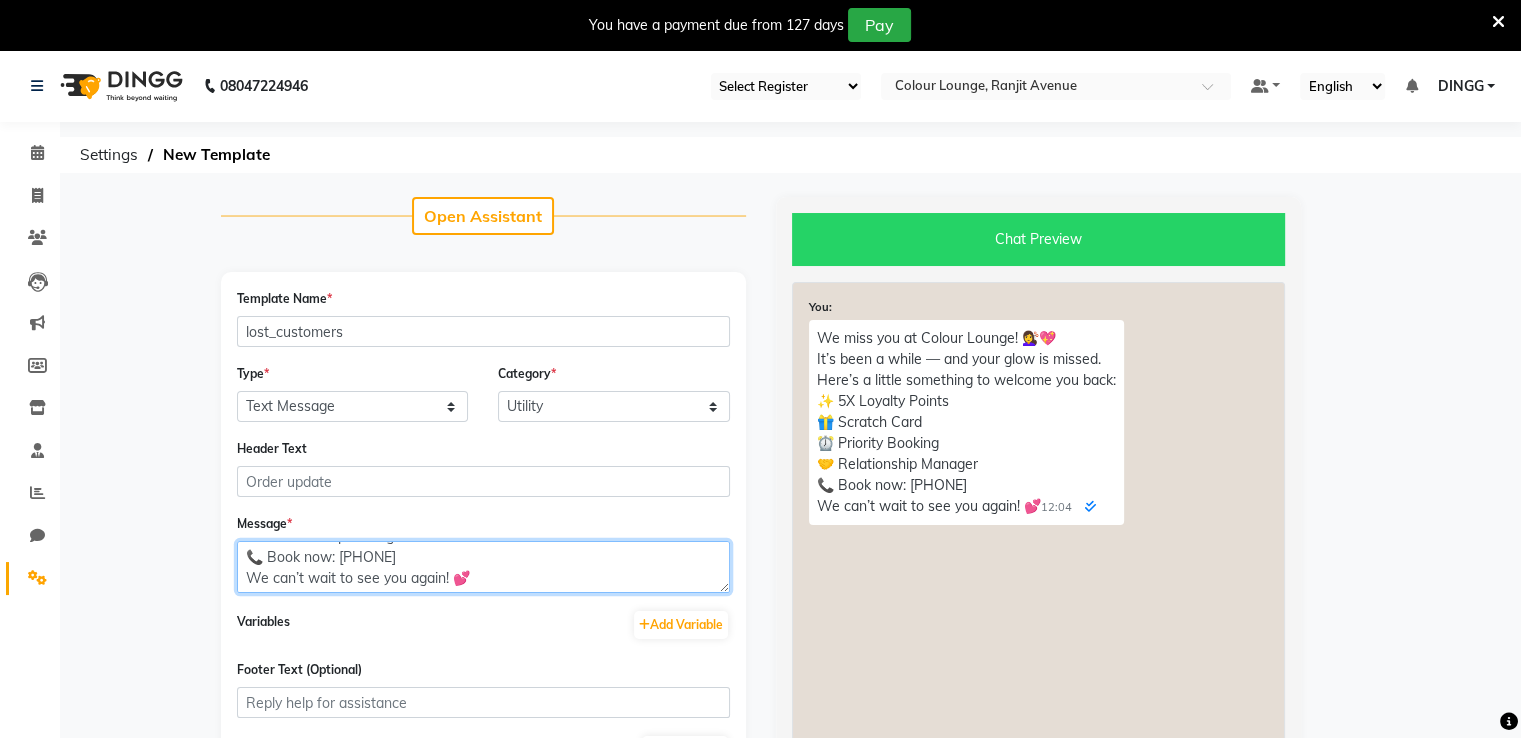 type on "We miss you at Colour Lounge! 💇‍♀️💖
It’s been a while — and your glow is missed.
Here’s a little something to welcome you back:
✨ 5X Loyalty Points
🎁 Scratch Card
⏰ Priority Booking
🤝 Relationship Manager
📞 Book now: [PHONE]
We can’t wait to see you again! 💕" 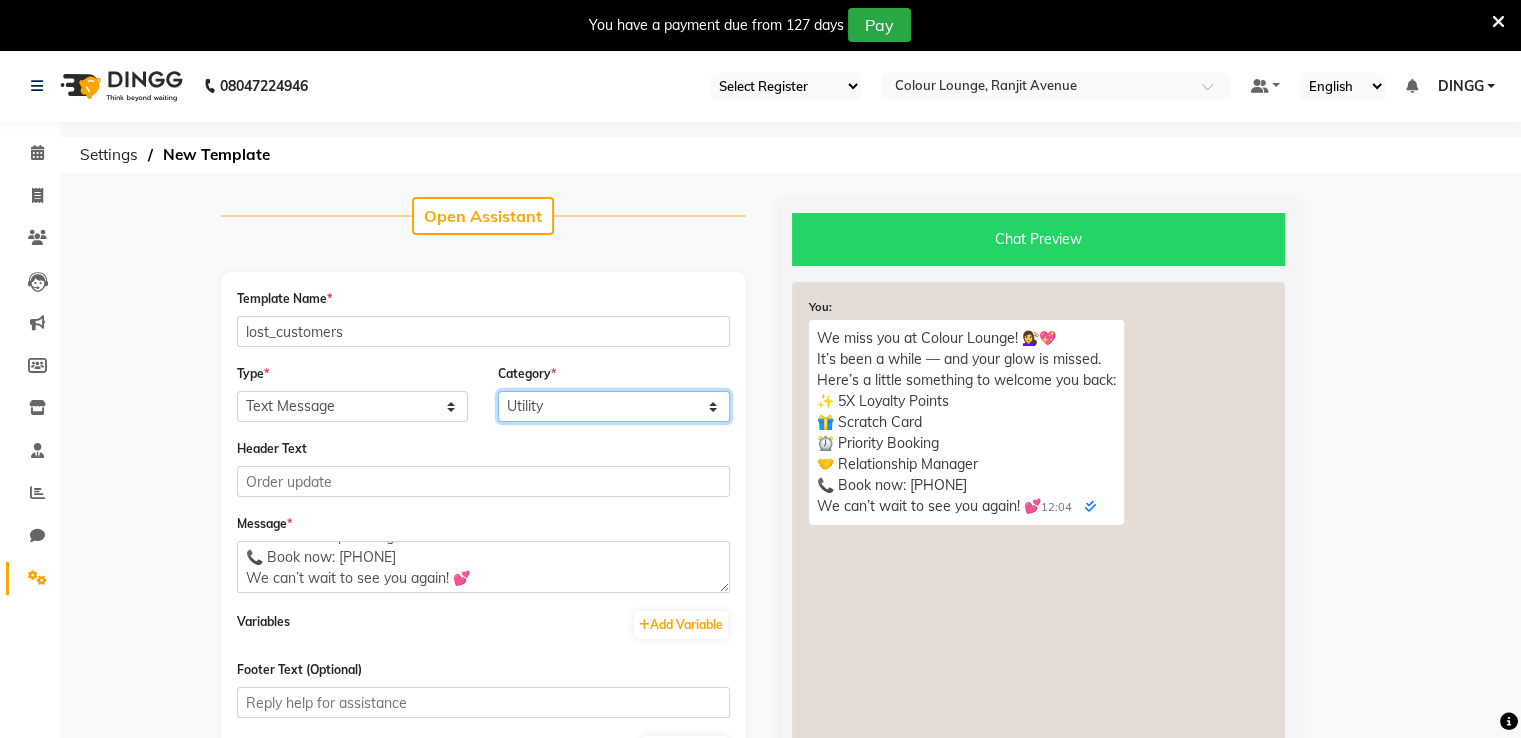 click on "Utility Marketing" 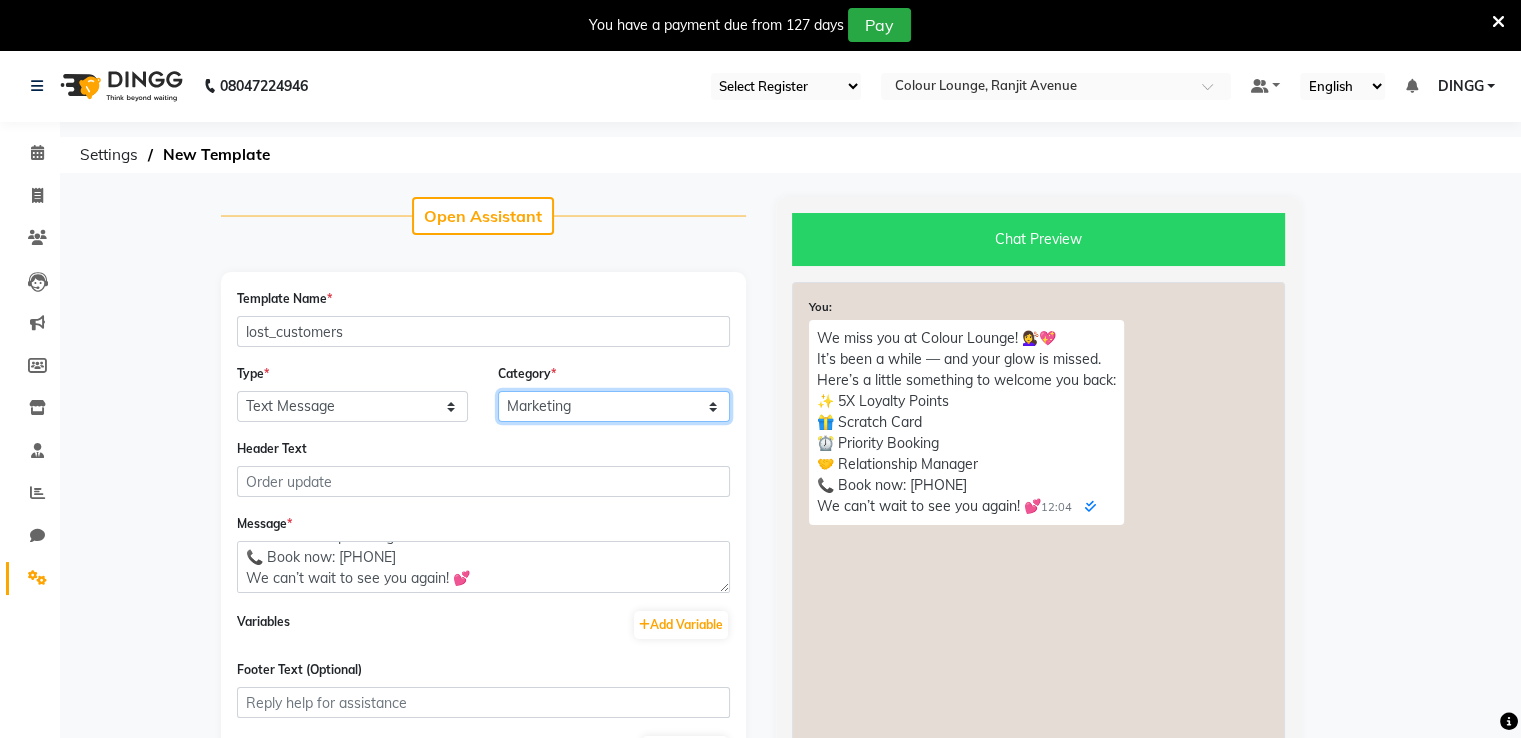 click on "Utility Marketing" 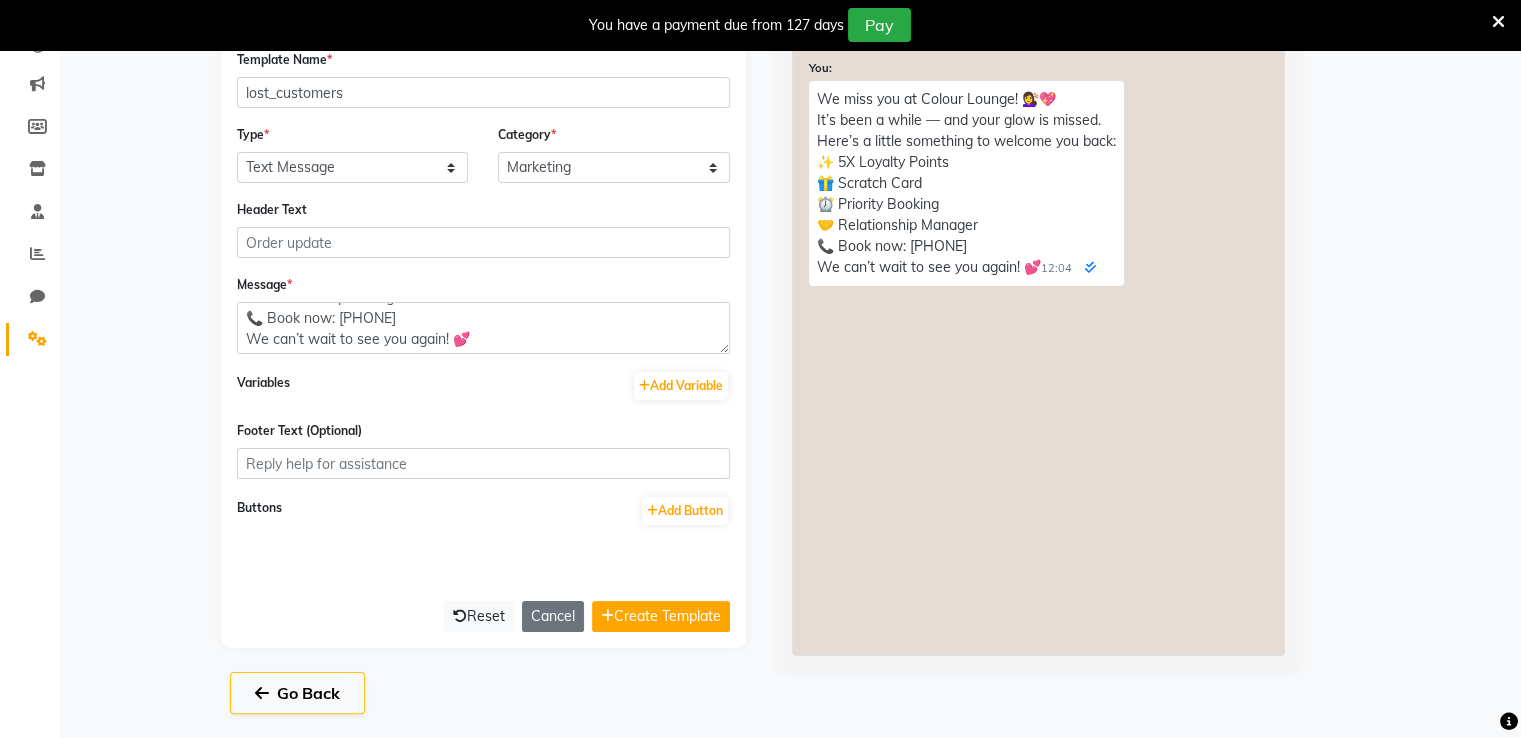 click on "We miss you at Colour Lounge! 💇‍♀️💖
It’s been a while — and your glow is missed.
Here’s a little something to welcome you back:
✨ 5X Loyalty Points
🎁 Scratch Card
⏰ Priority Booking
🤝 Relationship Manager
📞 Book now: [PHONE]
We can’t wait to see you again! 💕 Variables  Add Variable  Footer Text (Optional) Buttons  Add Button   Reset  Cancel  Create Template" 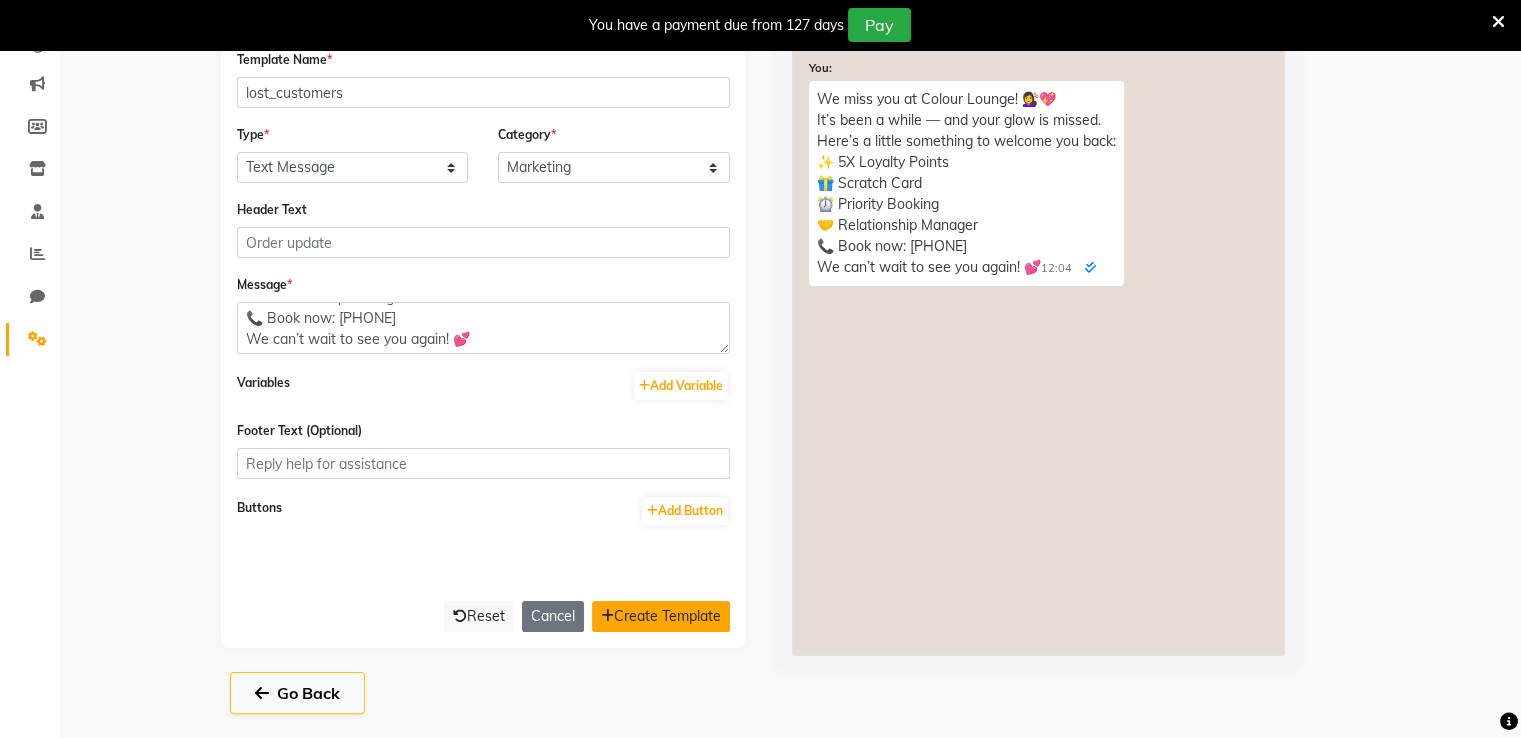 click on "Create Template" 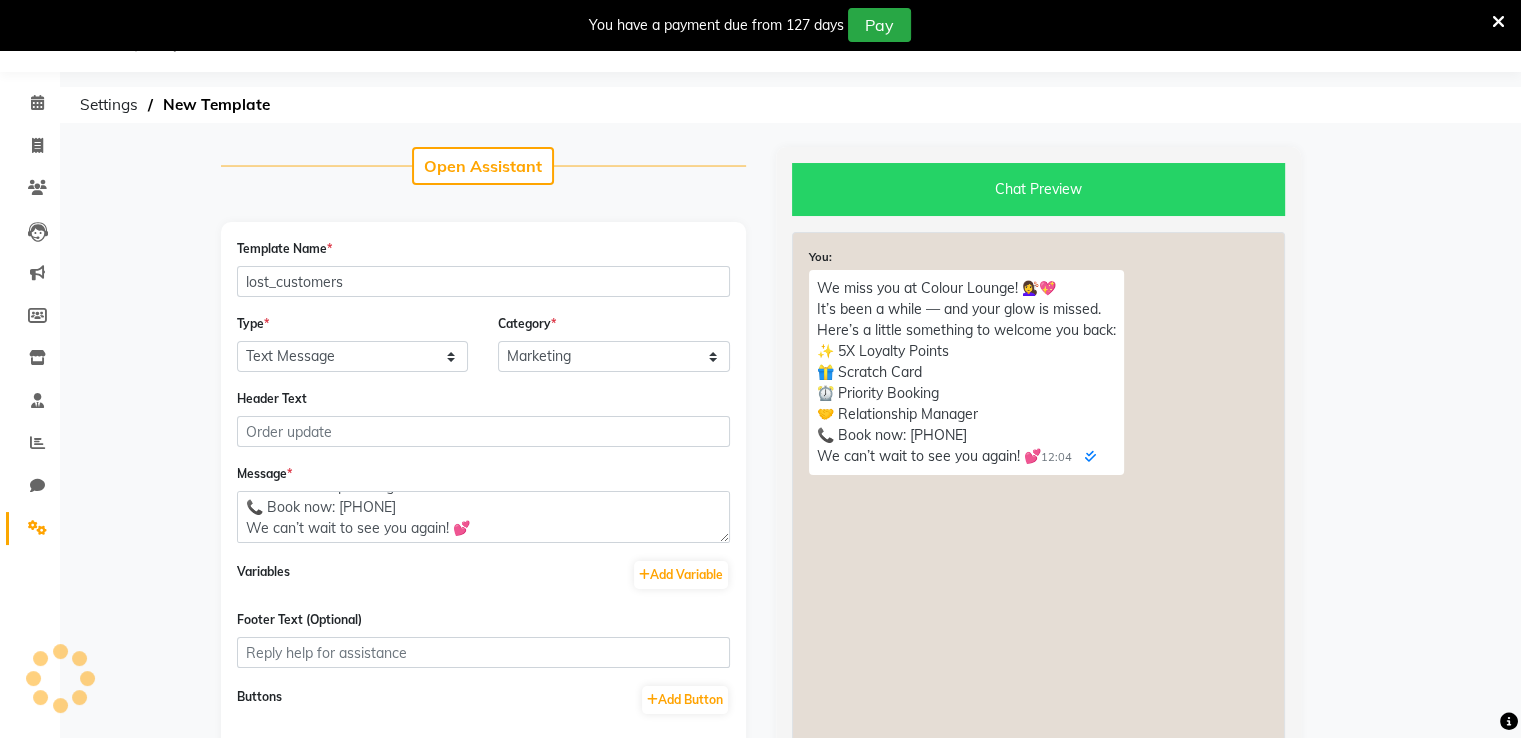 select on "APPROVED" 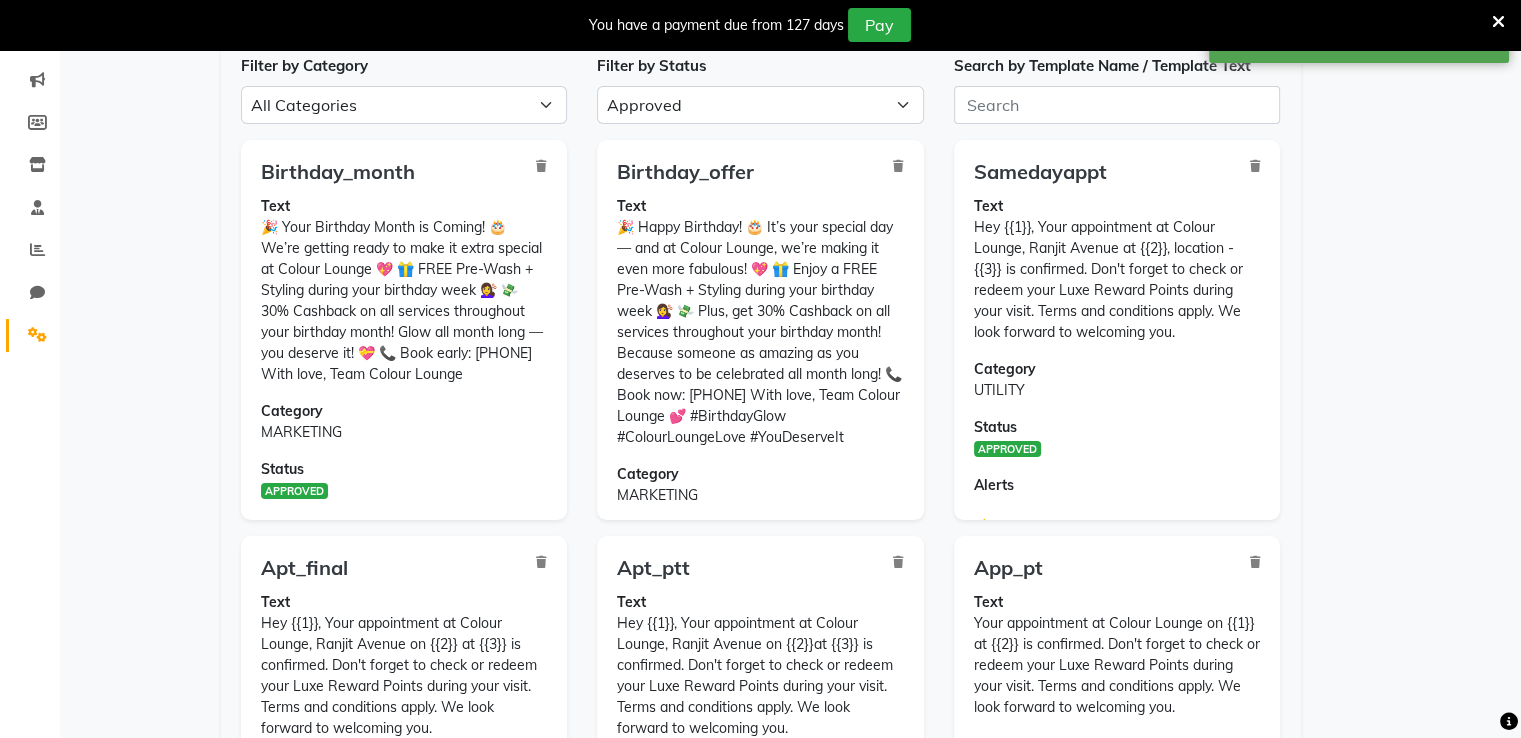 scroll, scrollTop: 0, scrollLeft: 0, axis: both 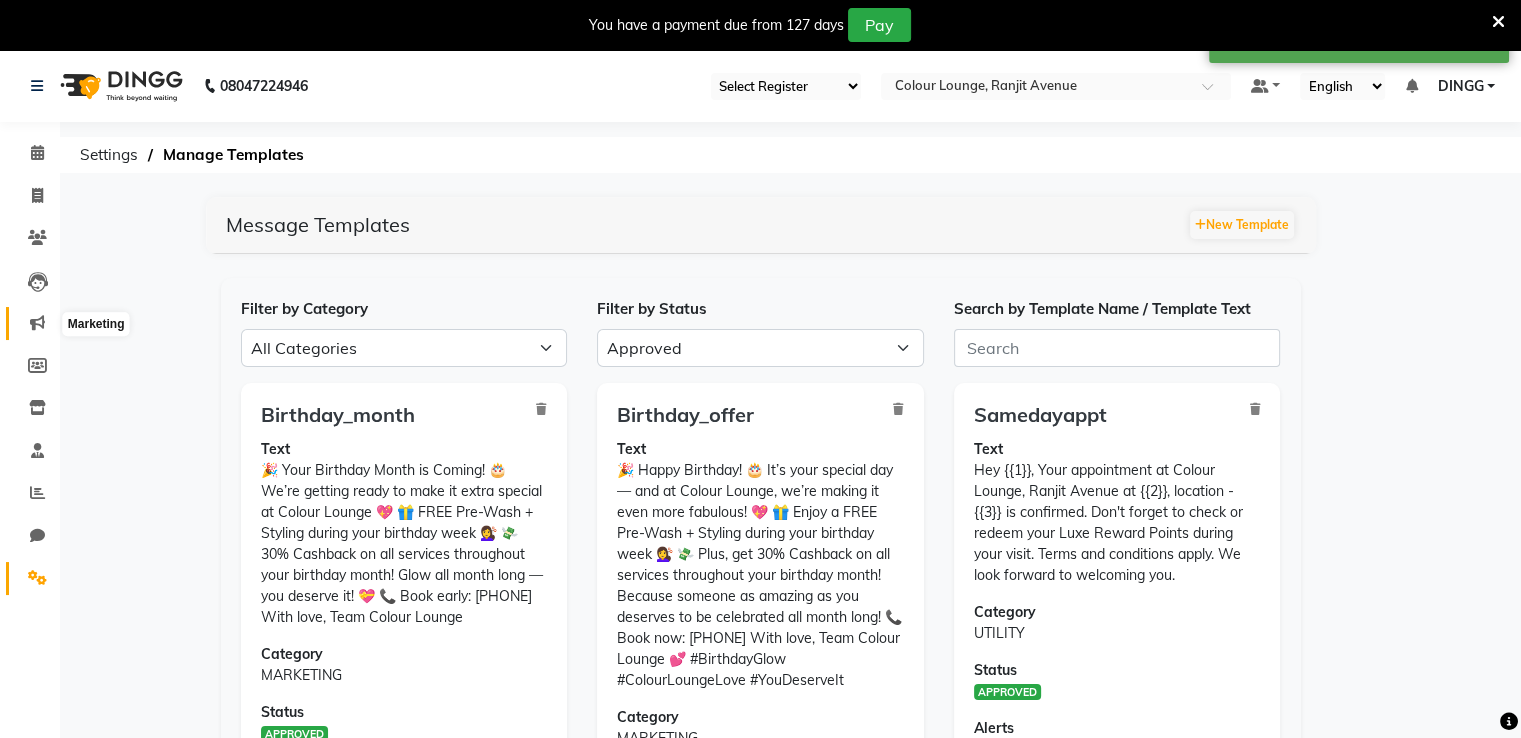 click 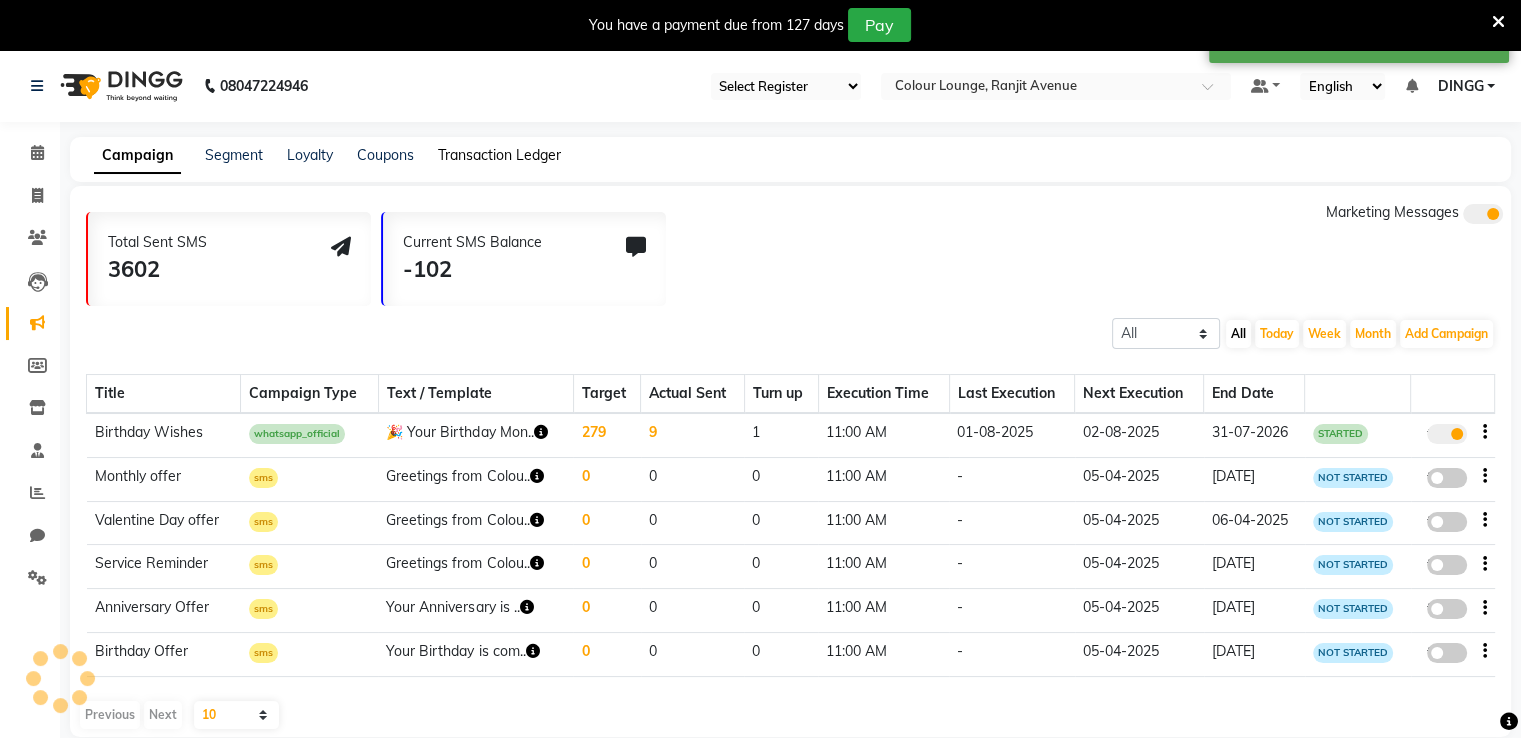 click on "Transaction Ledger" 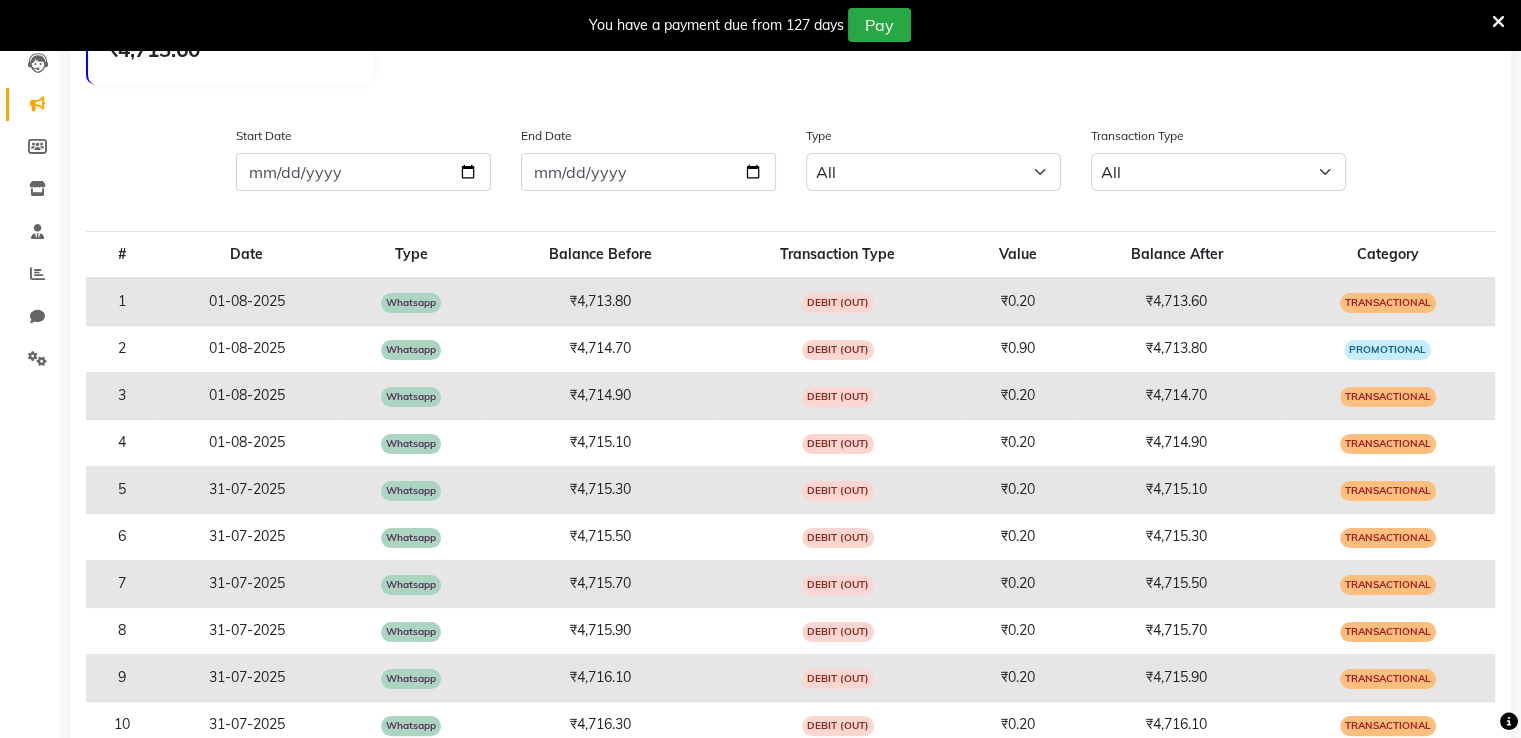 scroll, scrollTop: 0, scrollLeft: 0, axis: both 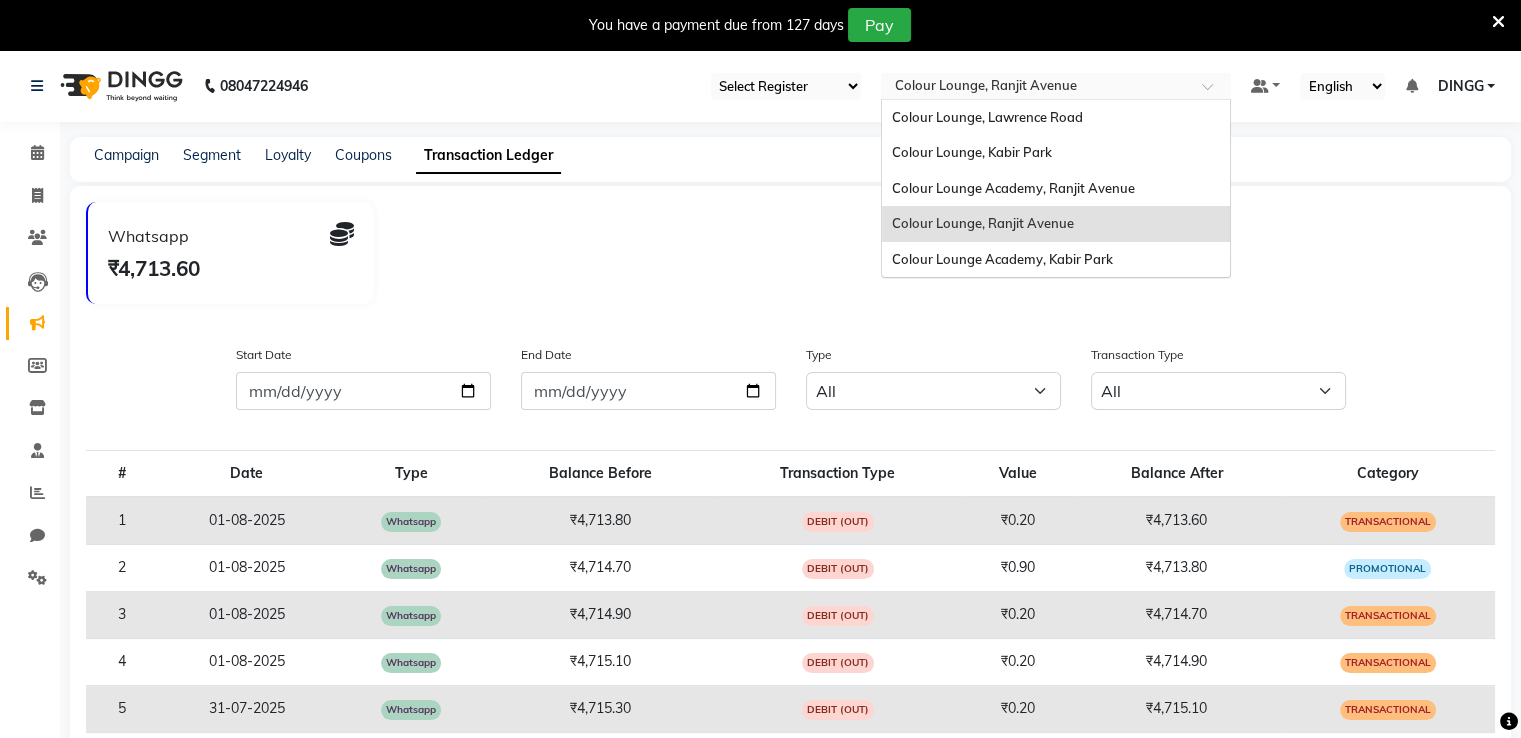 click at bounding box center [1036, 88] 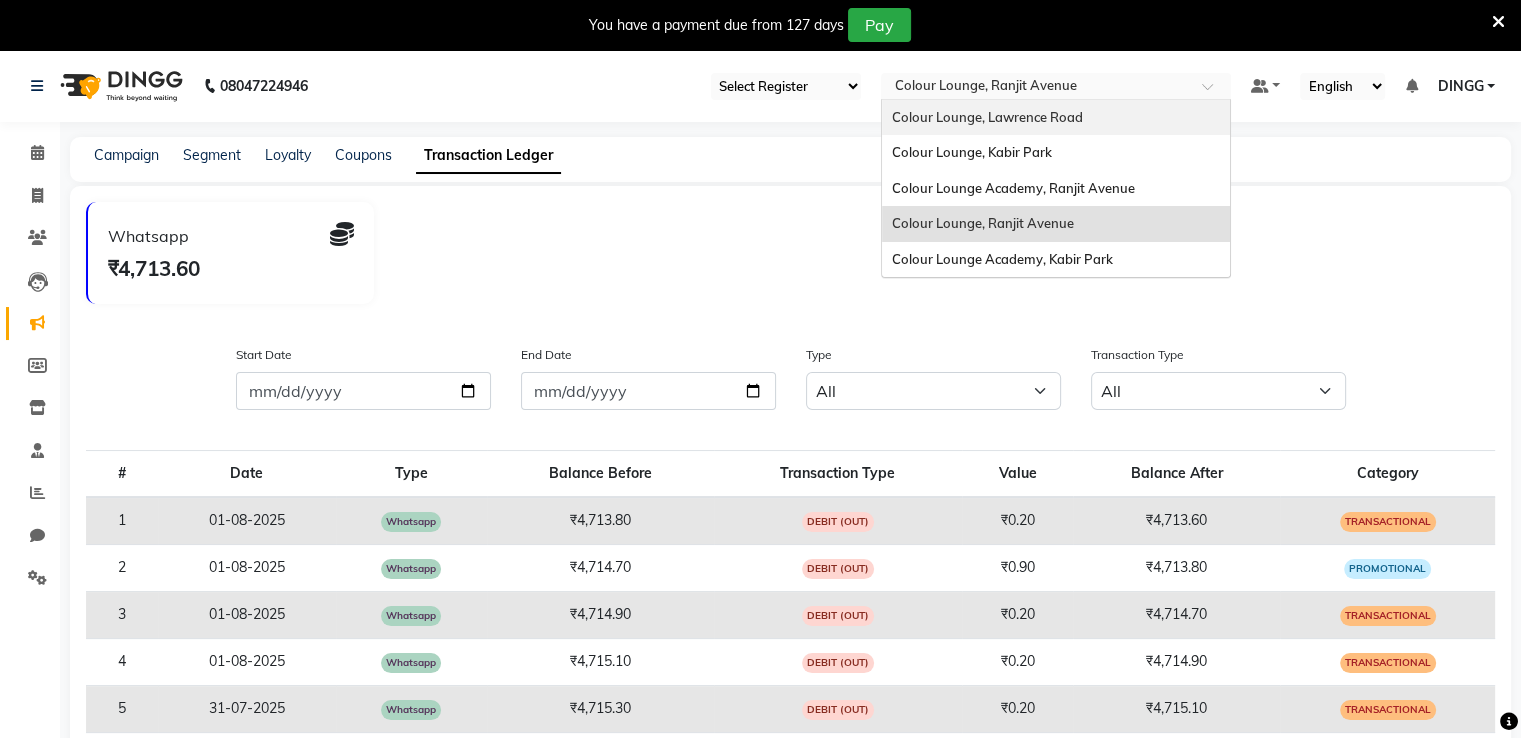 click on "Colour Lounge, Lawrence Road" at bounding box center (1056, 118) 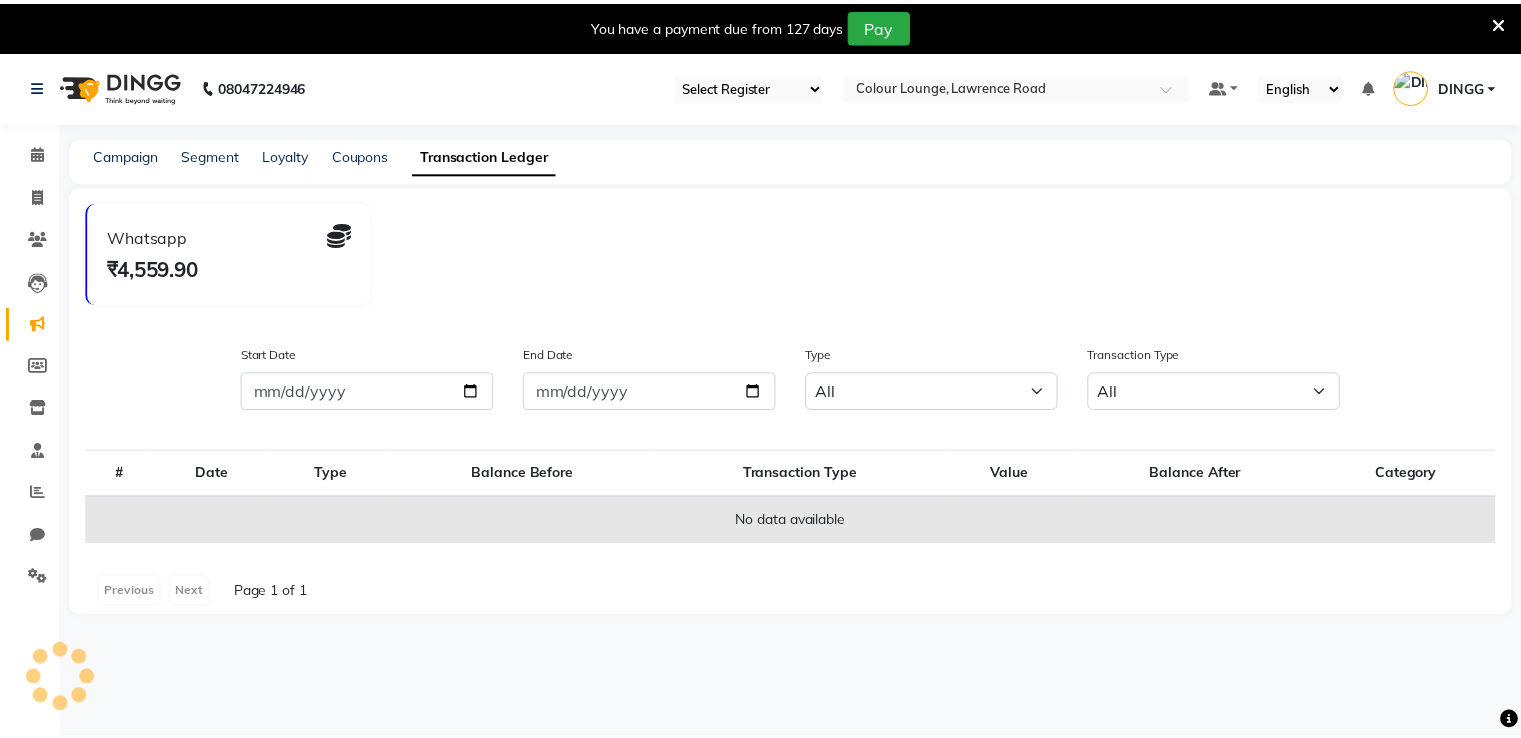 scroll, scrollTop: 0, scrollLeft: 0, axis: both 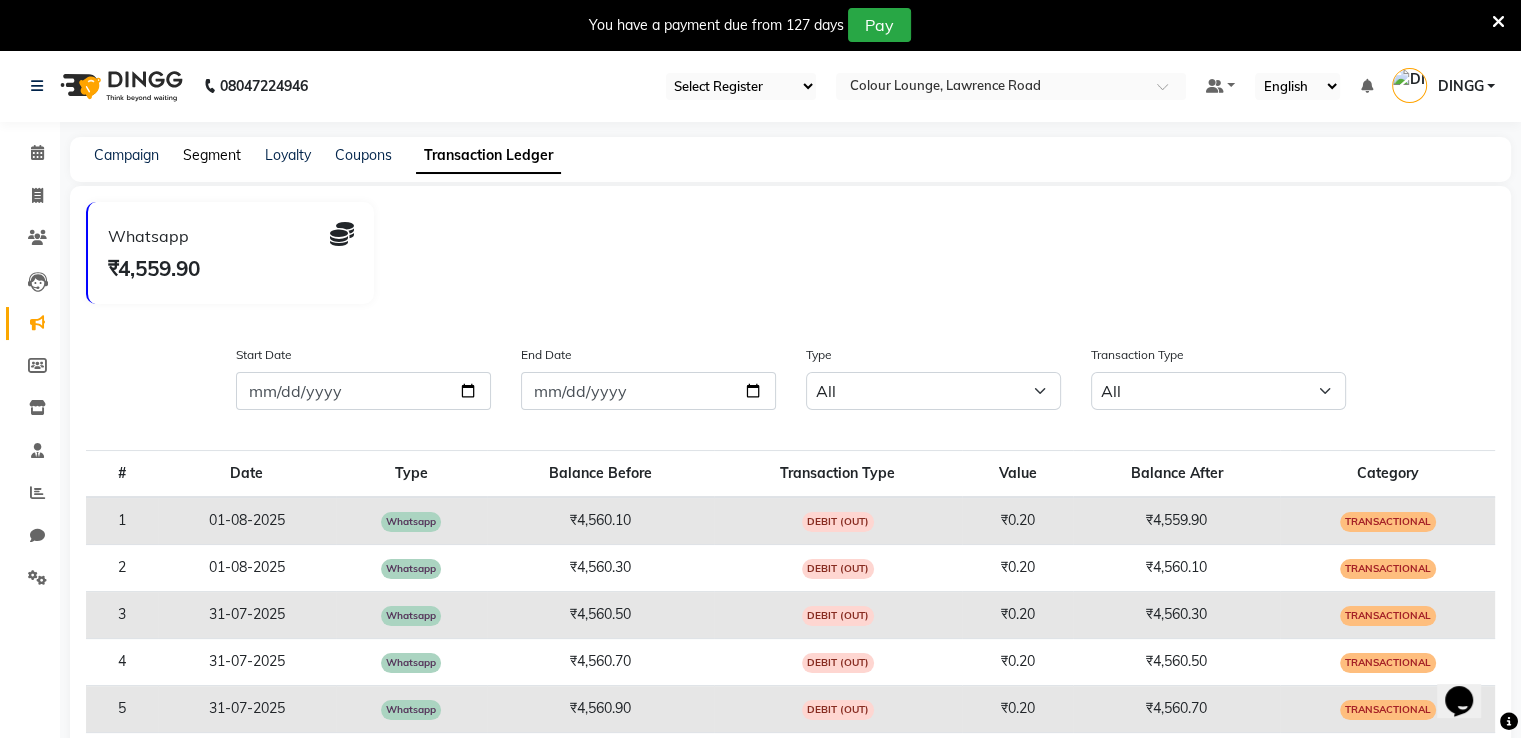 click on "Segment" 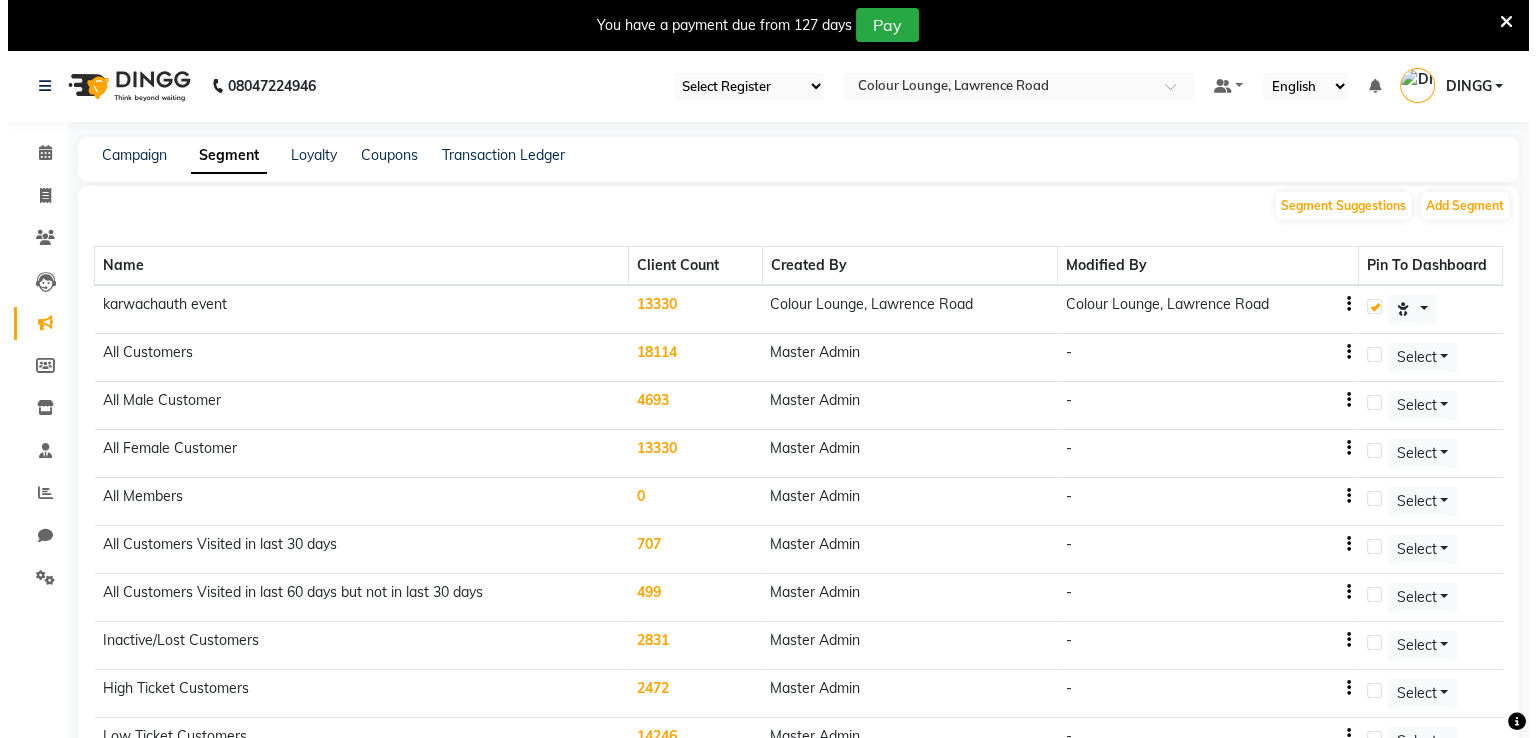 scroll, scrollTop: 541, scrollLeft: 0, axis: vertical 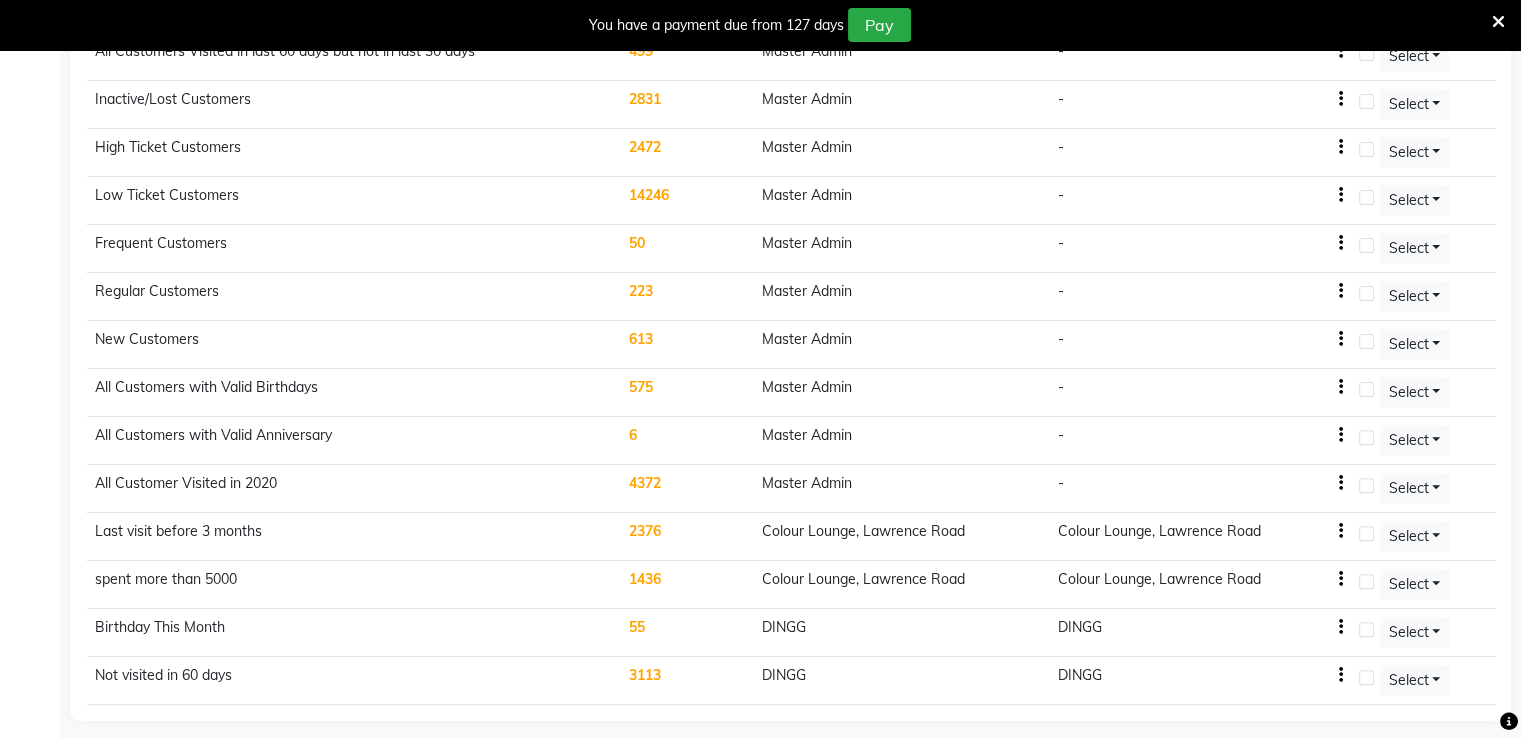 click on "DINGG" 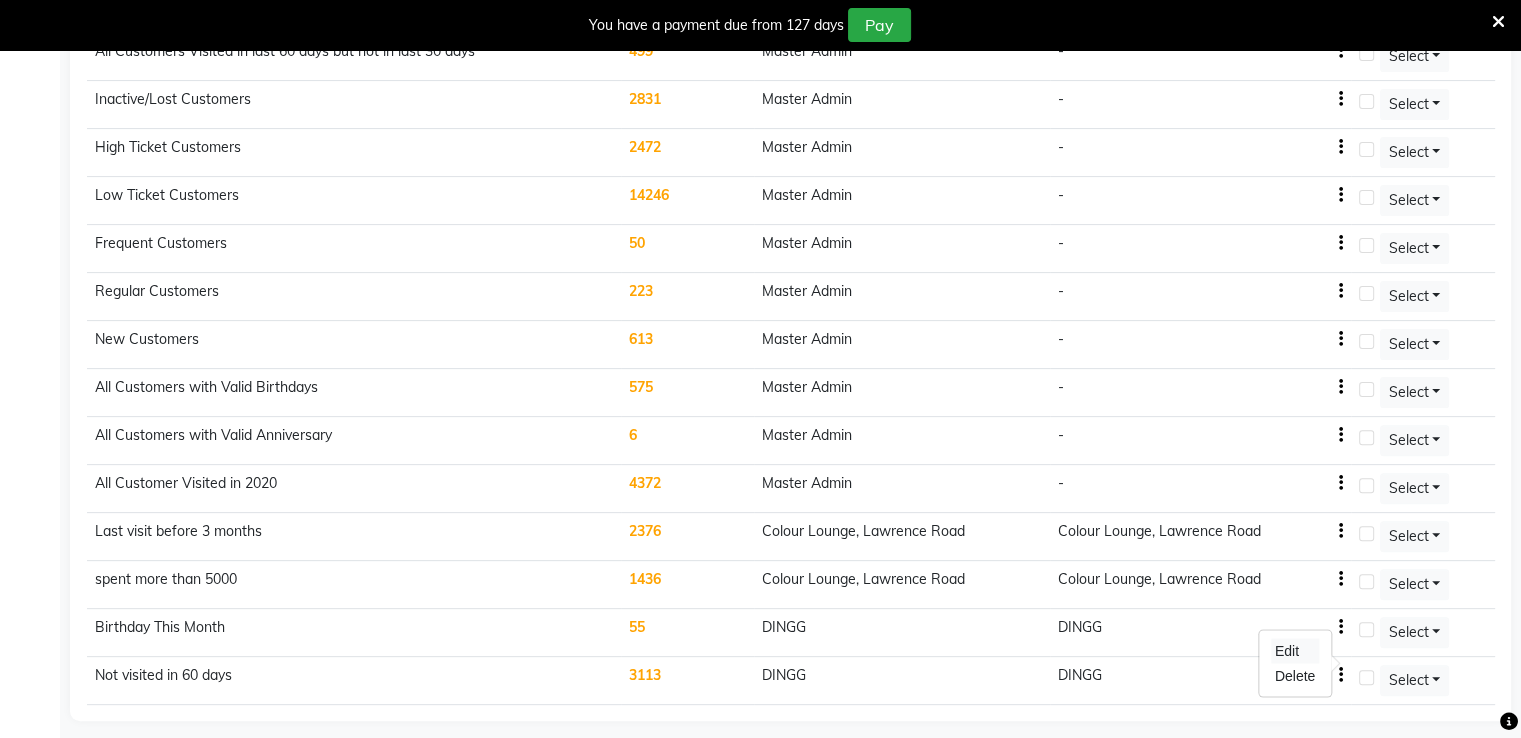 click on "Edit" at bounding box center (1295, 650) 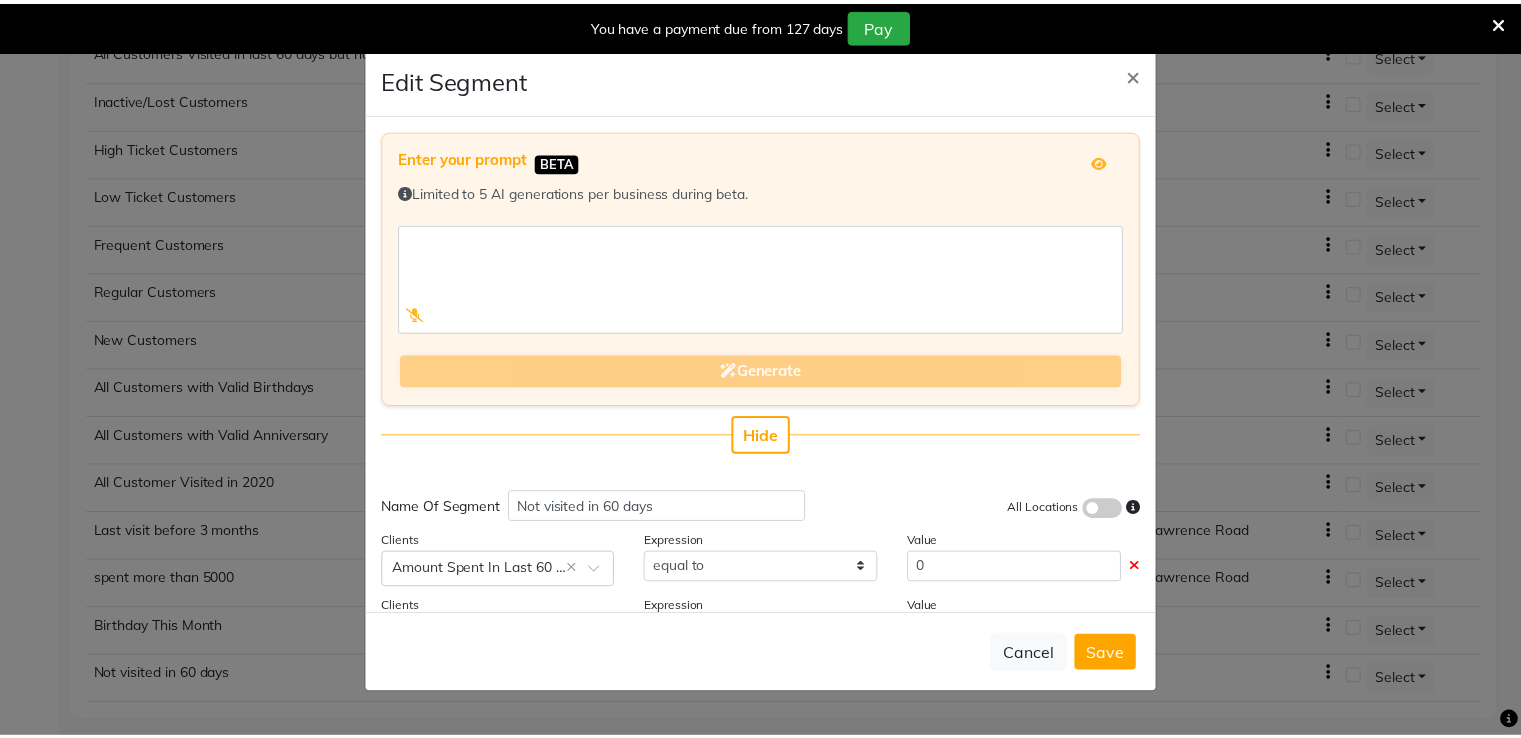 scroll, scrollTop: 116, scrollLeft: 0, axis: vertical 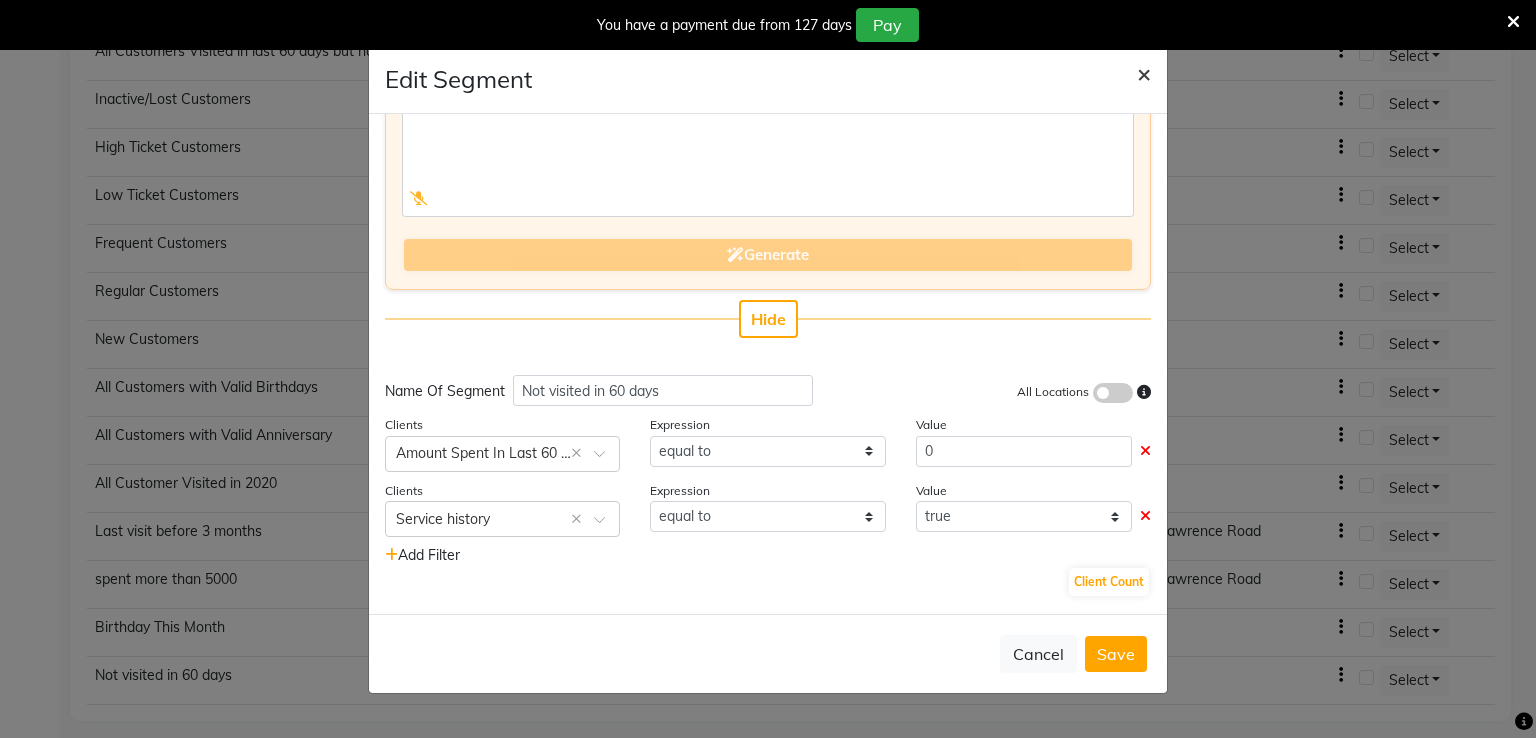 click on "×" 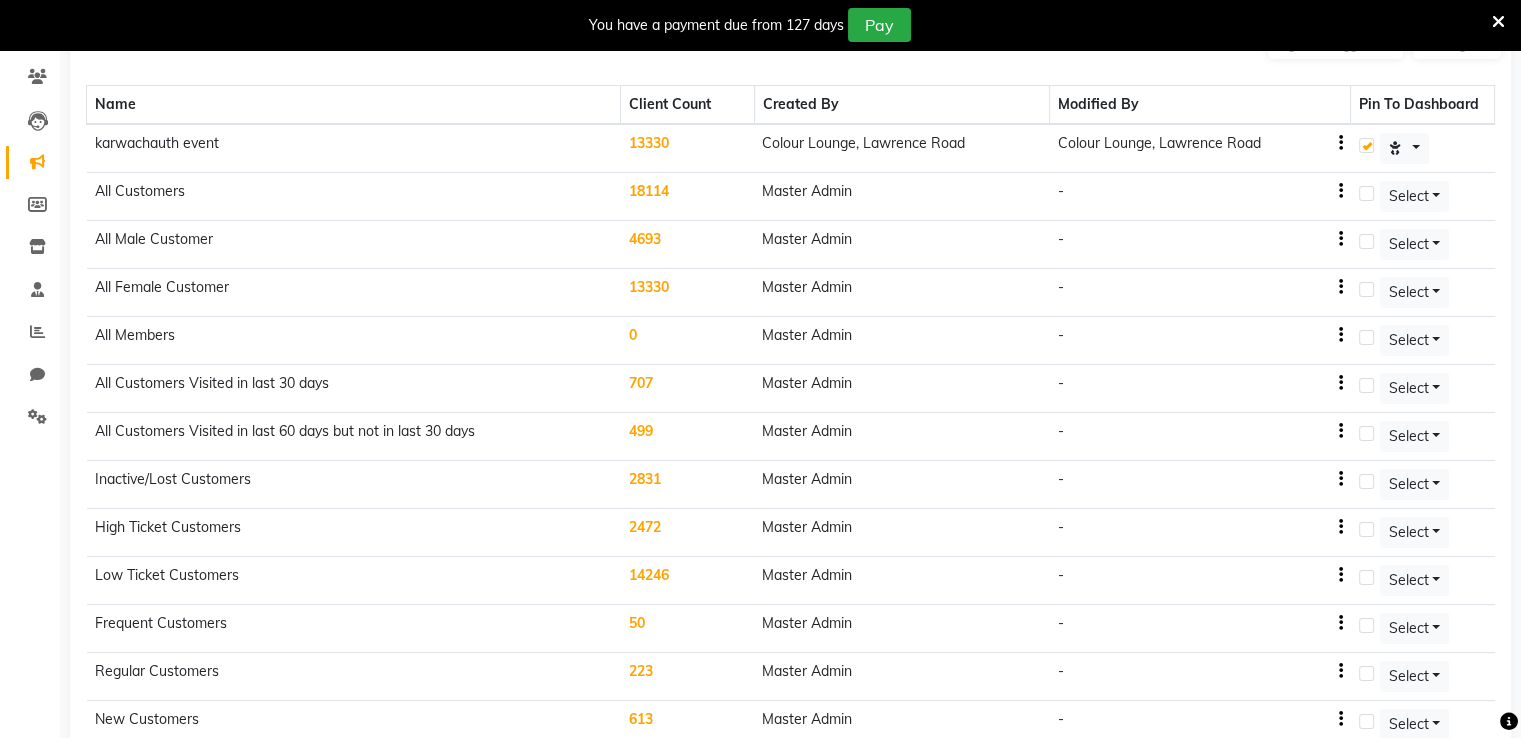 scroll, scrollTop: 0, scrollLeft: 0, axis: both 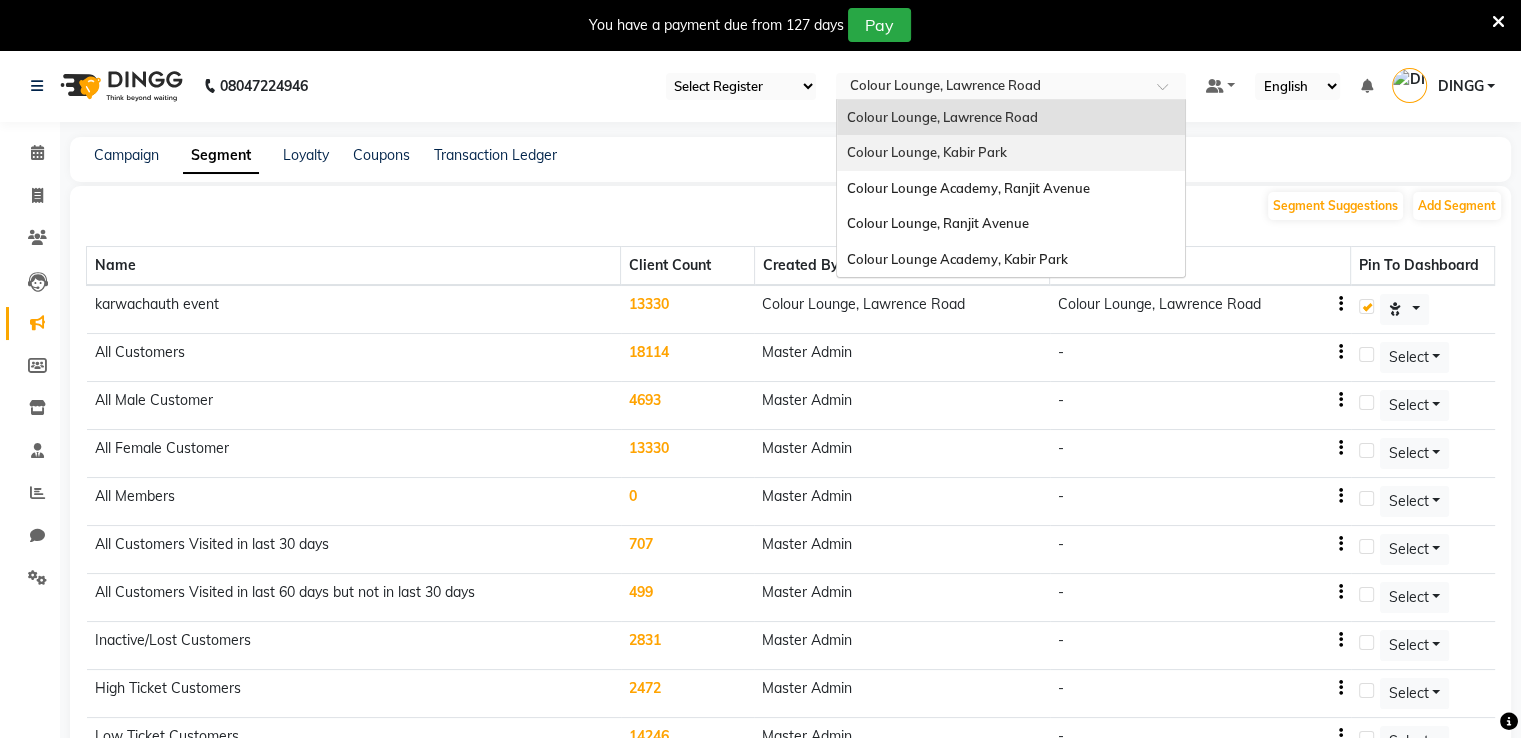 drag, startPoint x: 1118, startPoint y: 85, endPoint x: 1104, endPoint y: 146, distance: 62.58594 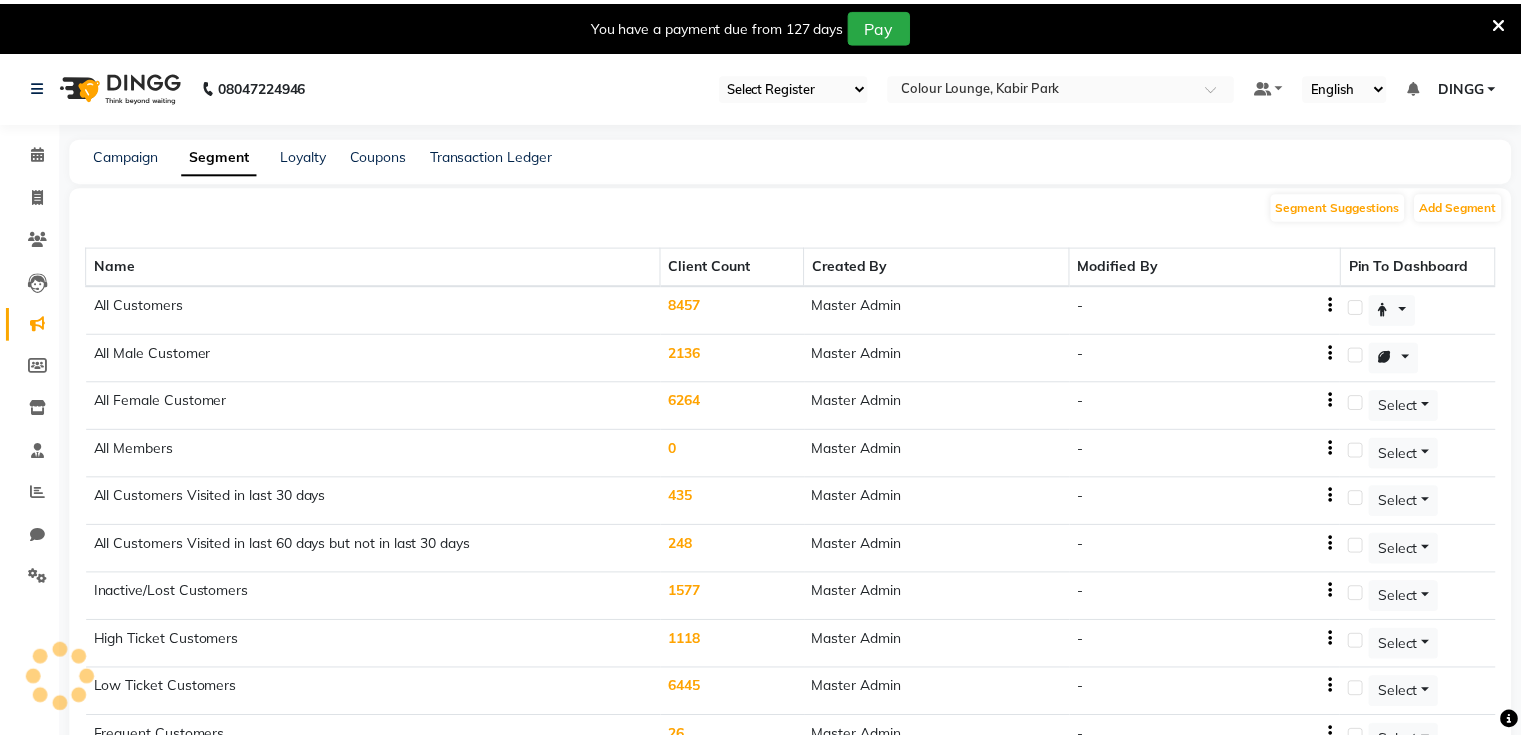 scroll, scrollTop: 0, scrollLeft: 0, axis: both 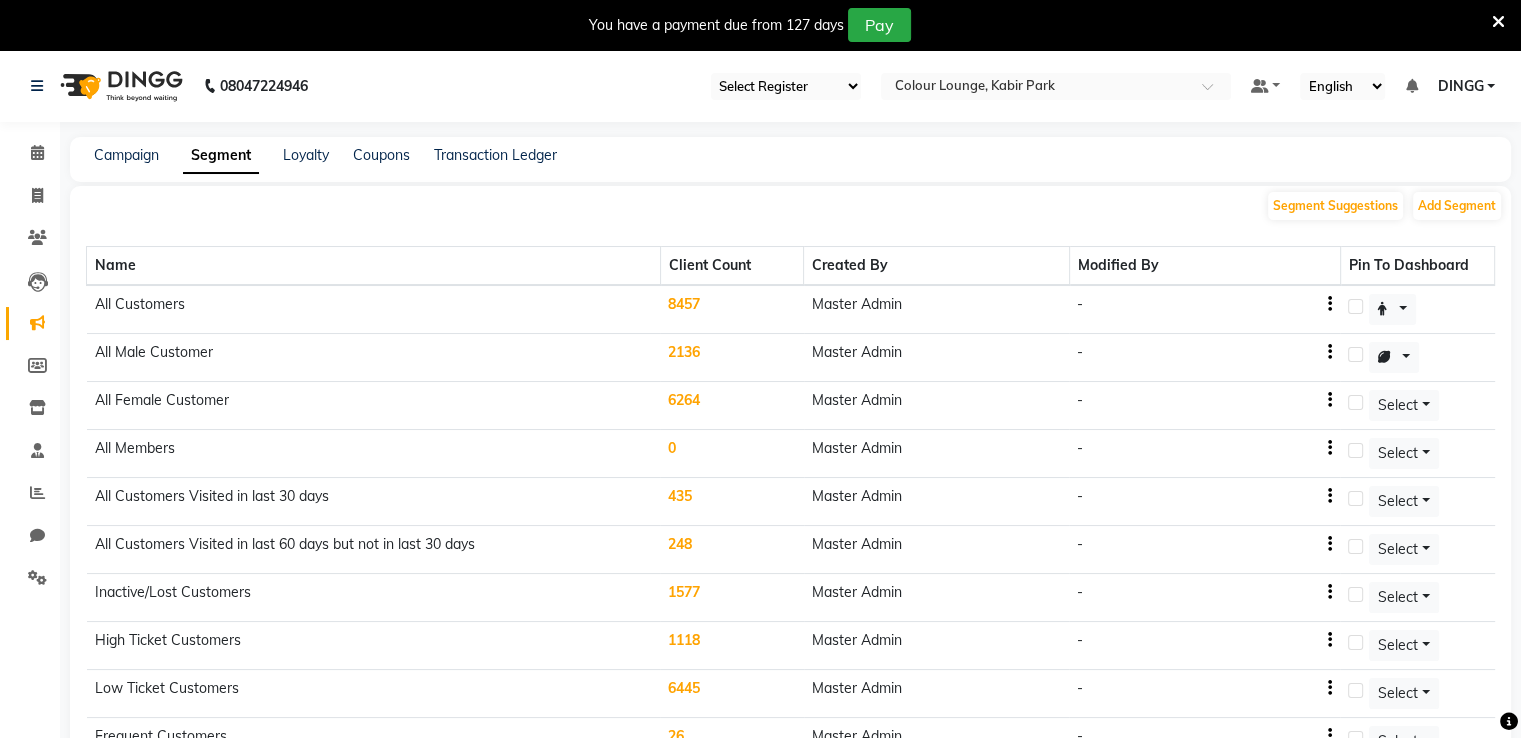 click on "Segment Suggestions Add Segment" 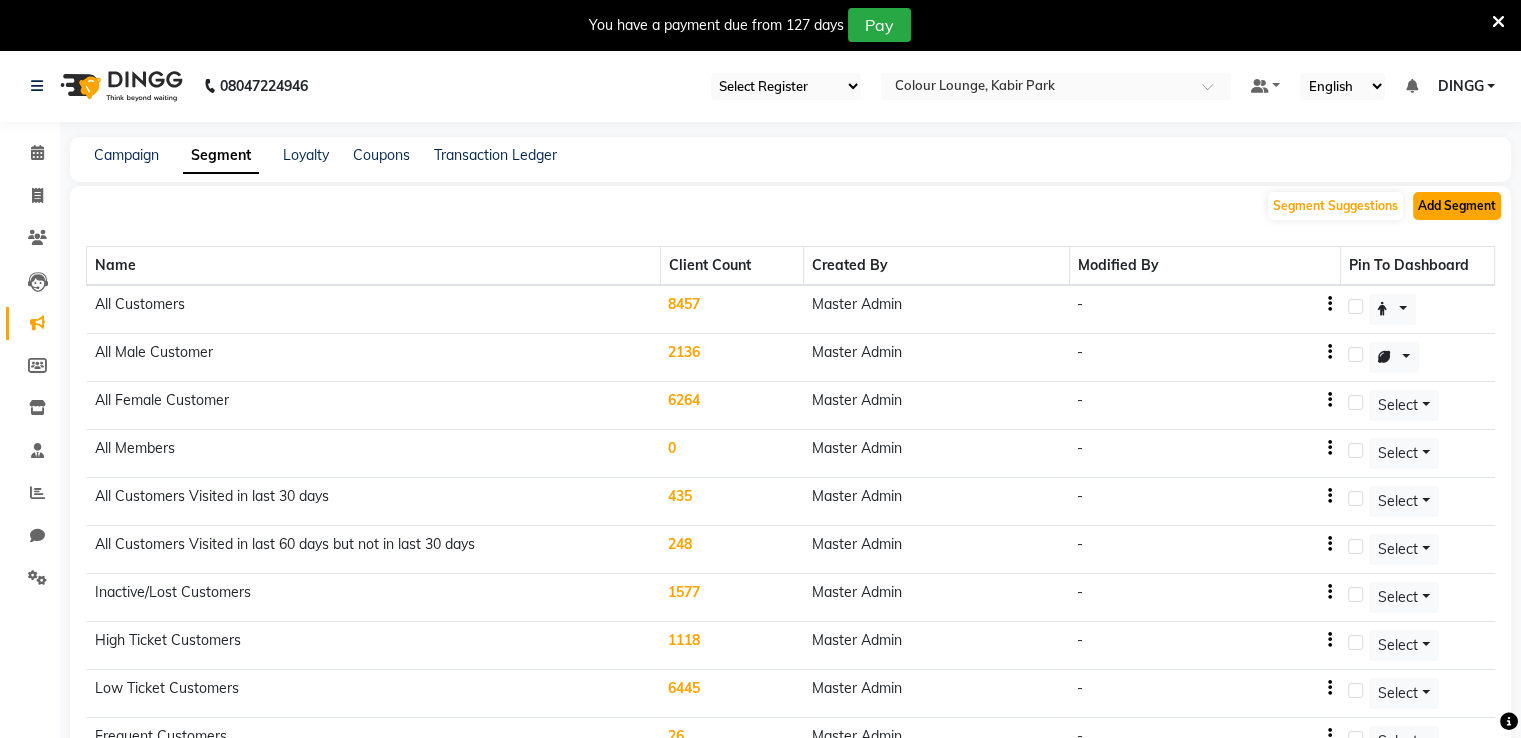 click on "Add Segment" 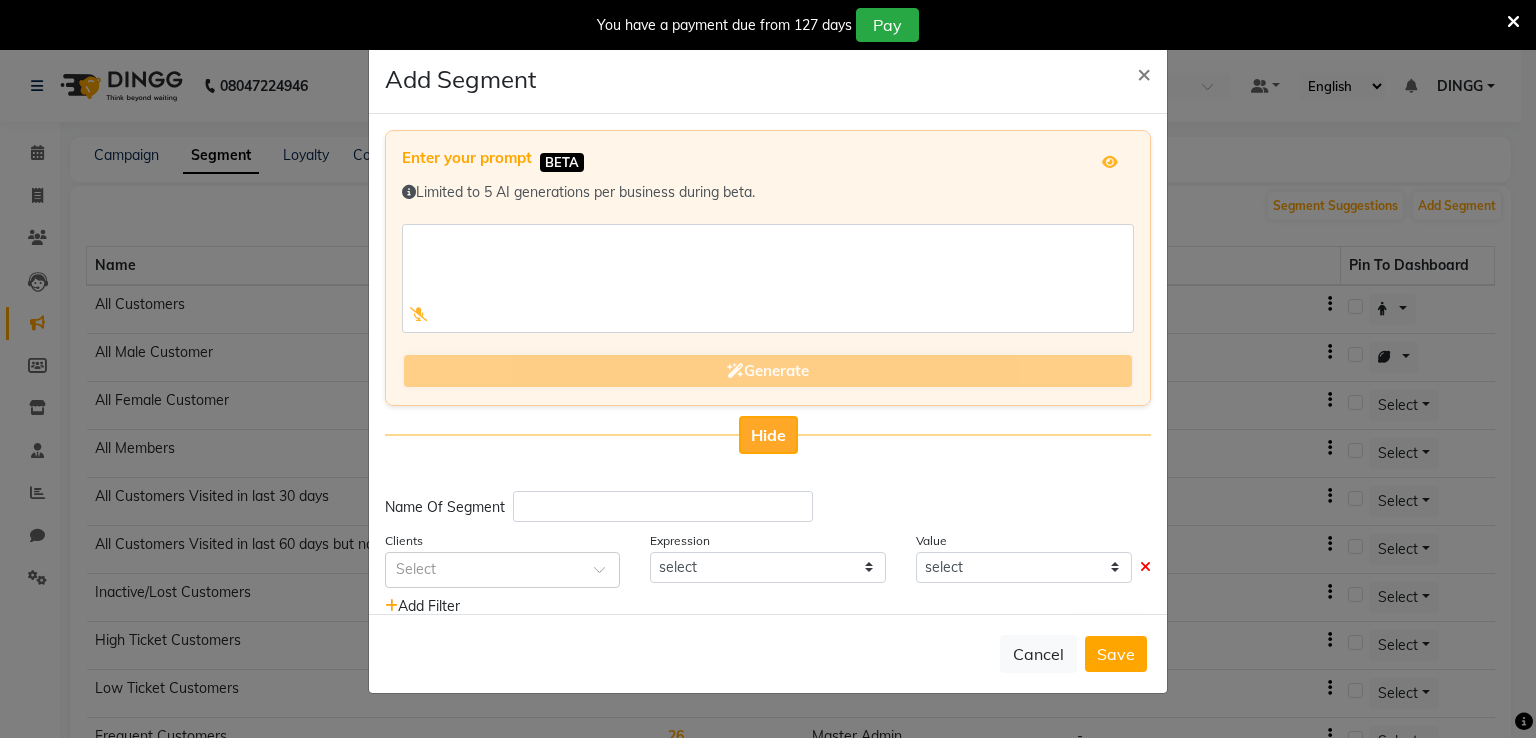 click on "Hide" 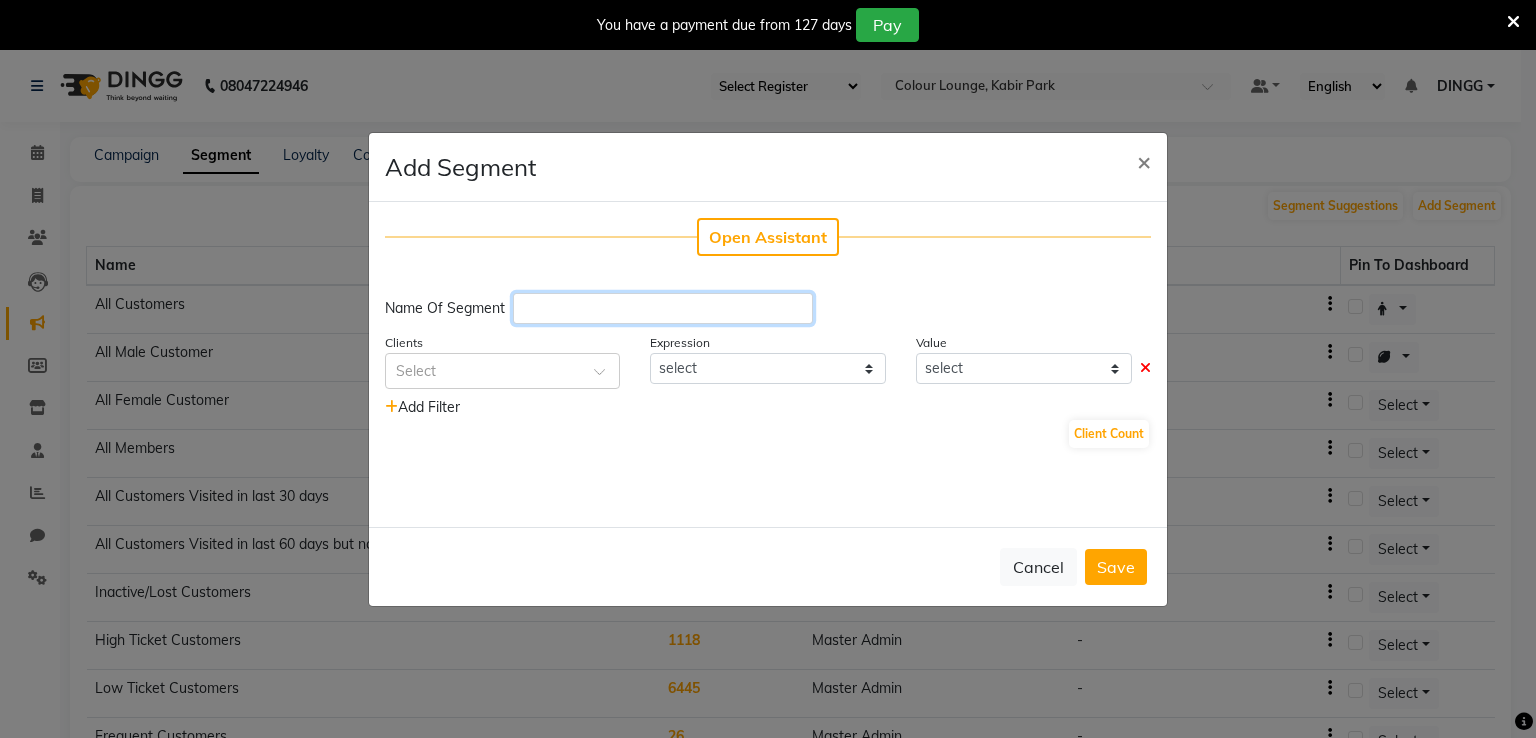 click 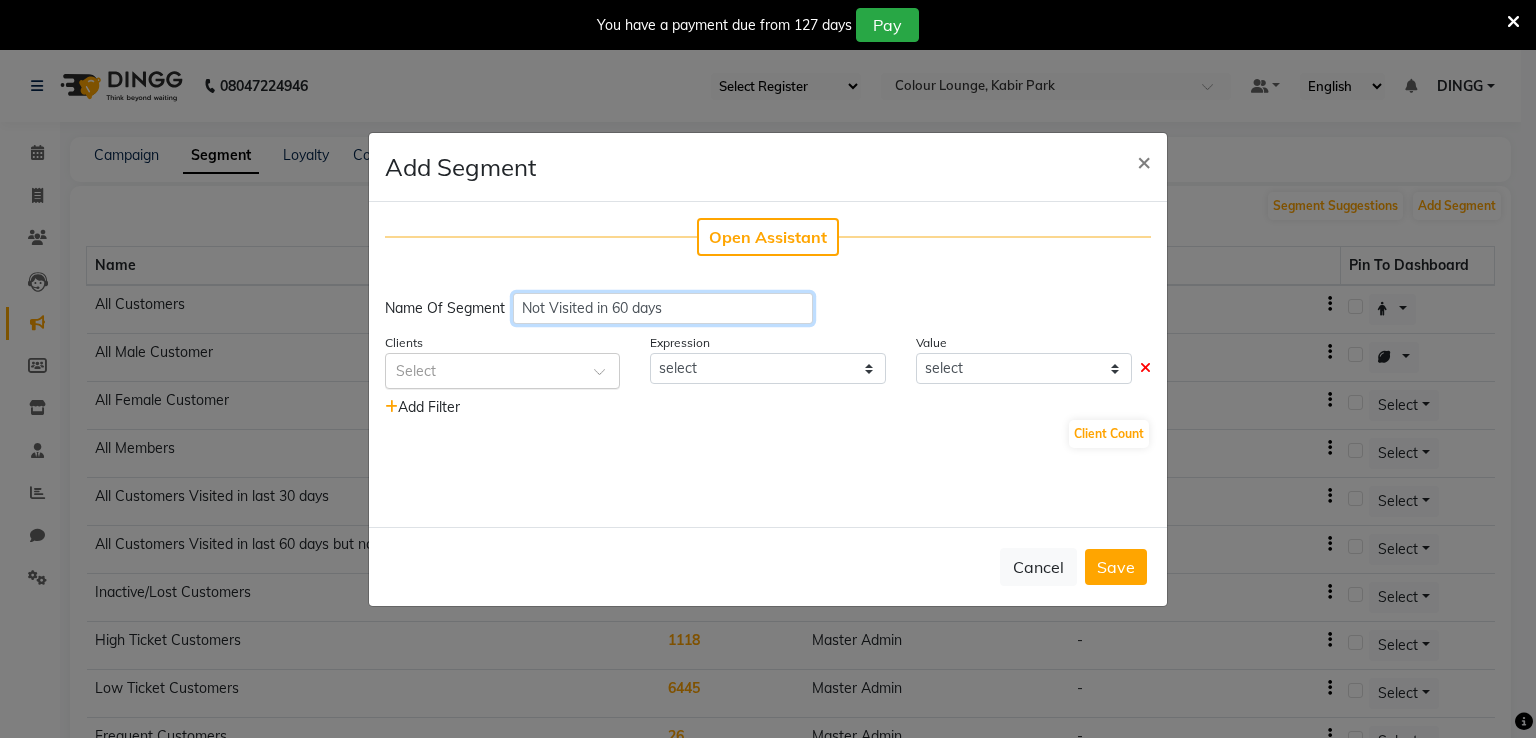 type on "Not Visited in 60 days" 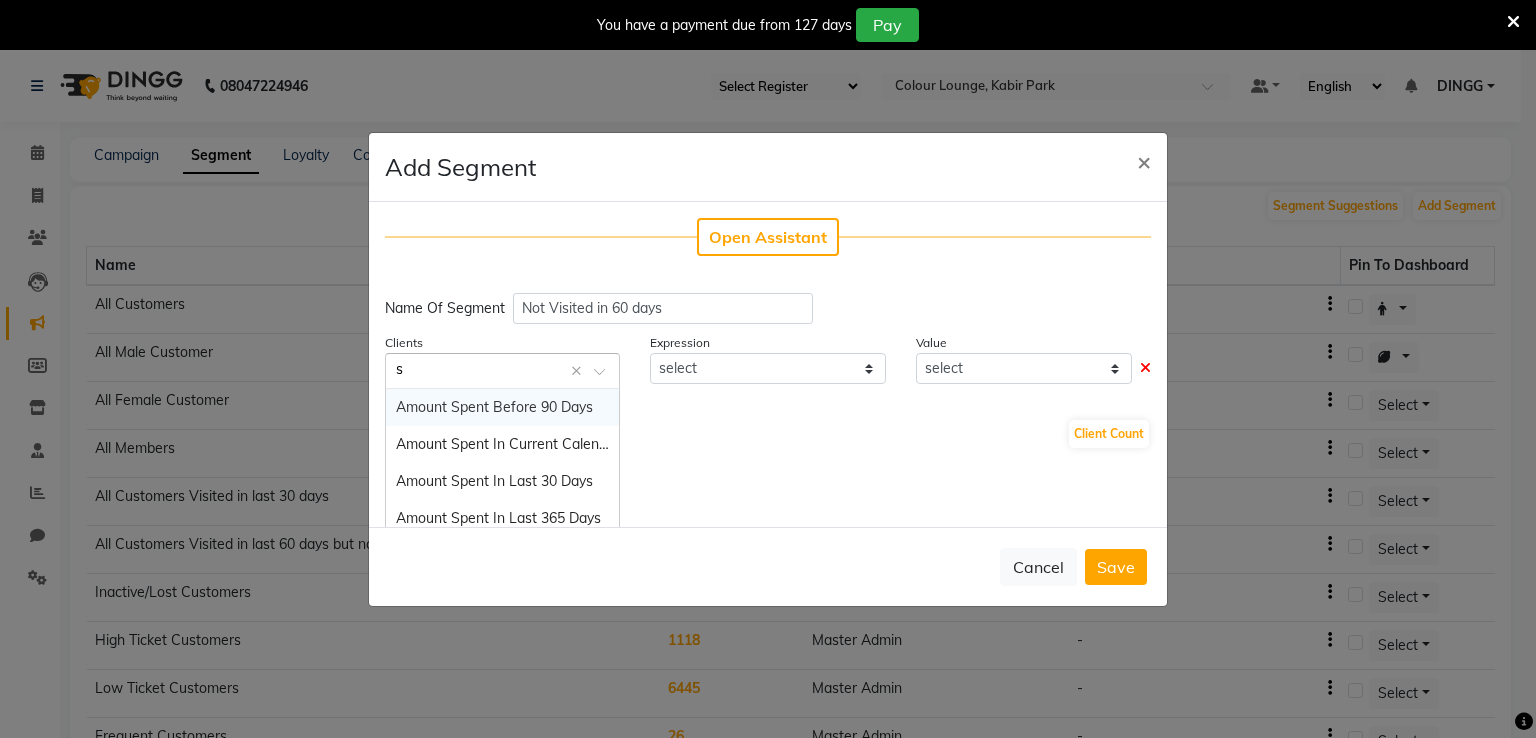 click on "s" 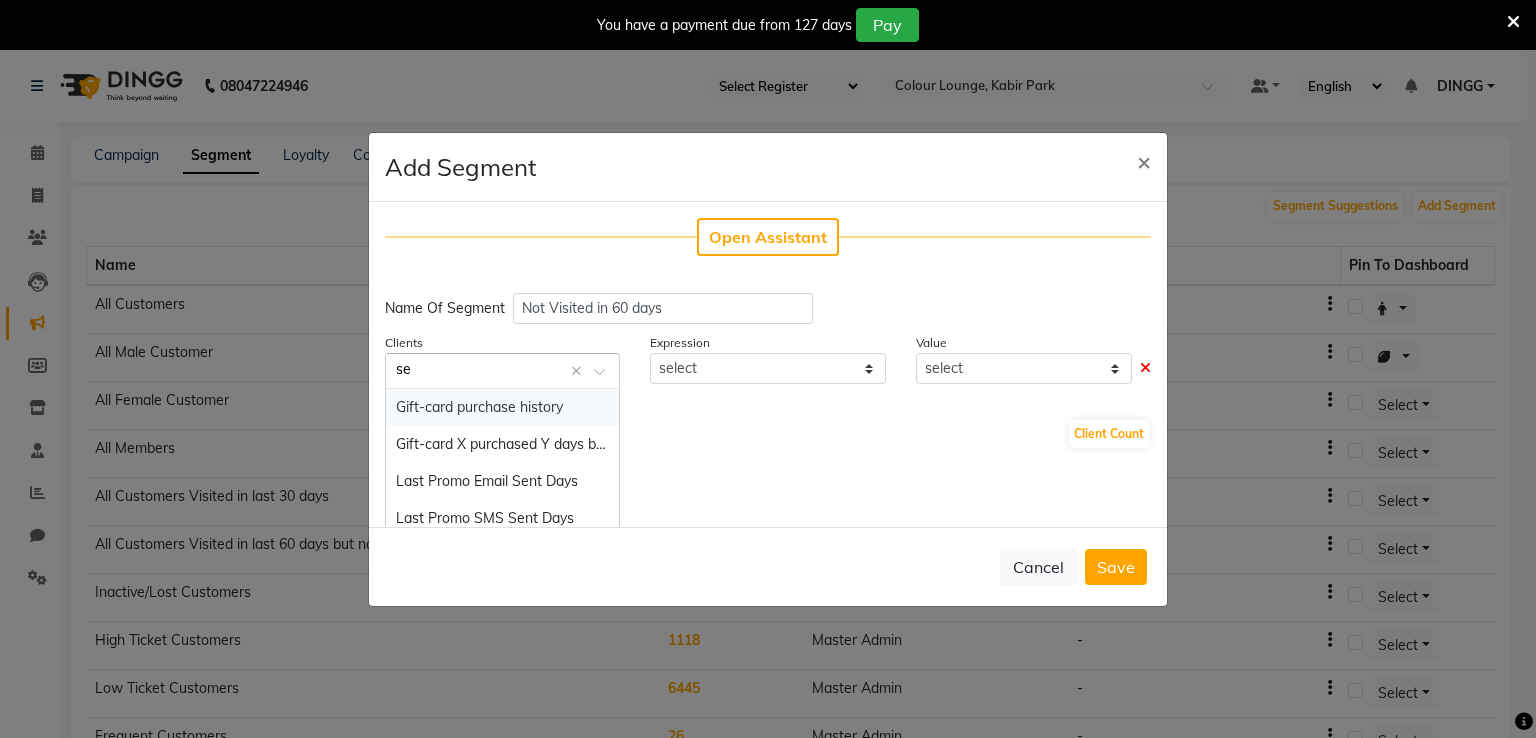 type on "ser" 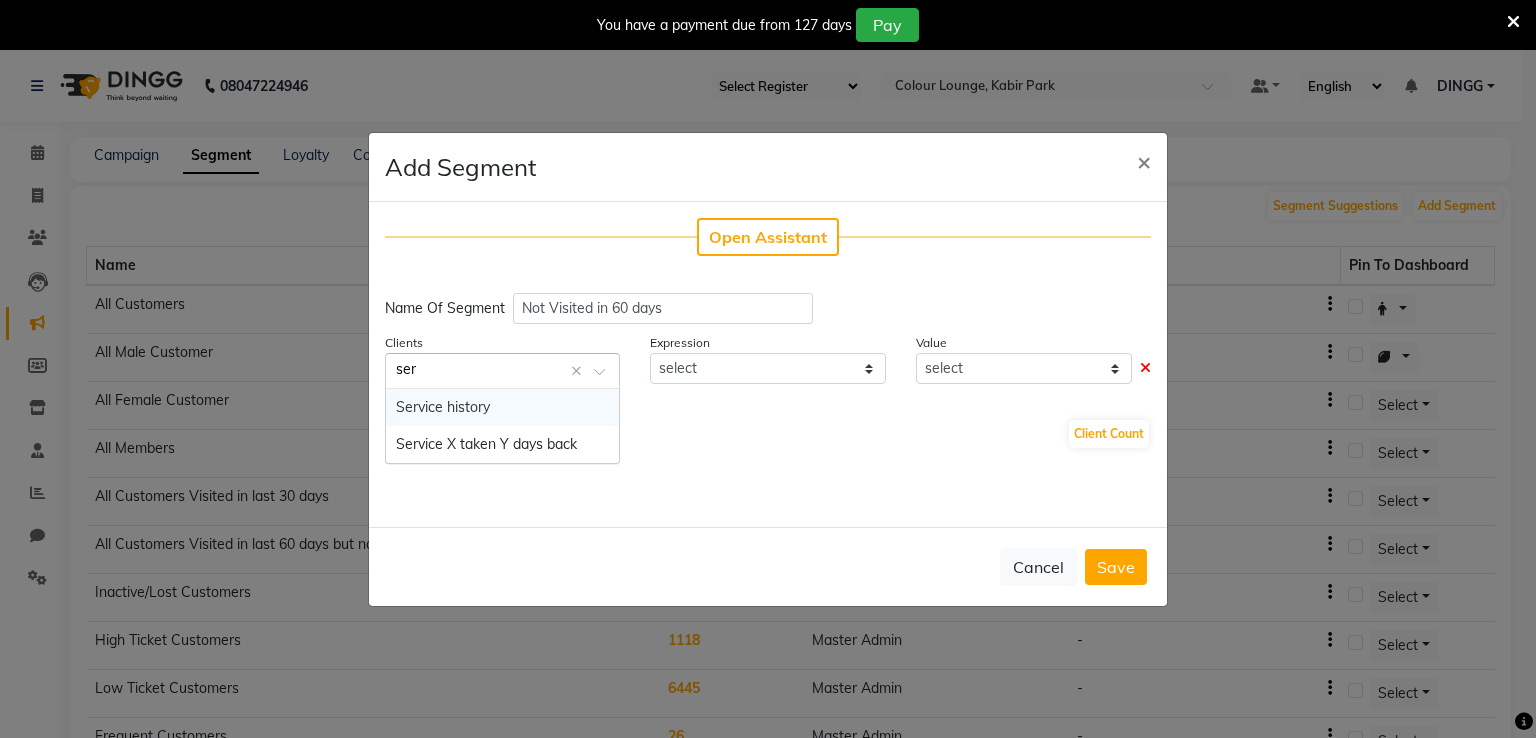 click on "Service history" at bounding box center (502, 407) 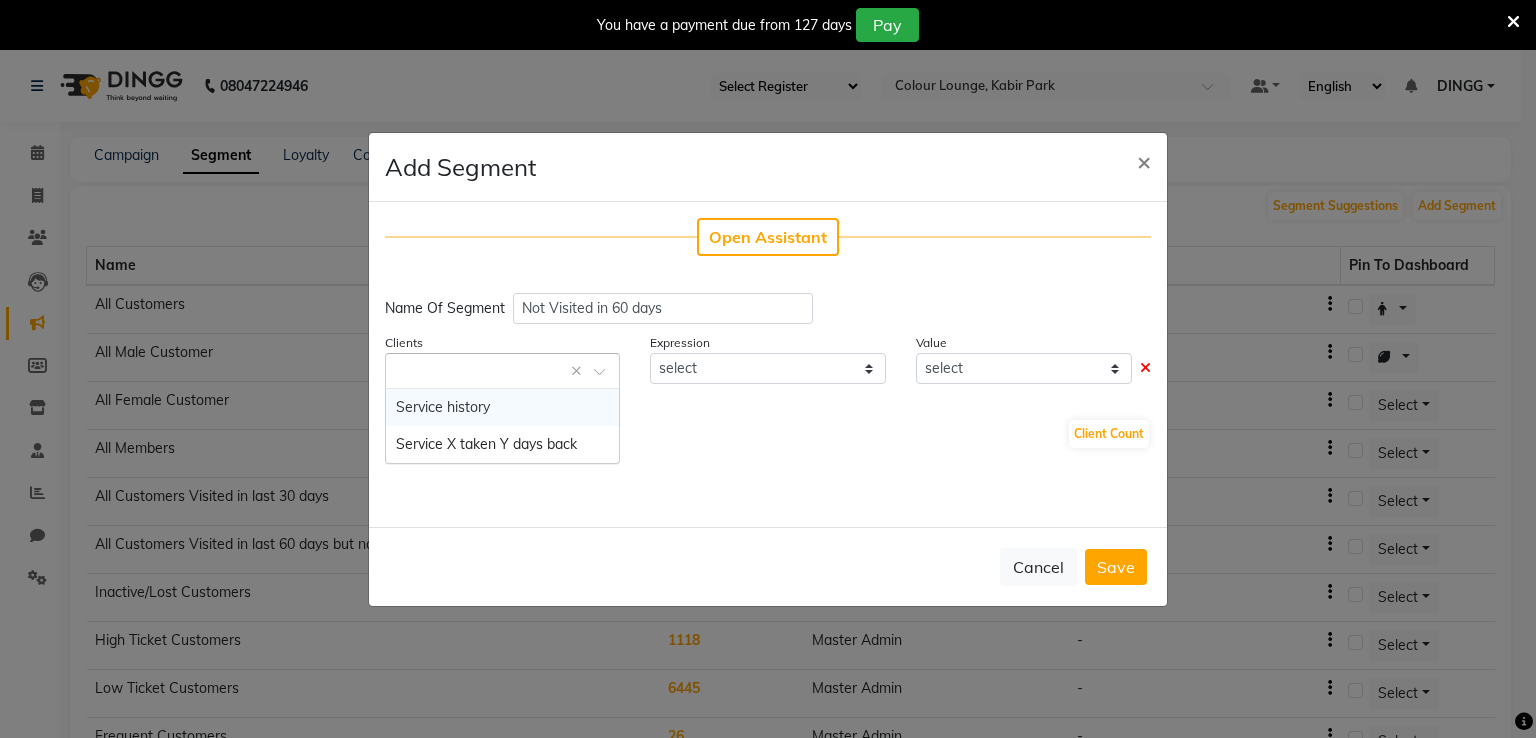 select on "=" 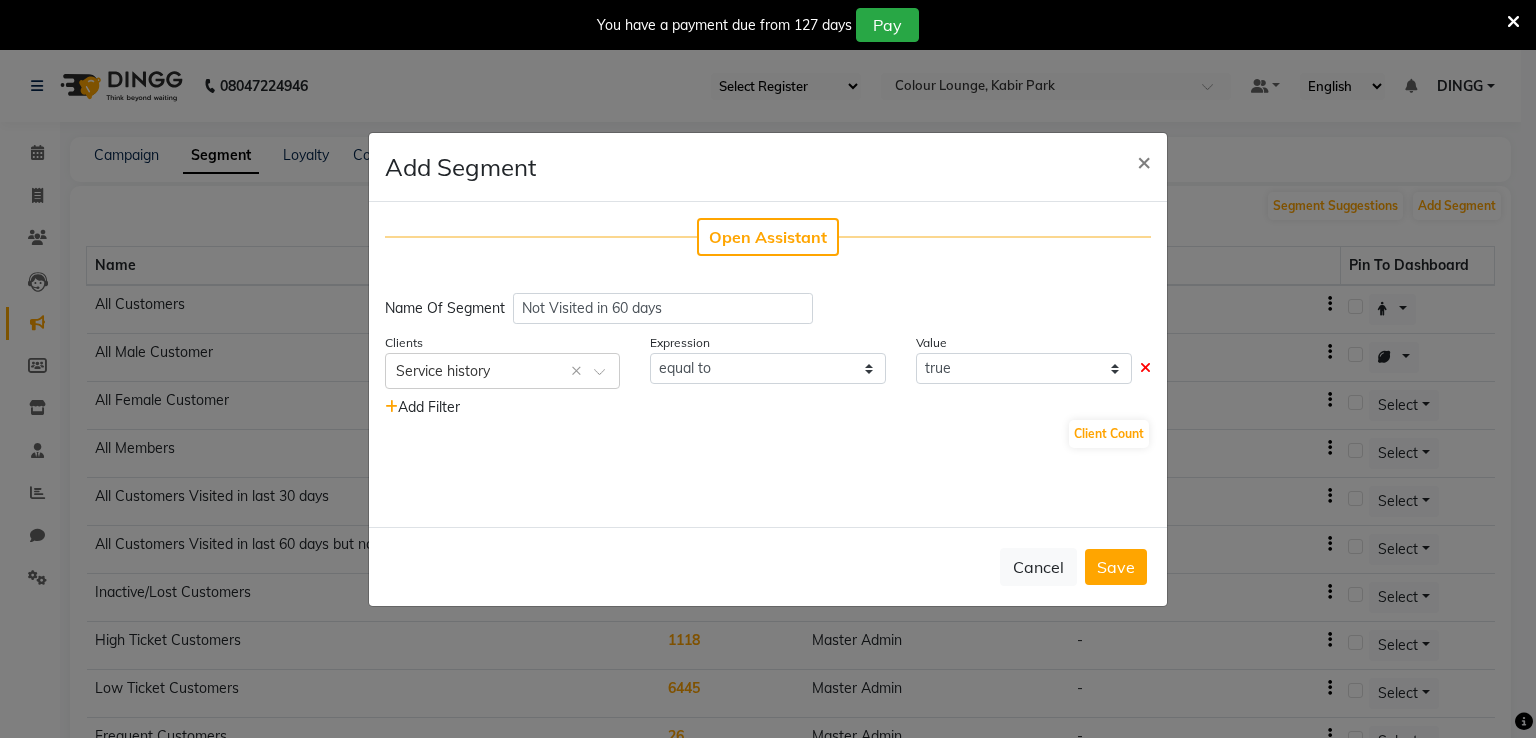 click 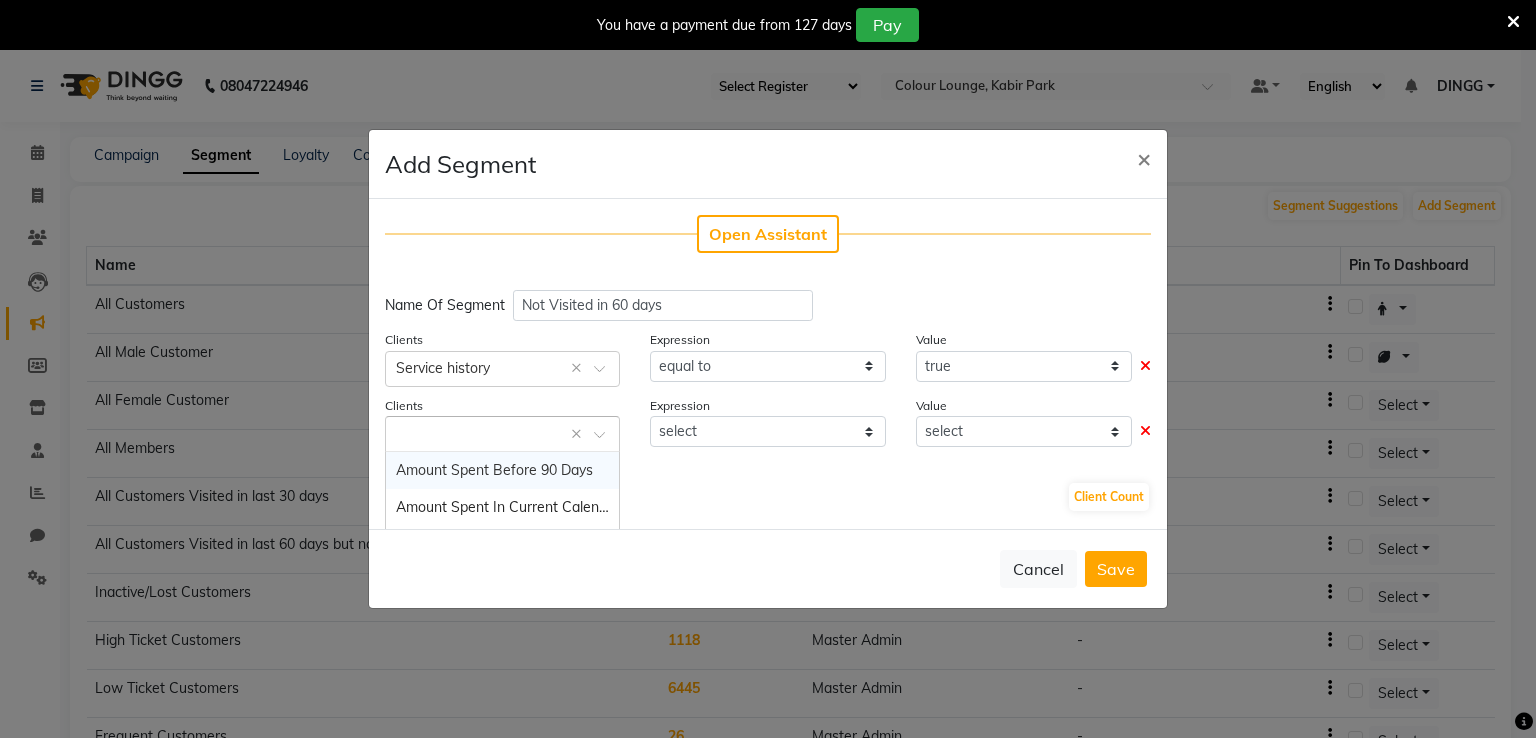 click 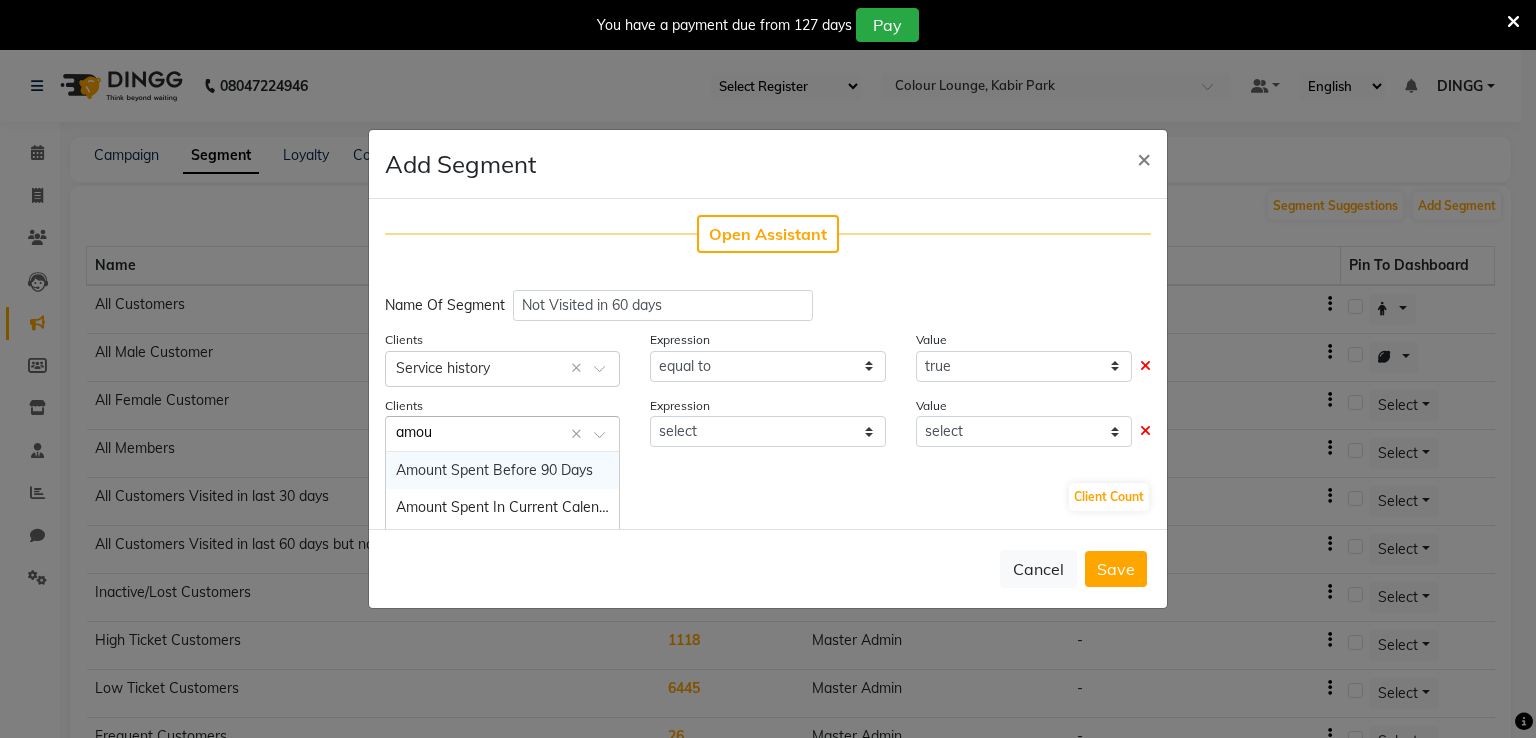 type on "amoun" 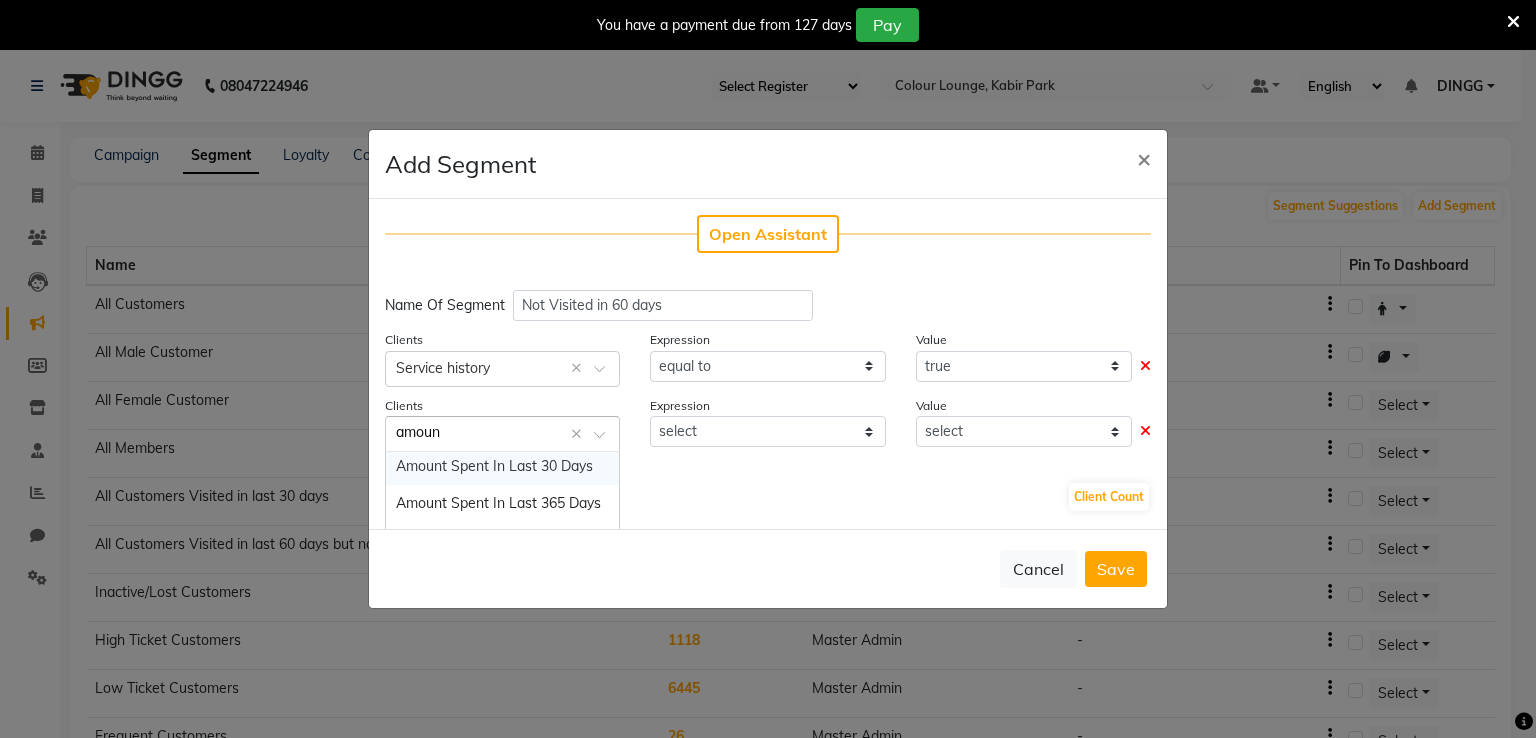 scroll, scrollTop: 92, scrollLeft: 0, axis: vertical 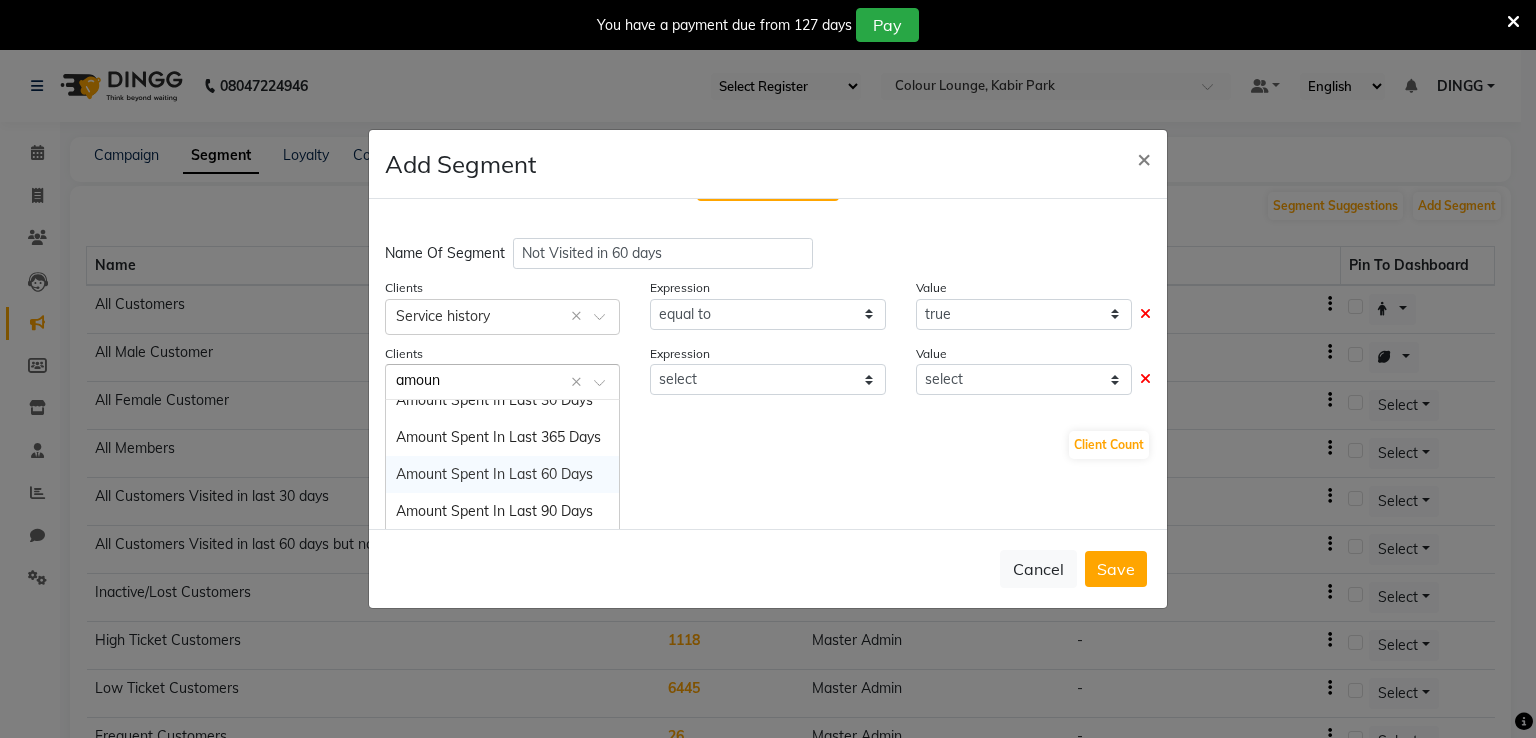 click on "Amount Spent In Last 60 Days" at bounding box center (494, 474) 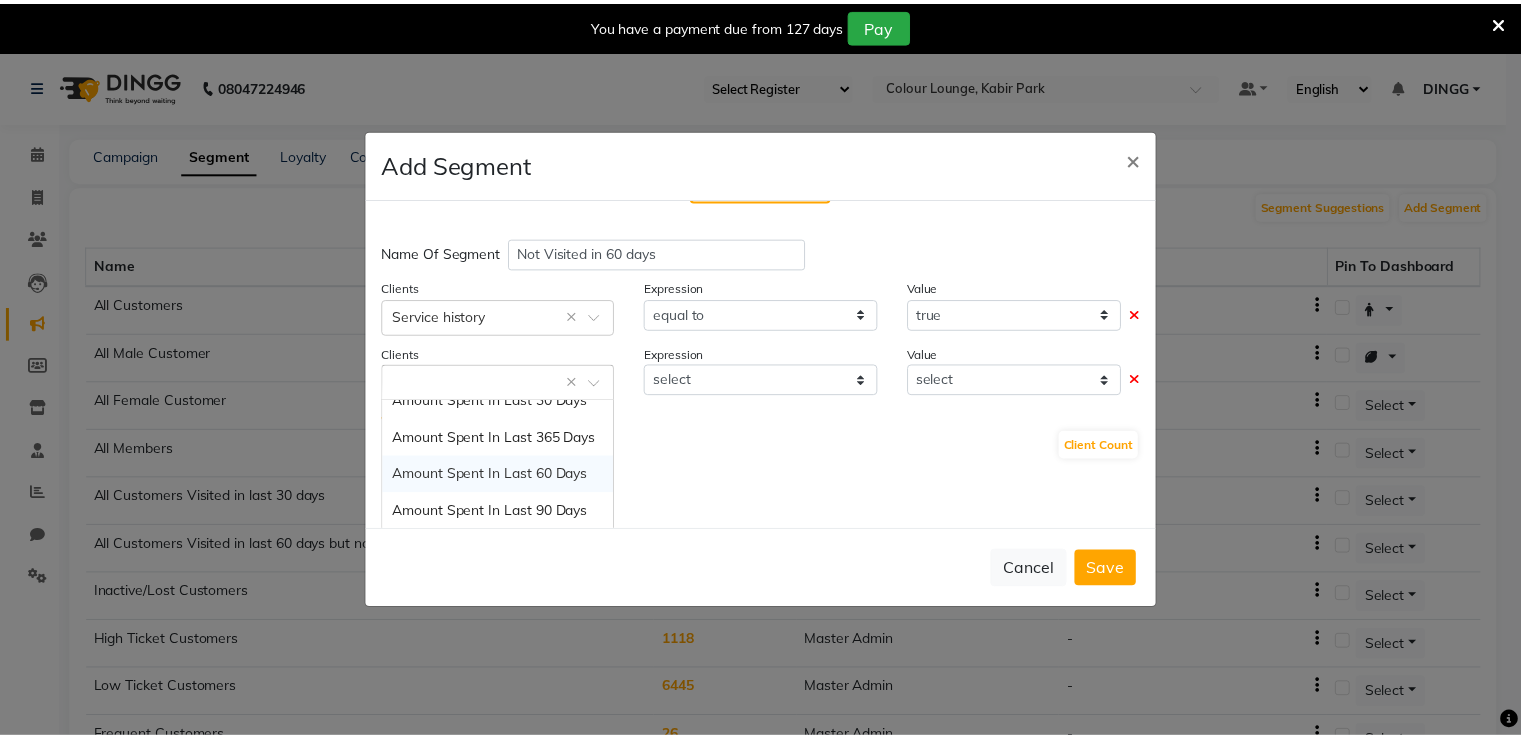 scroll, scrollTop: 0, scrollLeft: 0, axis: both 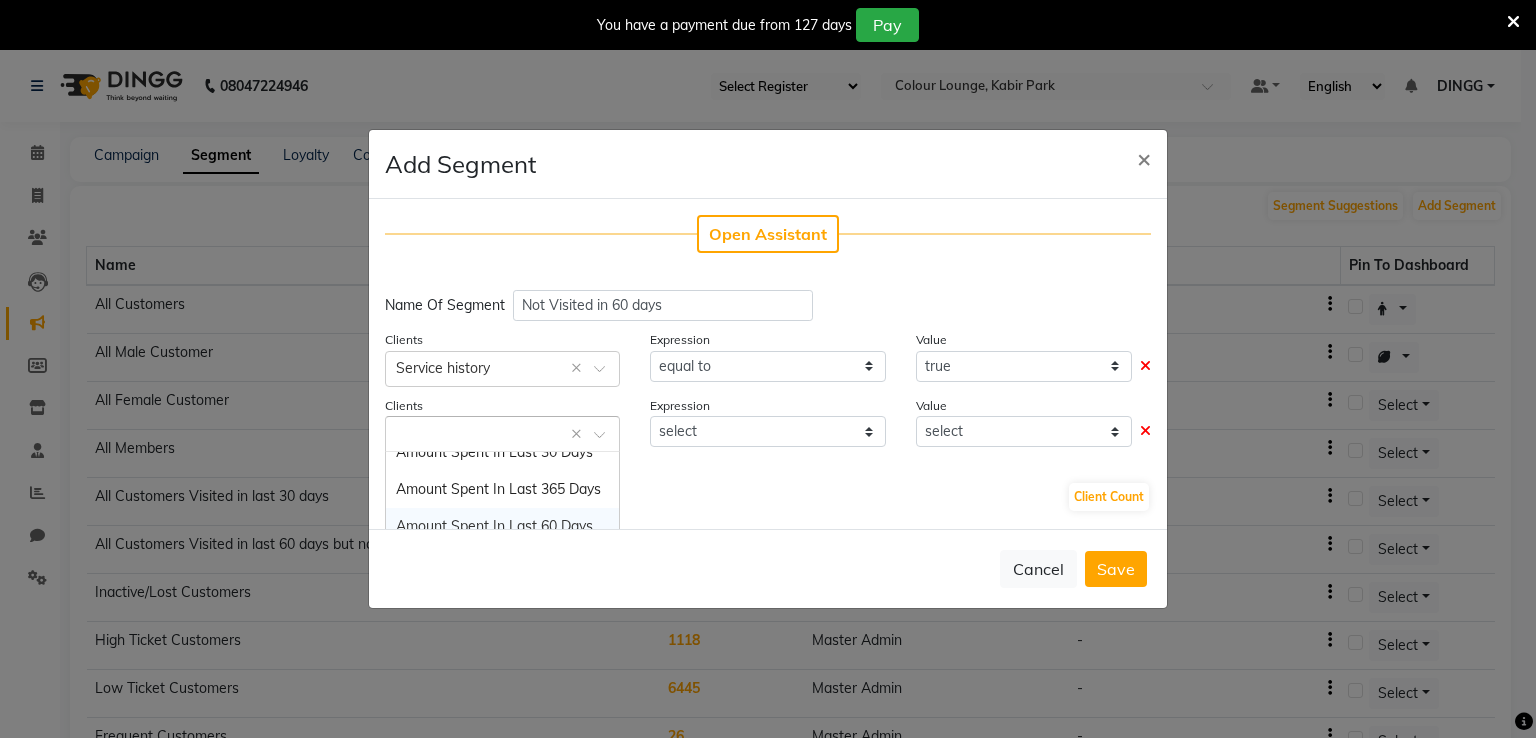 select on "=" 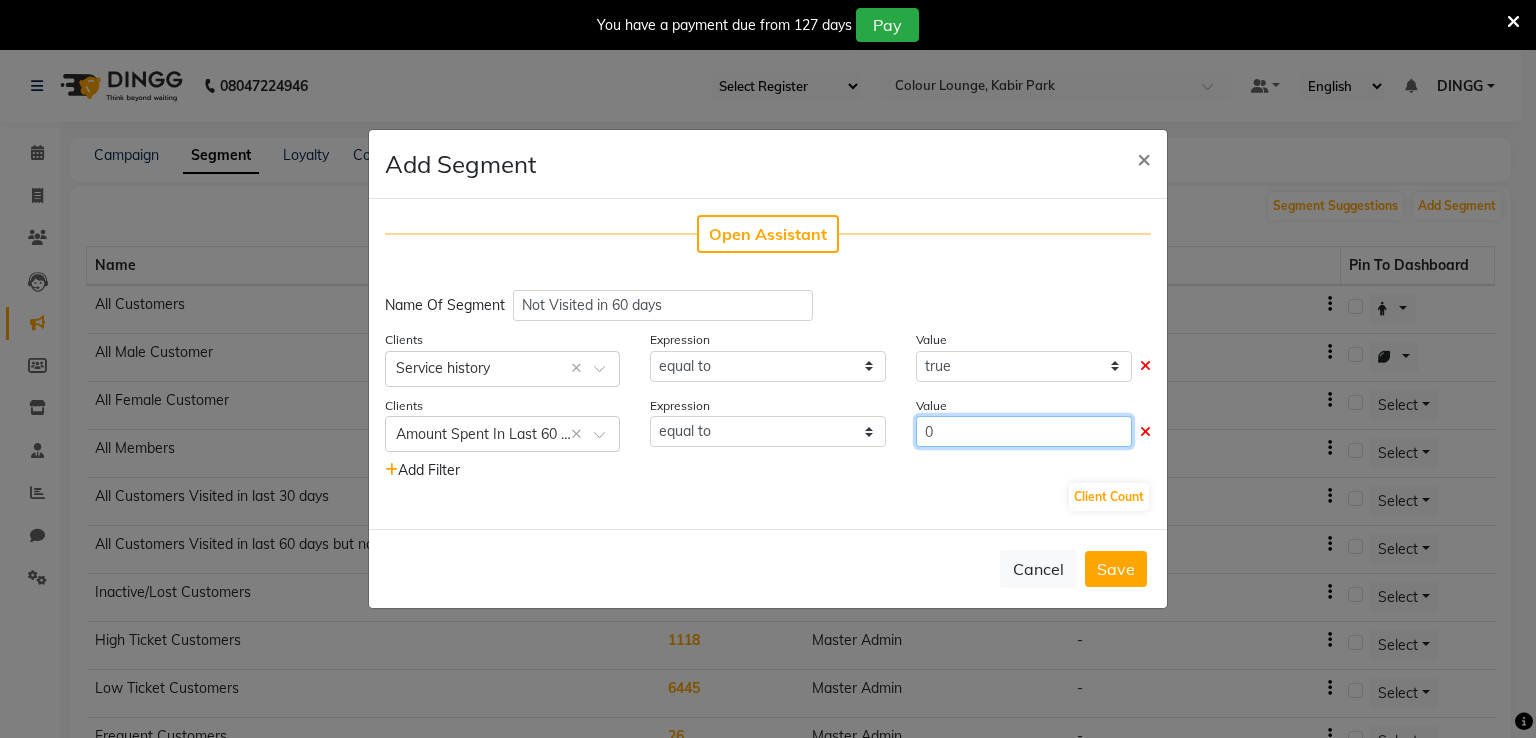 click on "0" 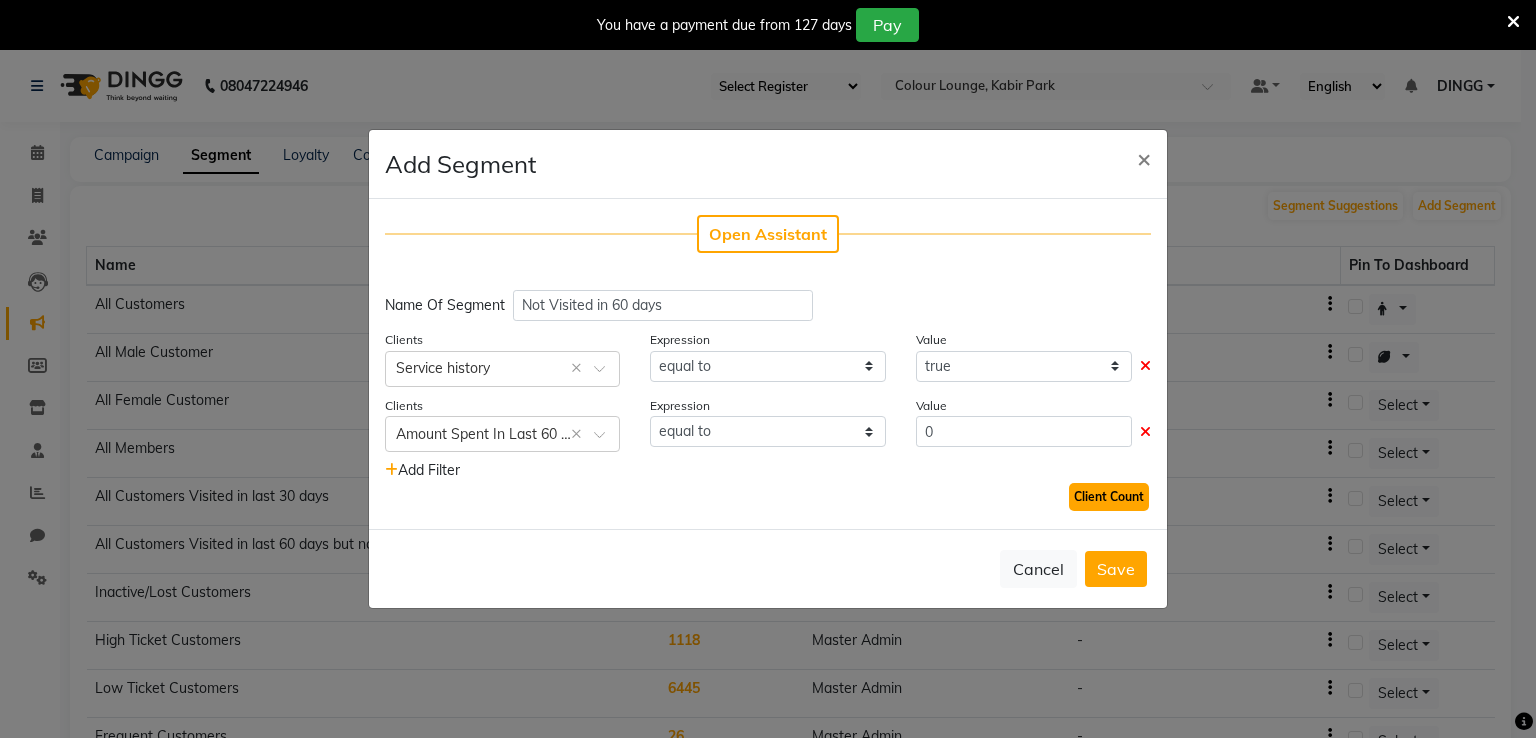 click on "Client Count" 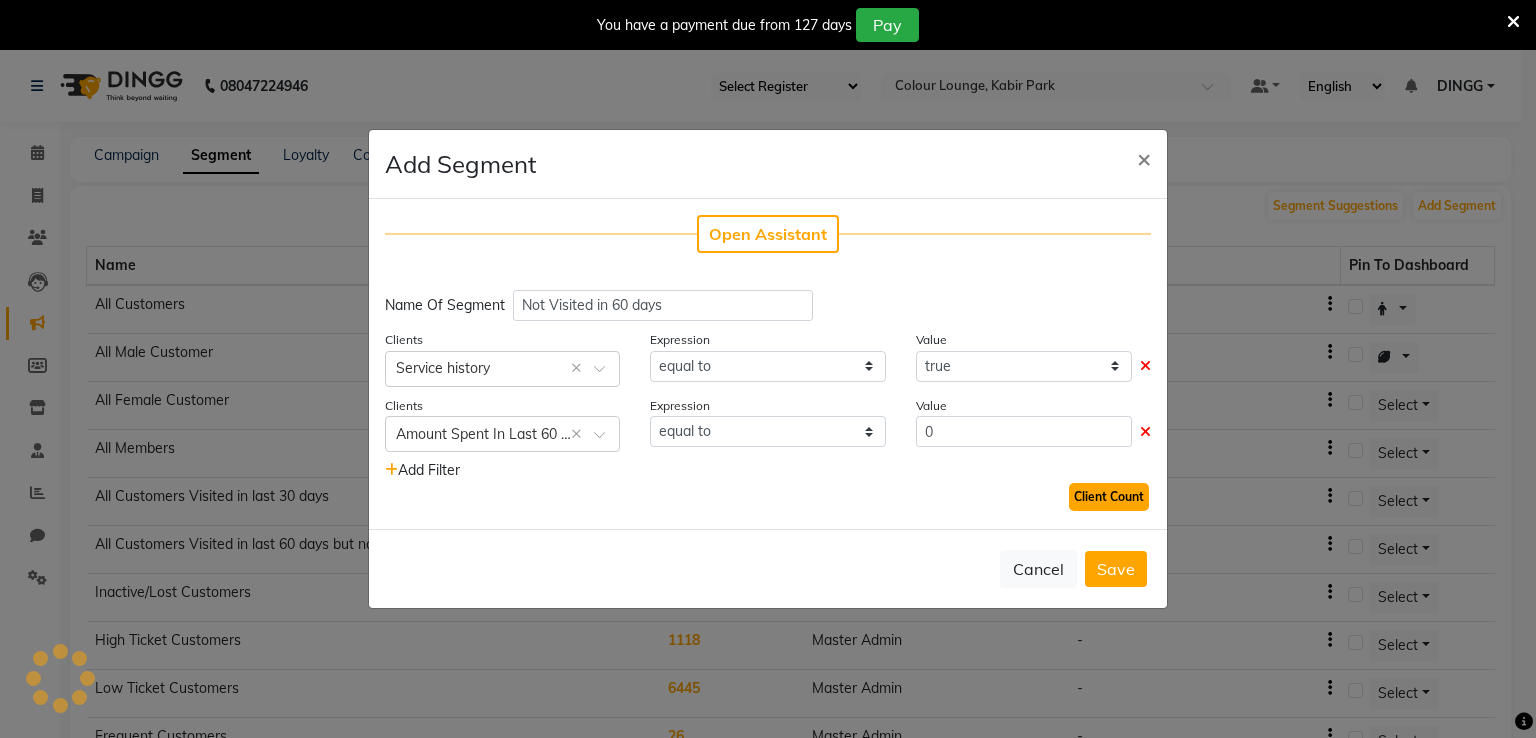 click on "Client Count" 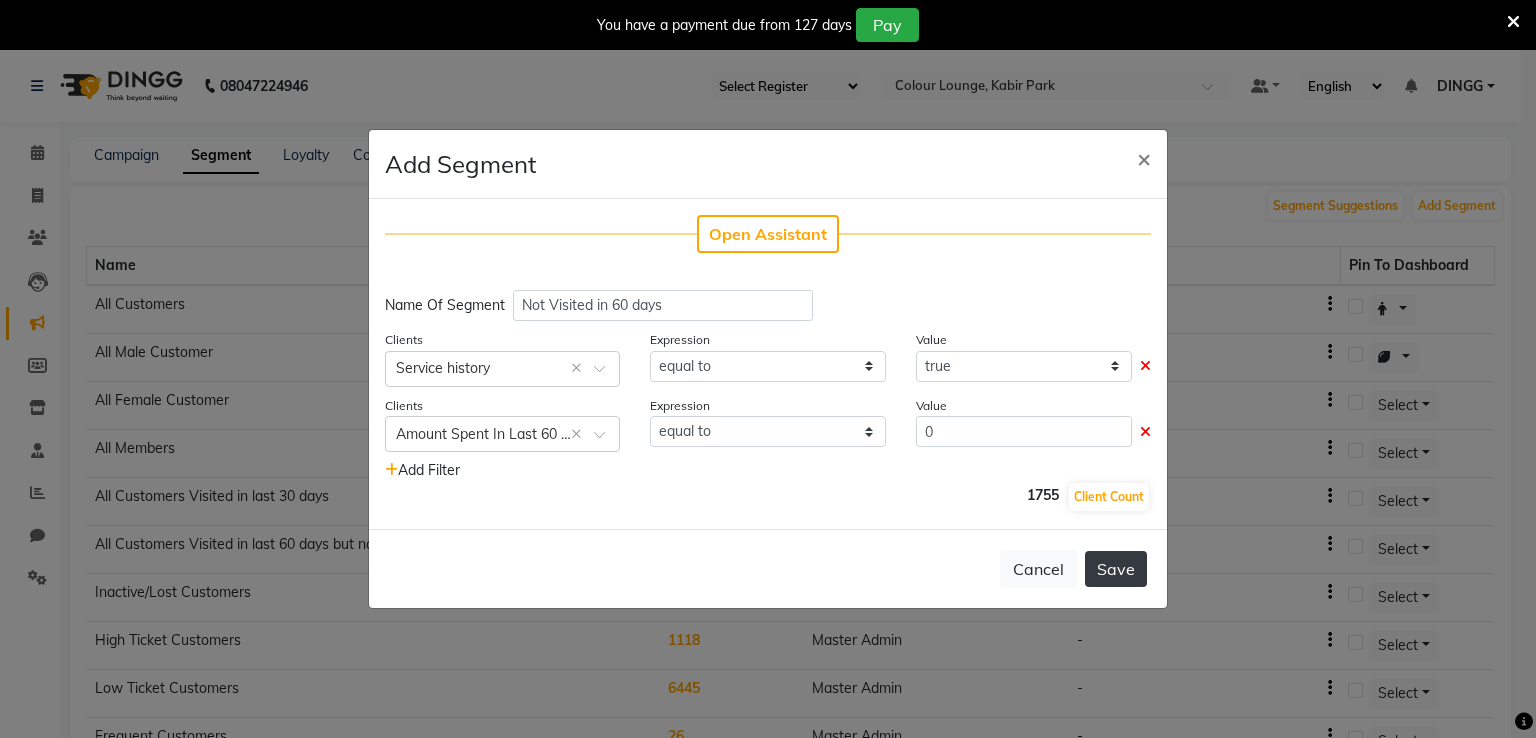 click on "Save" 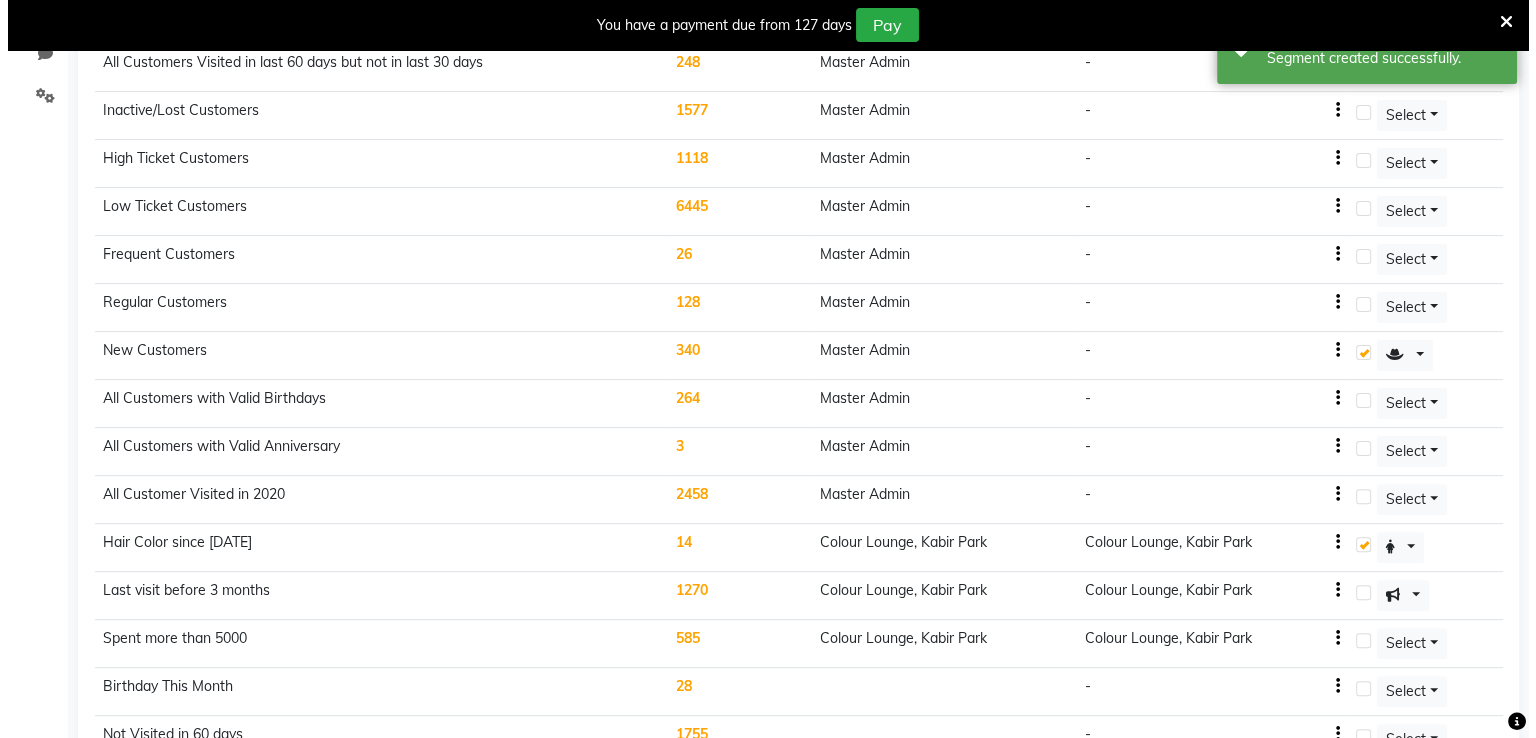 scroll, scrollTop: 541, scrollLeft: 0, axis: vertical 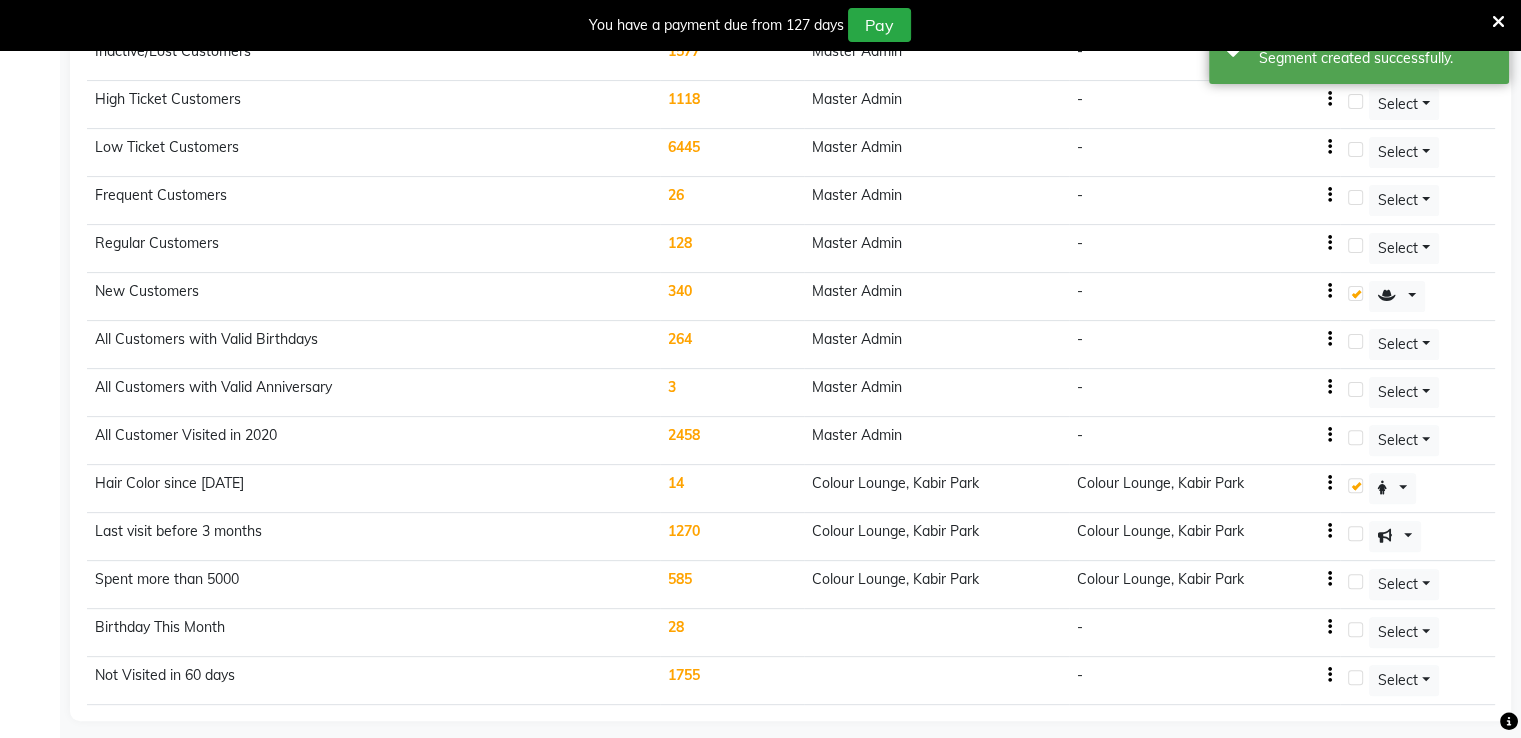 click on "1755" 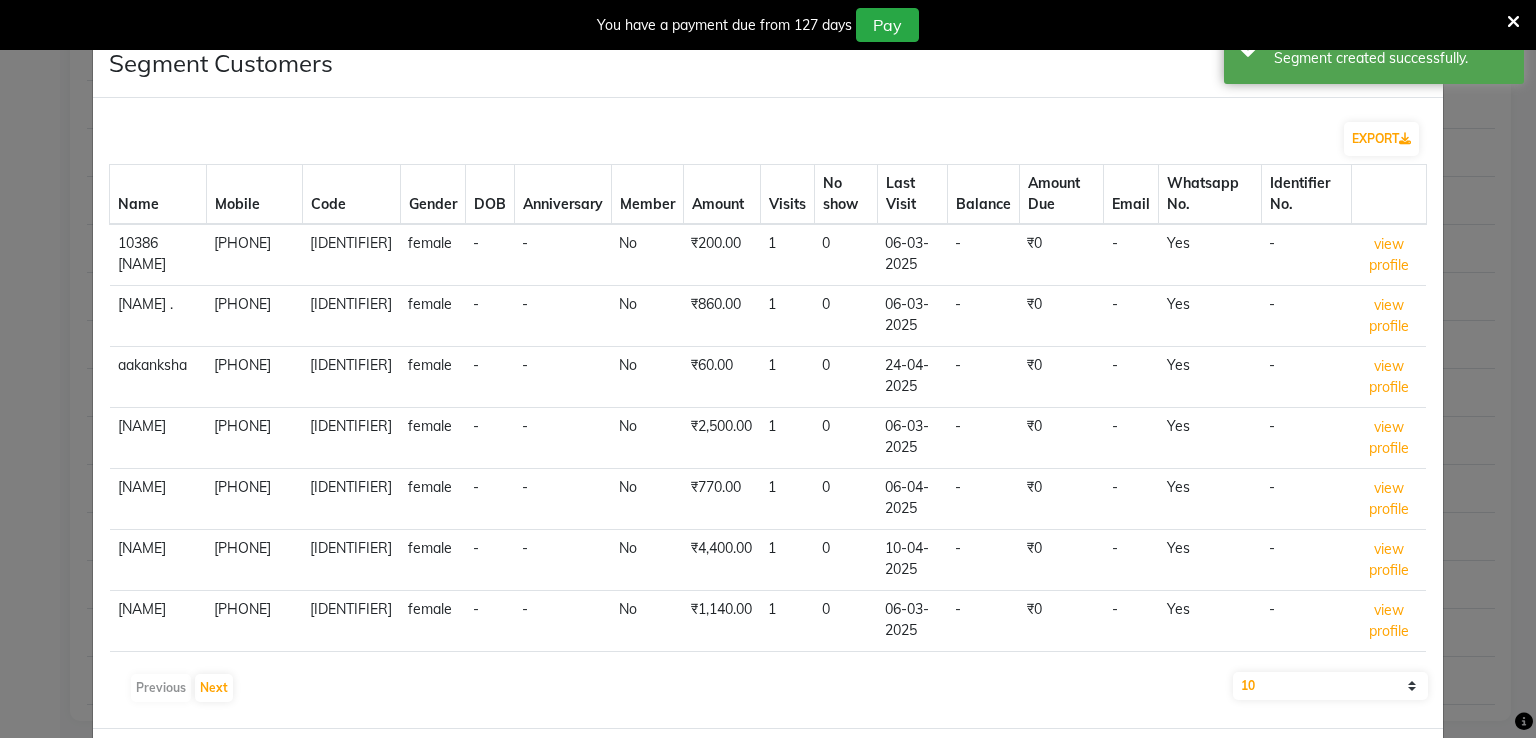 click on "24-04-2025" 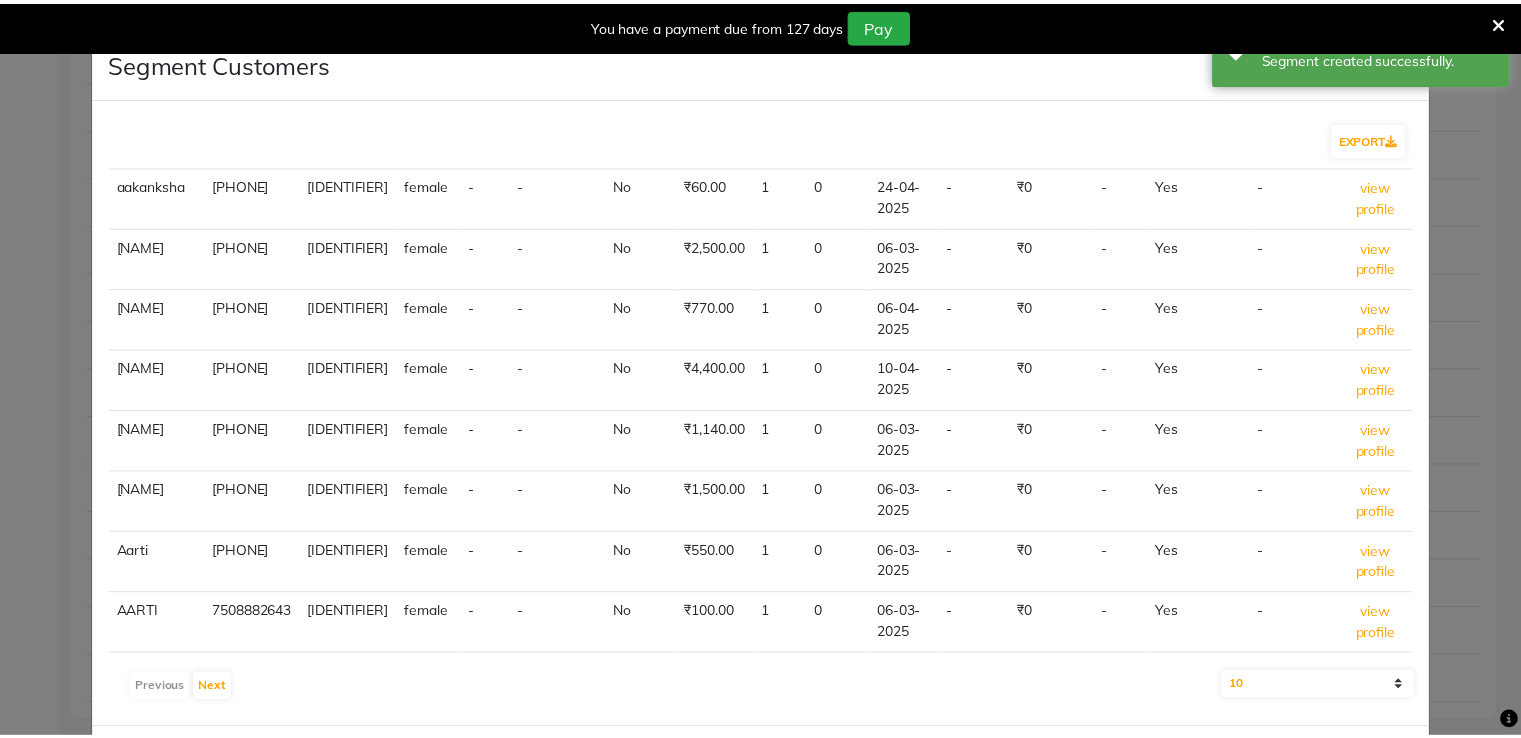 scroll, scrollTop: 97, scrollLeft: 0, axis: vertical 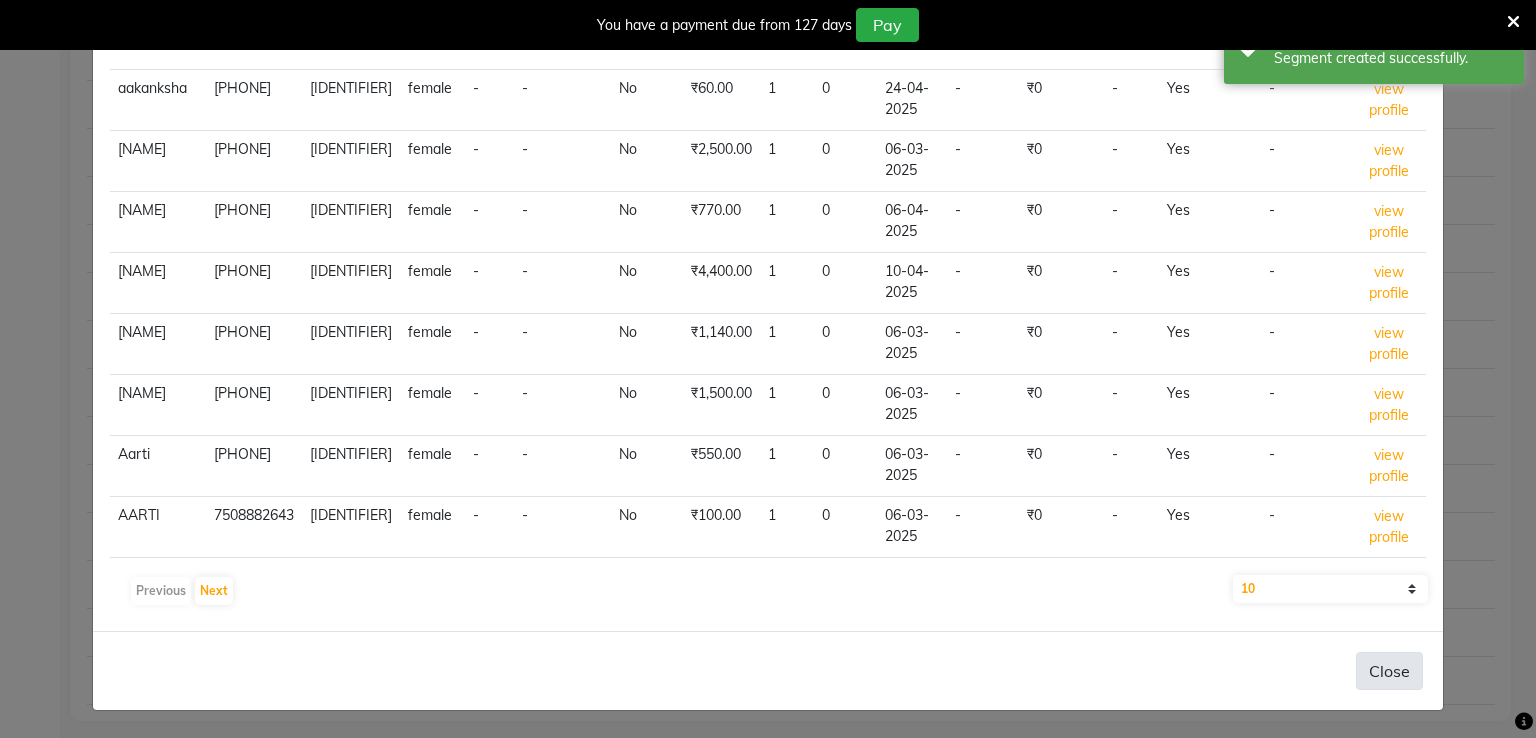 click on "Close" 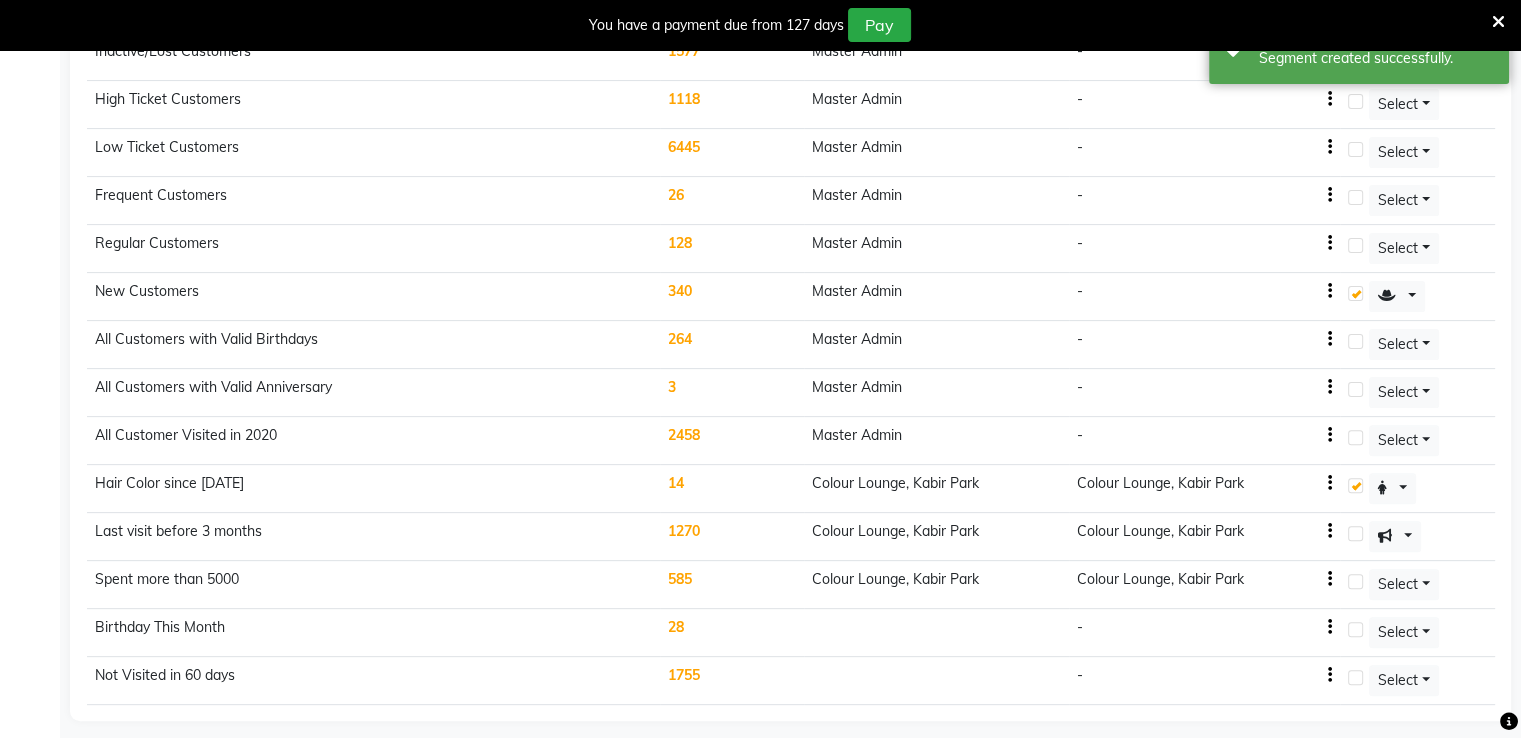 scroll, scrollTop: 0, scrollLeft: 0, axis: both 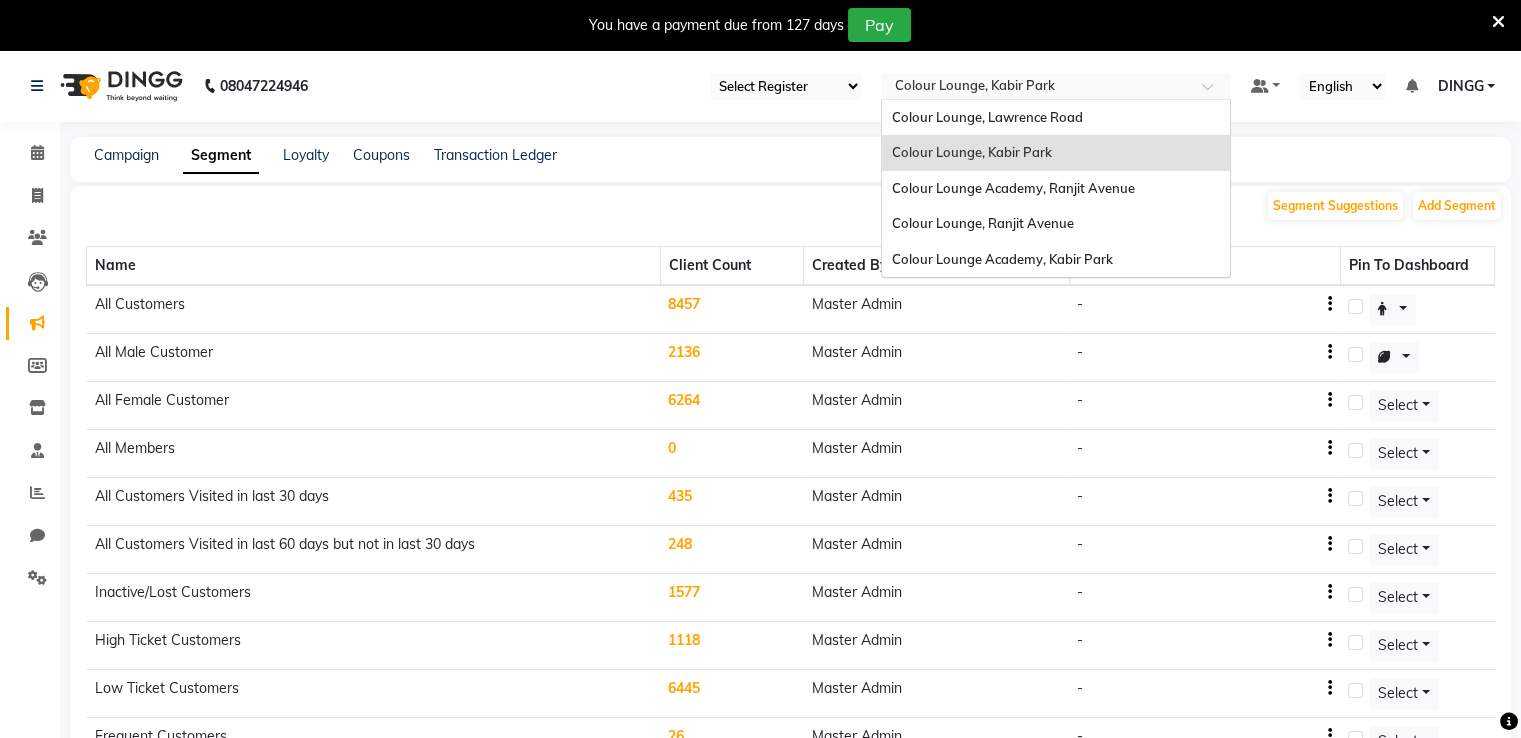 click at bounding box center (1036, 88) 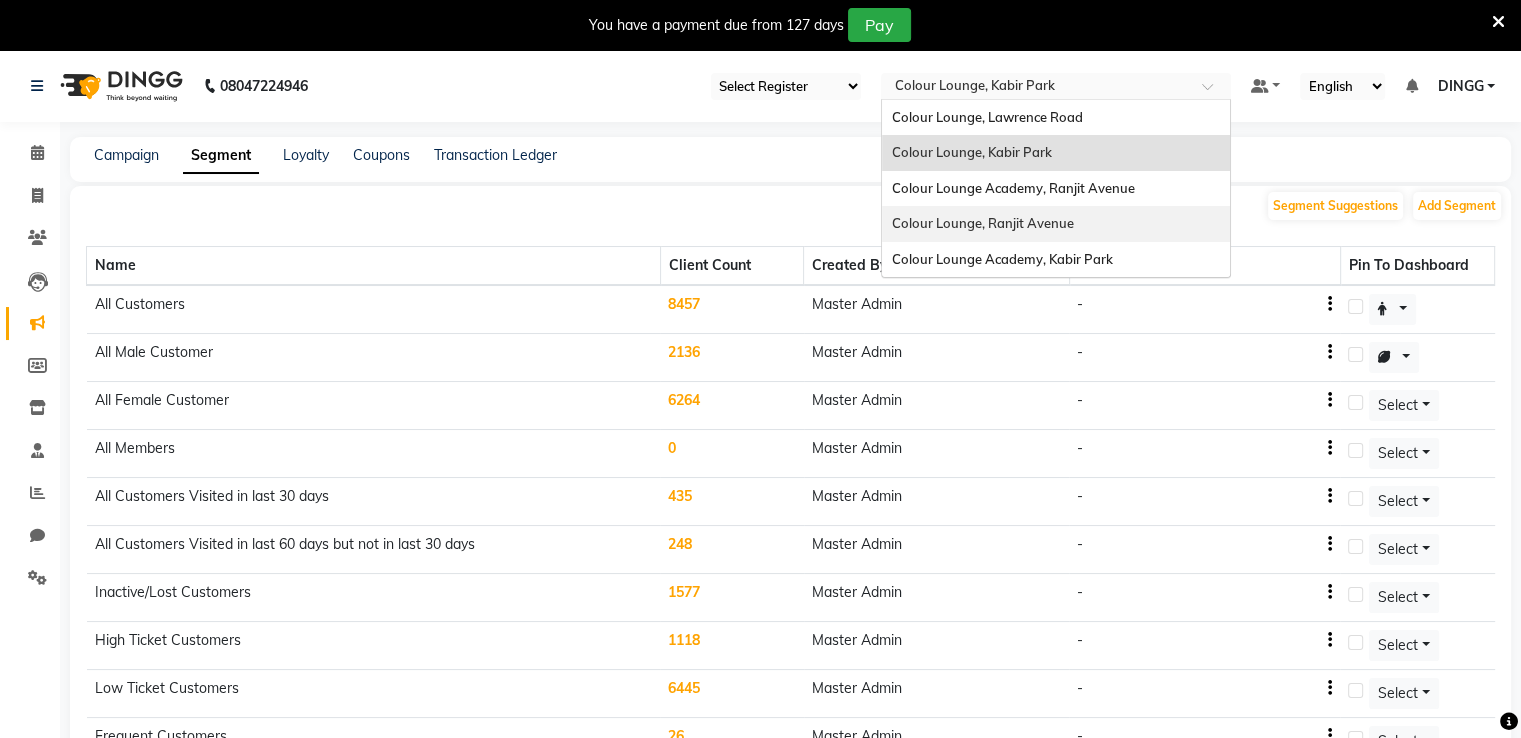 click on "Colour Lounge, Ranjit Avenue" at bounding box center (1056, 224) 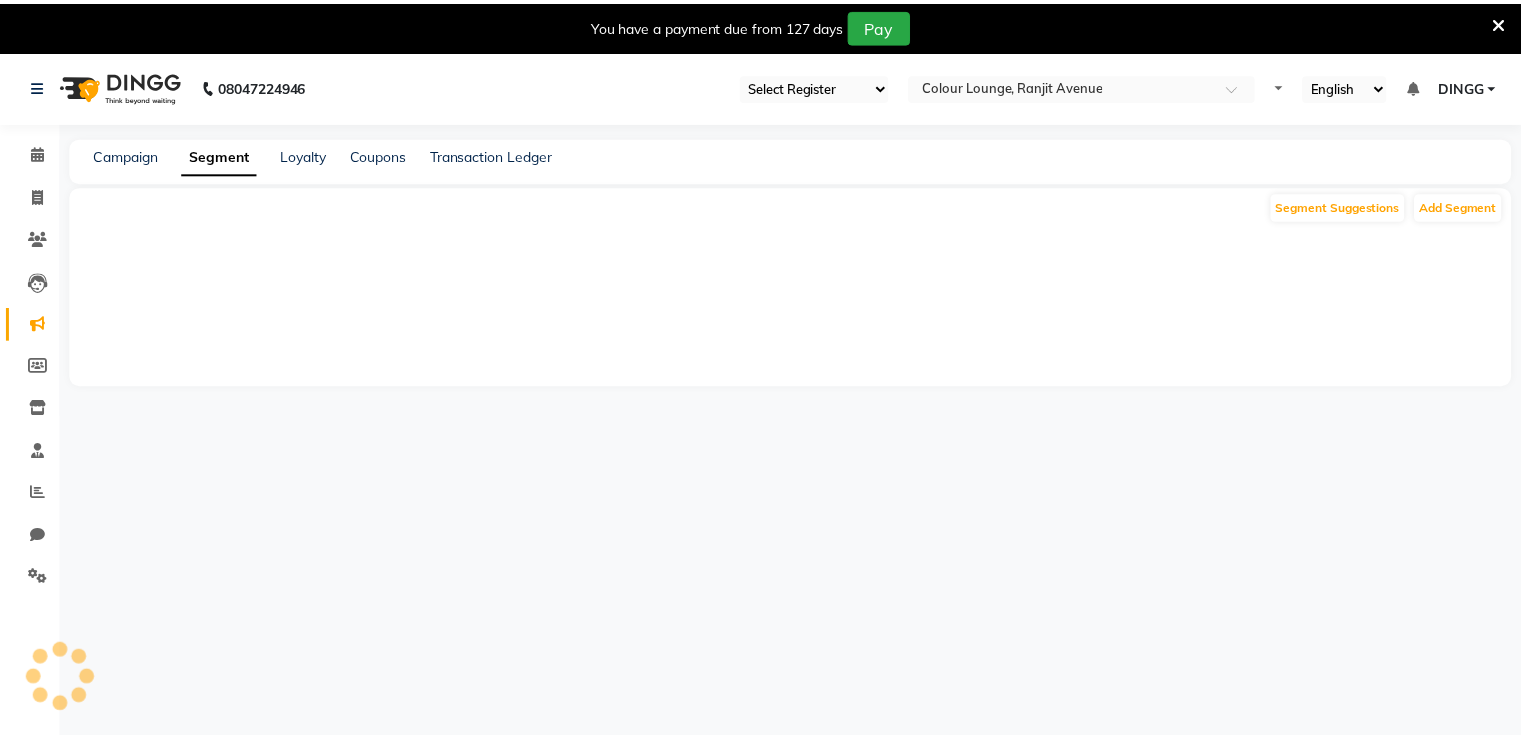 scroll, scrollTop: 0, scrollLeft: 0, axis: both 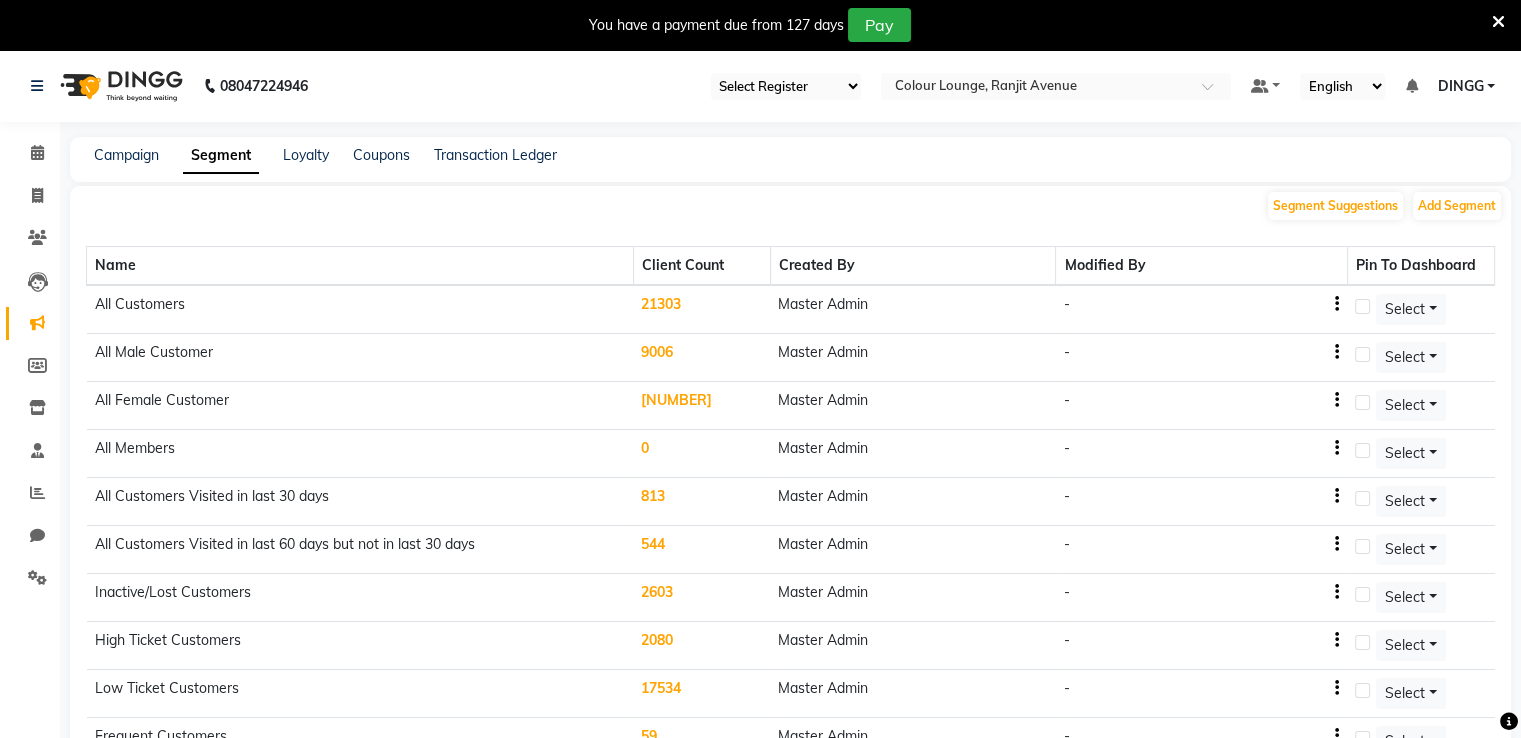 drag, startPoint x: 1433, startPoint y: 178, endPoint x: 1433, endPoint y: 190, distance: 12 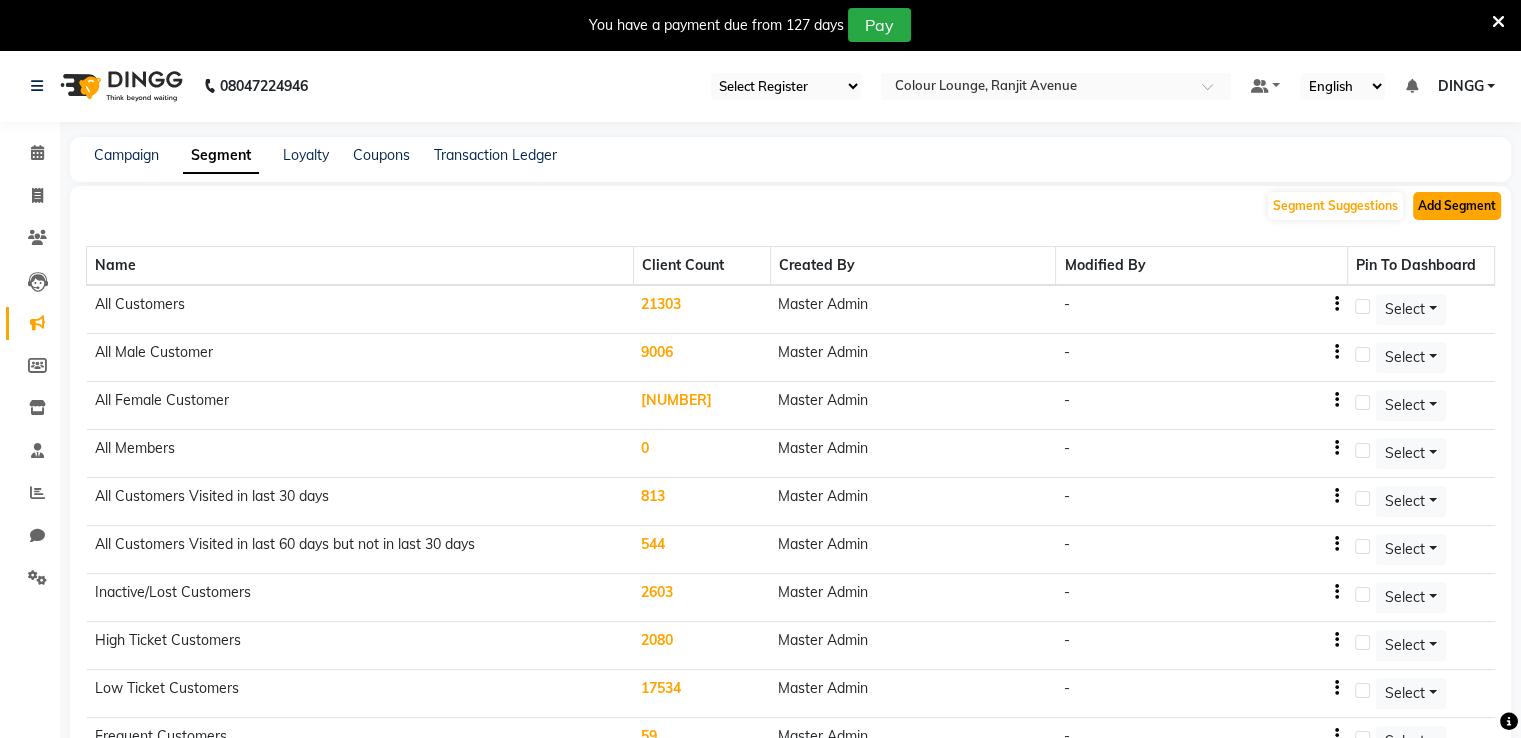 click on "Add Segment" 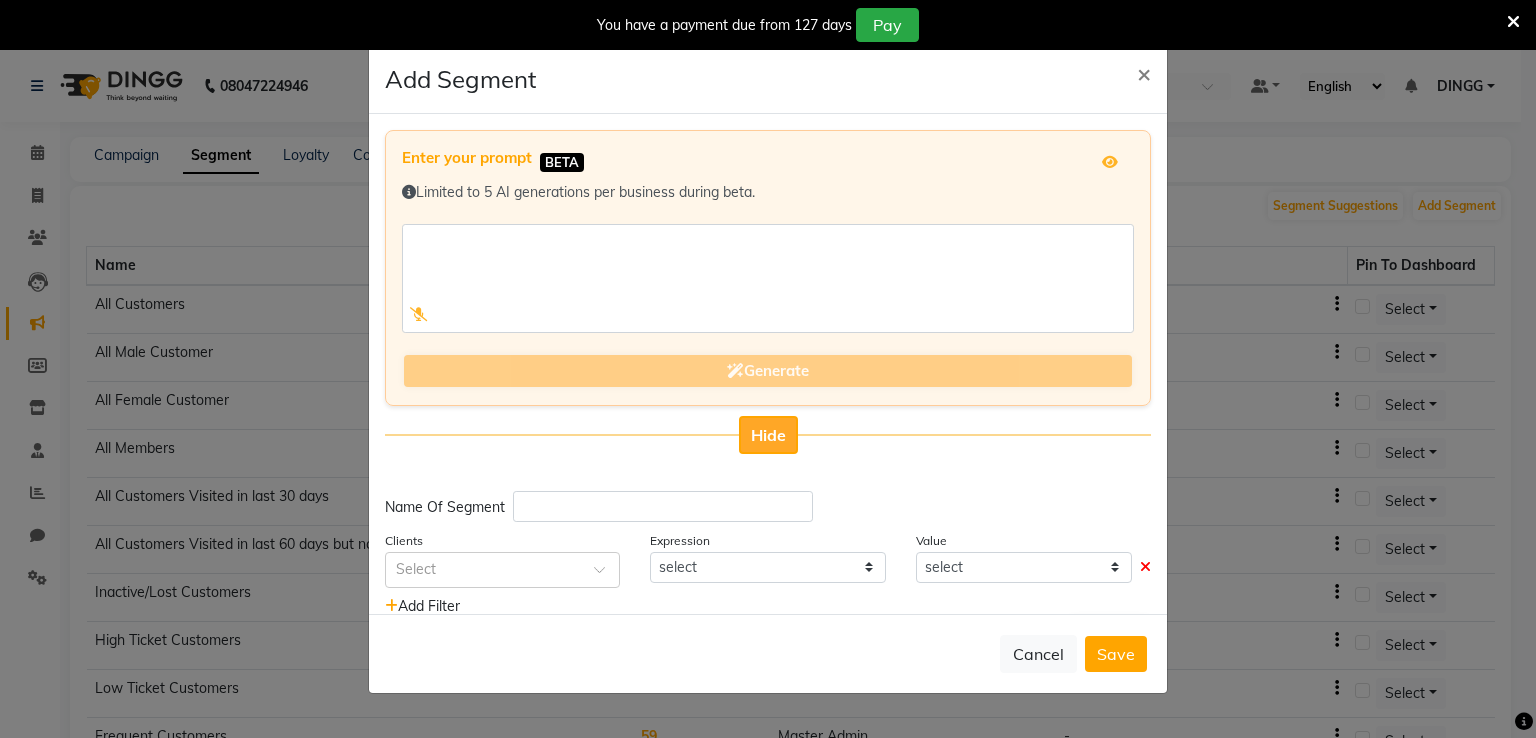 click on "Hide" 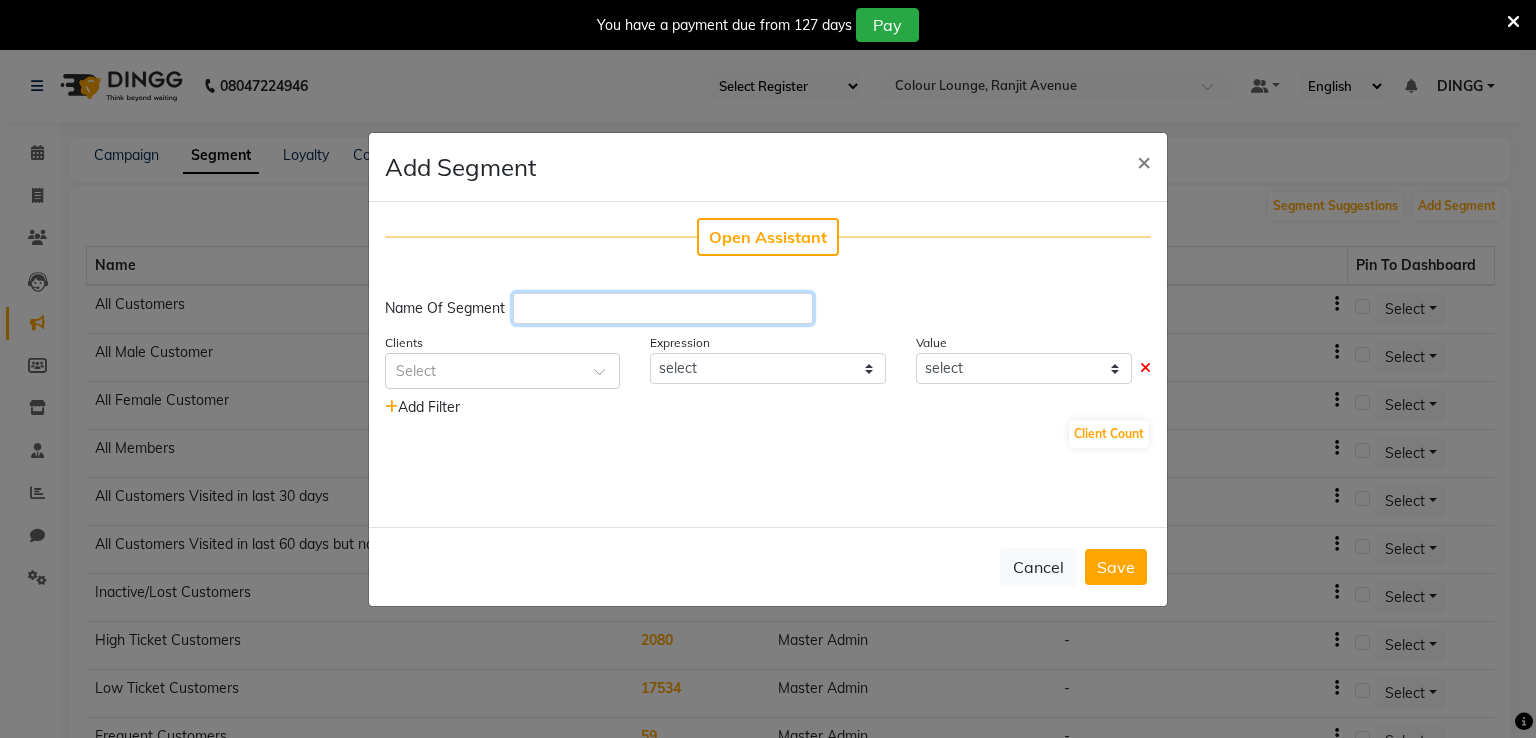 click 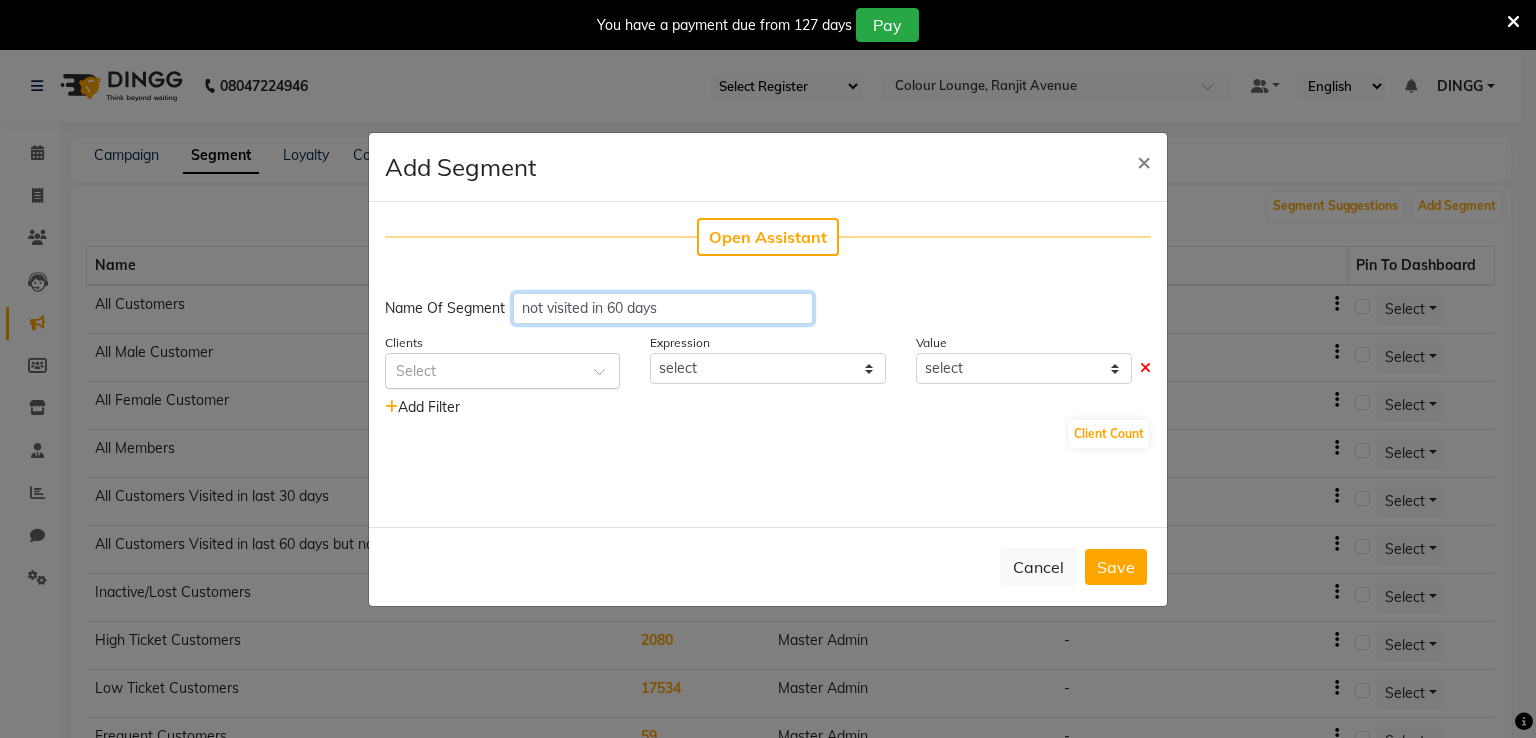 type on "not visited in 60 days" 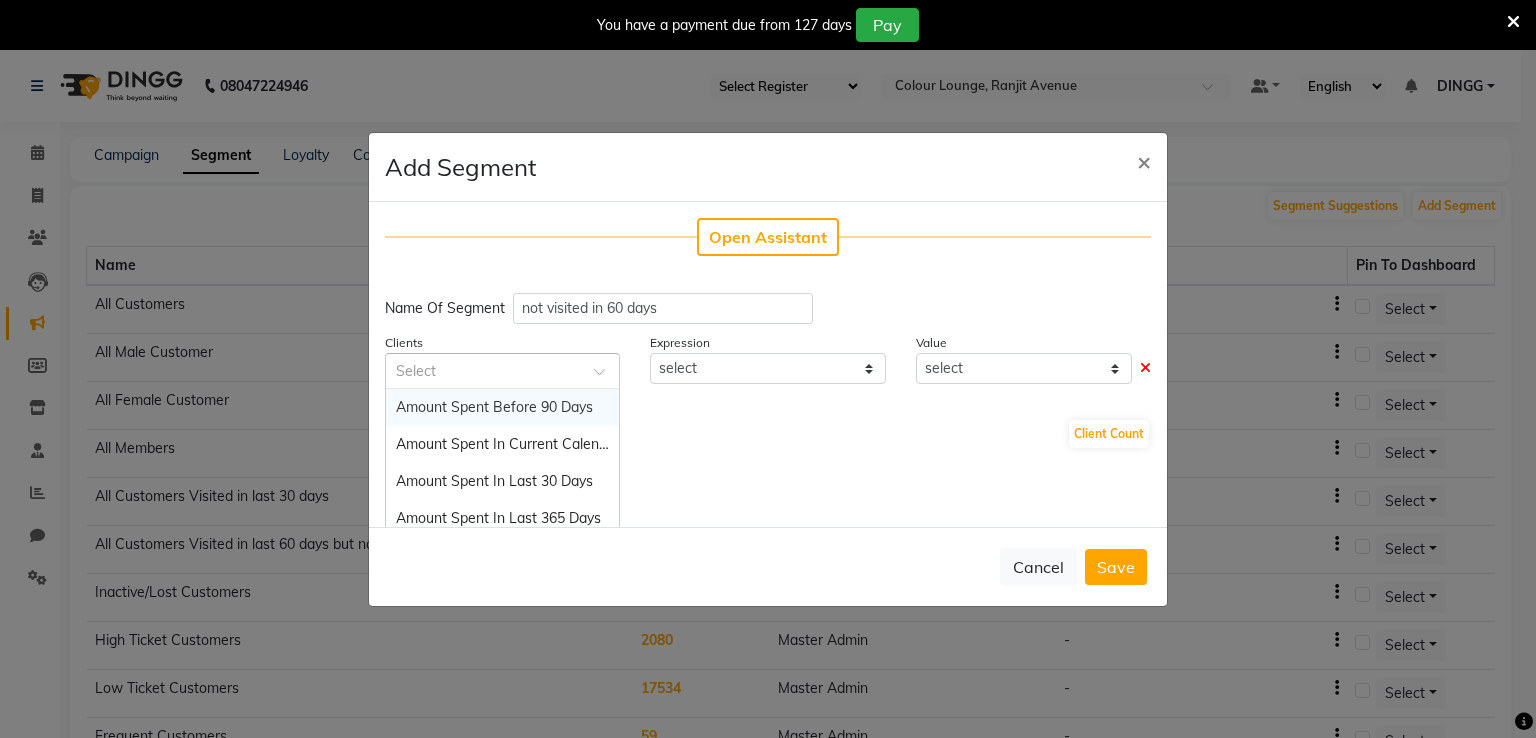 click on "Select" 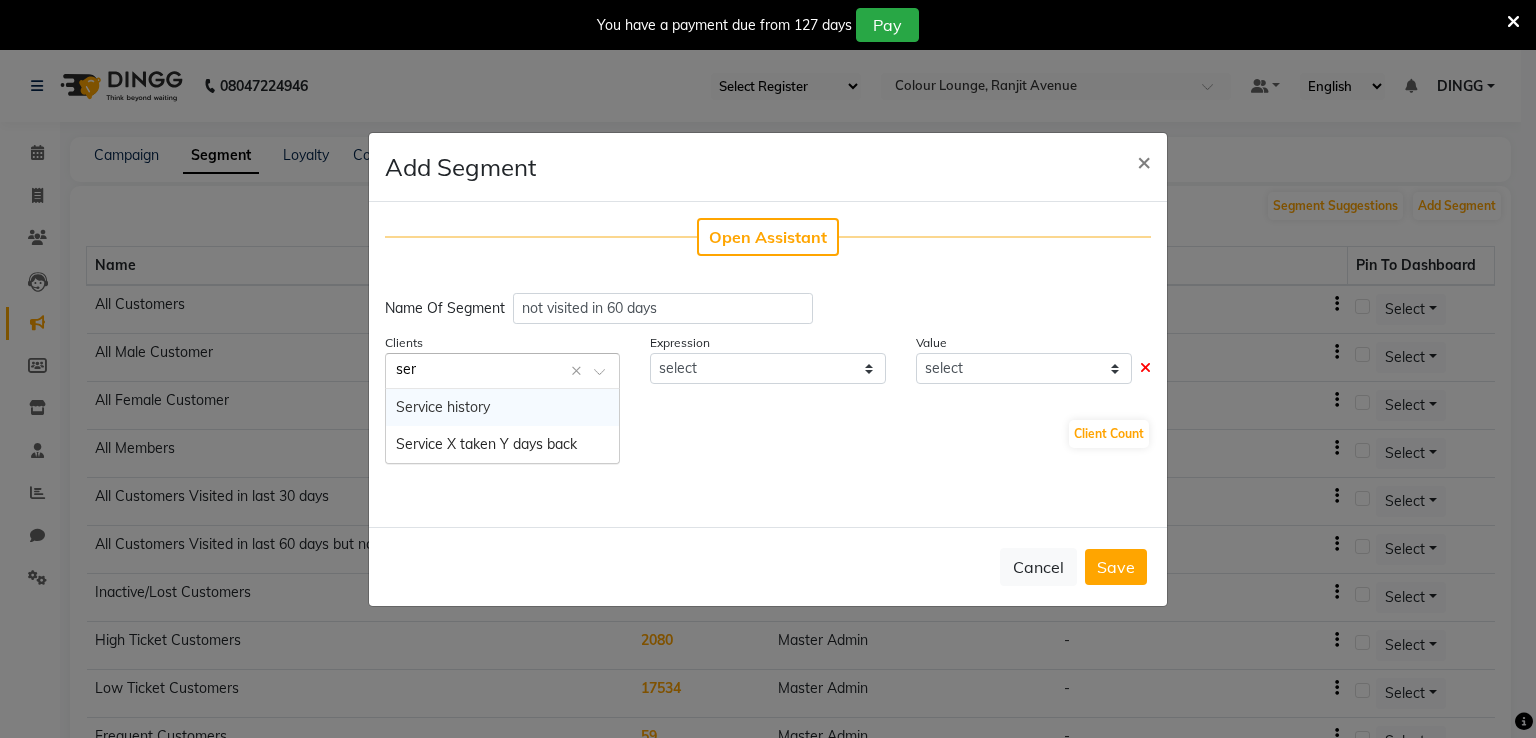 type on "serv" 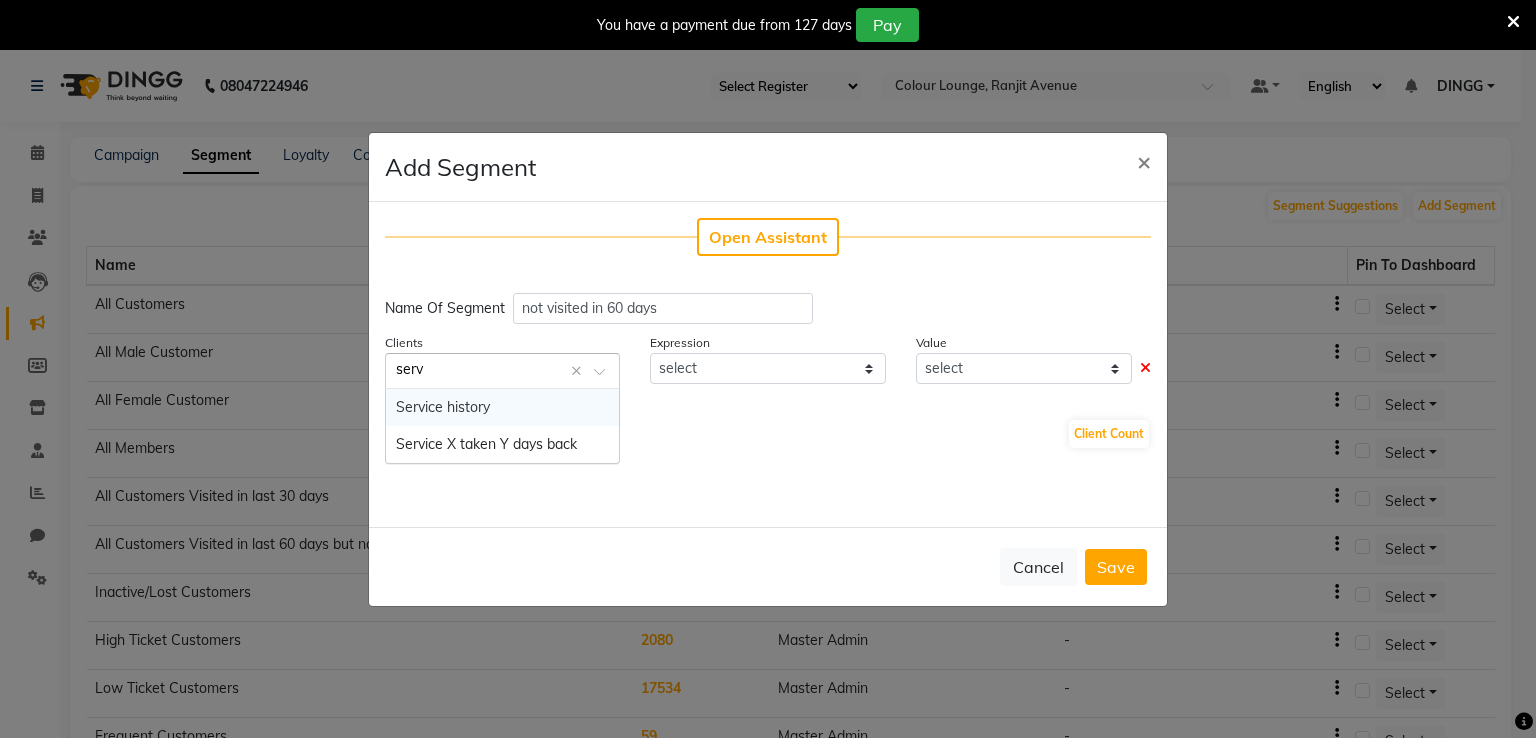type 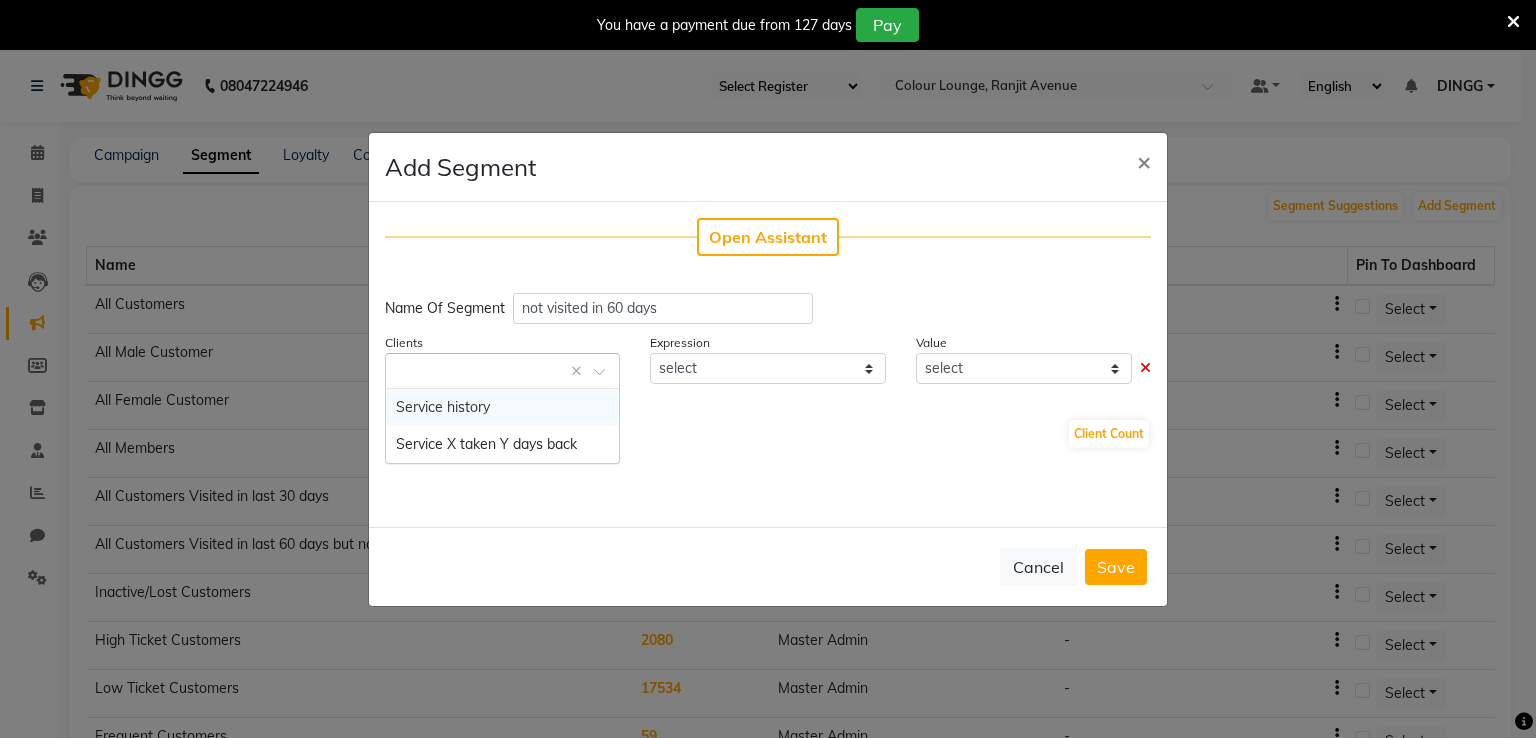 select on "=" 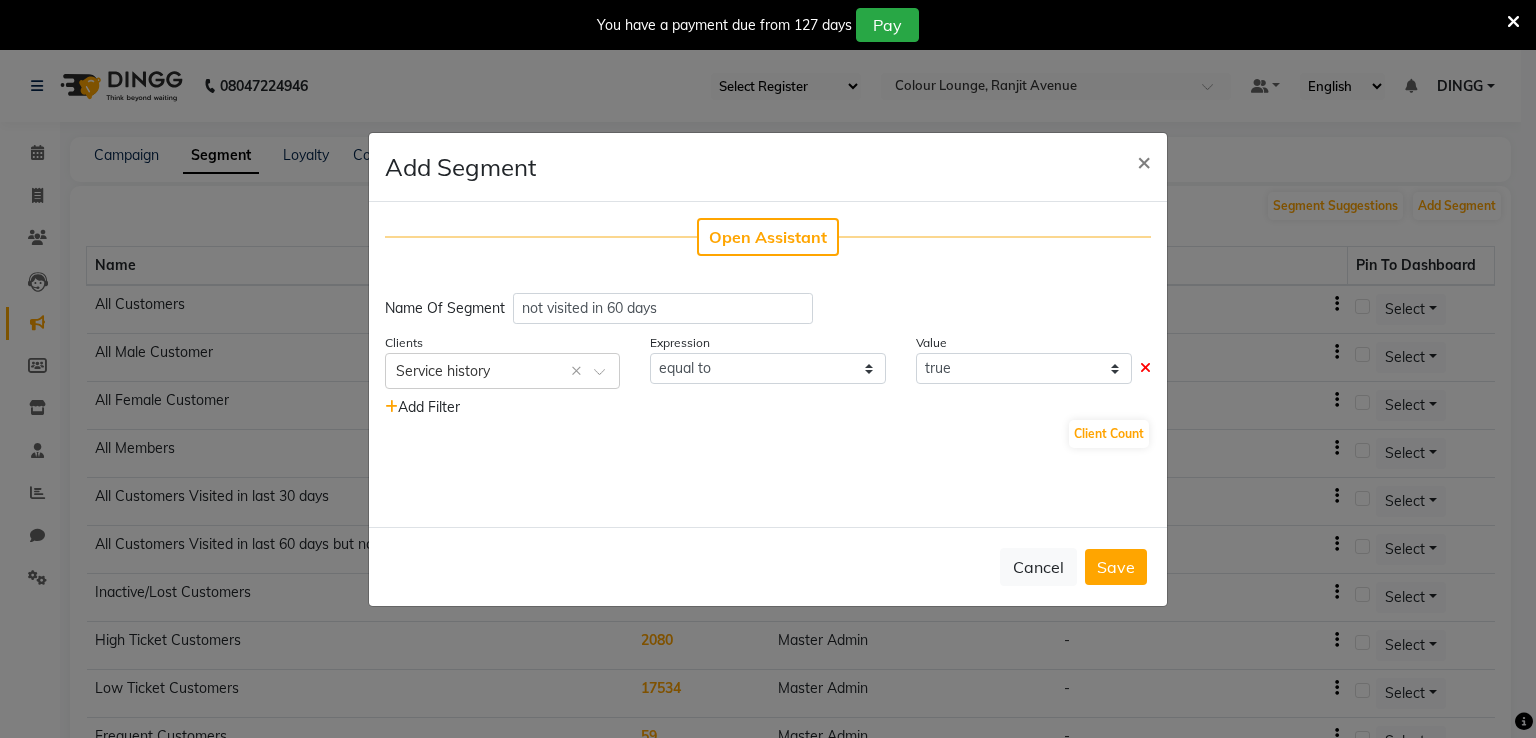 click on "Add Filter" 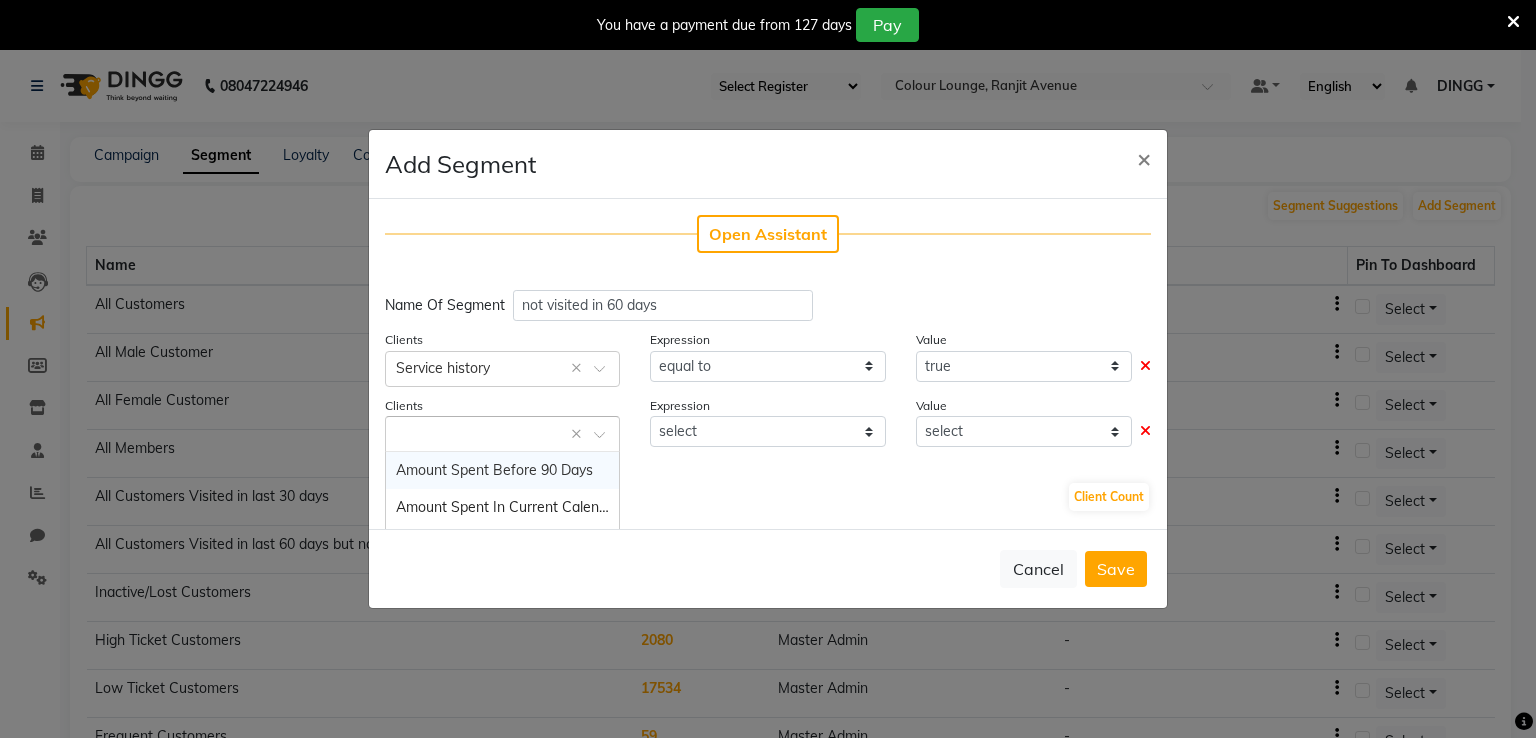 click 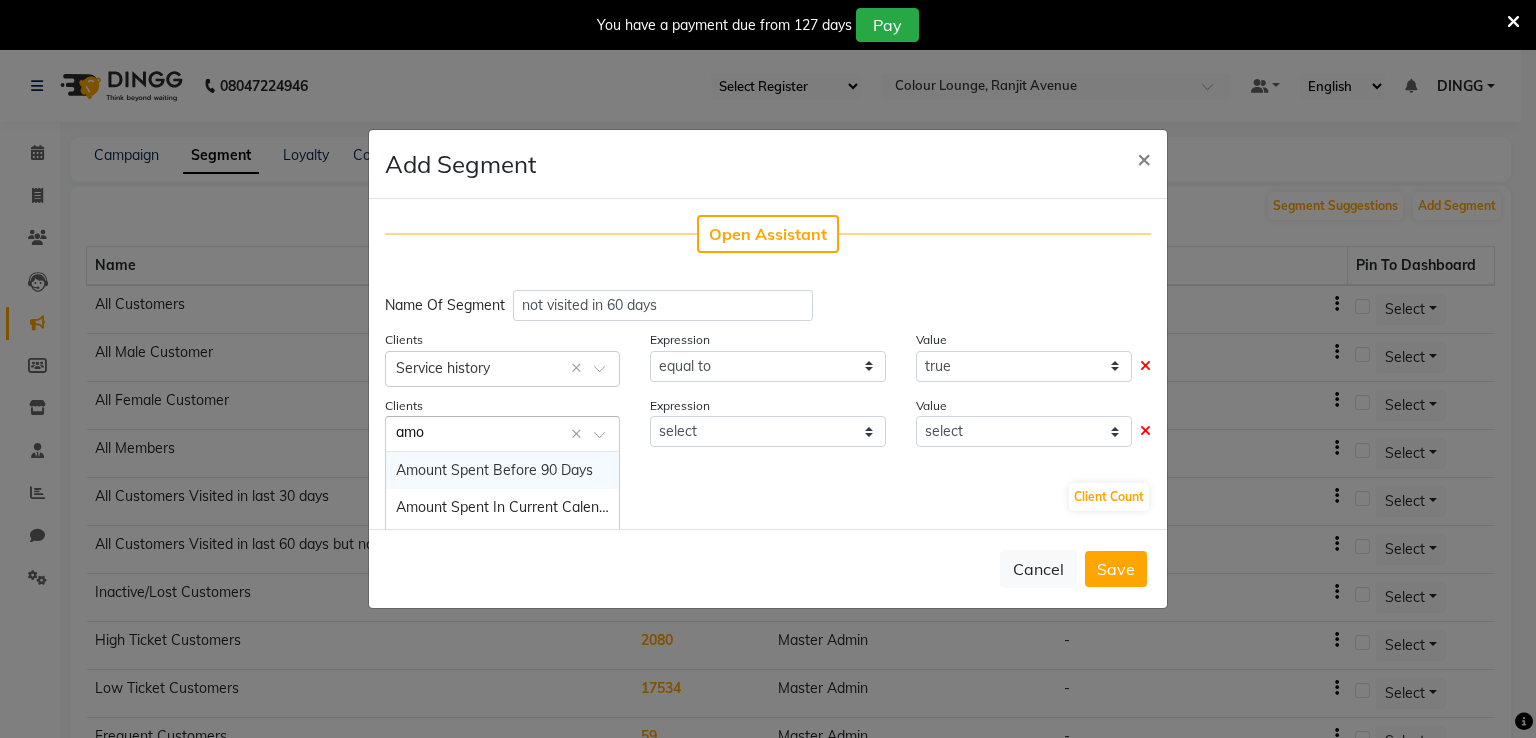 type on "amou" 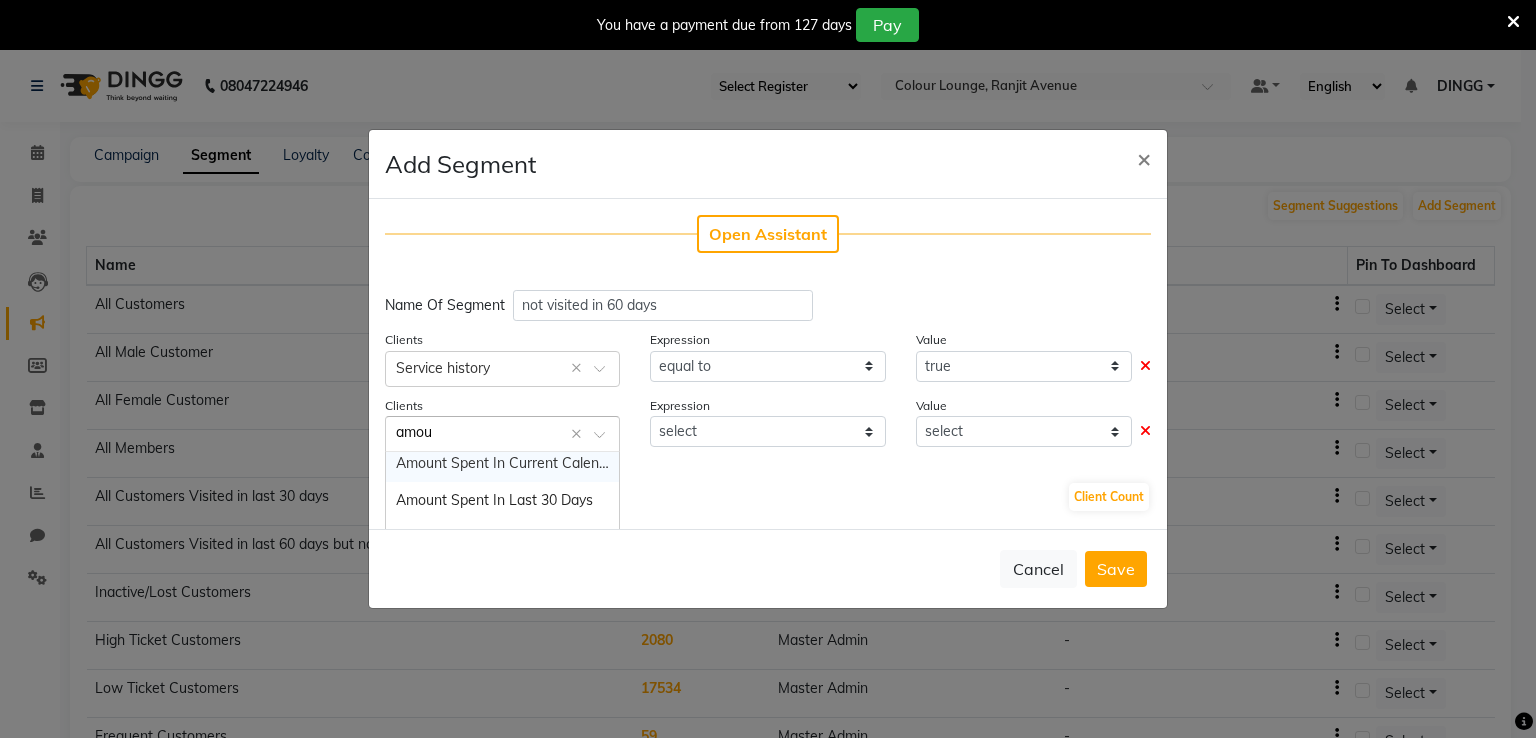 scroll, scrollTop: 92, scrollLeft: 0, axis: vertical 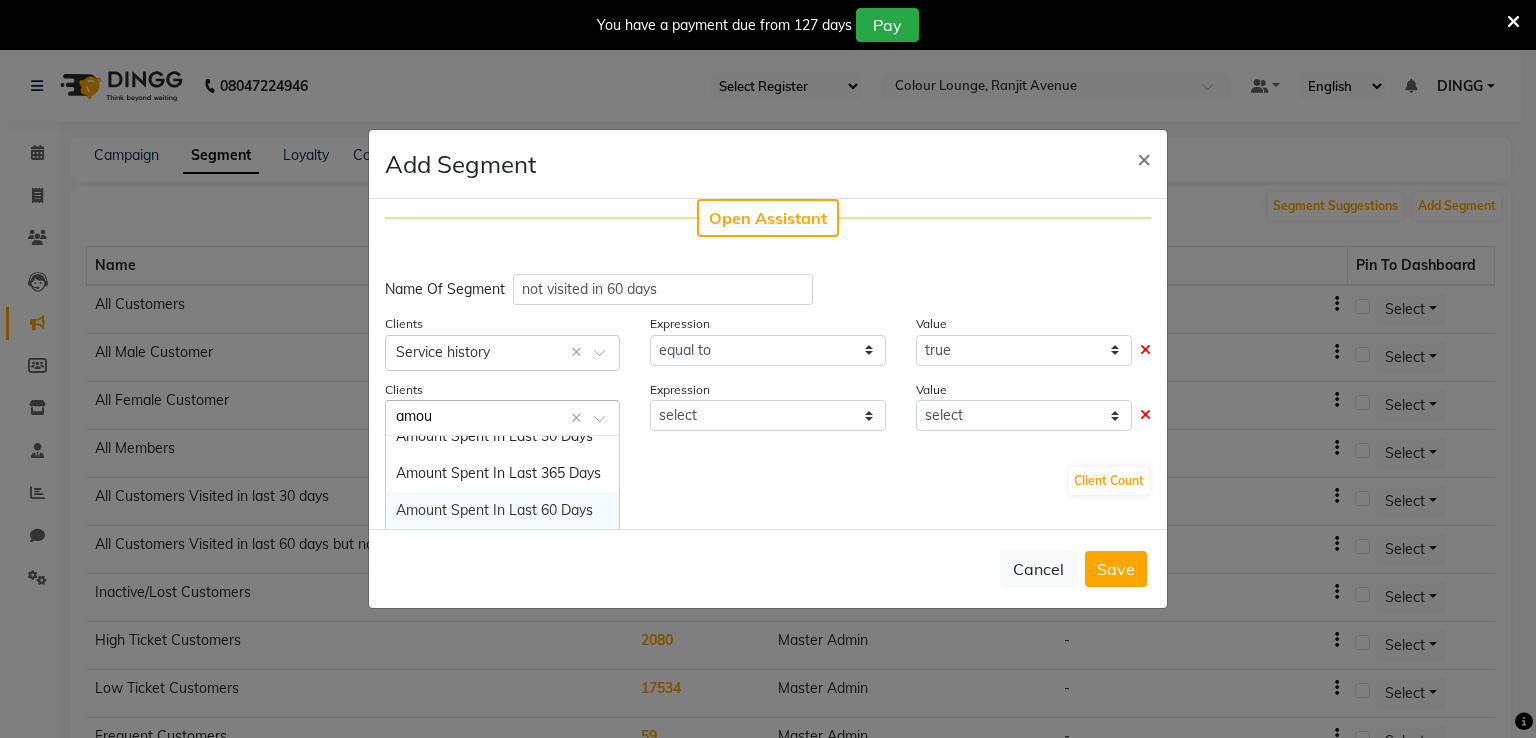 click on "Amount Spent In Last 60 Days" at bounding box center (494, 510) 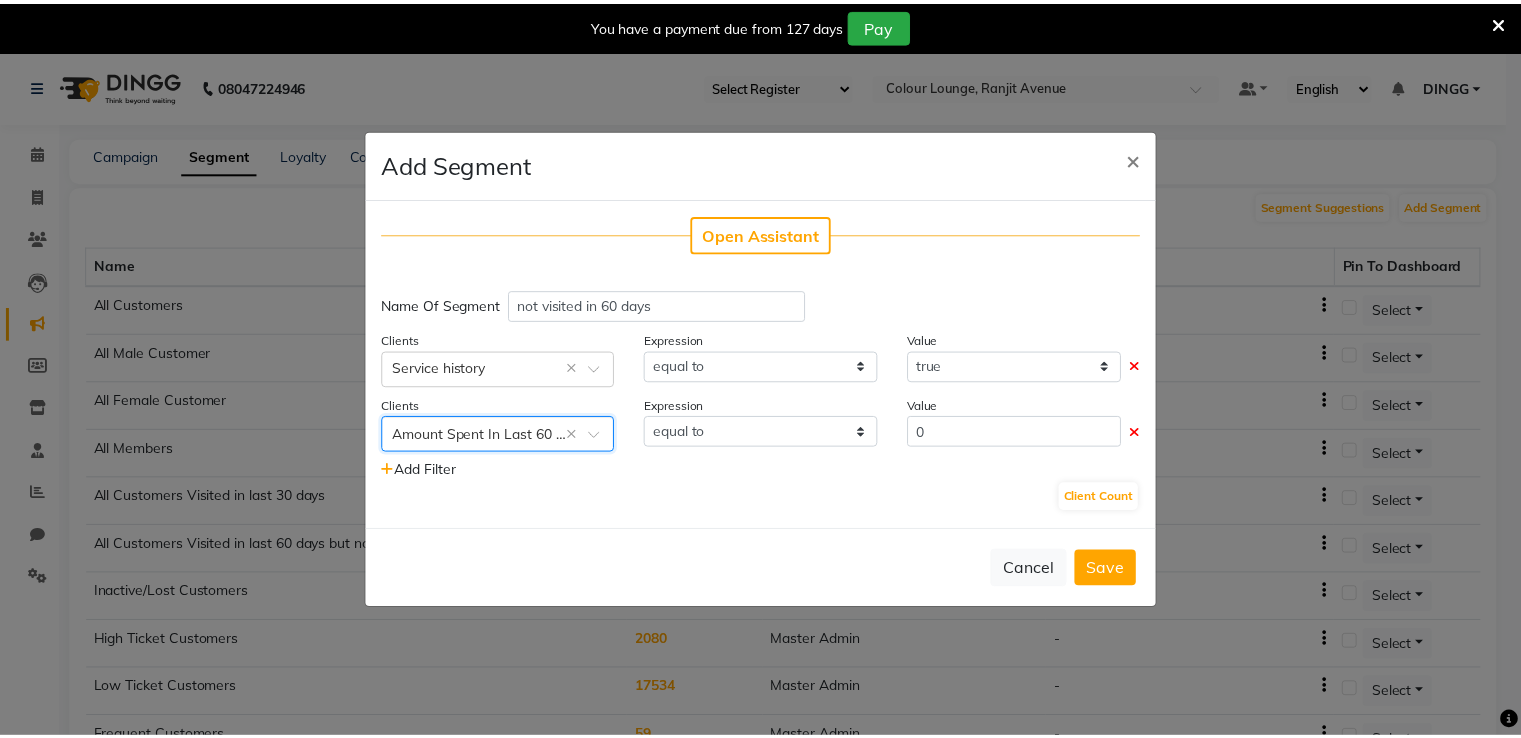 scroll, scrollTop: 0, scrollLeft: 0, axis: both 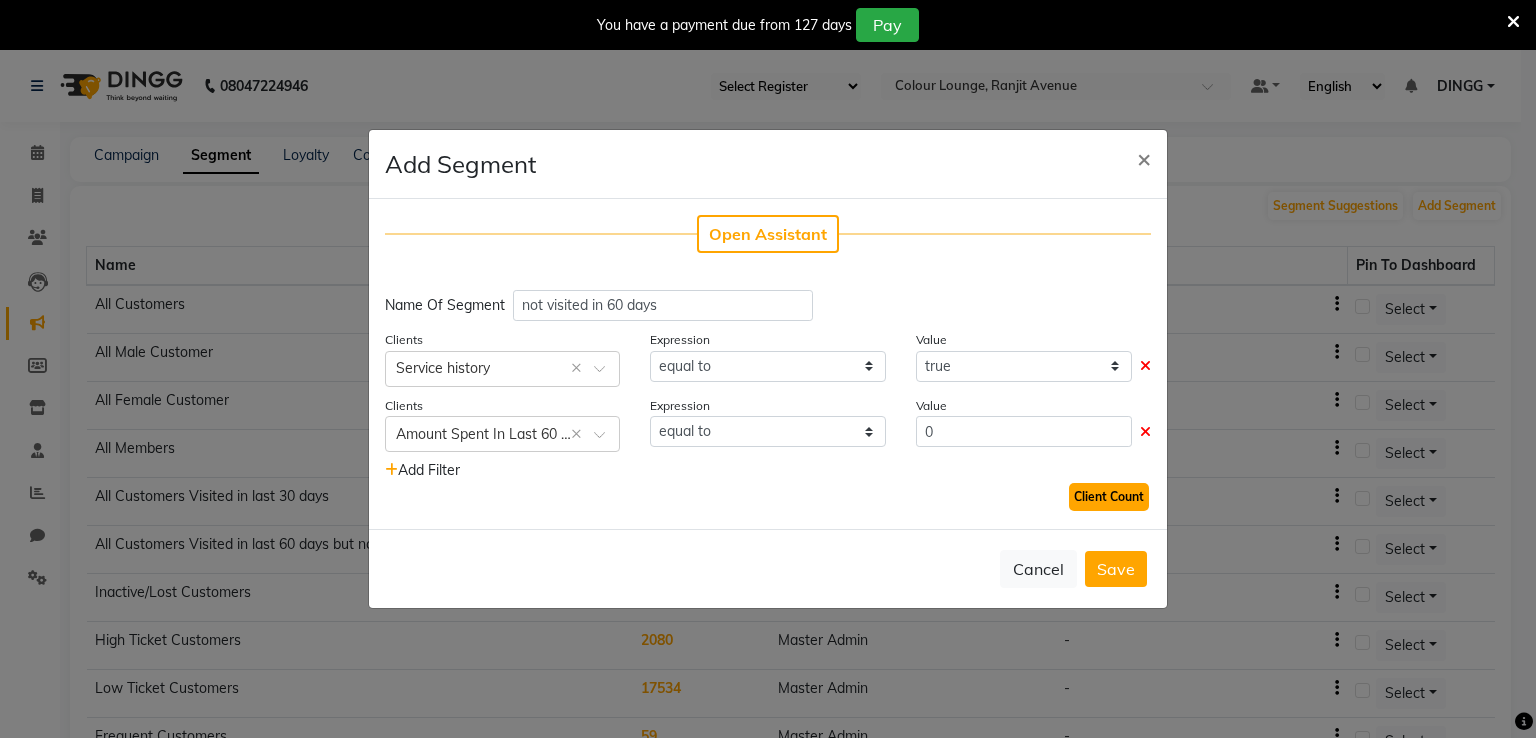 click on "Client Count" 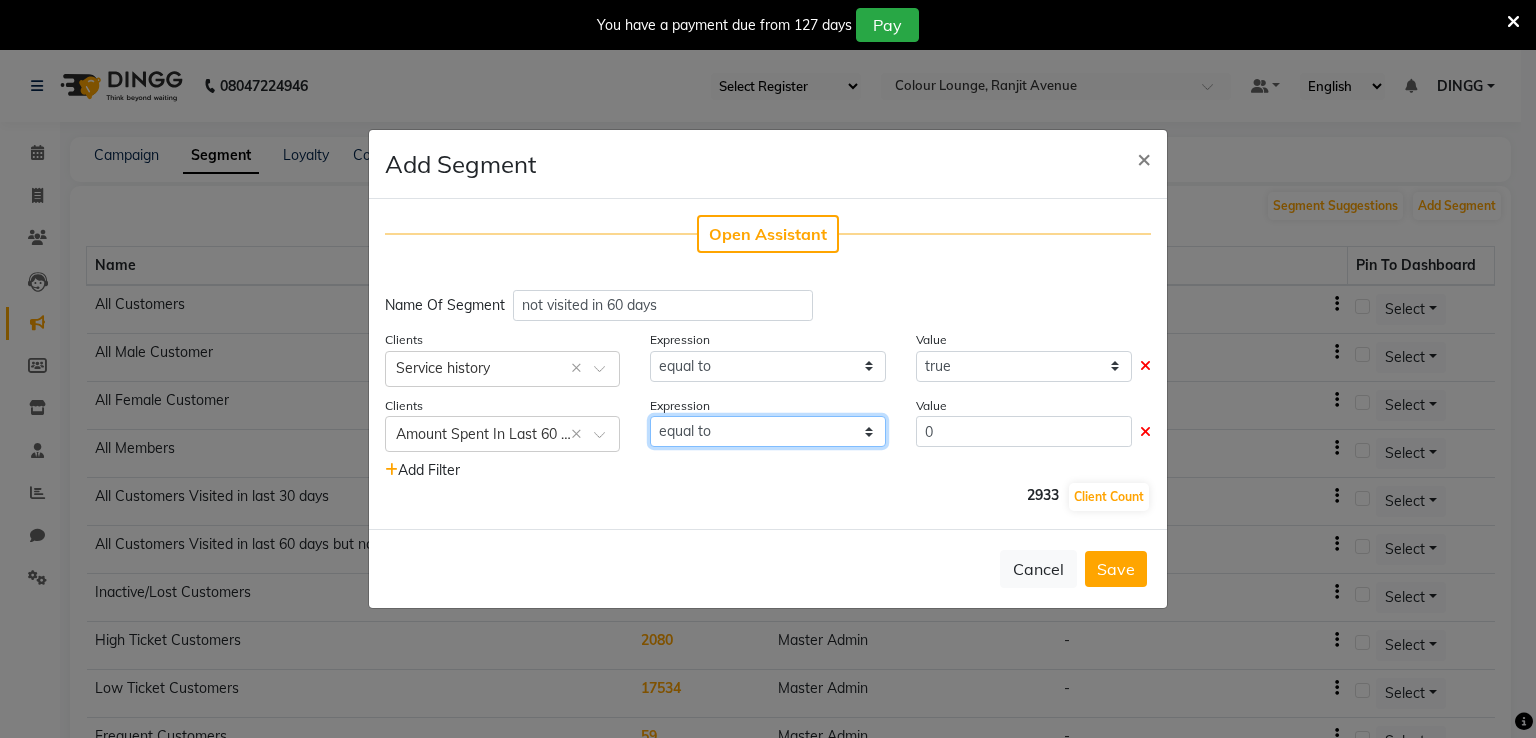 click on "equal to greater than greater than or equal to less than  less than or equal to" 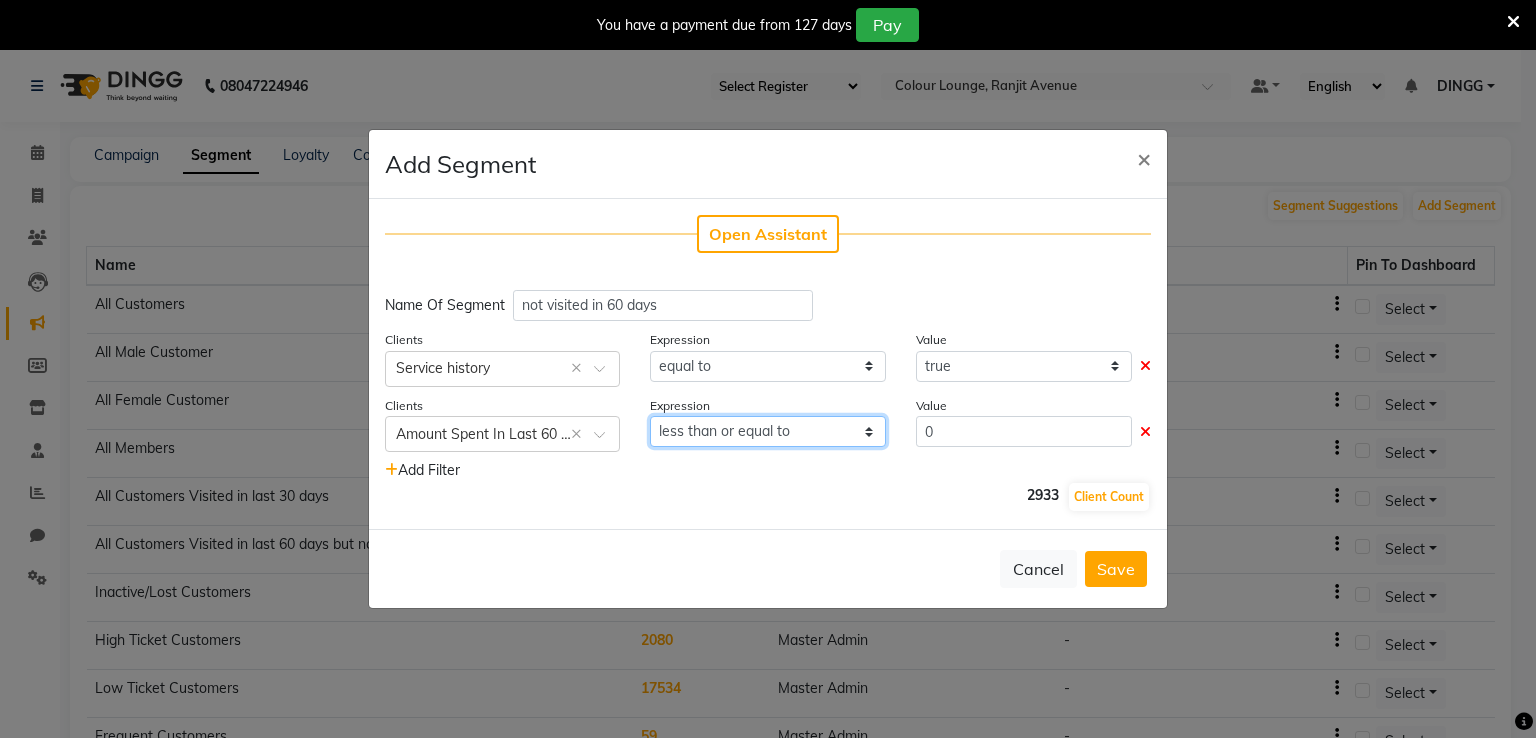 click on "equal to greater than greater than or equal to less than  less than or equal to" 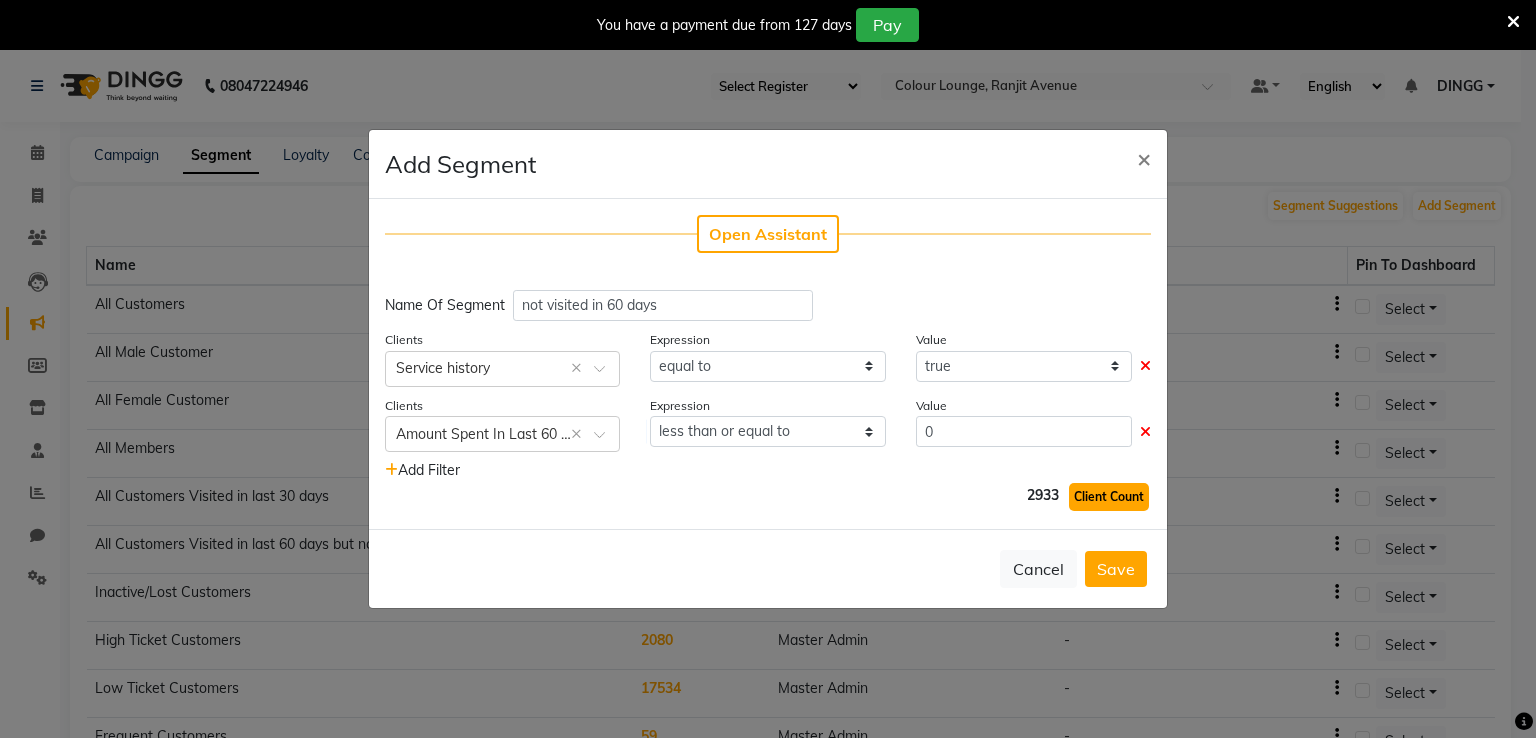 click on "Client Count" 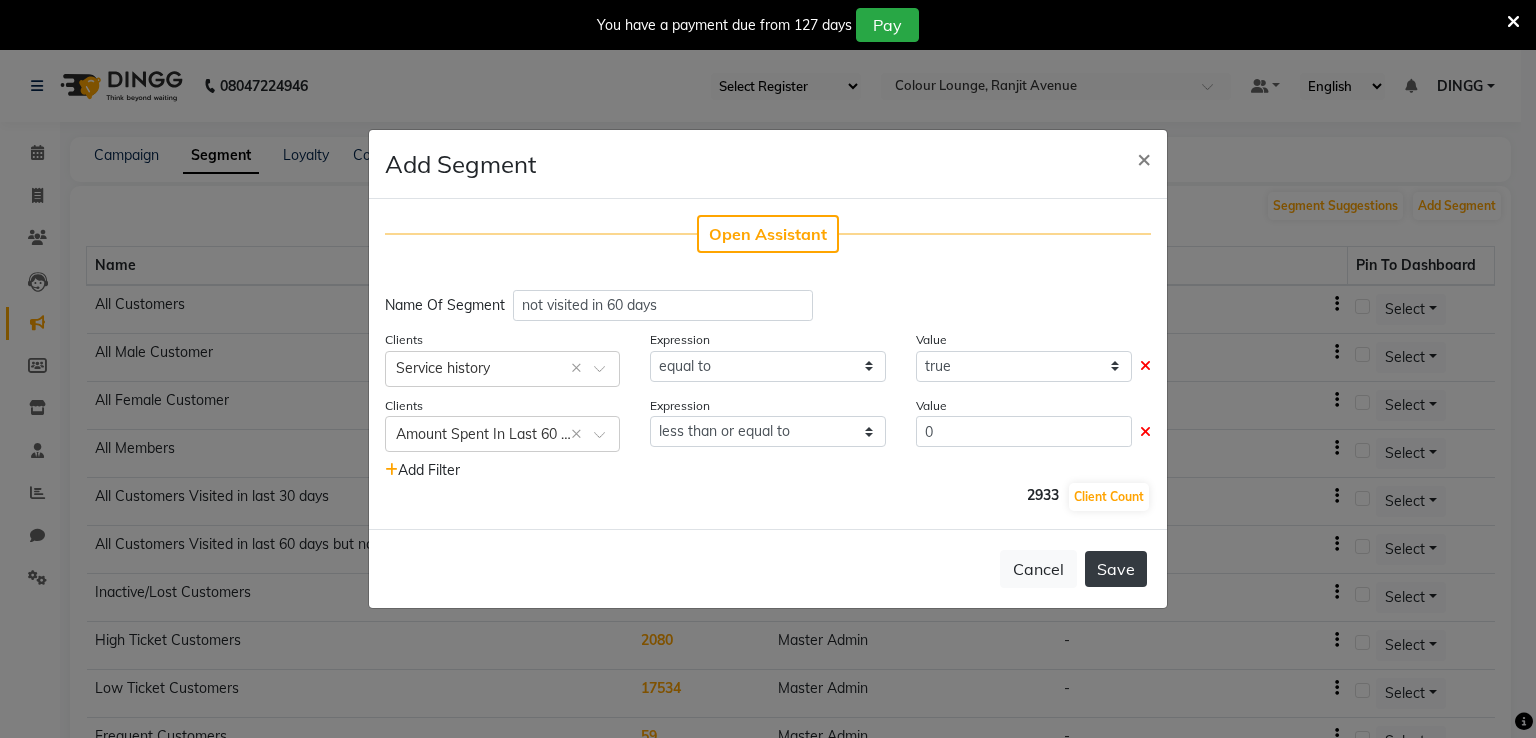 click on "Save" 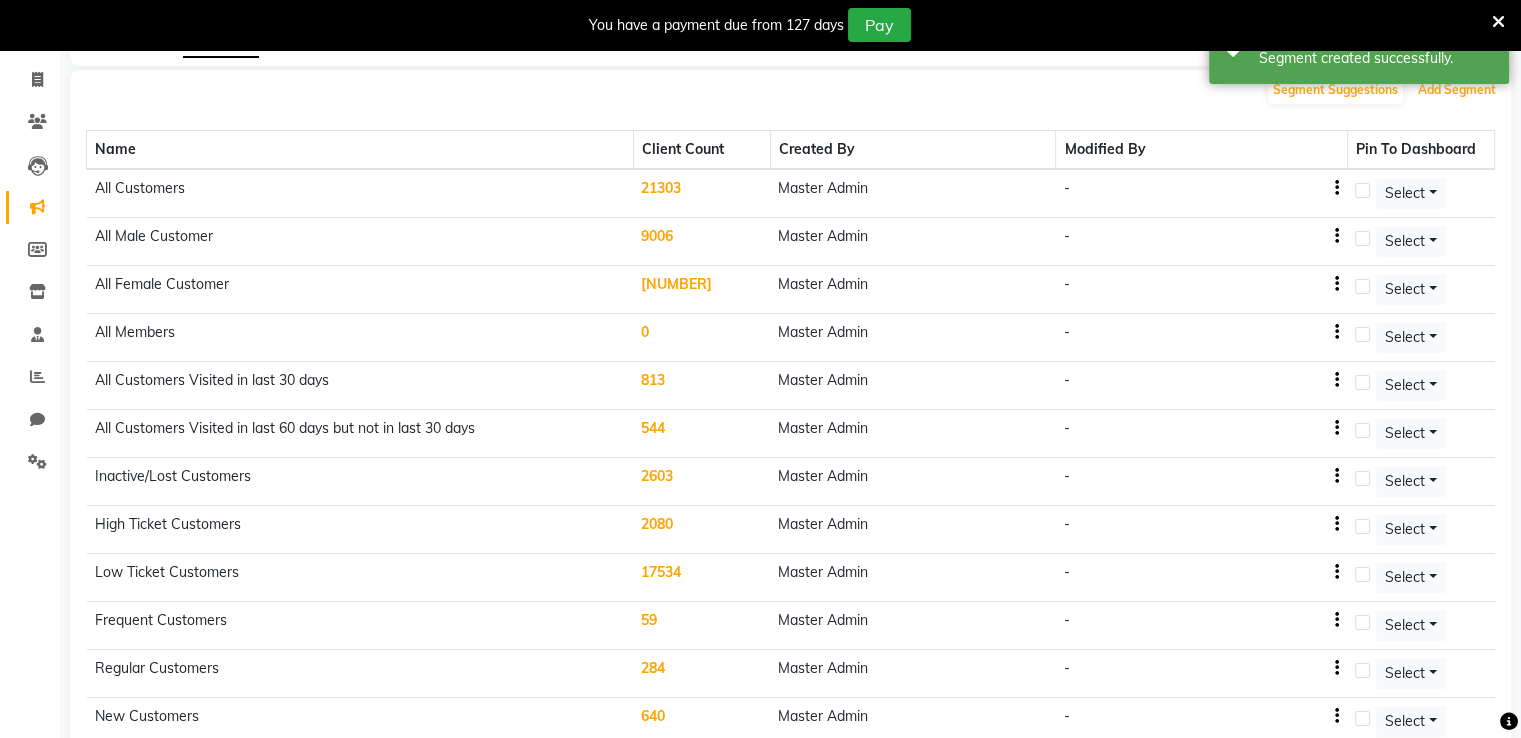 scroll, scrollTop: 0, scrollLeft: 0, axis: both 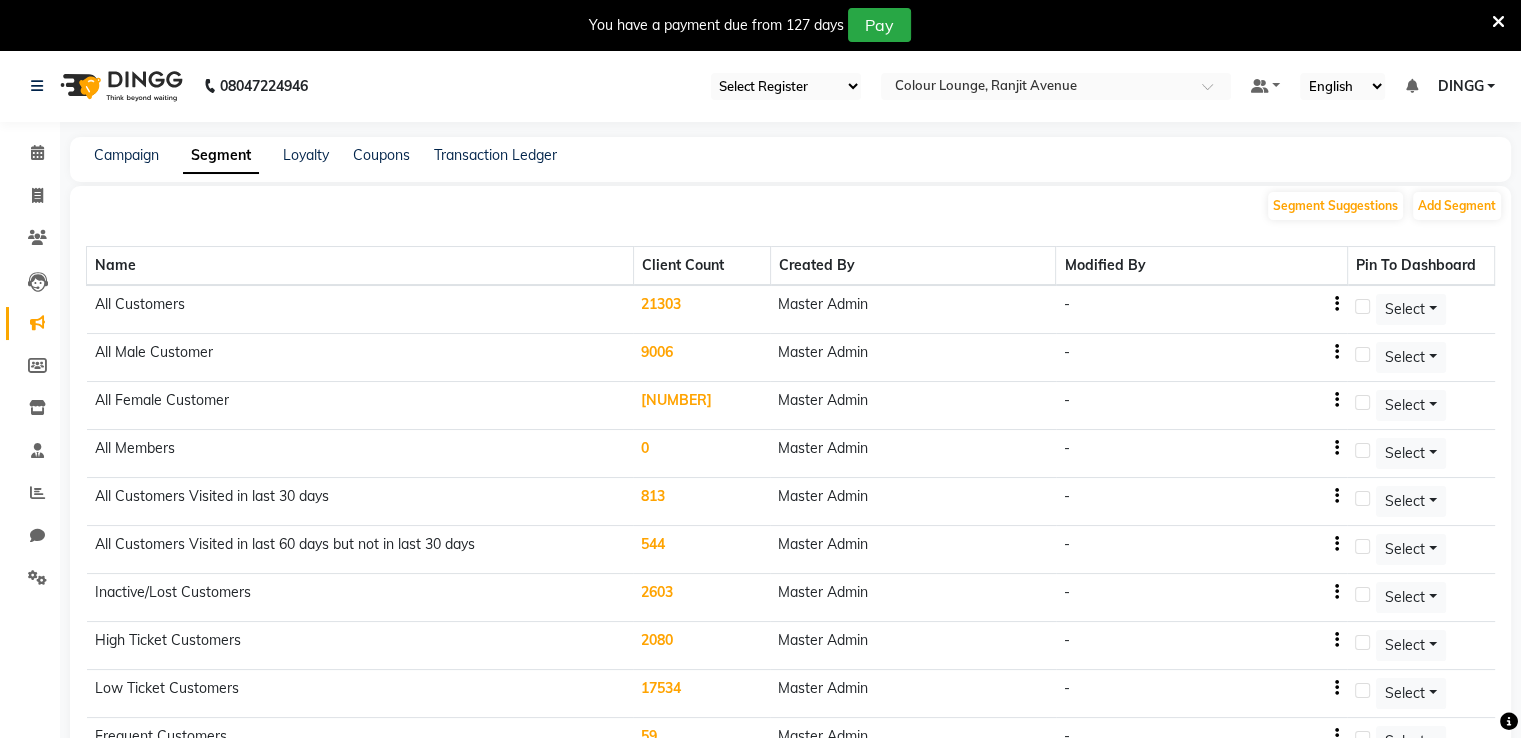 click on "Transaction Ledger" 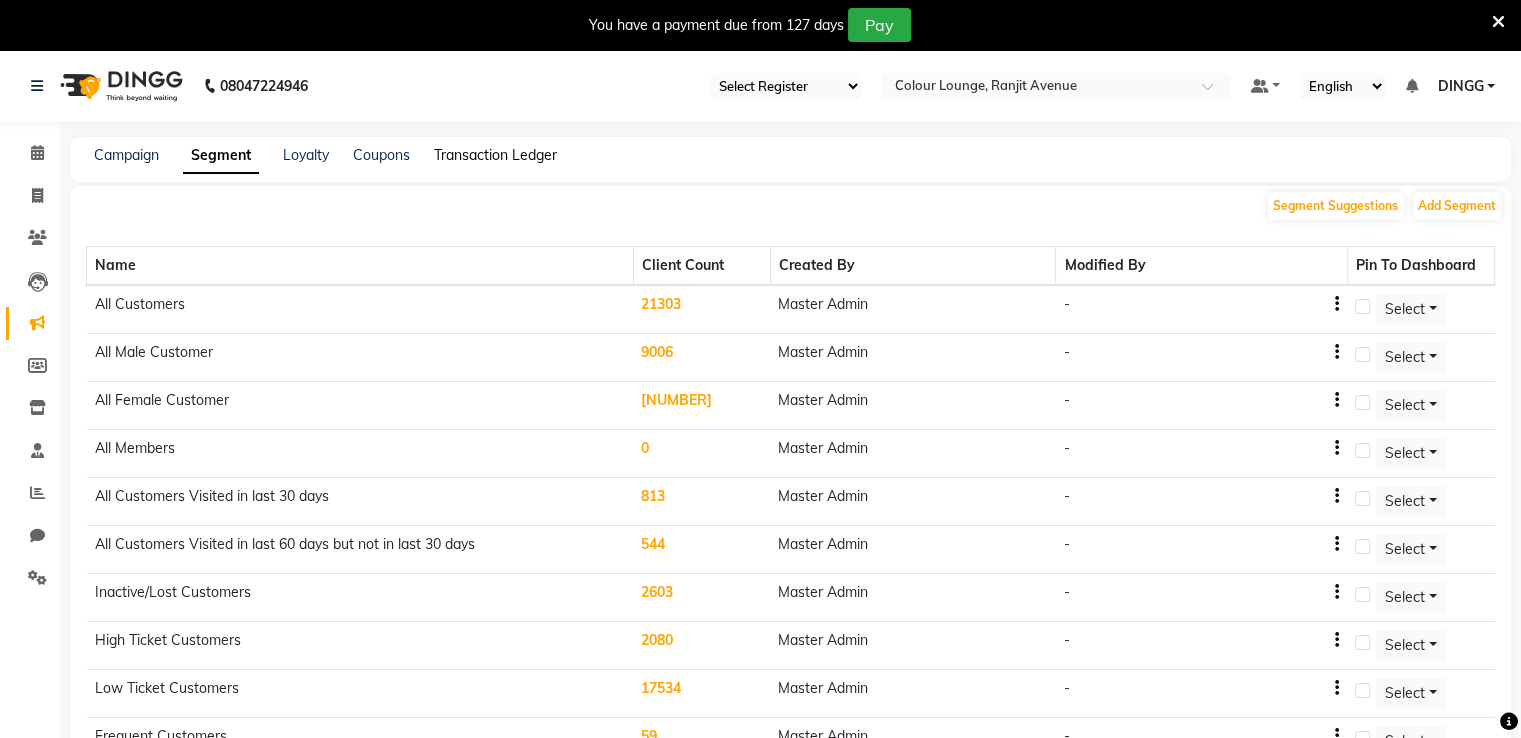 click on "Transaction Ledger" 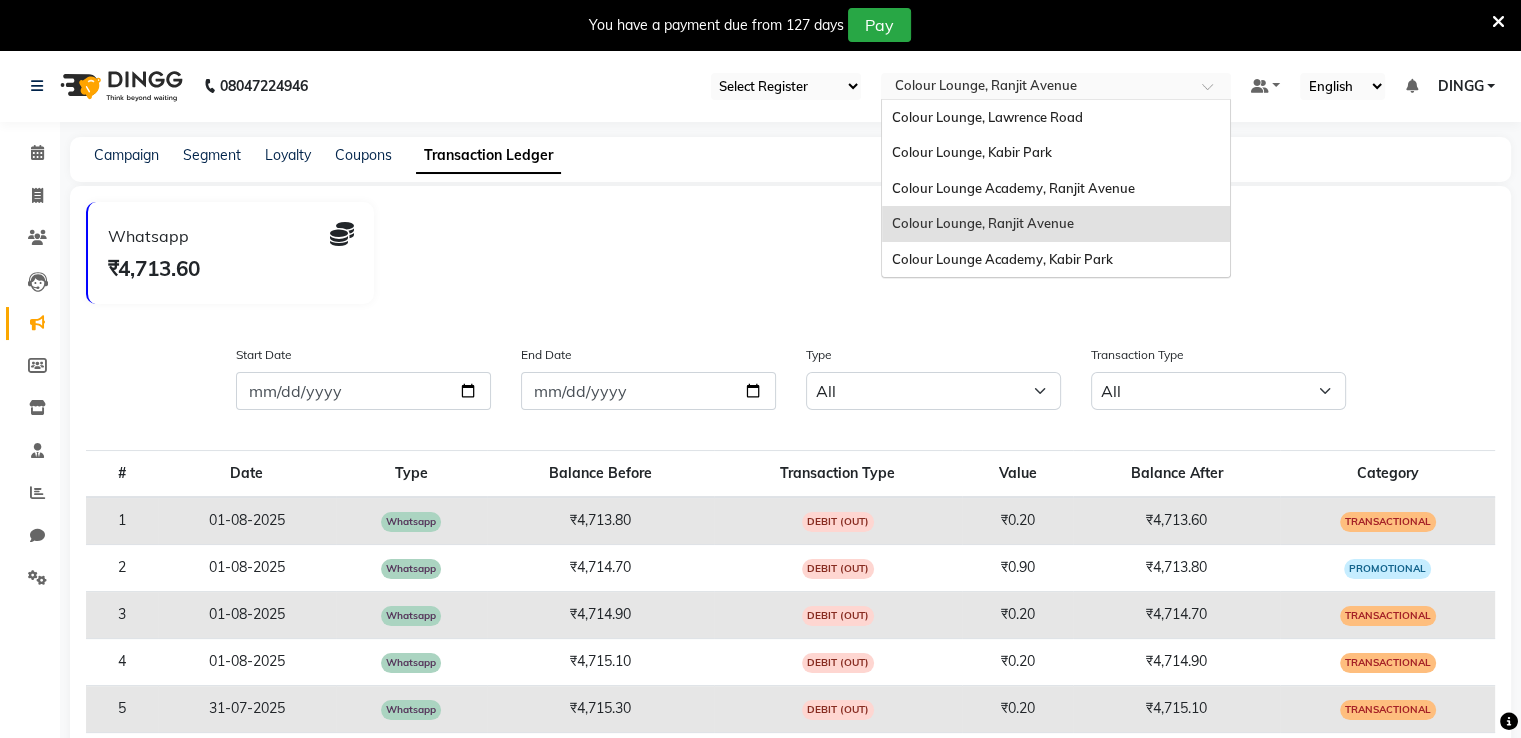 click at bounding box center [1036, 88] 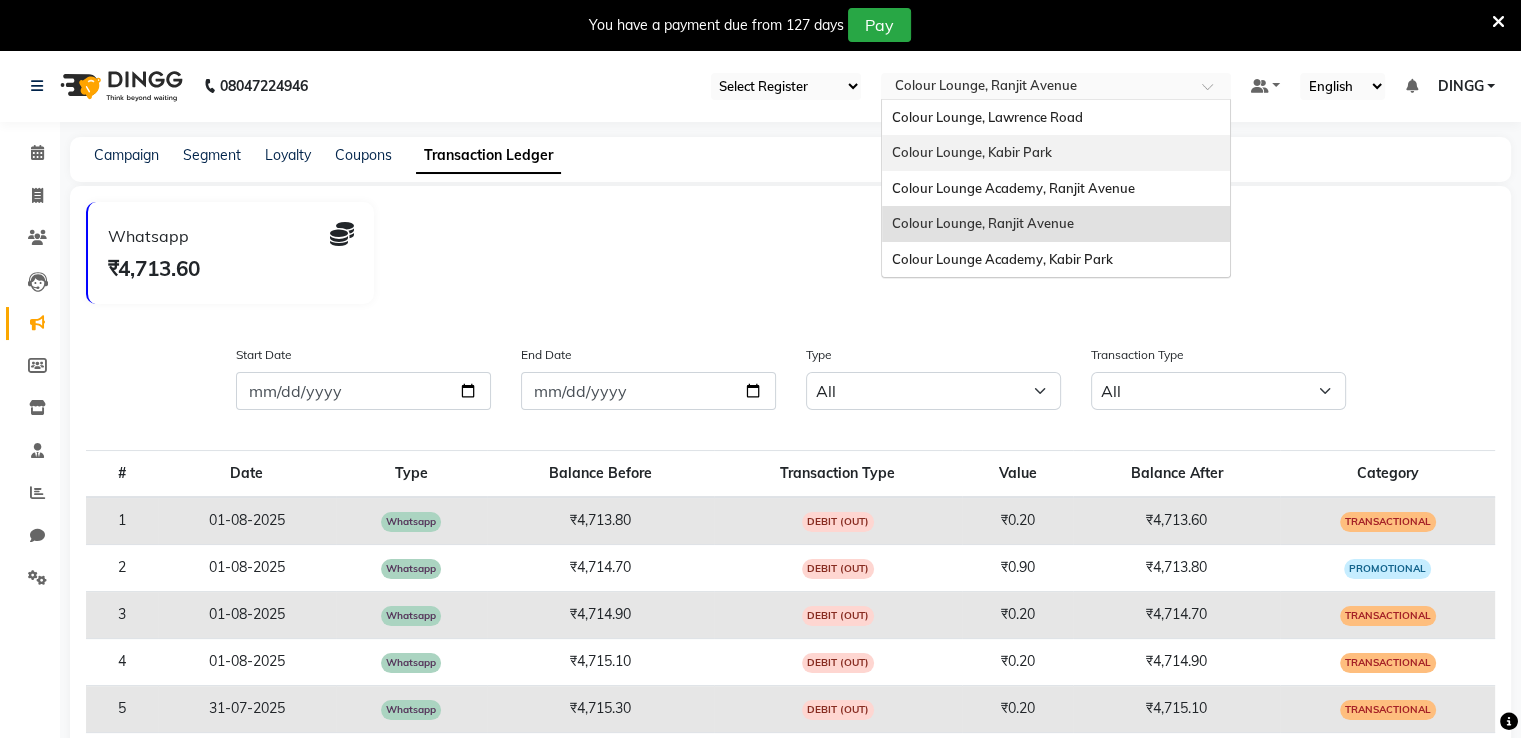 click on "Colour Lounge, Kabir Park" at bounding box center (972, 152) 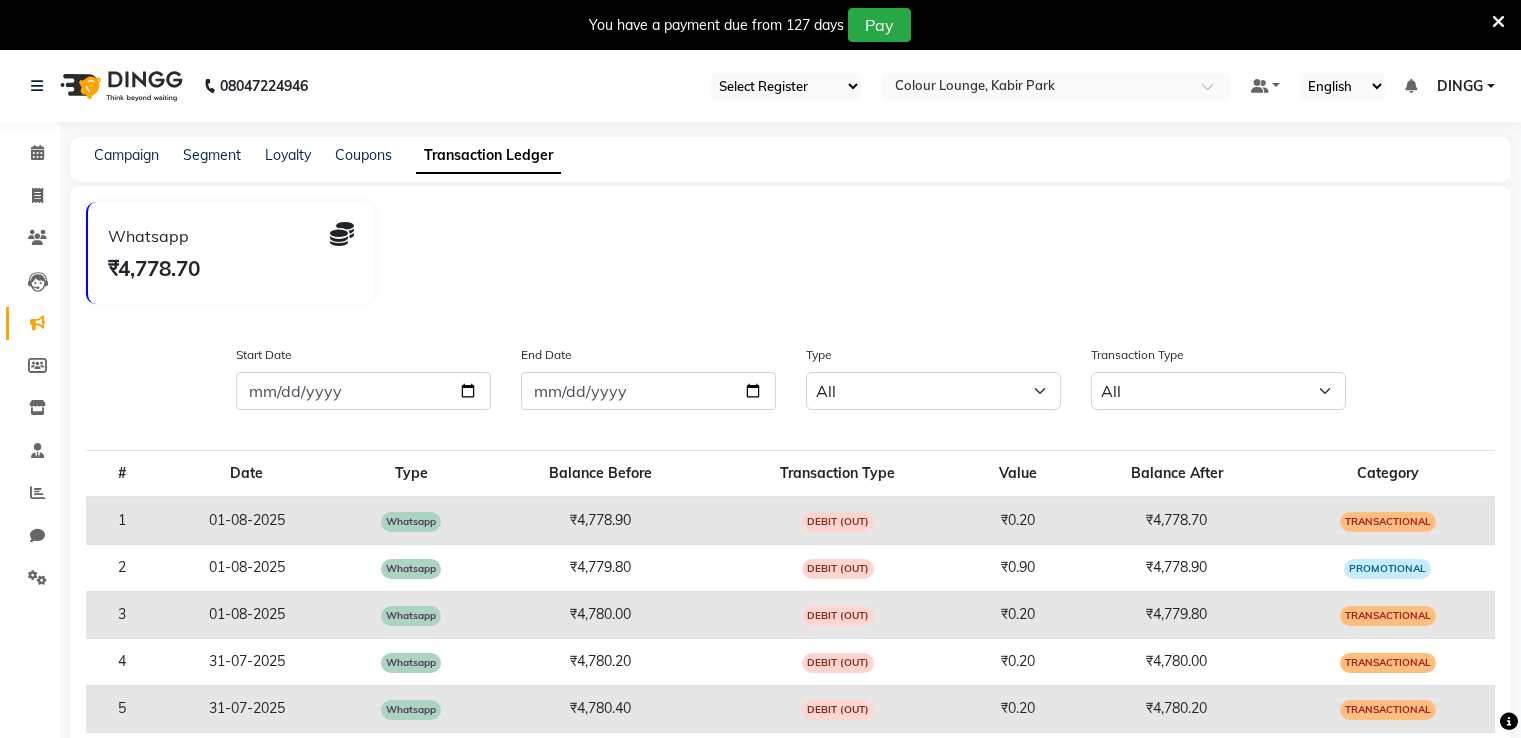 scroll, scrollTop: 0, scrollLeft: 0, axis: both 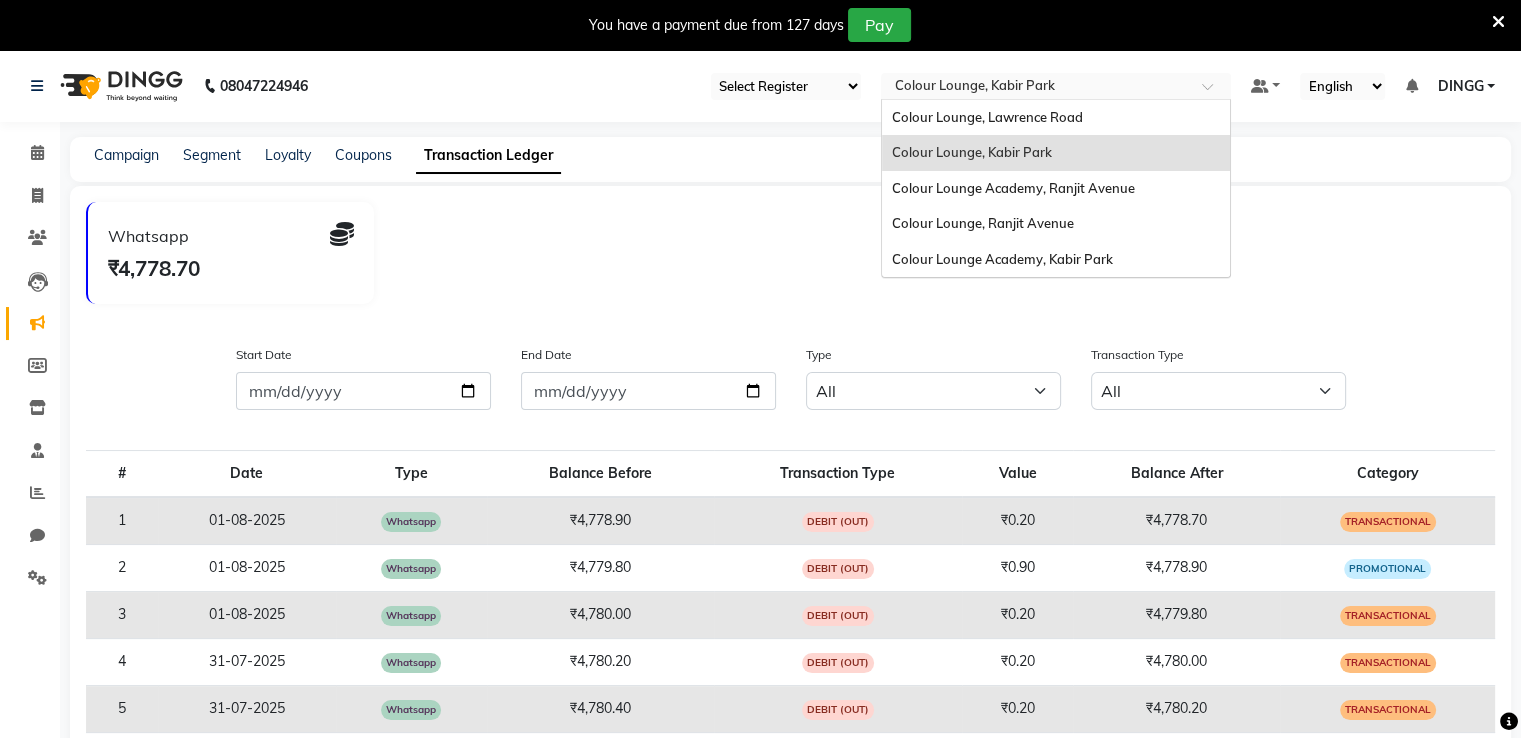 drag, startPoint x: 1044, startPoint y: 83, endPoint x: 1045, endPoint y: 117, distance: 34.0147 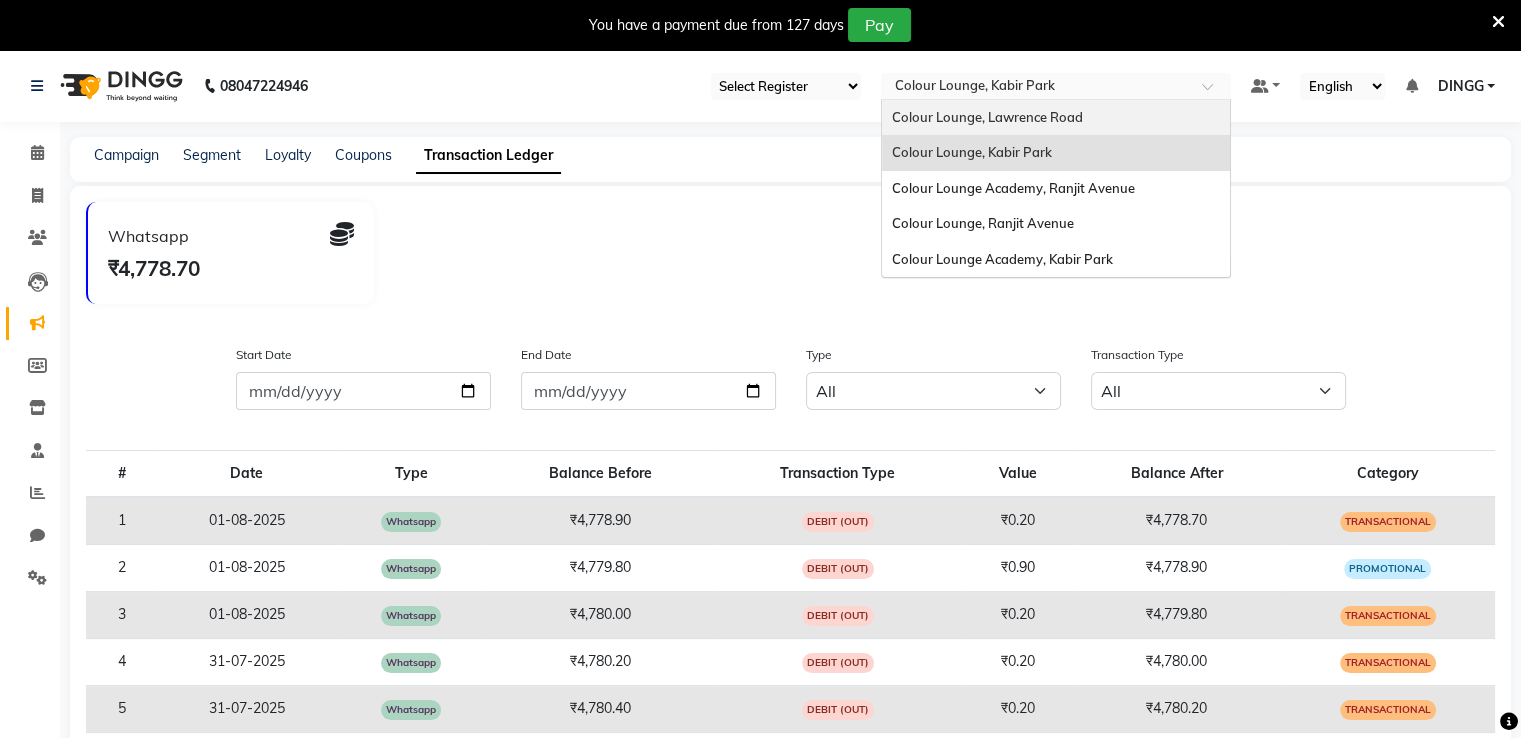 click on "Colour Lounge, Lawrence Road" at bounding box center (987, 117) 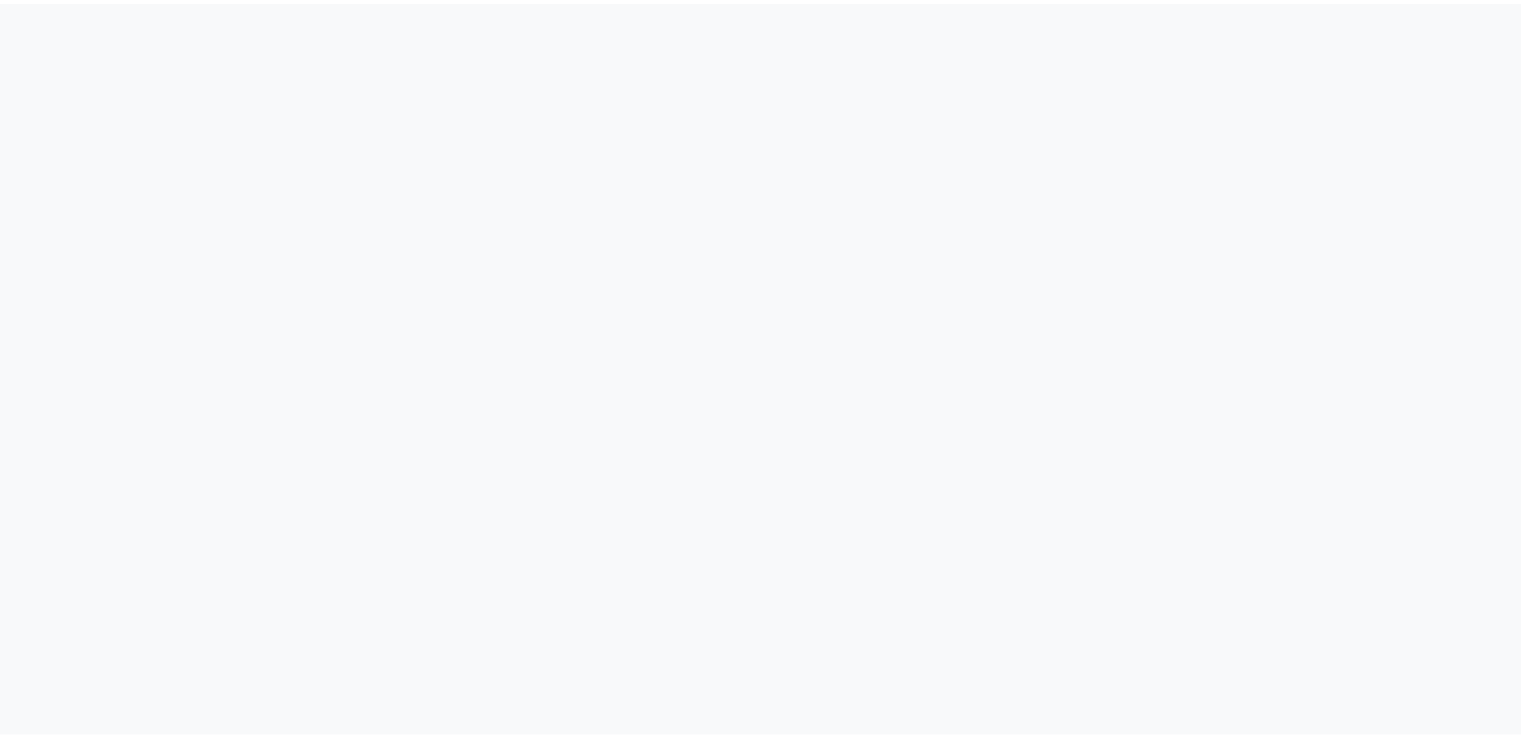 scroll, scrollTop: 0, scrollLeft: 0, axis: both 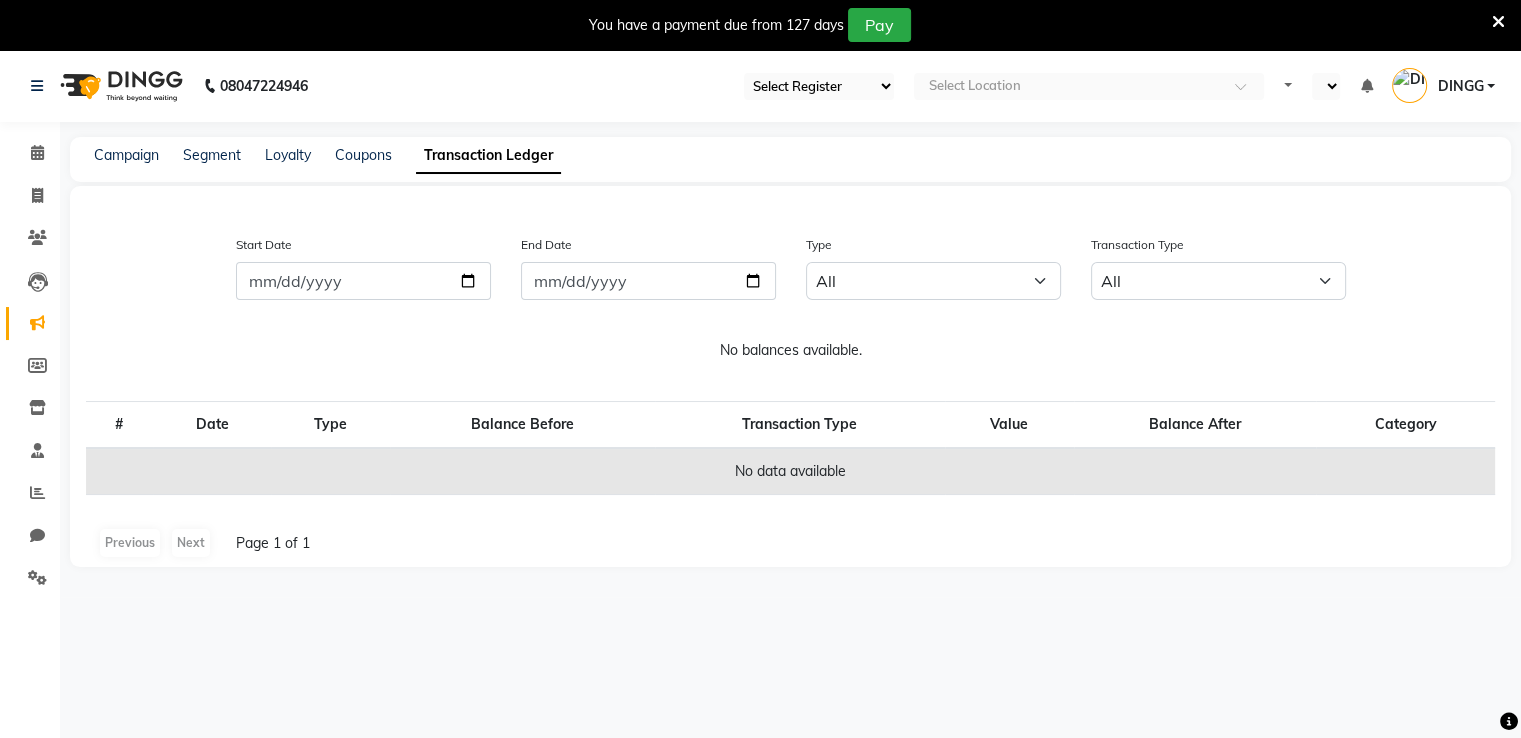 select on "en" 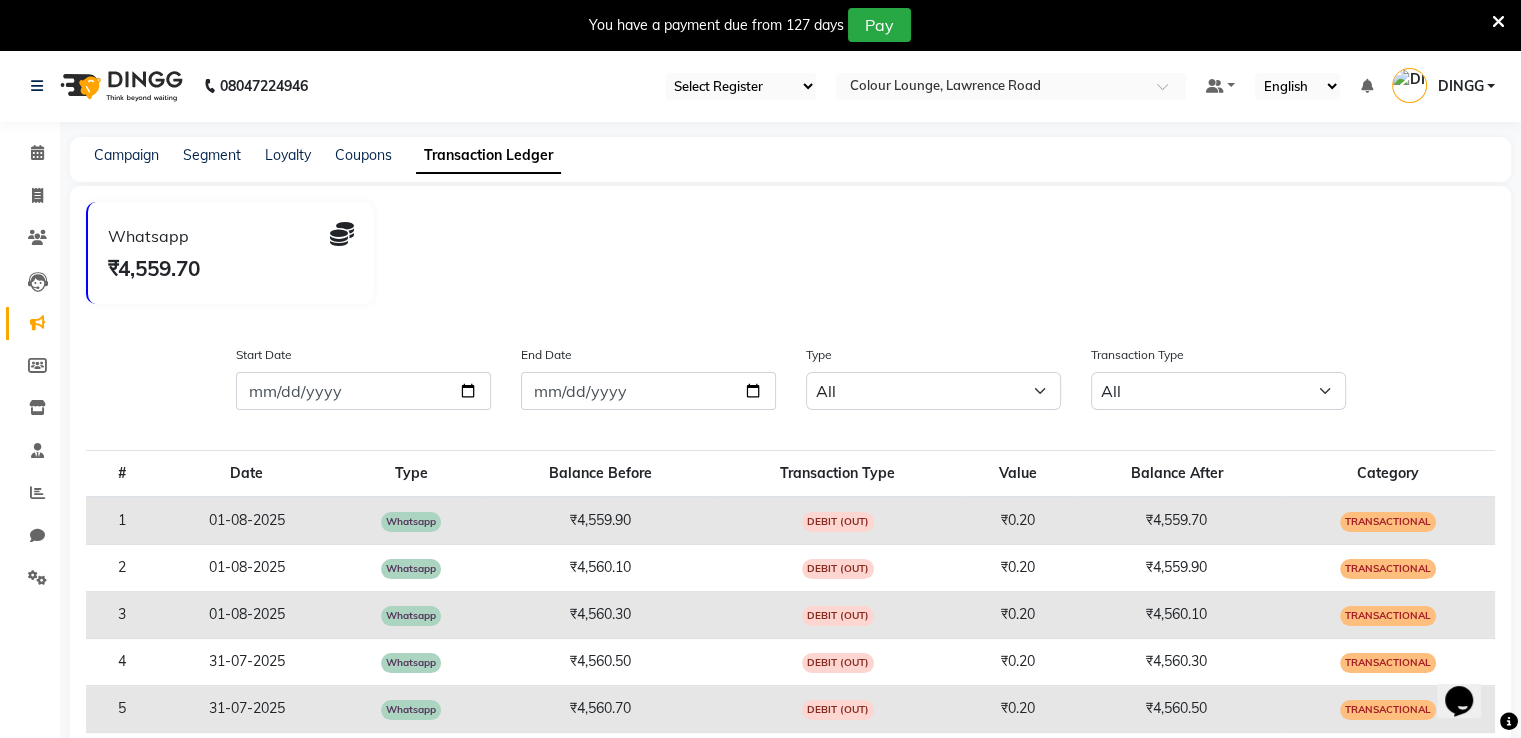 scroll, scrollTop: 0, scrollLeft: 0, axis: both 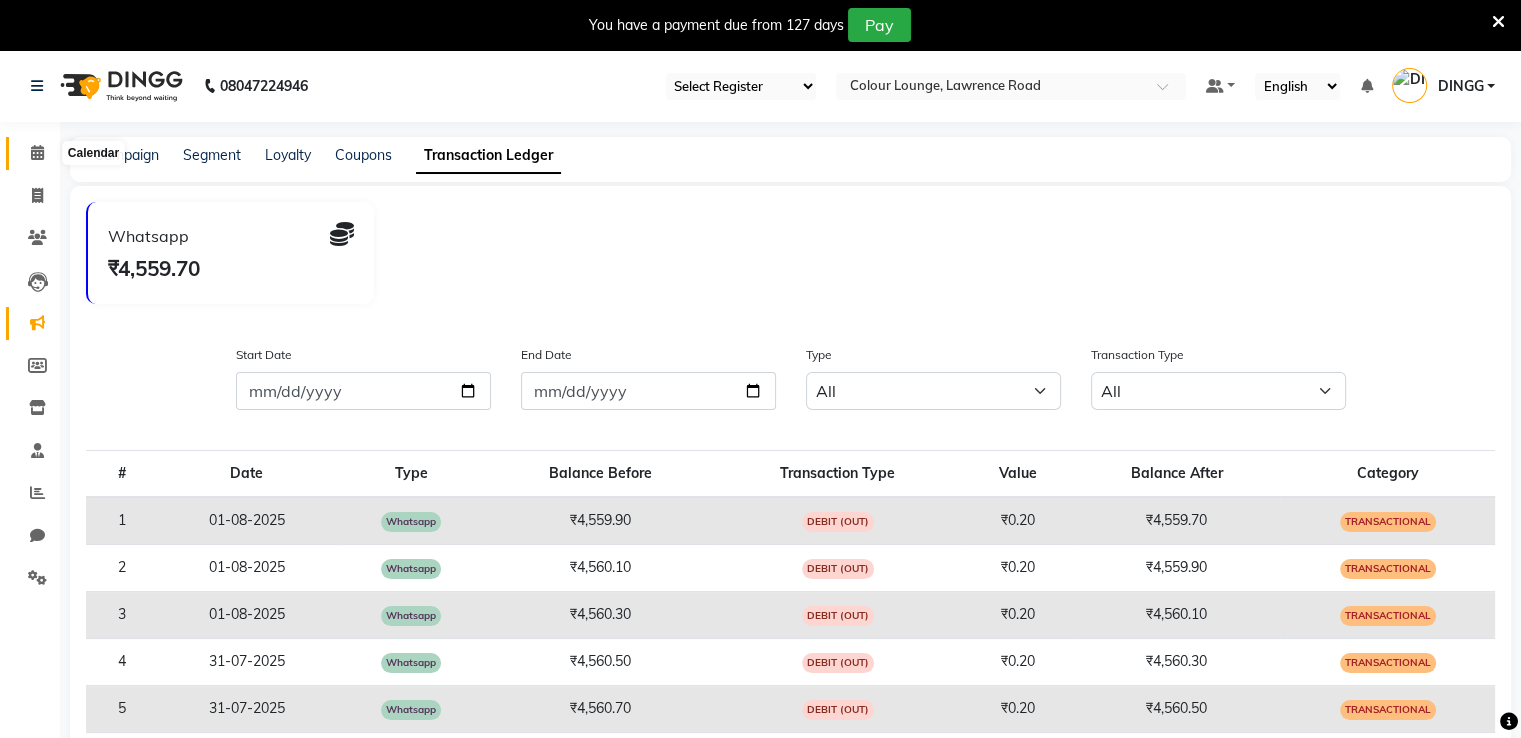 click 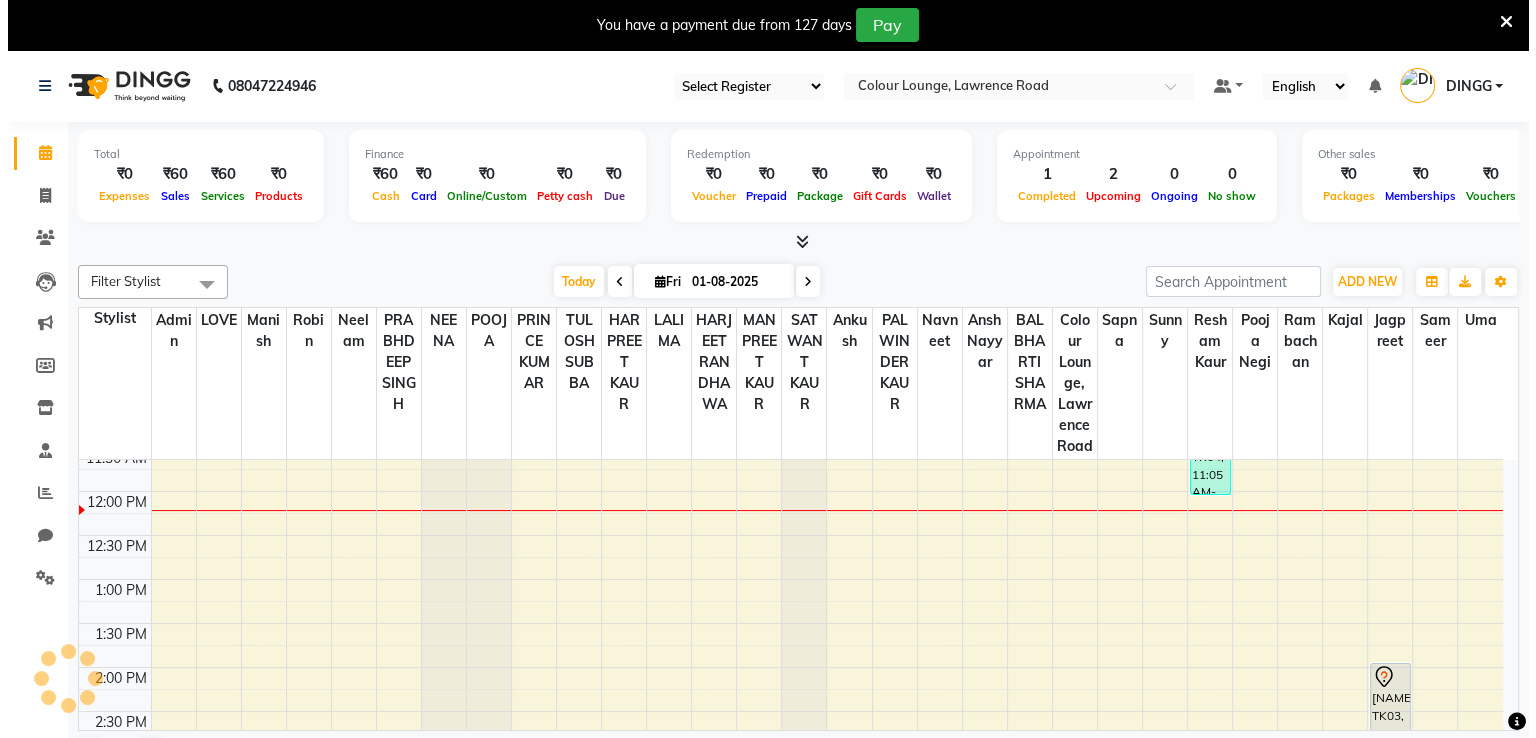 scroll, scrollTop: 318, scrollLeft: 0, axis: vertical 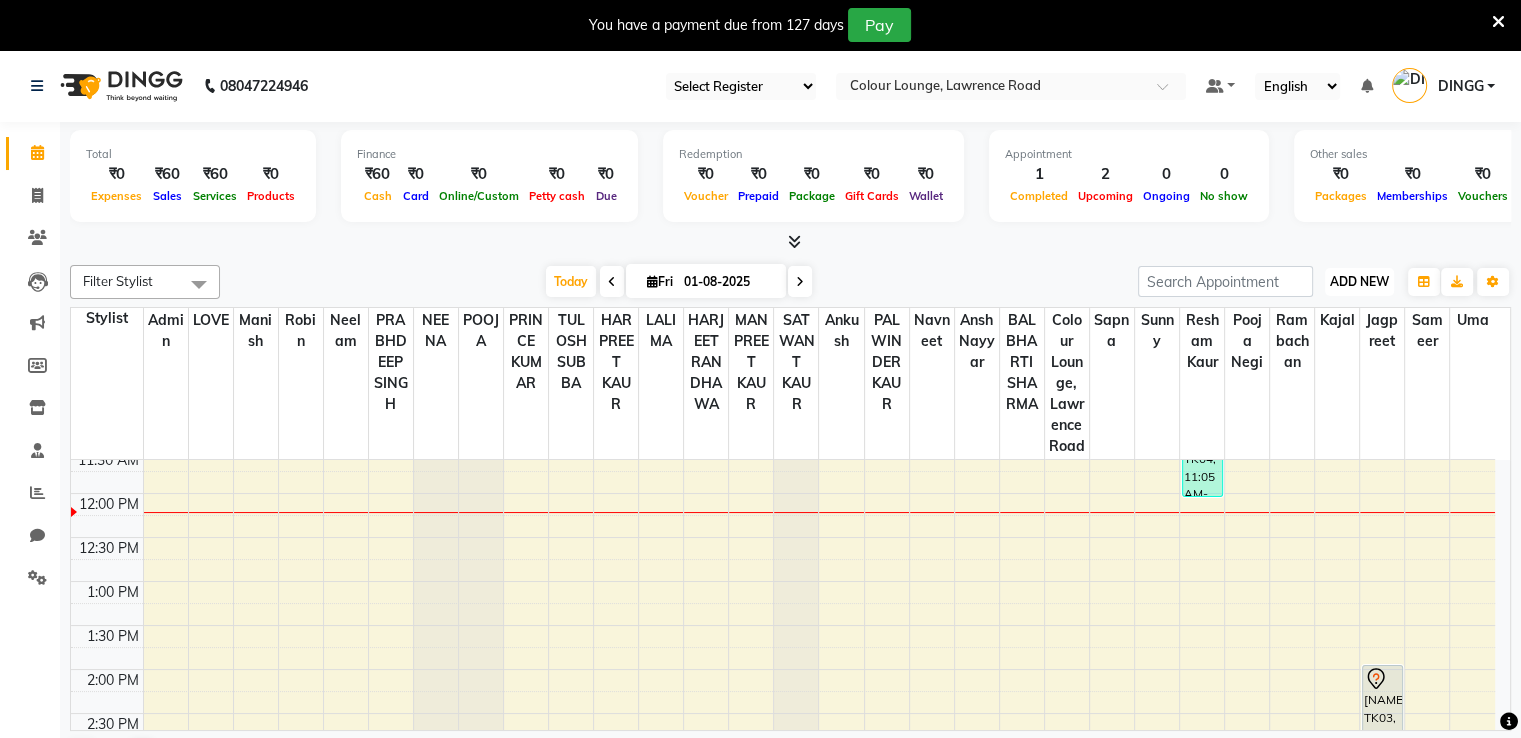 click on "ADD NEW" at bounding box center [1359, 281] 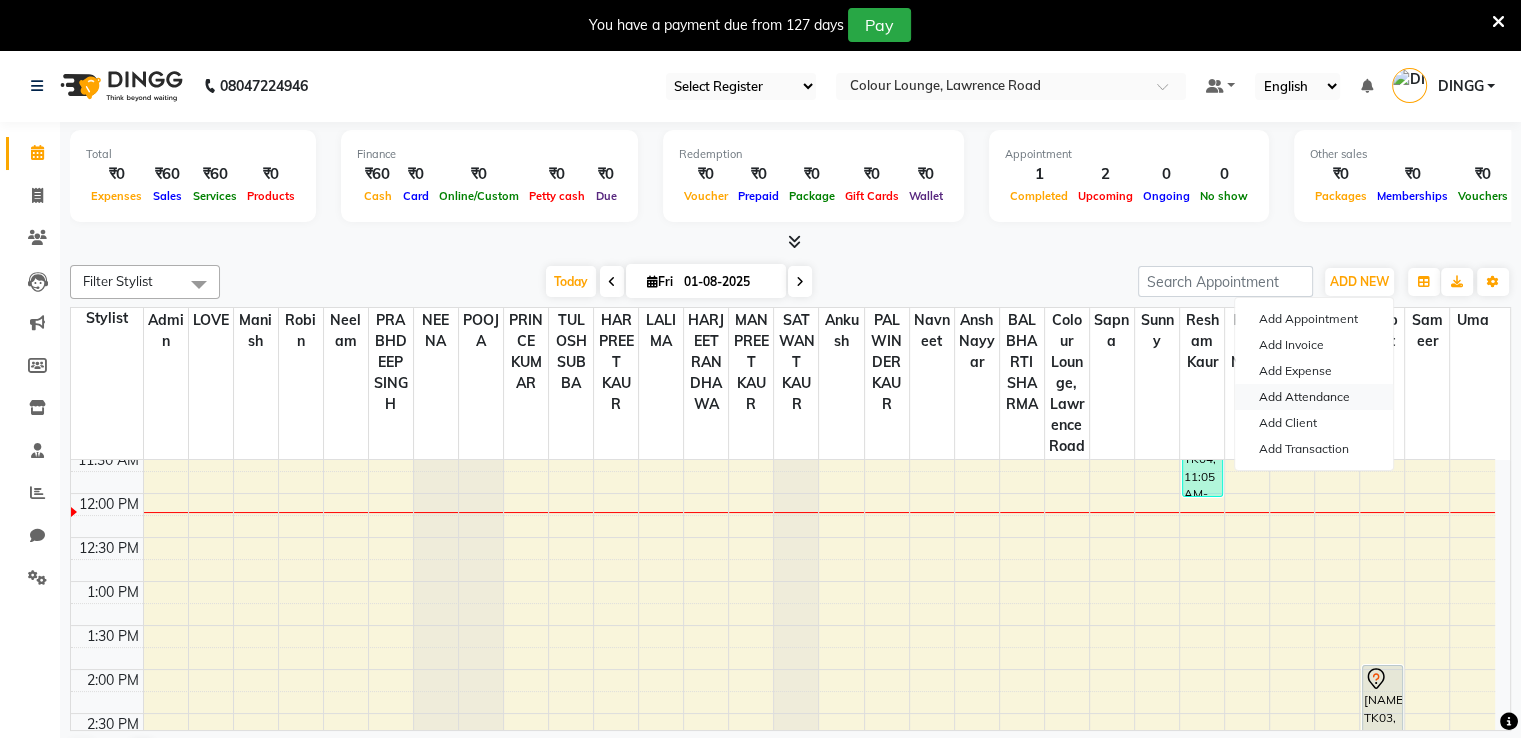 click on "Add Attendance" at bounding box center (1314, 397) 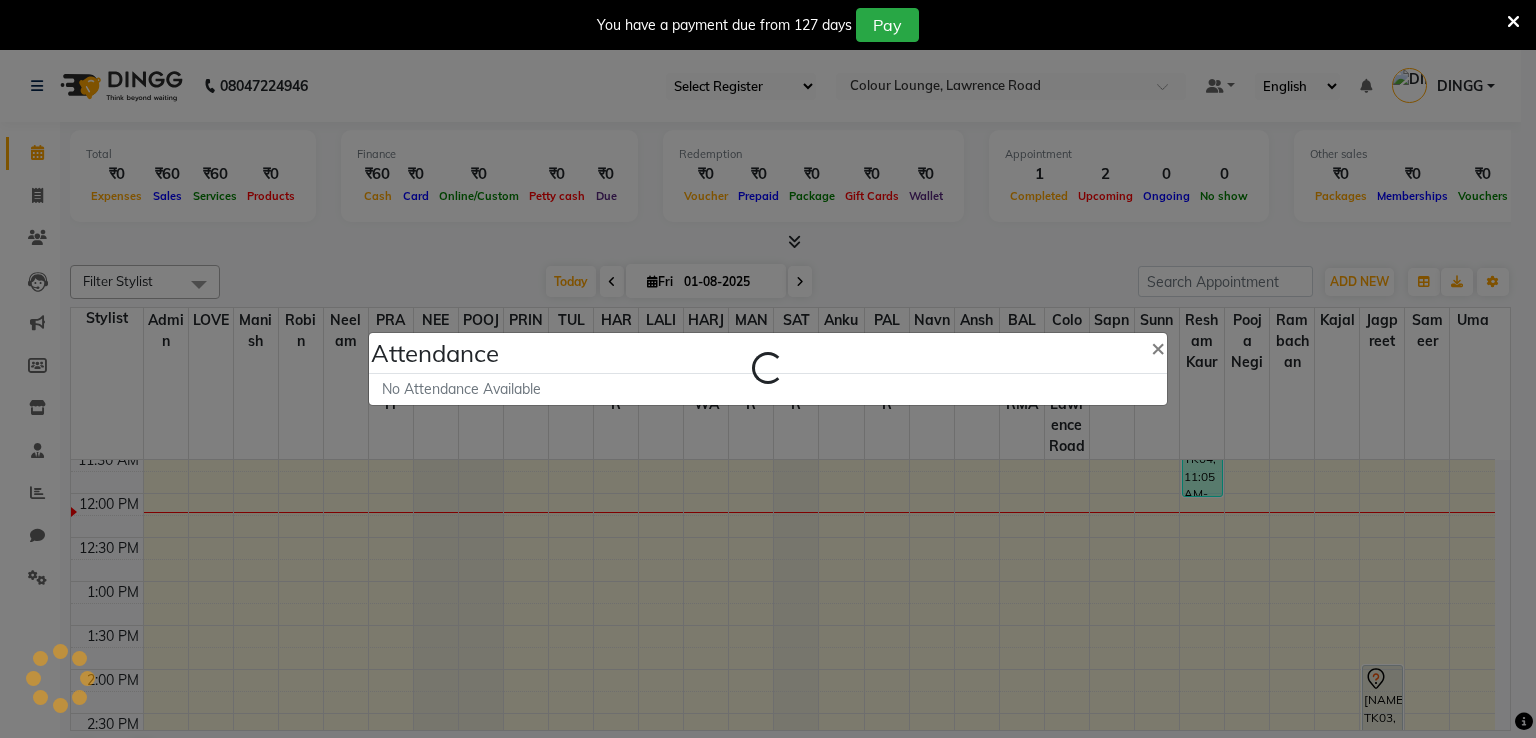 select on "A" 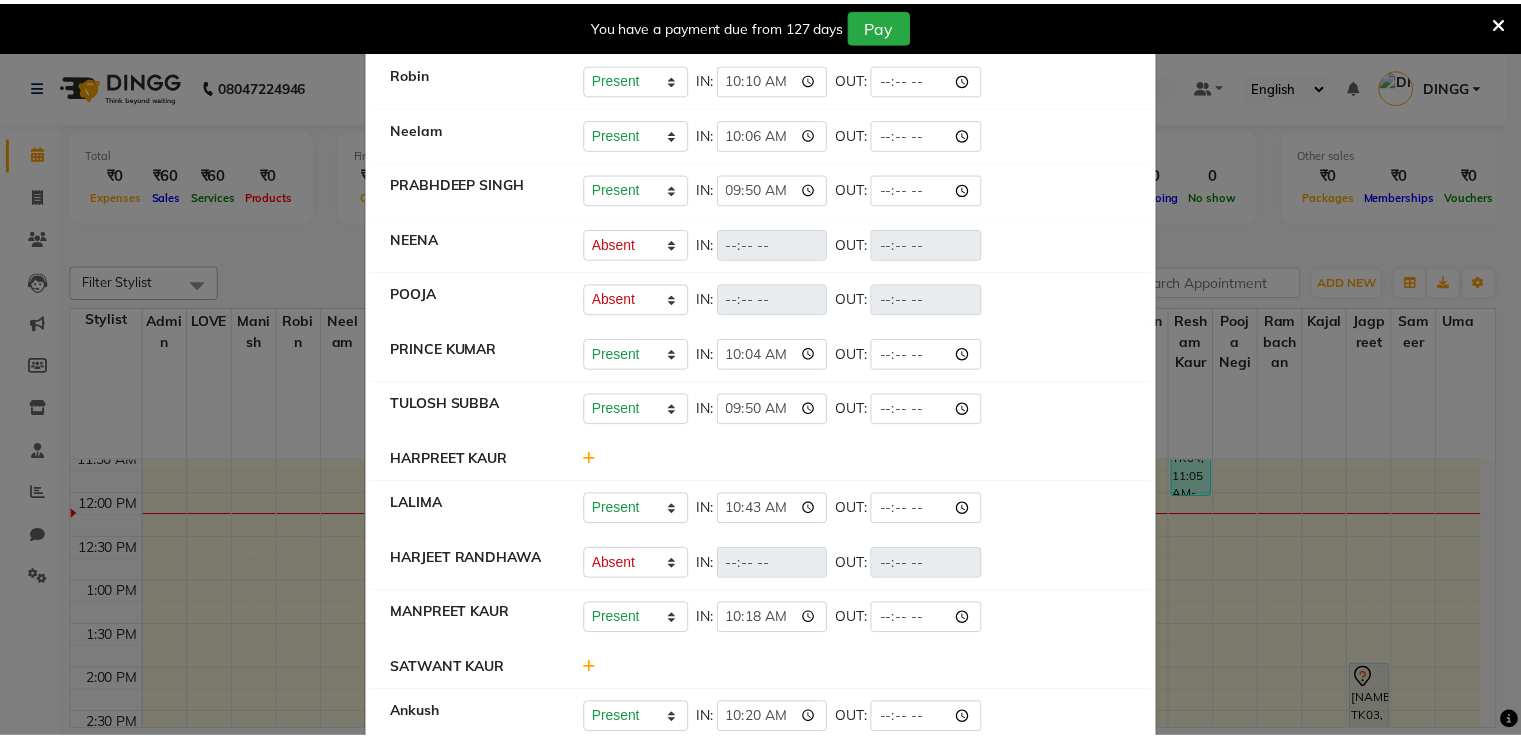 scroll, scrollTop: 0, scrollLeft: 0, axis: both 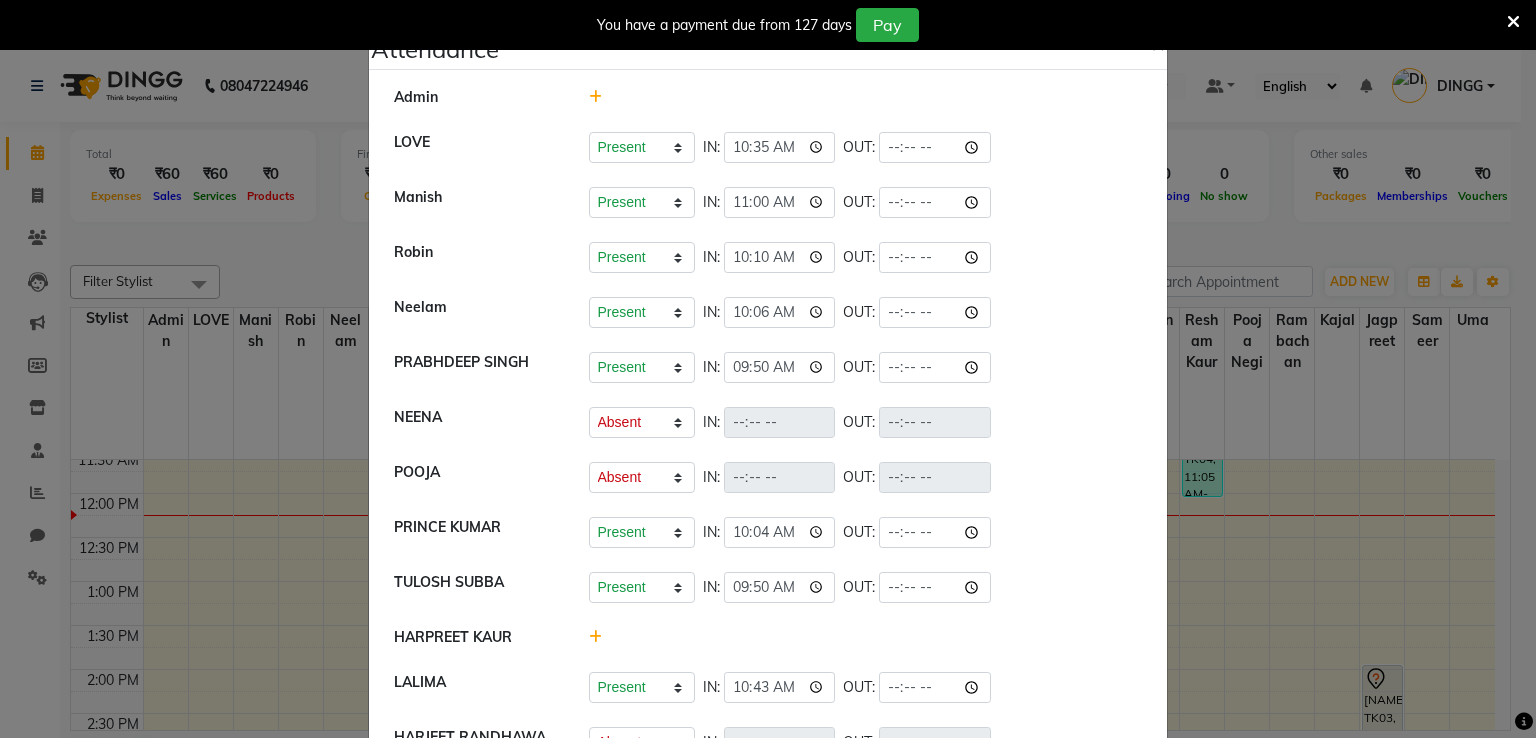 click on "You have a payment due from [DAYS] Pay" at bounding box center (768, 25) 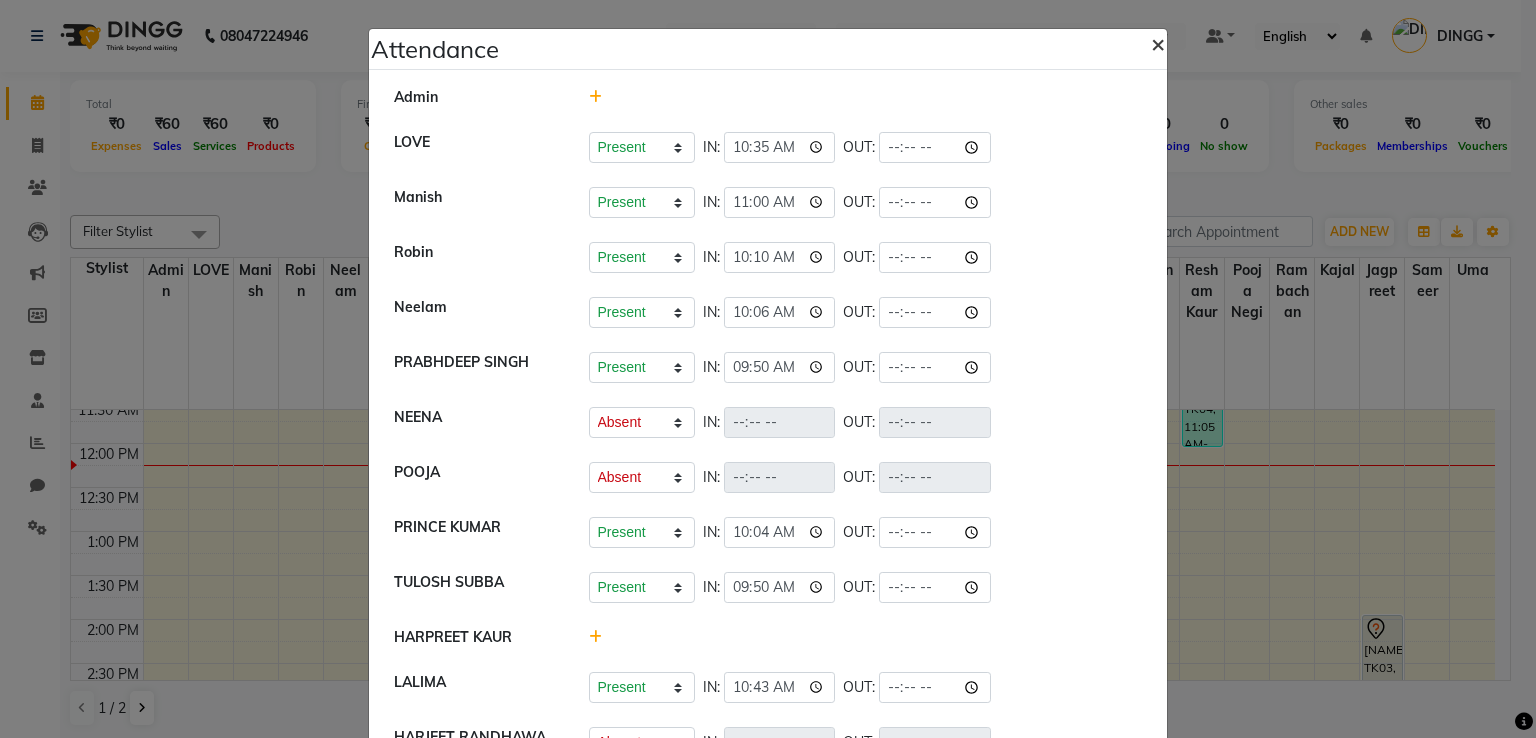 click on "×" 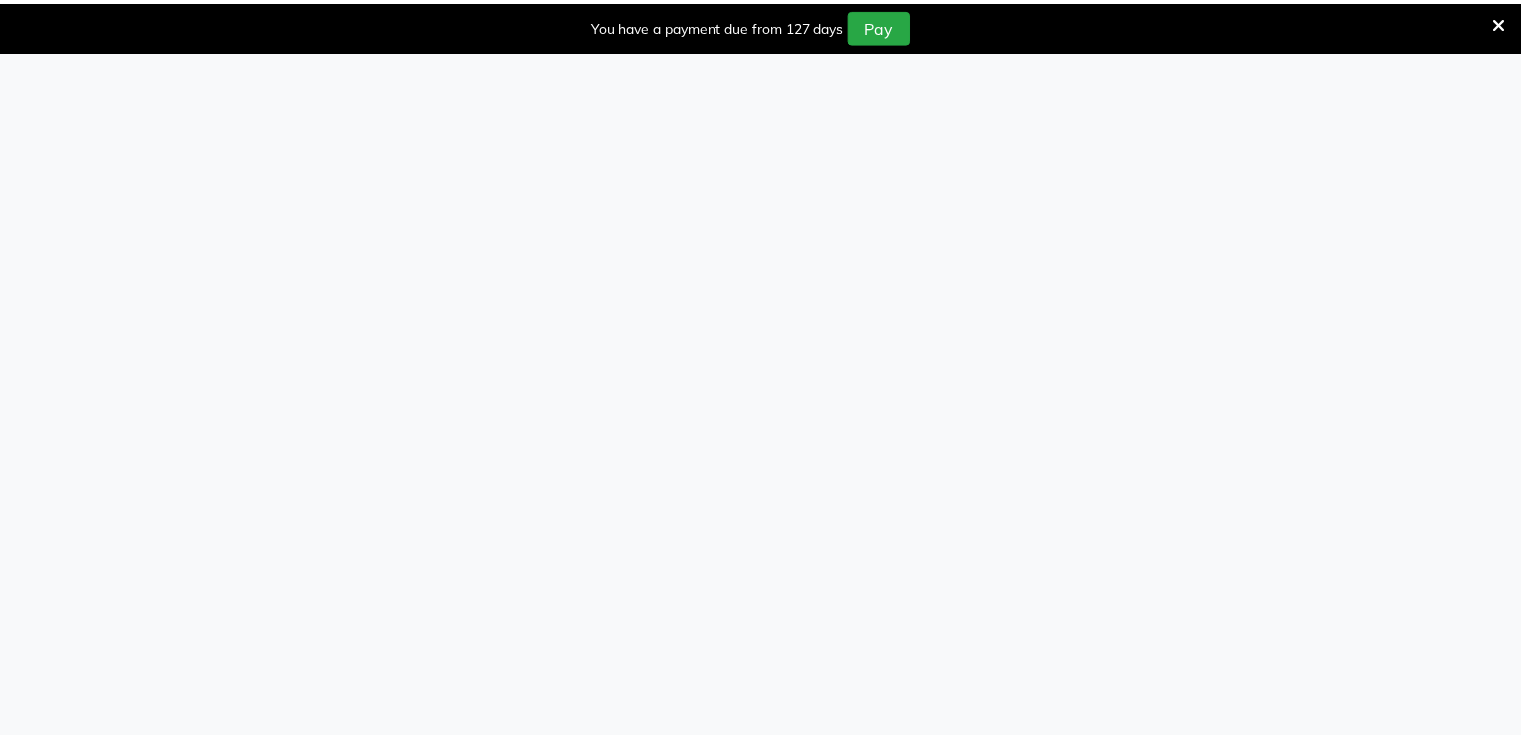 scroll, scrollTop: 0, scrollLeft: 0, axis: both 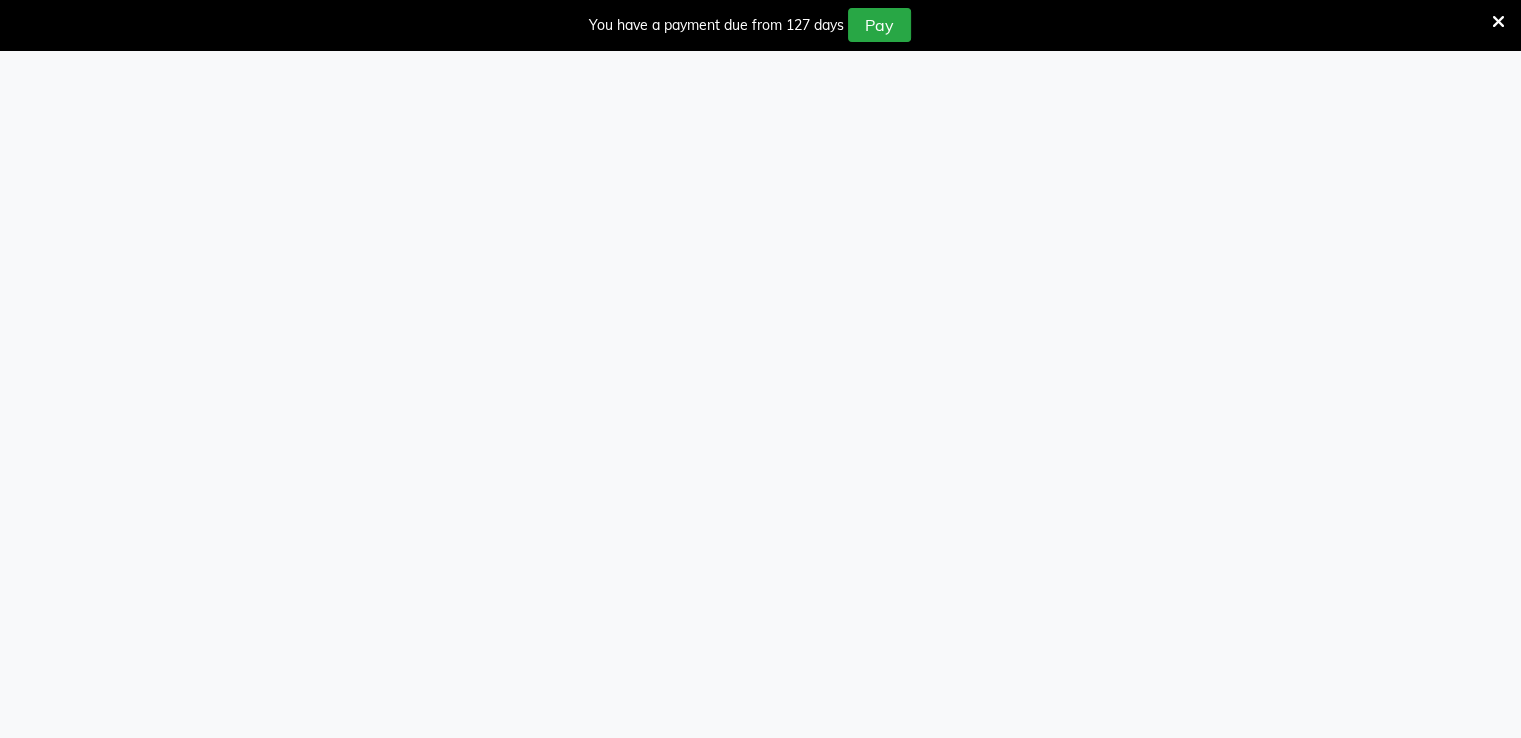 select on "67" 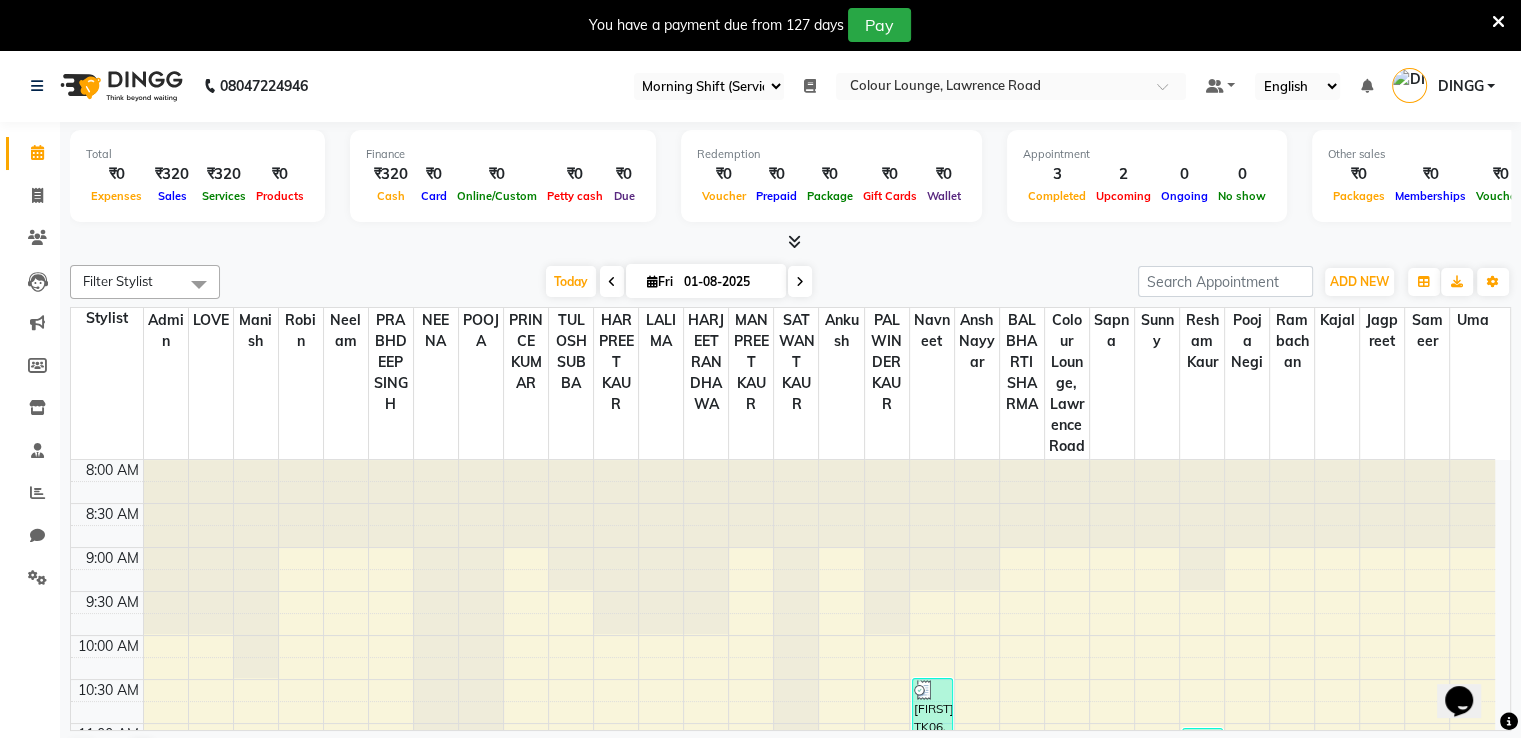 scroll, scrollTop: 0, scrollLeft: 0, axis: both 